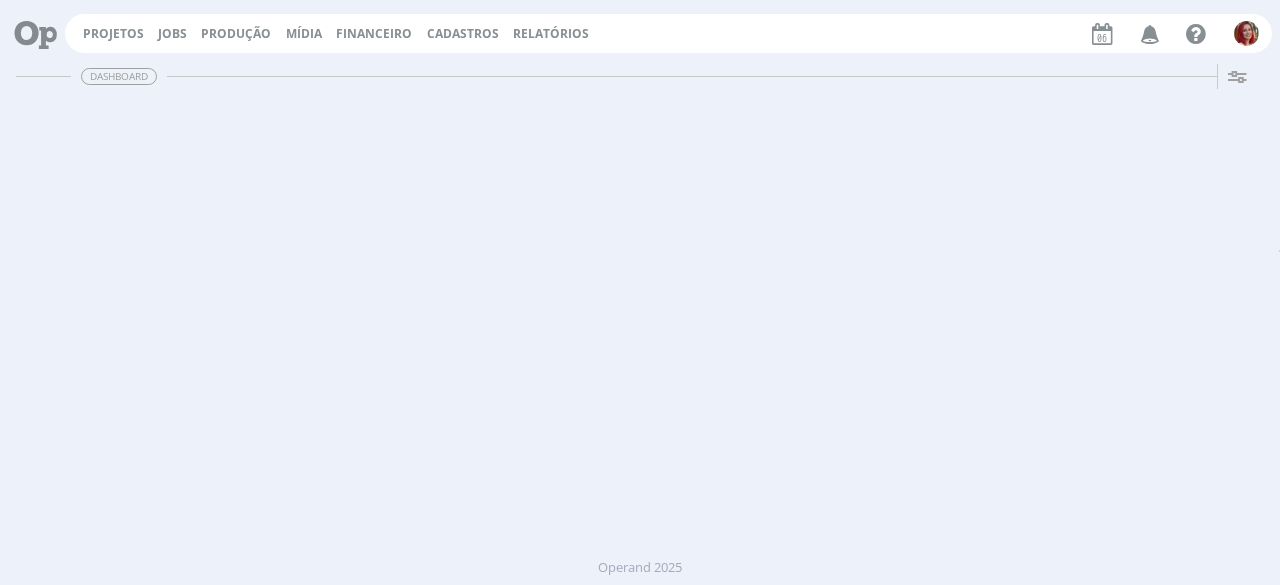 scroll, scrollTop: 0, scrollLeft: 0, axis: both 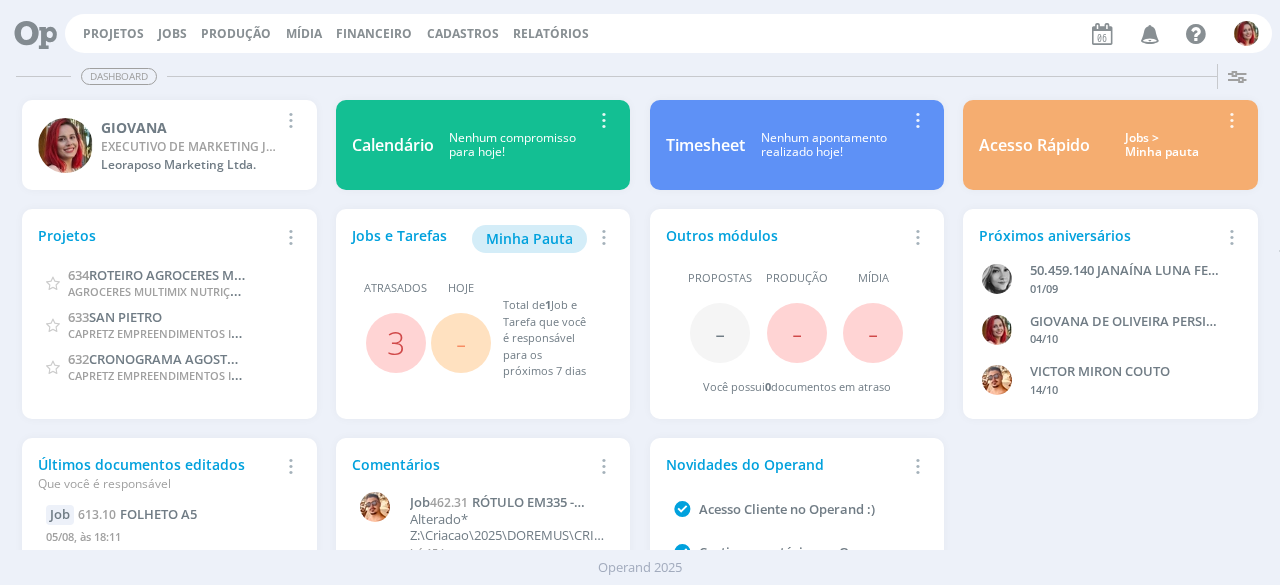 click at bounding box center [1150, 33] 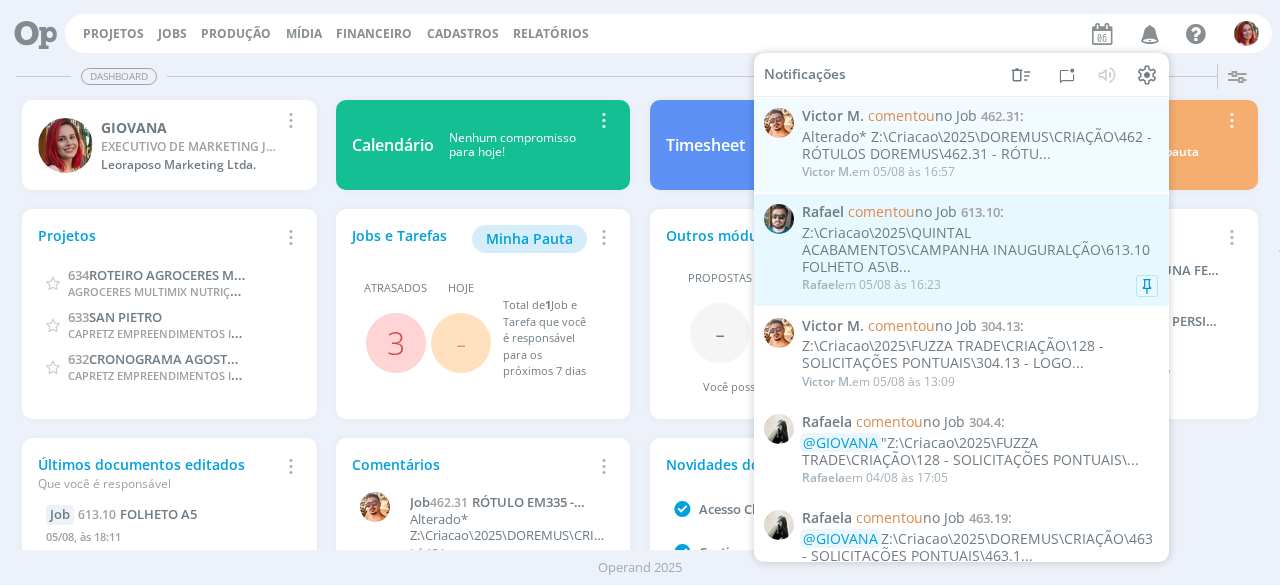 click on "Z:\Criacao\2025\QUINTAL ACABAMENTOS\CAMPANHA INAUGURALÇÃO\613.10 FOLHETO A5\B..." at bounding box center [980, 250] 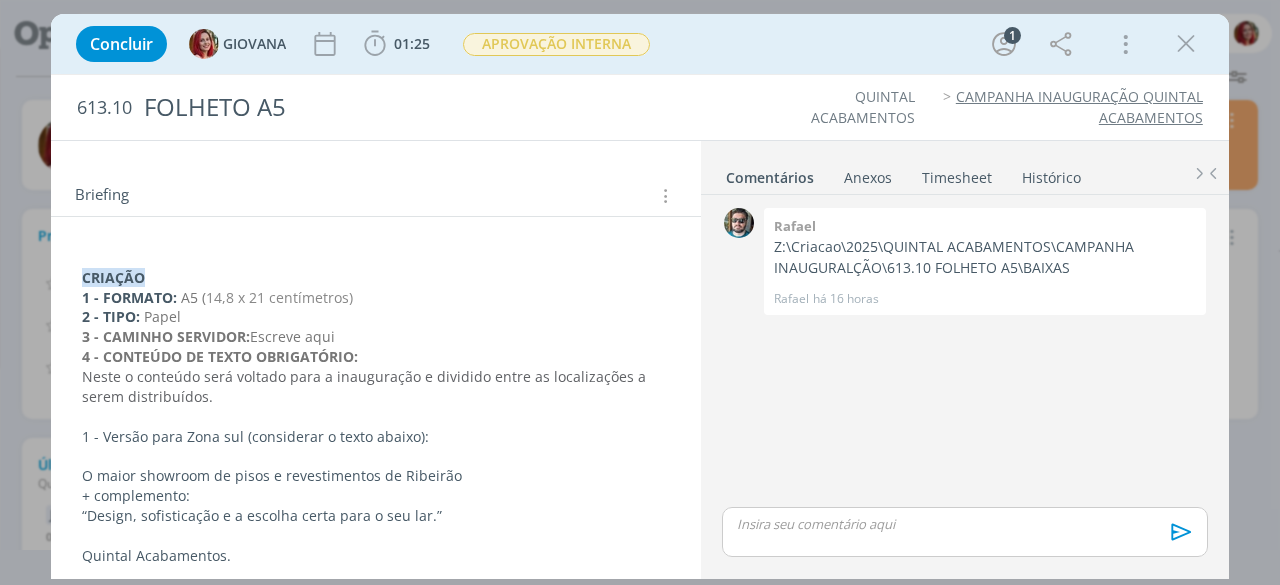 scroll, scrollTop: 200, scrollLeft: 0, axis: vertical 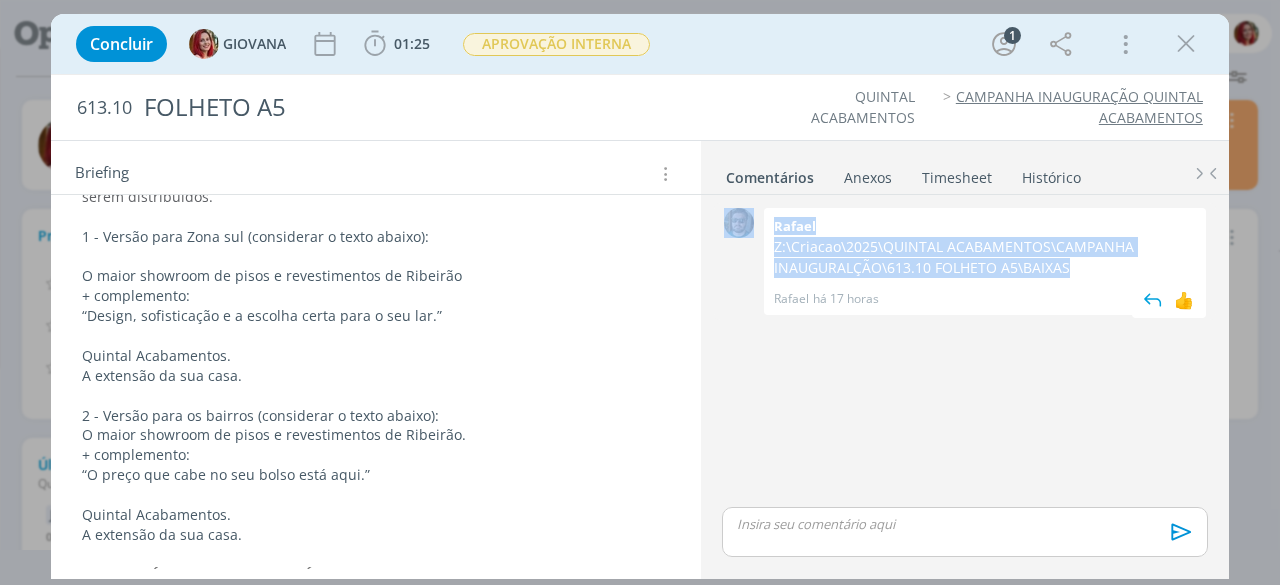 drag, startPoint x: 1064, startPoint y: 267, endPoint x: 754, endPoint y: 247, distance: 310.6445 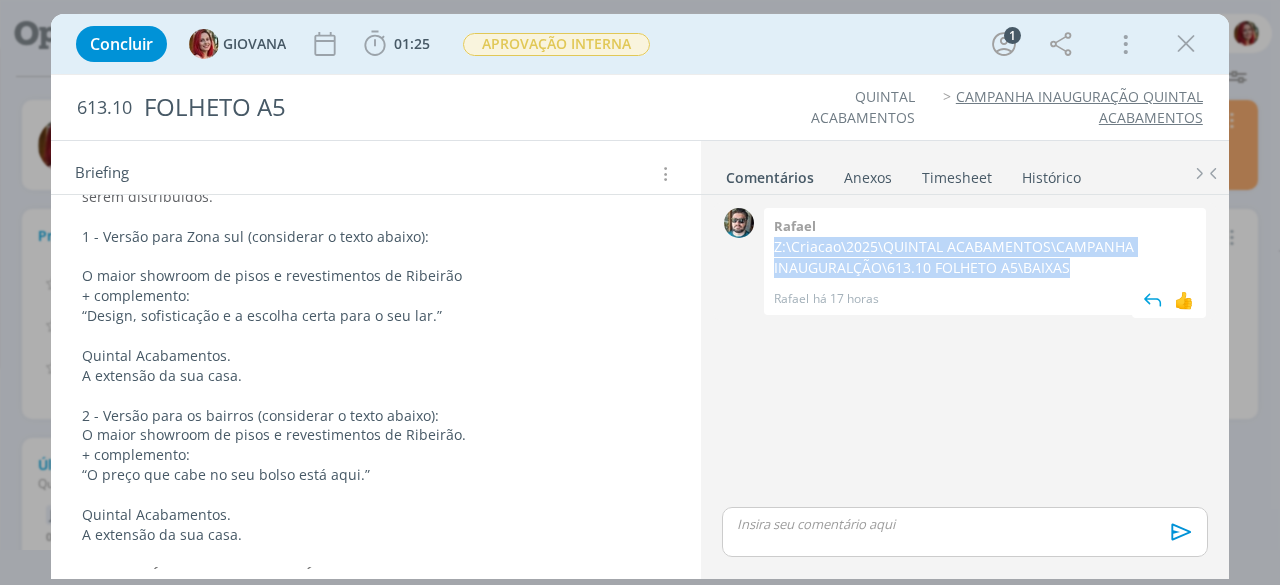 drag, startPoint x: 774, startPoint y: 244, endPoint x: 1076, endPoint y: 267, distance: 302.87457 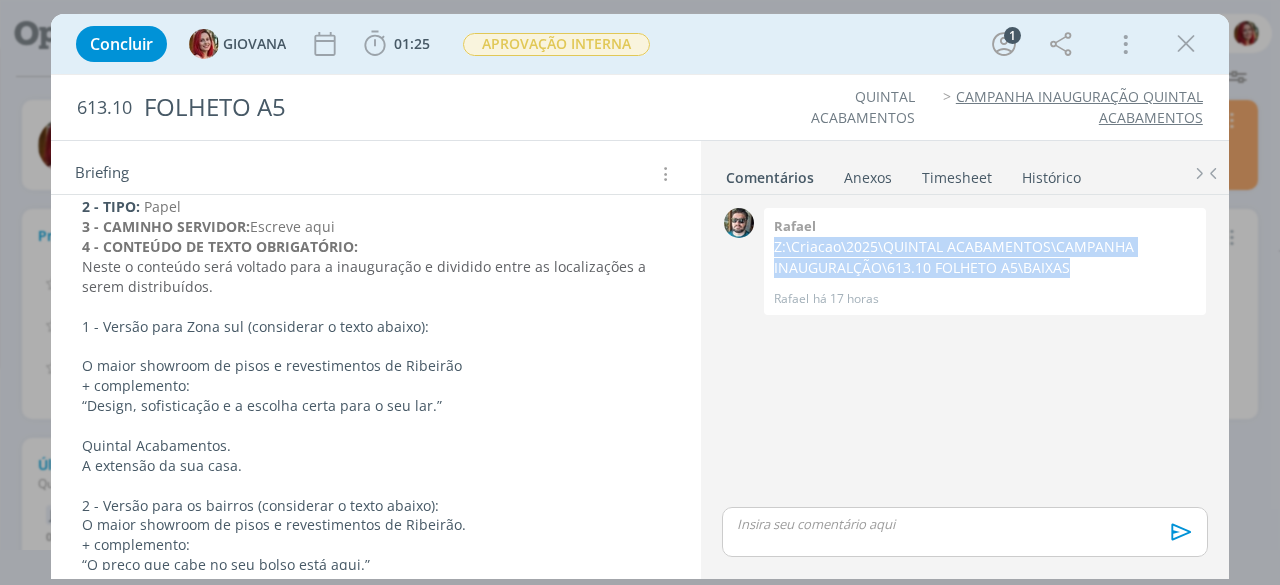 scroll, scrollTop: 0, scrollLeft: 0, axis: both 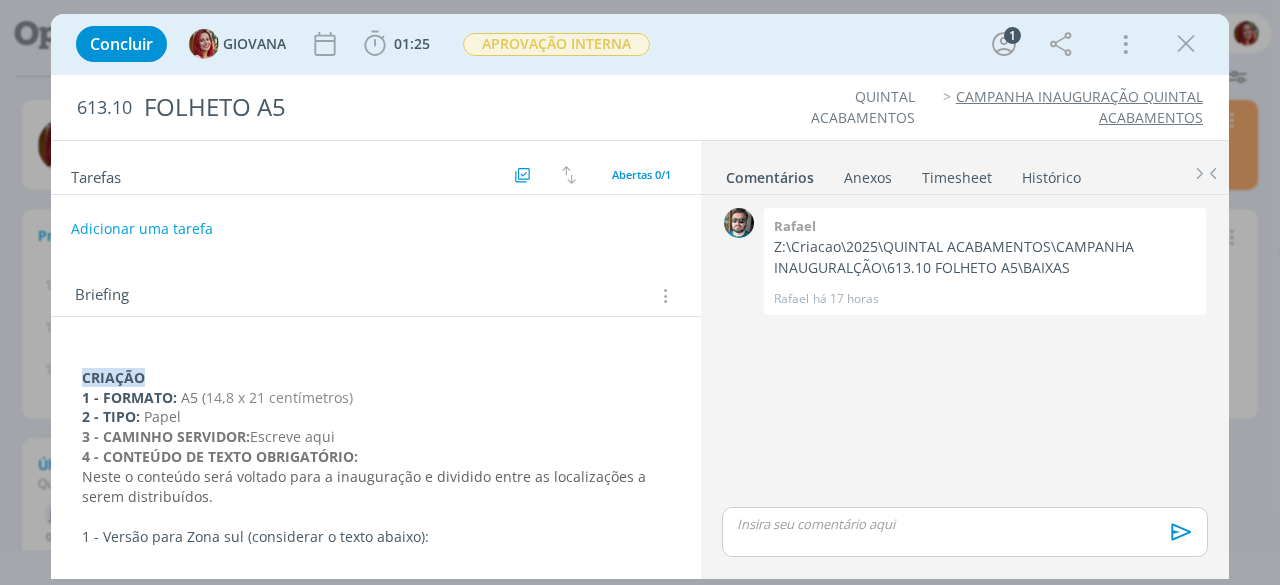 click on "0 Rafael Z:\Criacao\2025\QUINTAL ACABAMENTOS\CAMPANHA INAUGURALÇÃO\613.10 FOLHETO A5\BAIXAS Rafael há 17 horas 👍" at bounding box center [965, 352] 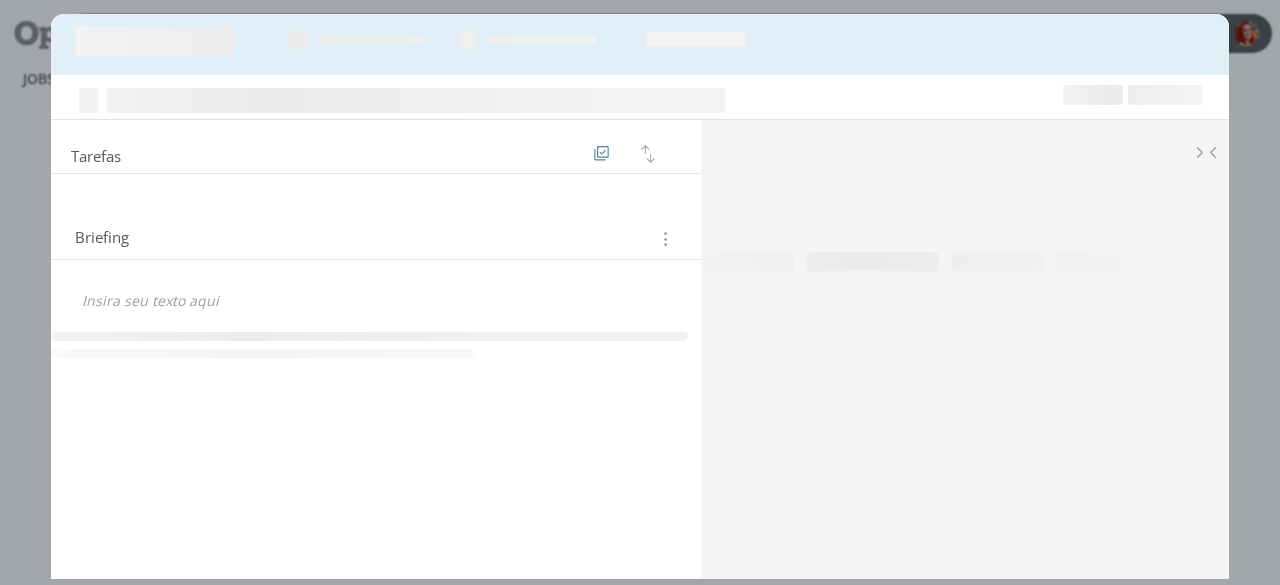 scroll, scrollTop: 0, scrollLeft: 0, axis: both 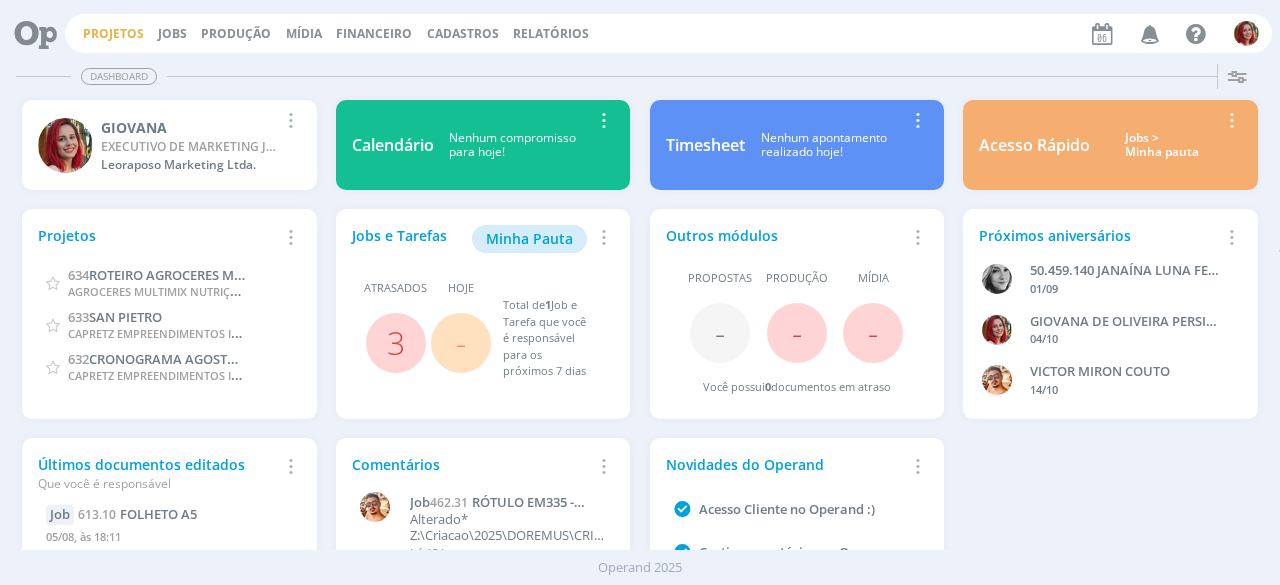 click on "Projetos" at bounding box center [113, 33] 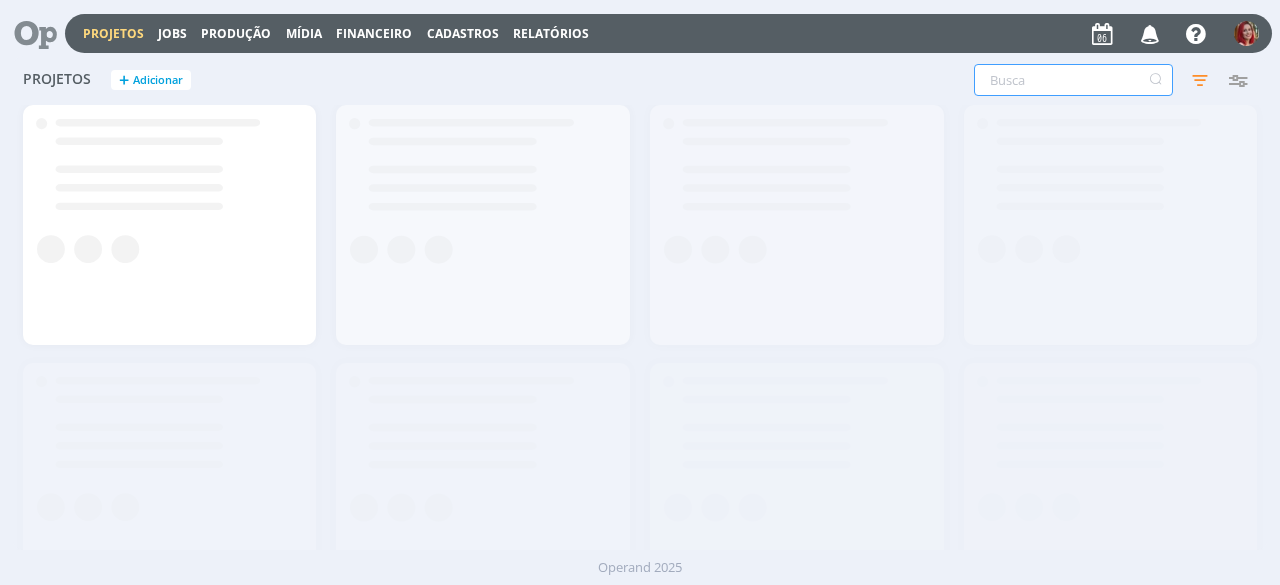 click at bounding box center [1073, 80] 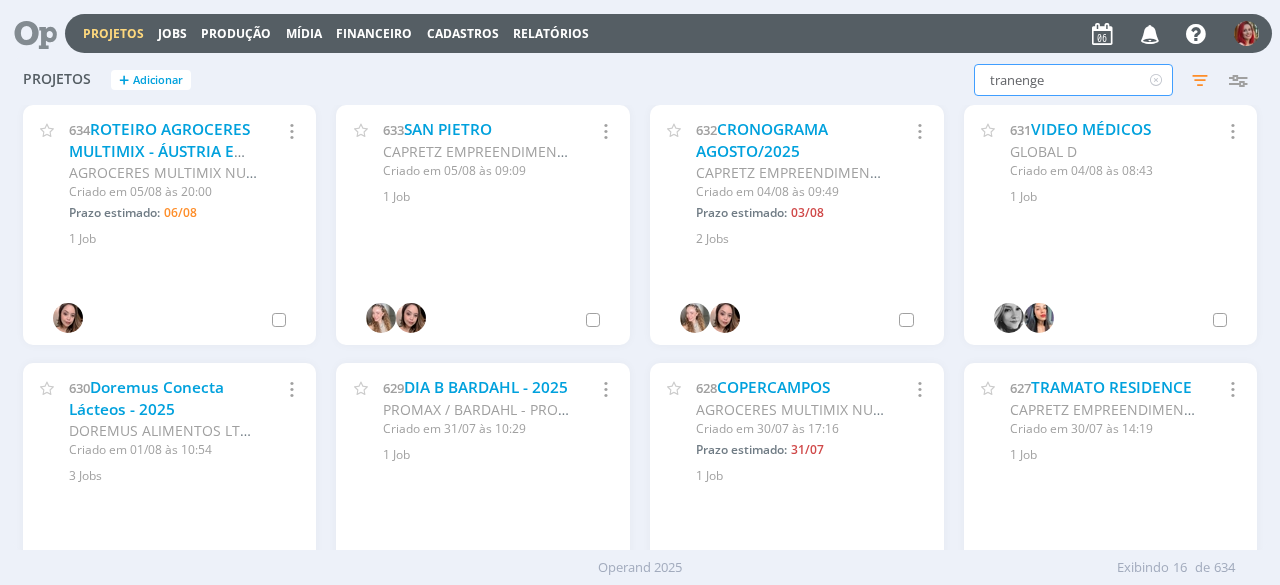 type on "tranenge" 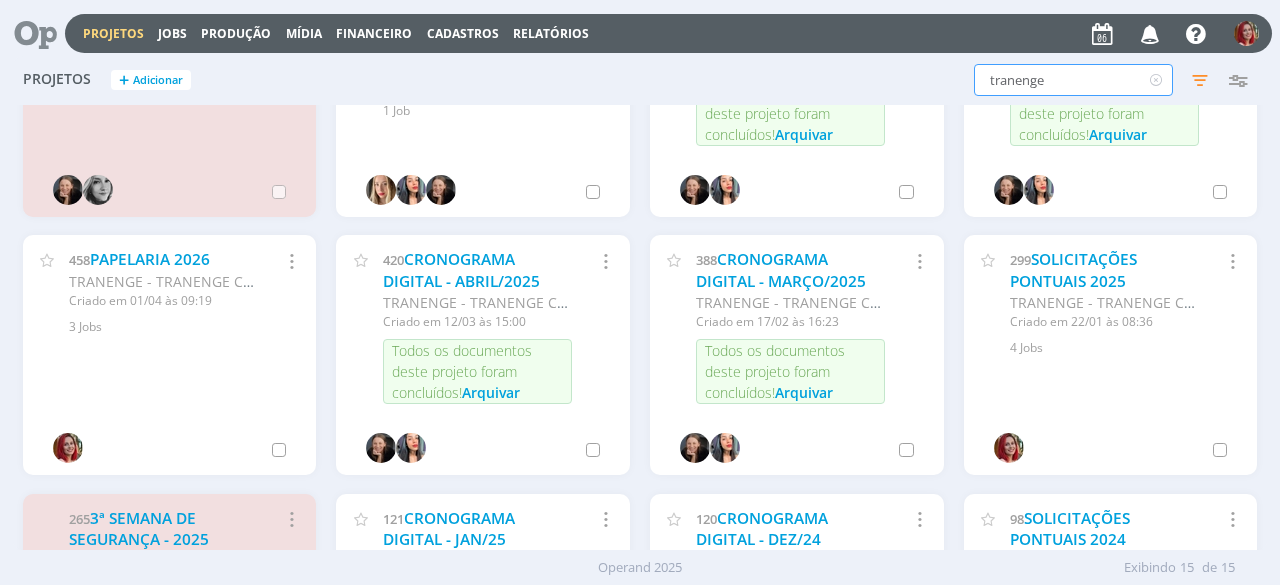 scroll, scrollTop: 100, scrollLeft: 0, axis: vertical 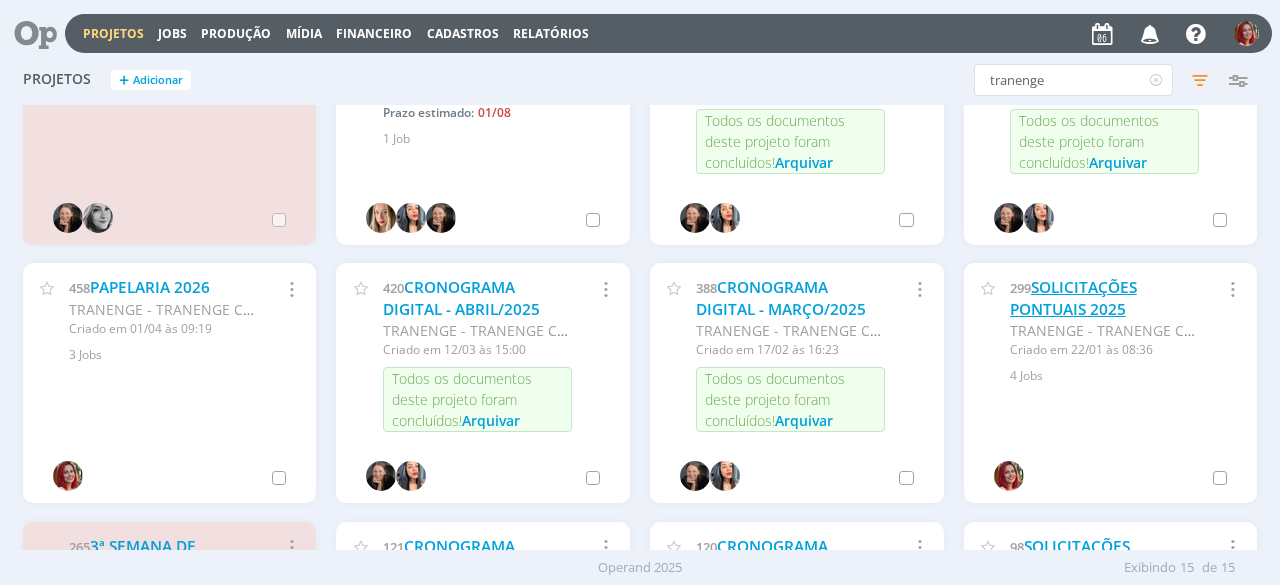 click on "SOLICITAÇÕES PONTUAIS 2025" at bounding box center (1073, 298) 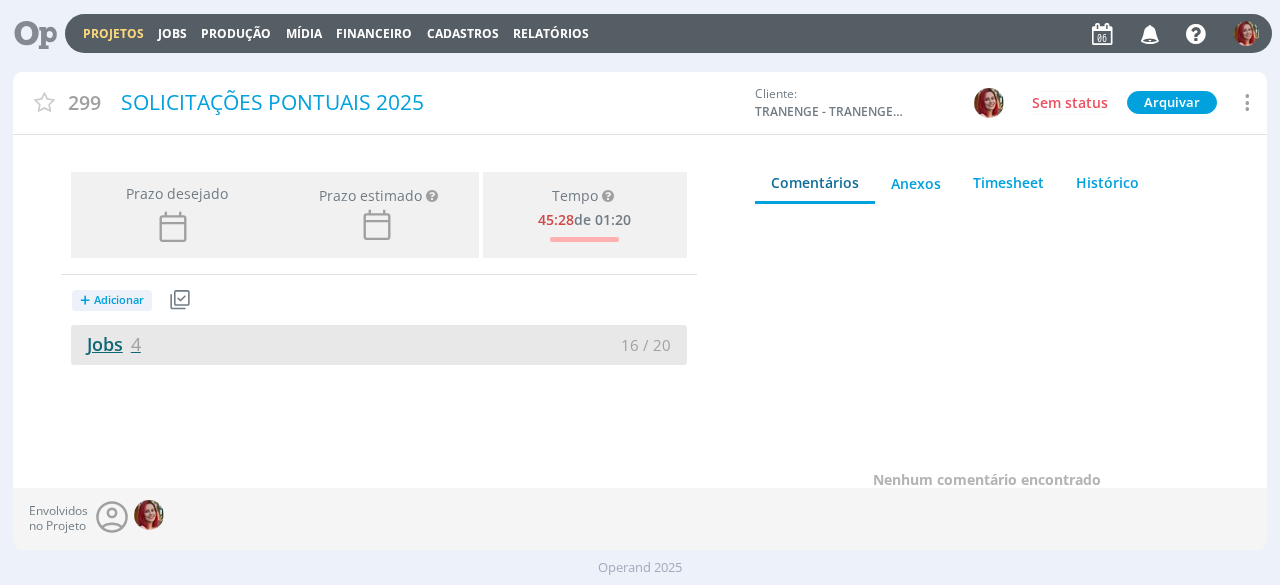 click on "Jobs 4" at bounding box center (106, 344) 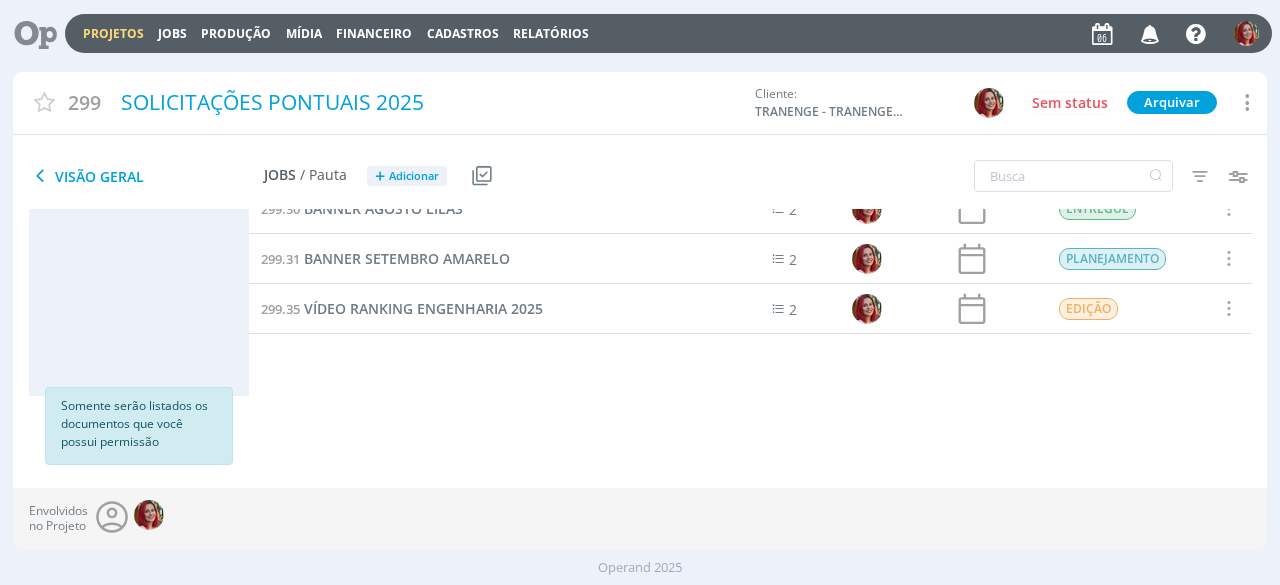 scroll, scrollTop: 0, scrollLeft: 0, axis: both 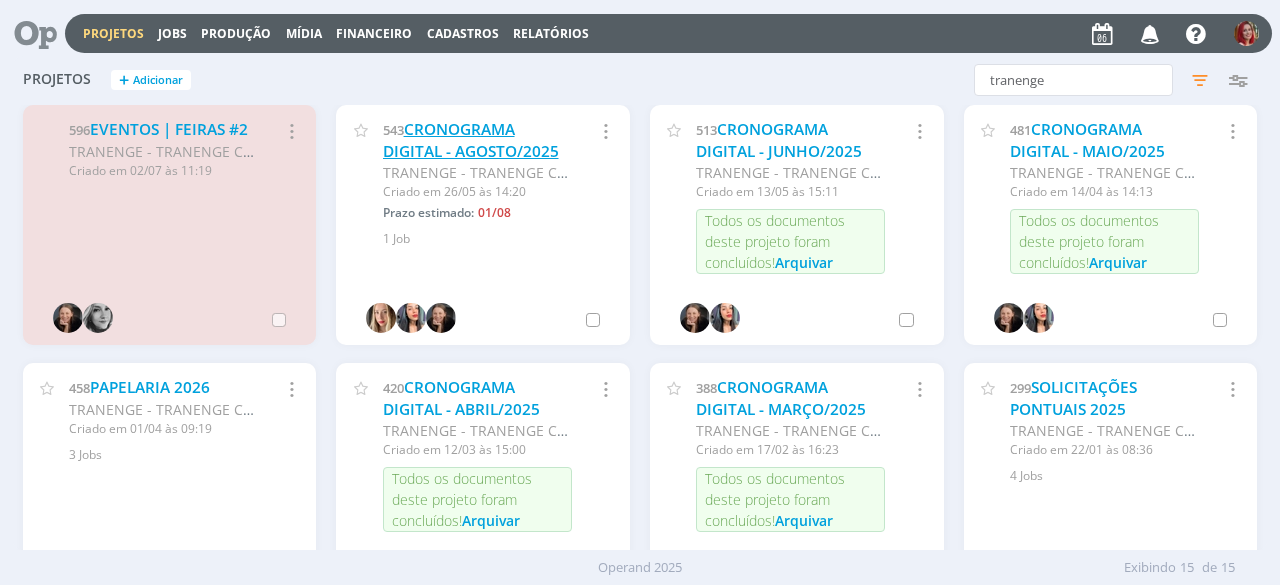 click on "CRONOGRAMA DIGITAL  - AGOSTO/2025" at bounding box center [471, 140] 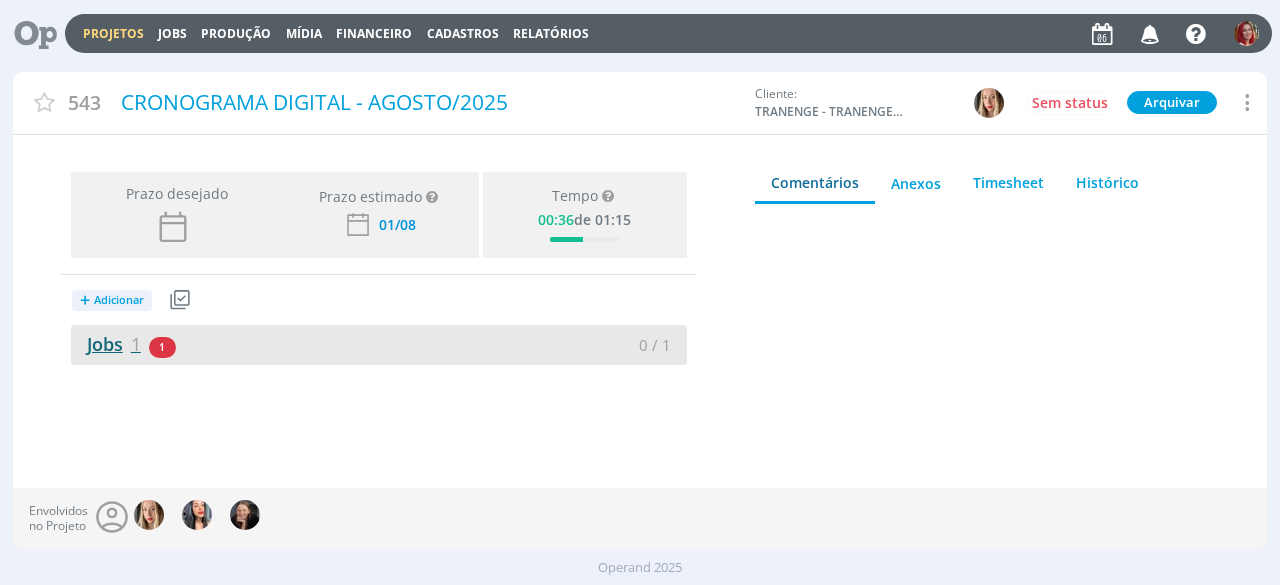 click on "Jobs 1" at bounding box center [106, 344] 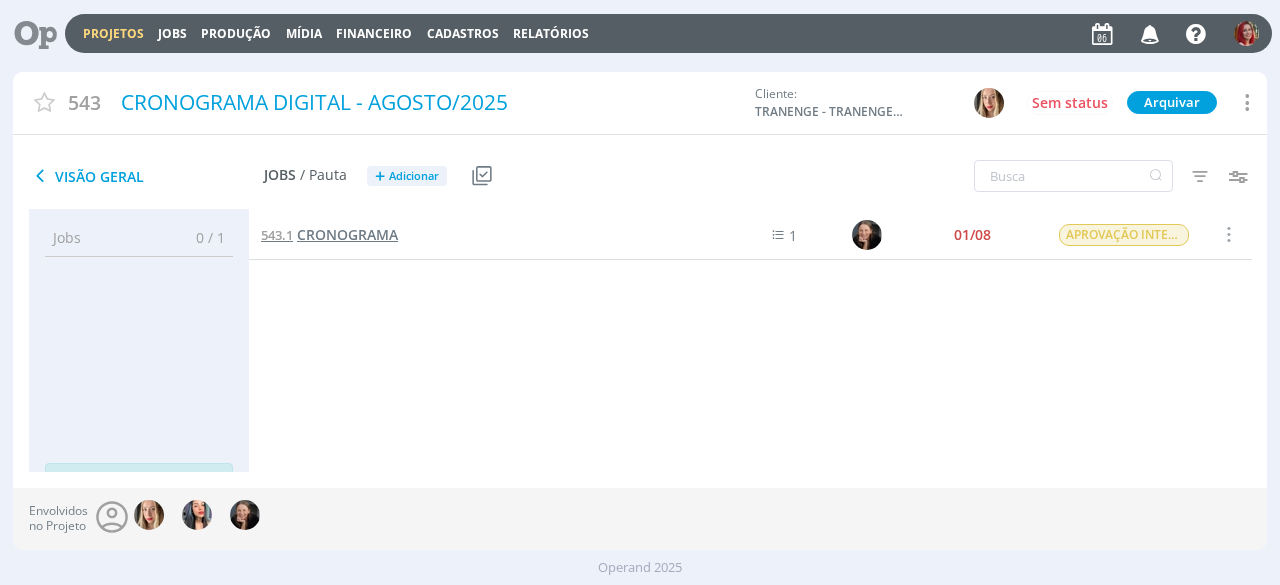 click on "CRONOGRAMA" at bounding box center [347, 234] 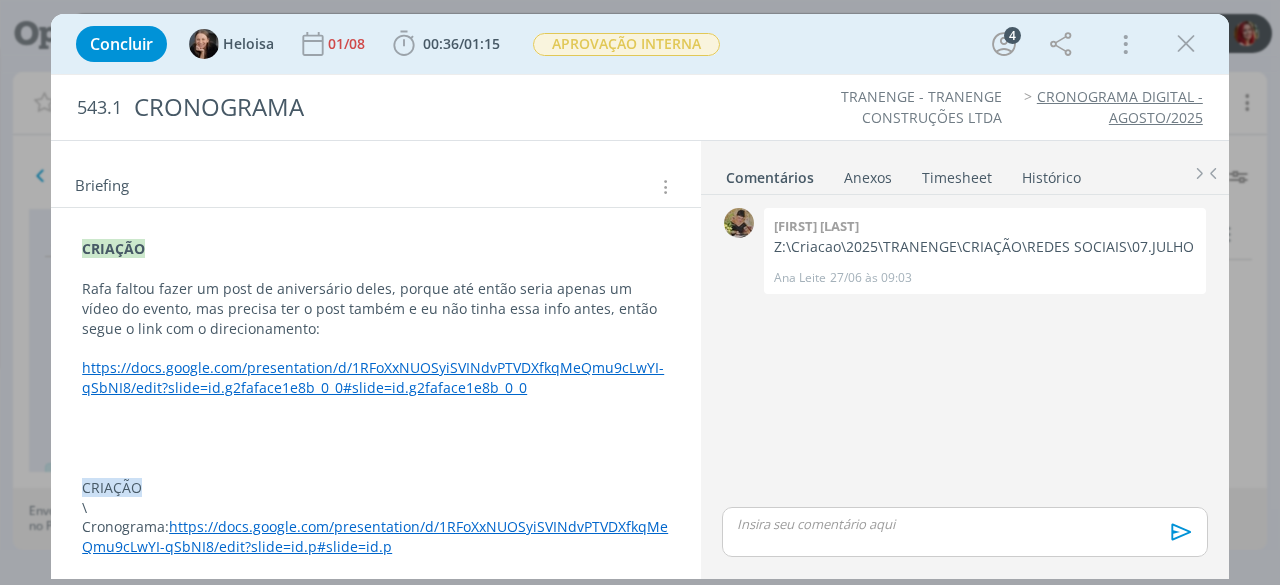 scroll, scrollTop: 190, scrollLeft: 0, axis: vertical 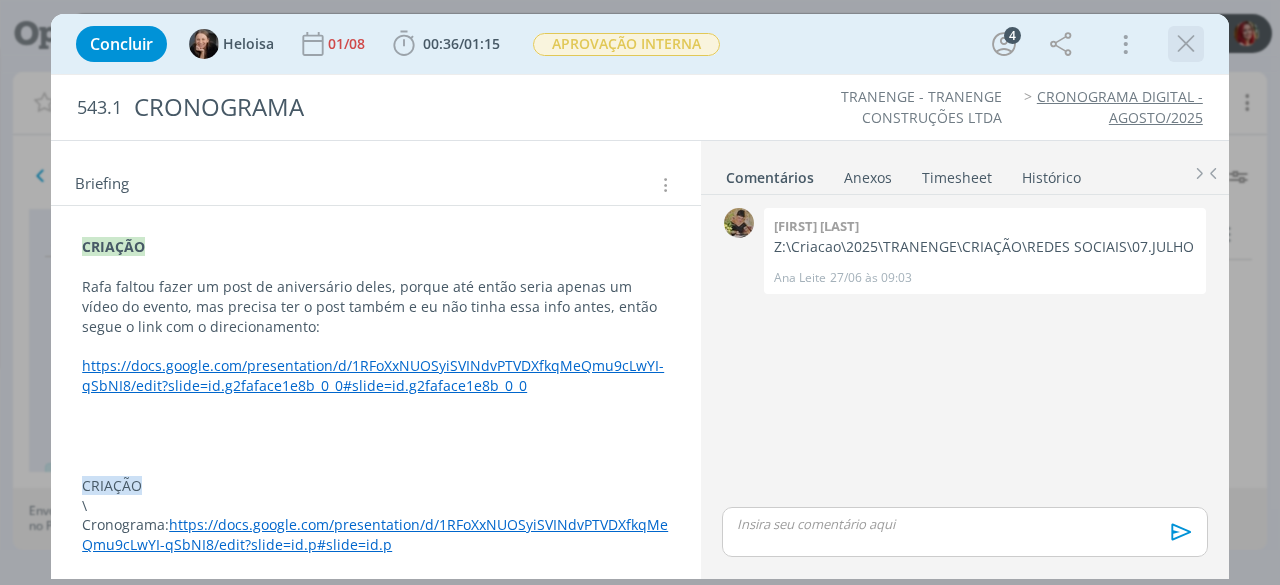 click at bounding box center [1186, 44] 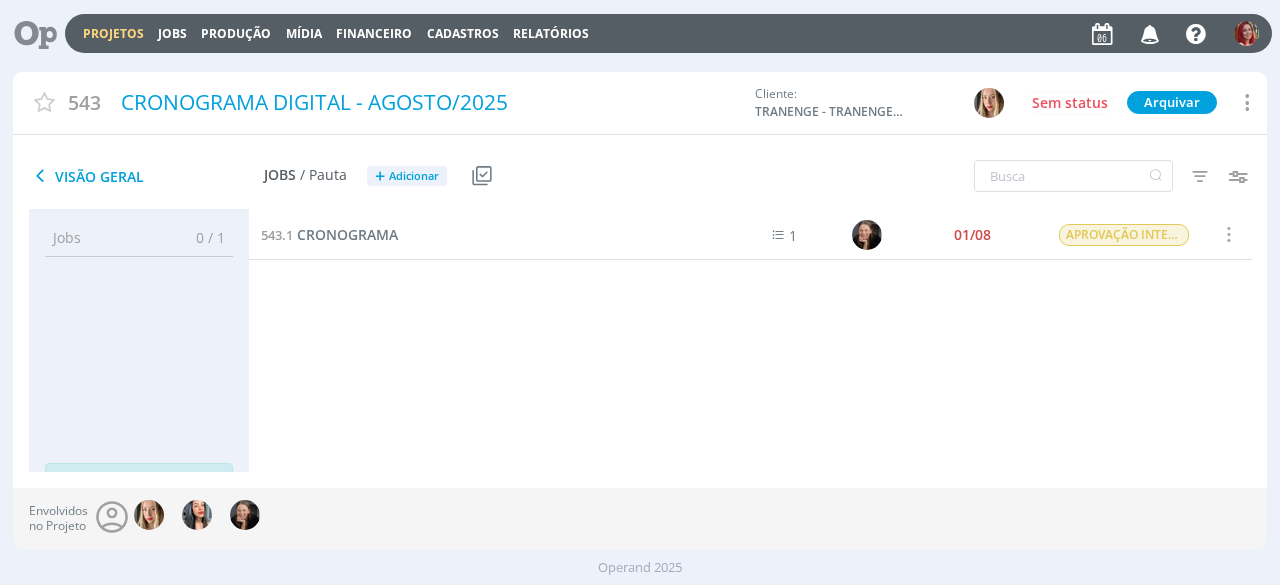 click at bounding box center [28, 33] 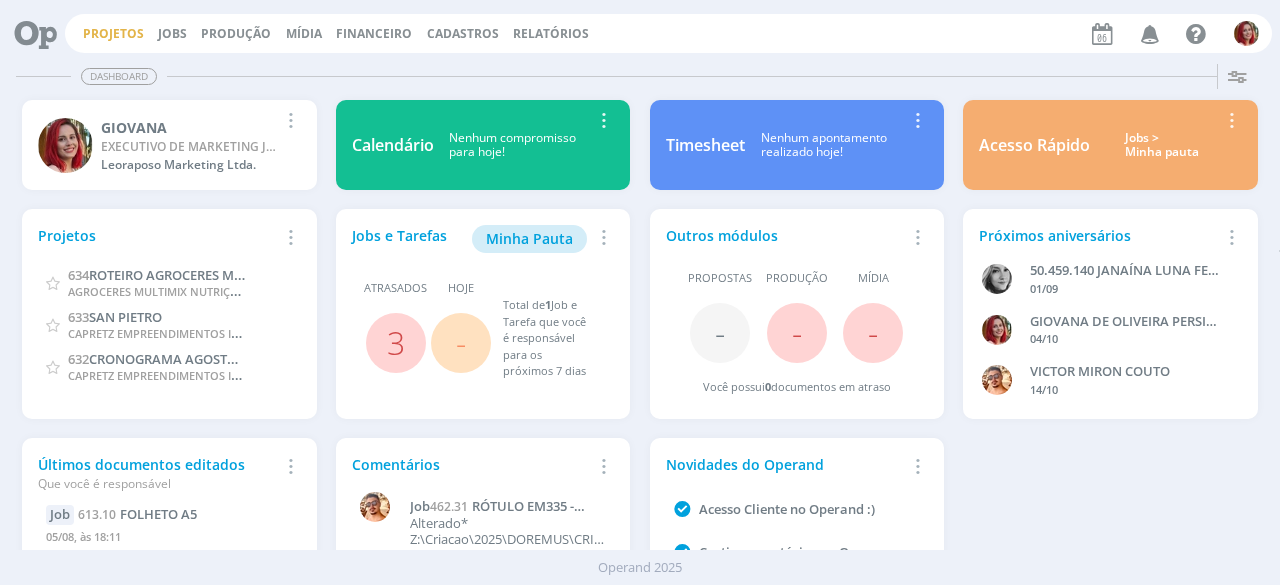 click on "Projetos" at bounding box center [113, 33] 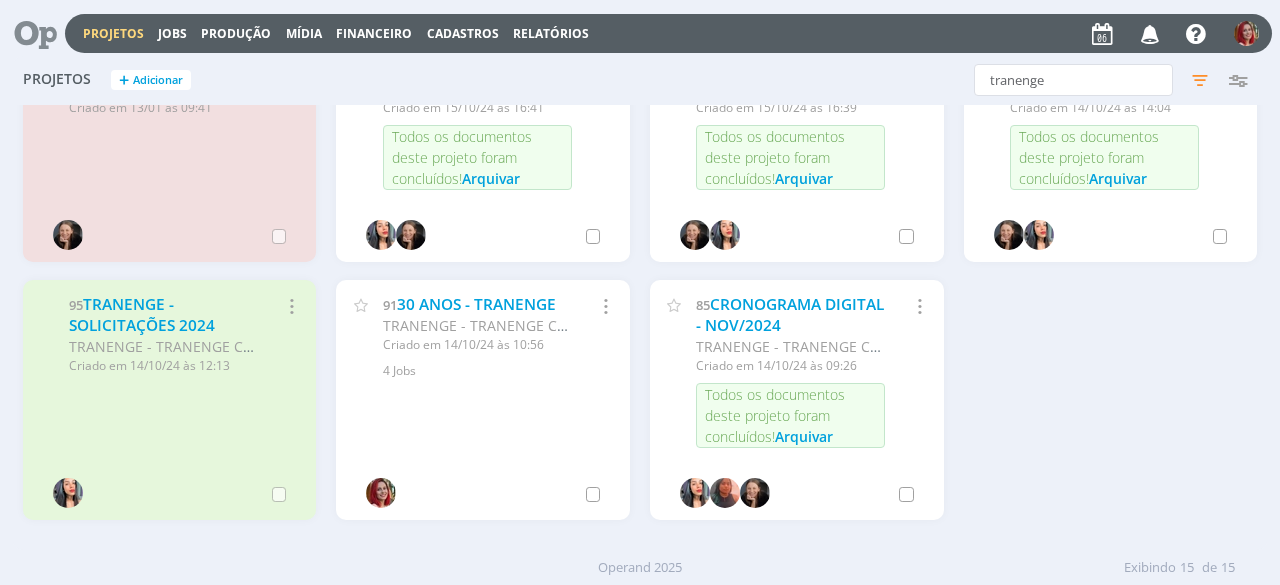 scroll, scrollTop: 616, scrollLeft: 0, axis: vertical 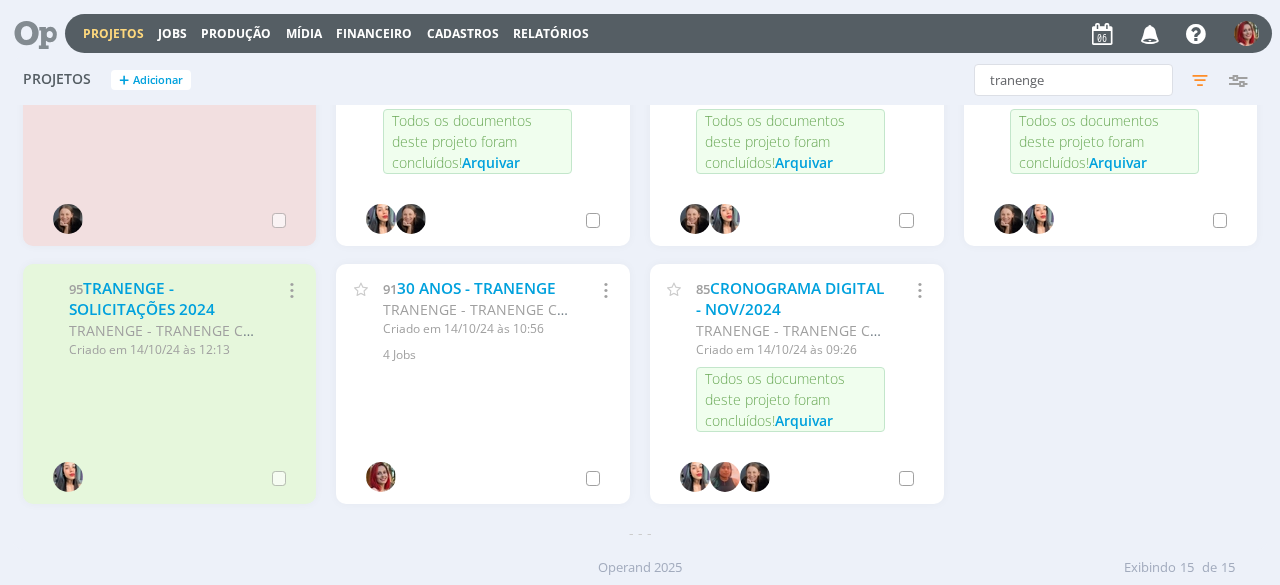 click on "596
EVENTOS | FEIRAS #2
TRANENGE - TRANENGE CONSTRUÇÕES LTDA Criado em 02/07 às 11:19
Selecionar projeto
Reabrir
543
CRONOGRAMA DIGITAL  - AGOSTO/2025
TRANENGE - TRANENGE CONSTRUÇÕES LTDA Criado em 26/05 às 14:20
Prazo estimado:
01/08
Selecionar projeto
Arquivar
Cancelar
1 Job
513
CRONOGRAMA DIGITAL  - JUNHO/2025
TRANENGE - TRANENGE CONSTRUÇÕES LTDA Criado em 13/05 às 15:11 Todos os documentos deste projeto foram concluídos!
Arquivar
Selecionar projeto
Arquivar
Cancelar
481 Criado em 14/04 às 14:13 458 420 388" at bounding box center [640, 5] 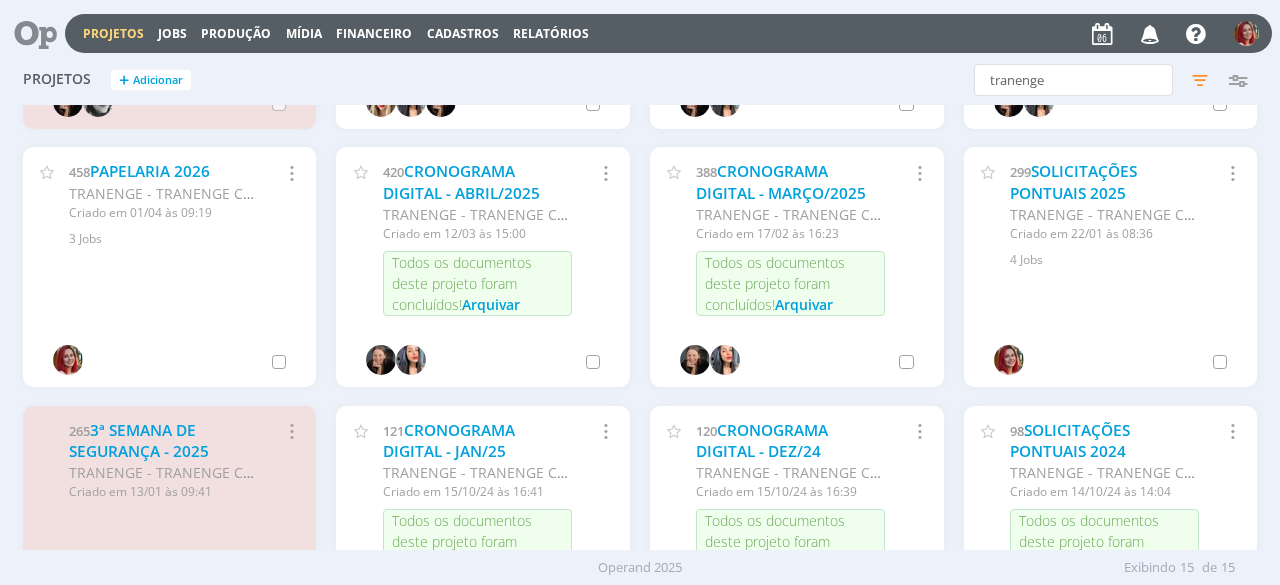 scroll, scrollTop: 116, scrollLeft: 0, axis: vertical 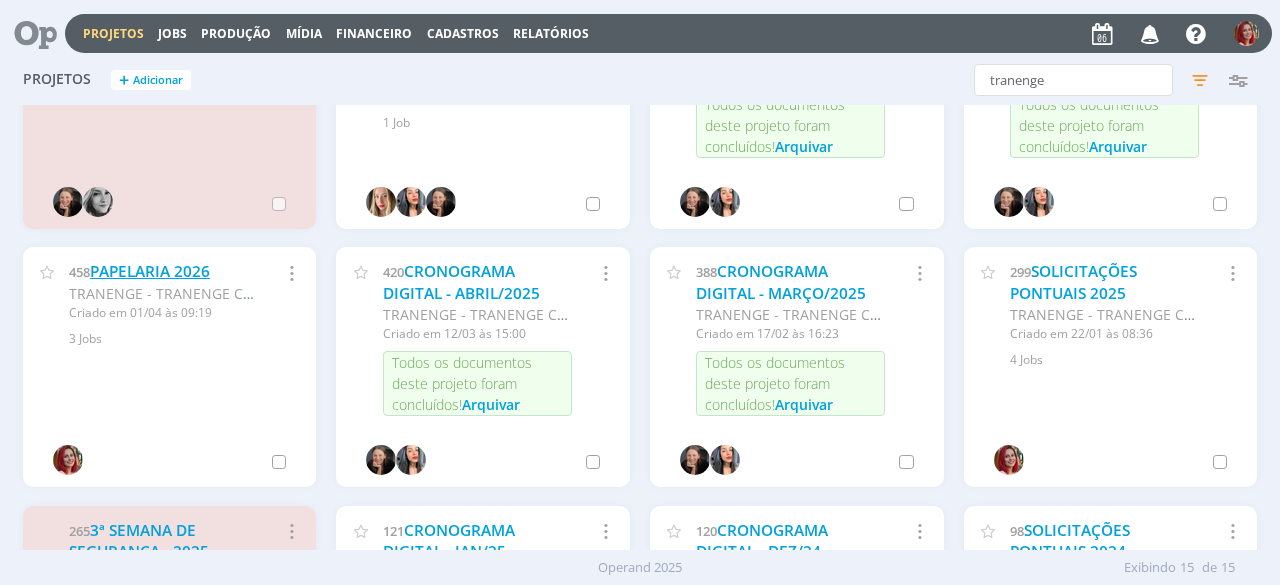 click on "PAPELARIA 2026" at bounding box center (150, 271) 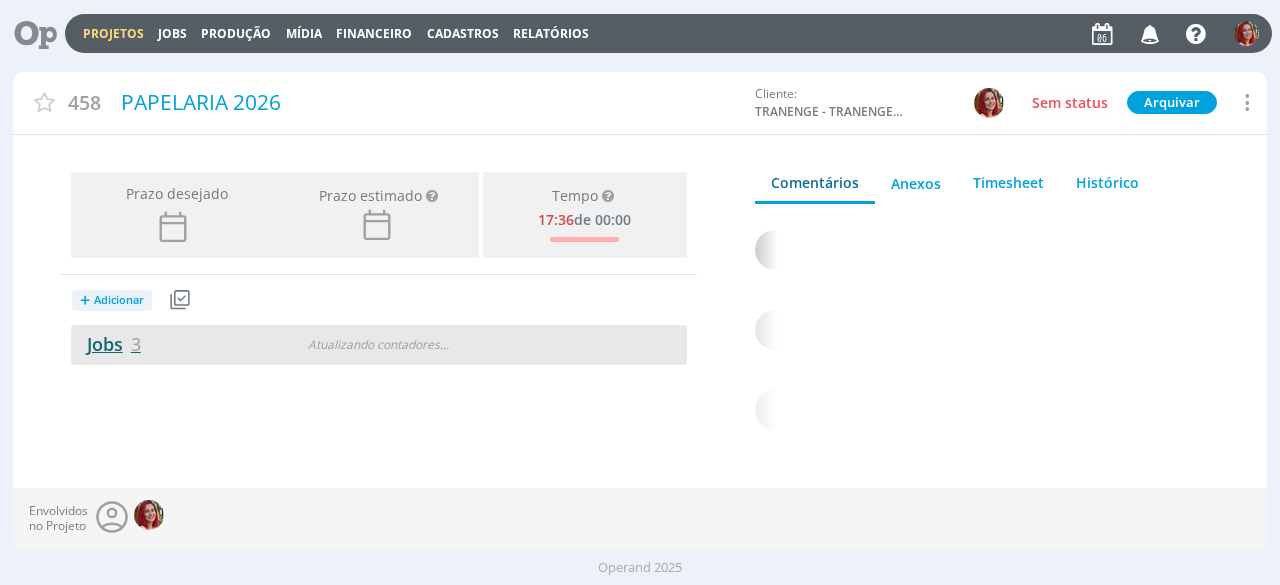 click on "Jobs 3" at bounding box center [106, 344] 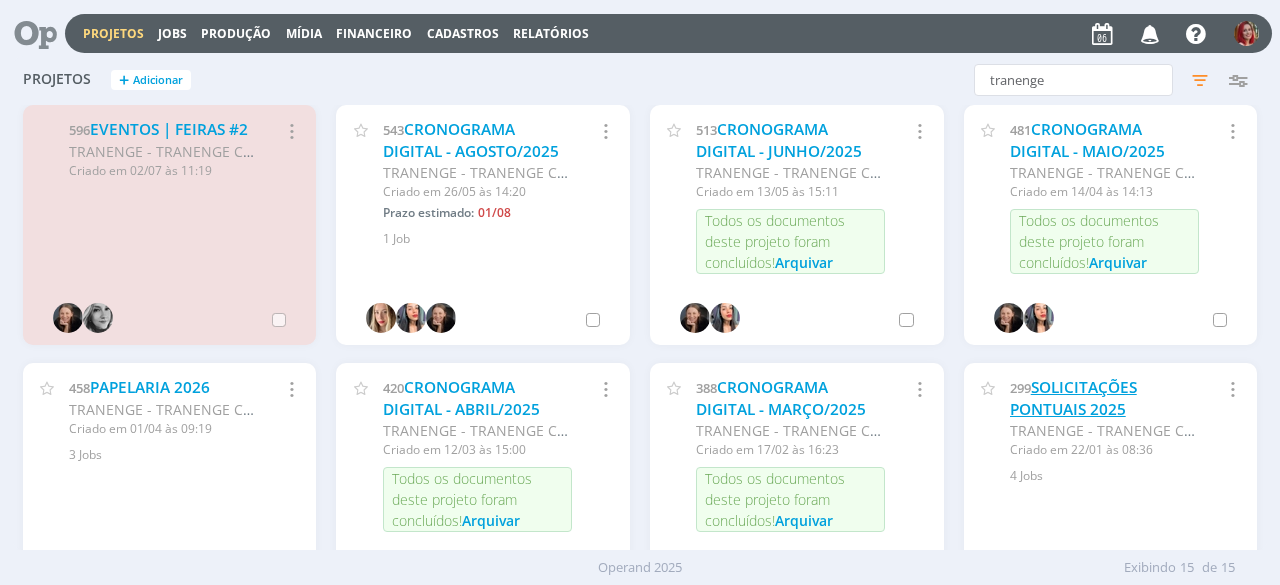 click on "SOLICITAÇÕES PONTUAIS 2025" at bounding box center [1073, 398] 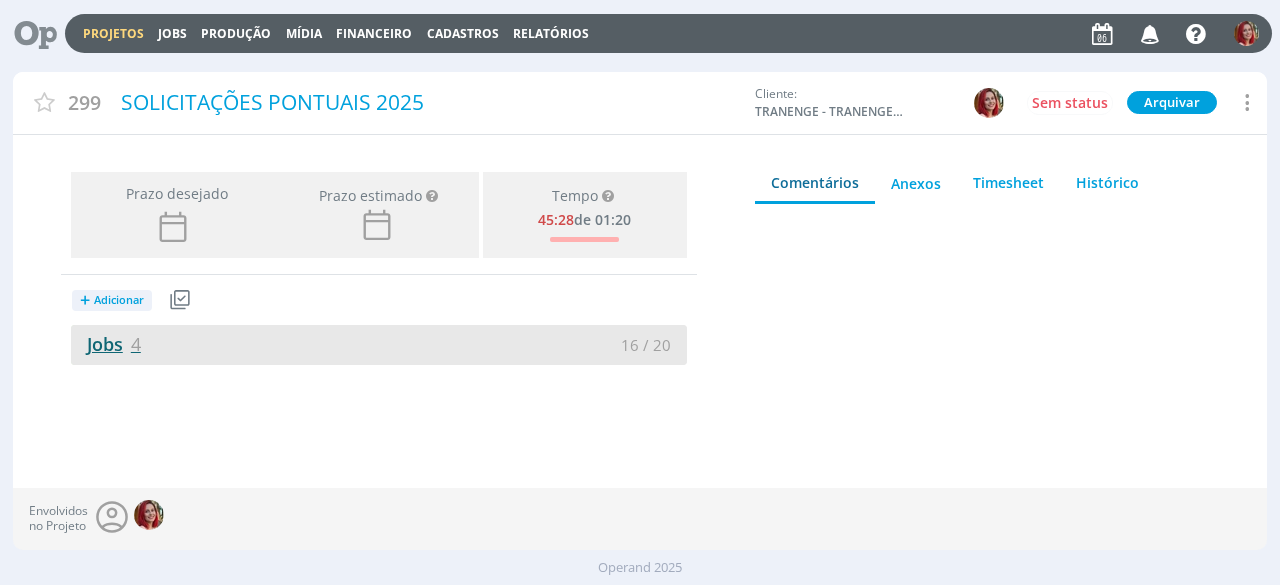 click on "Jobs 4" at bounding box center (106, 344) 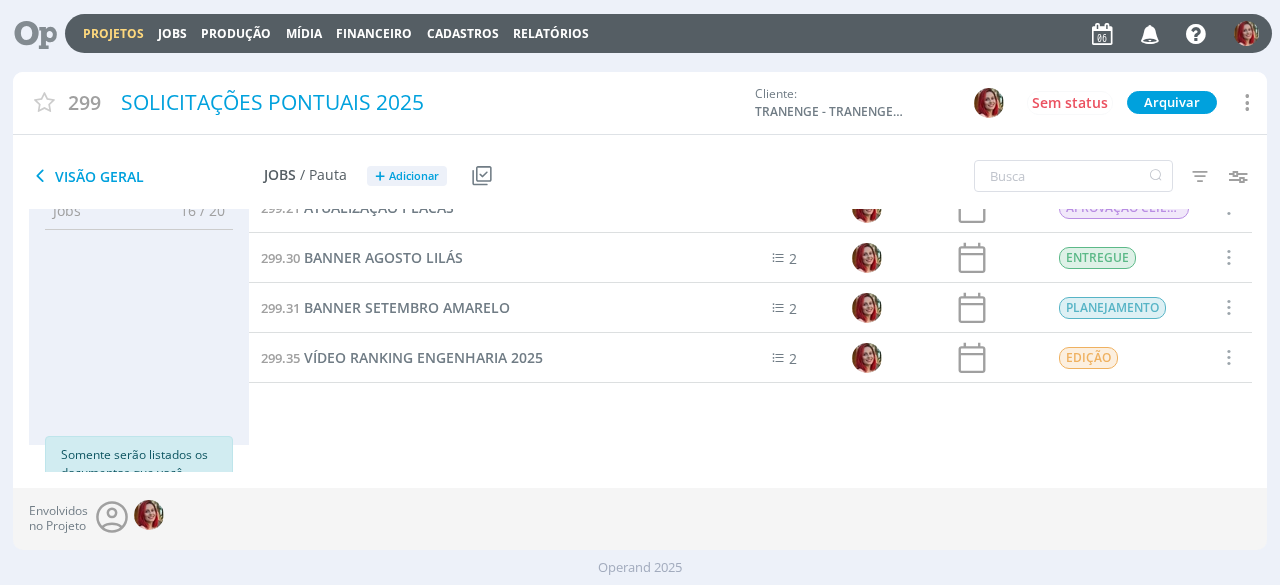scroll, scrollTop: 0, scrollLeft: 0, axis: both 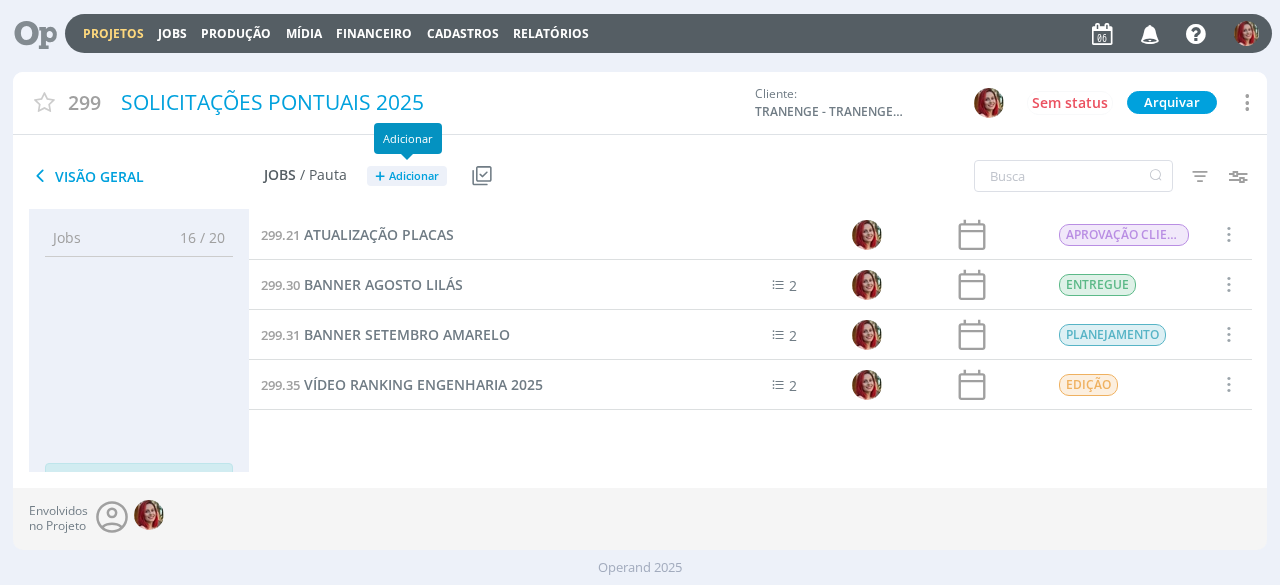 click on "+ Adicionar" at bounding box center (407, 176) 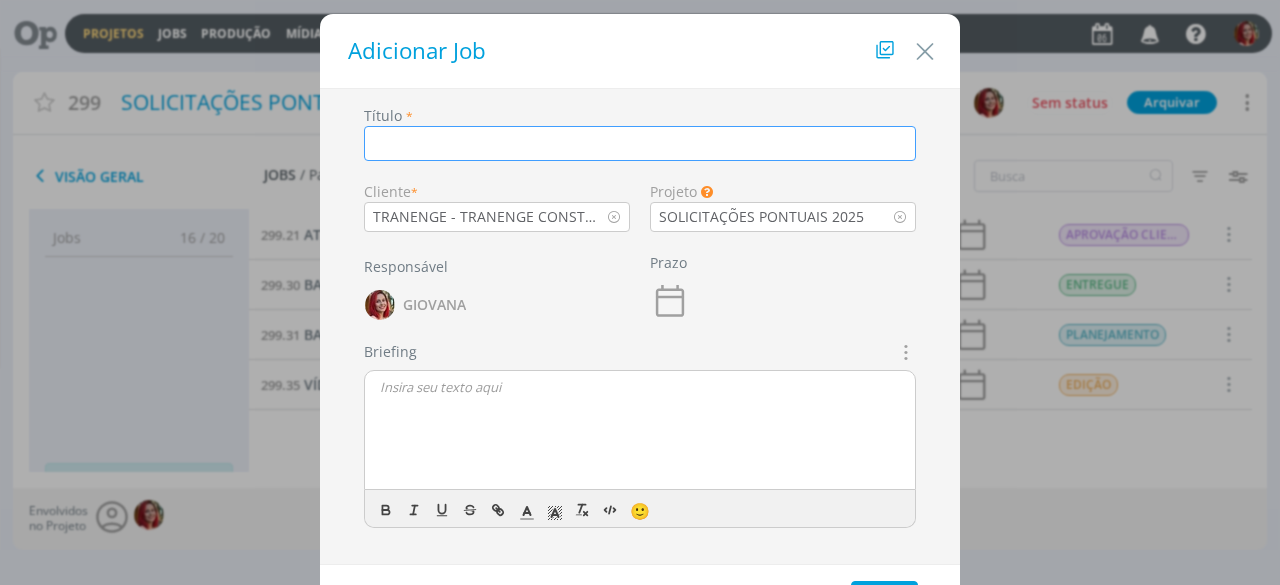 click at bounding box center [904, 352] 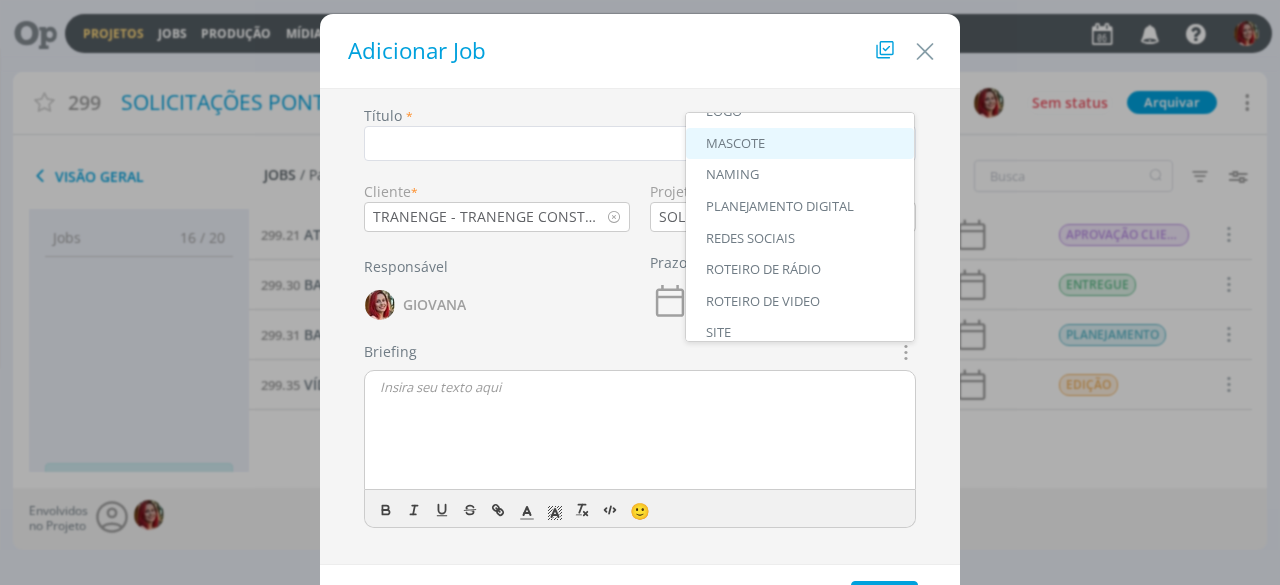 scroll, scrollTop: 150, scrollLeft: 0, axis: vertical 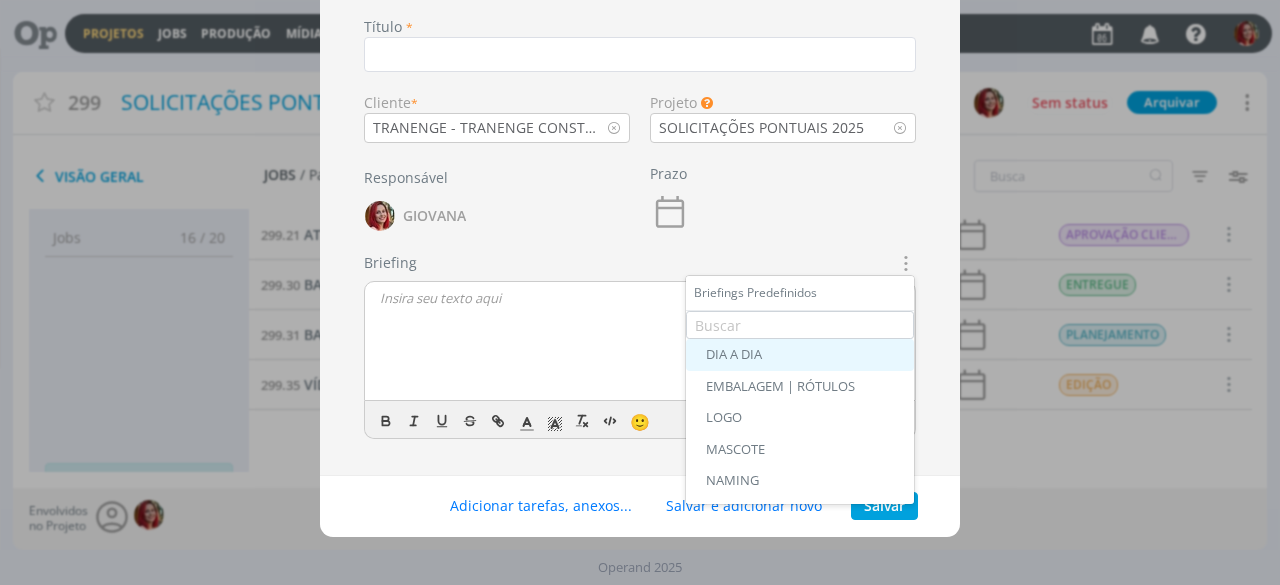 click on "DIA A DIA" at bounding box center [800, 355] 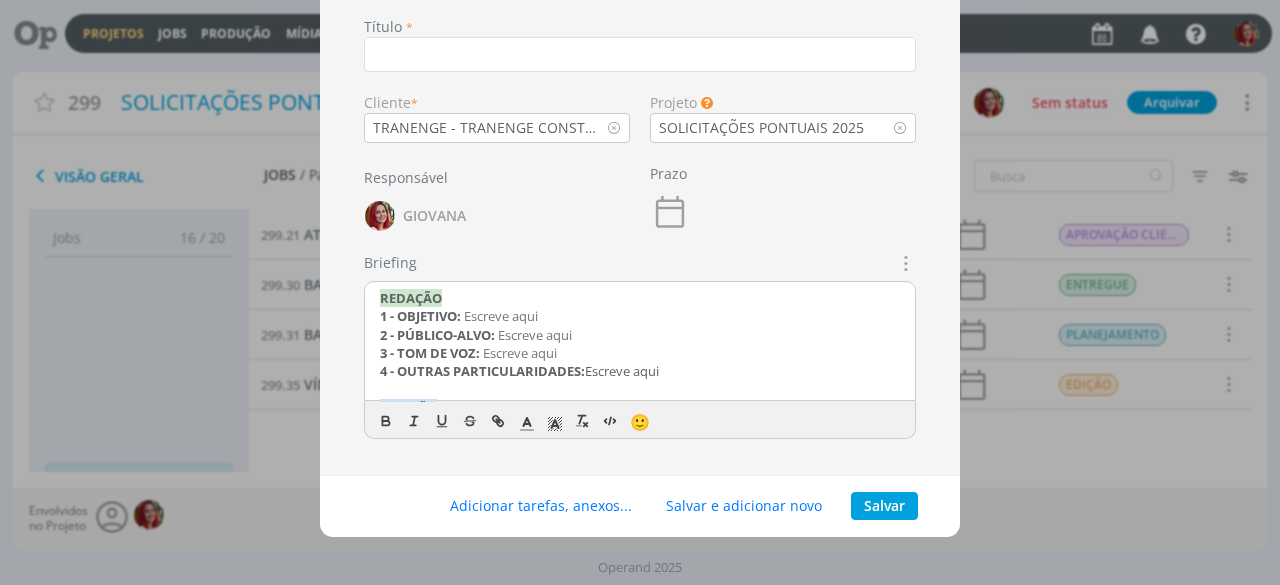 drag, startPoint x: 672, startPoint y: 371, endPoint x: 705, endPoint y: 387, distance: 36.67424 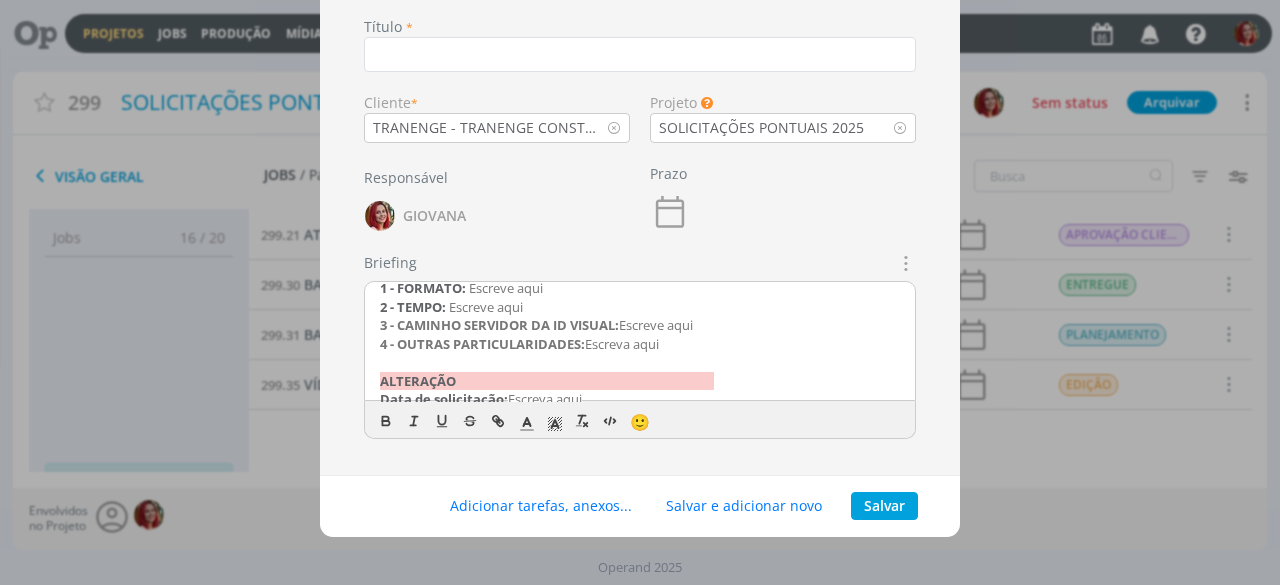scroll, scrollTop: 308, scrollLeft: 0, axis: vertical 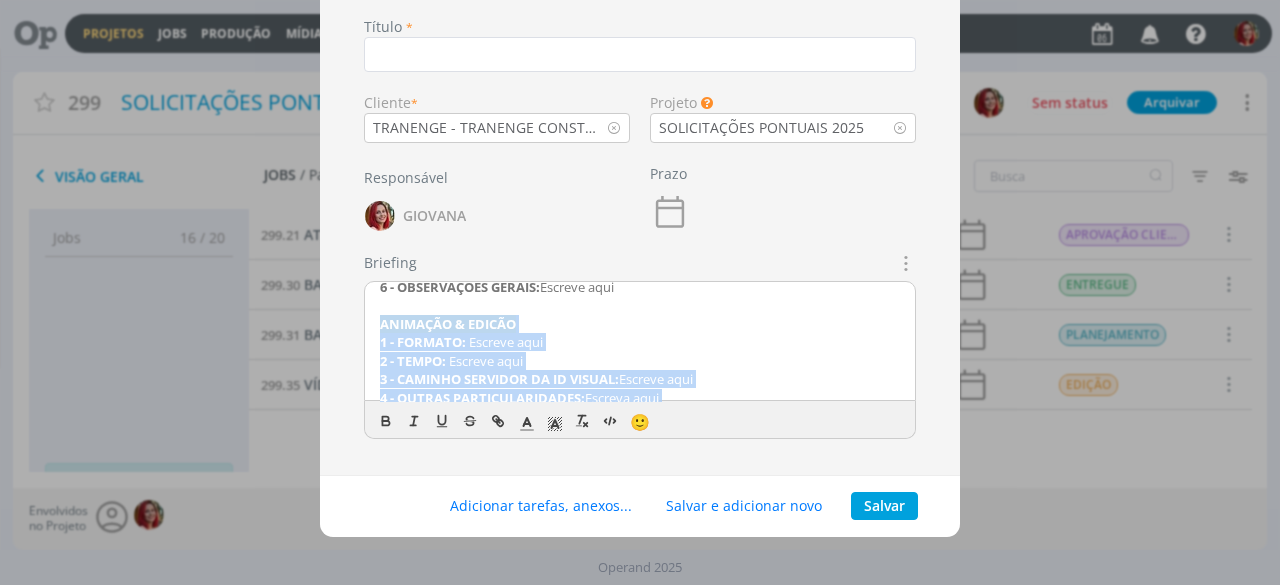 drag, startPoint x: 682, startPoint y: 333, endPoint x: 376, endPoint y: 330, distance: 306.0147 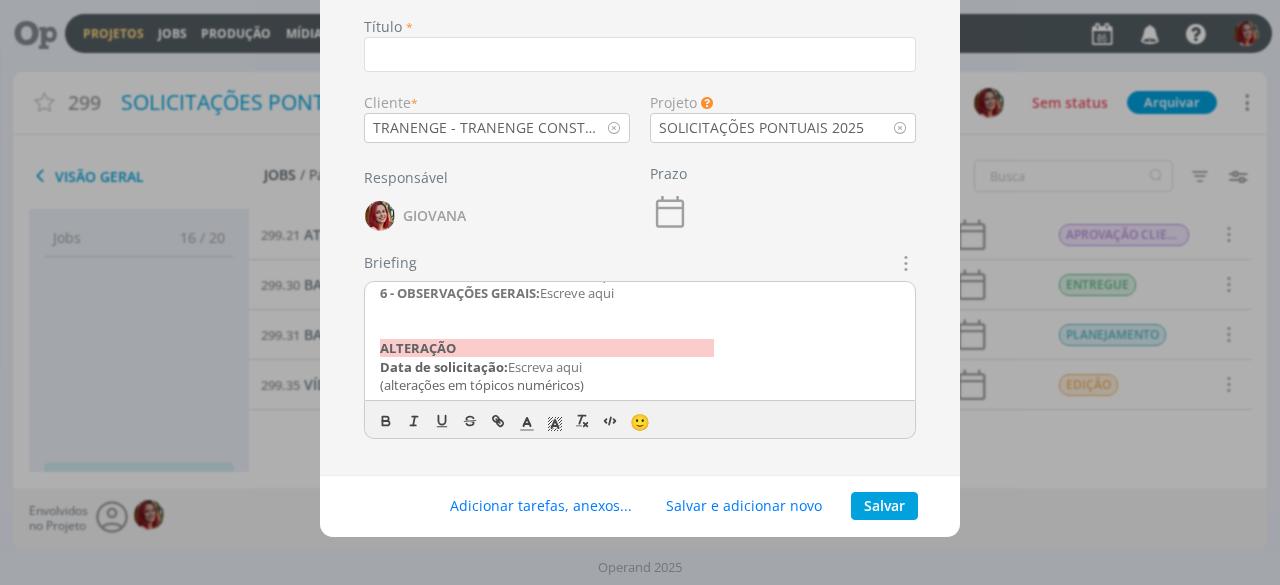 scroll, scrollTop: 226, scrollLeft: 0, axis: vertical 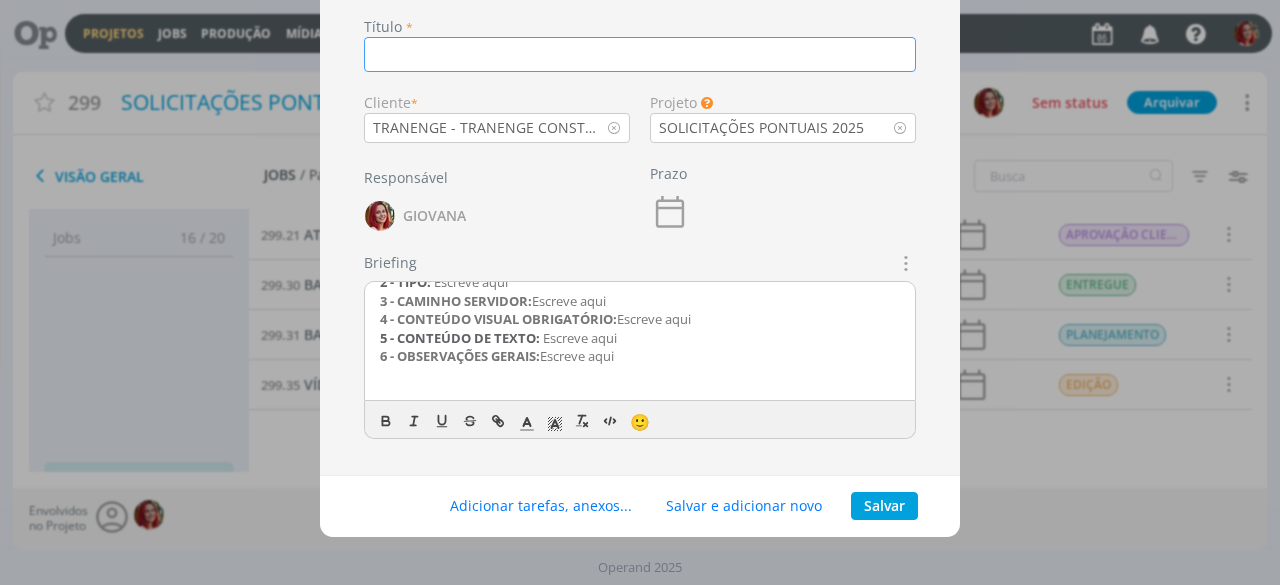 click at bounding box center [640, 54] 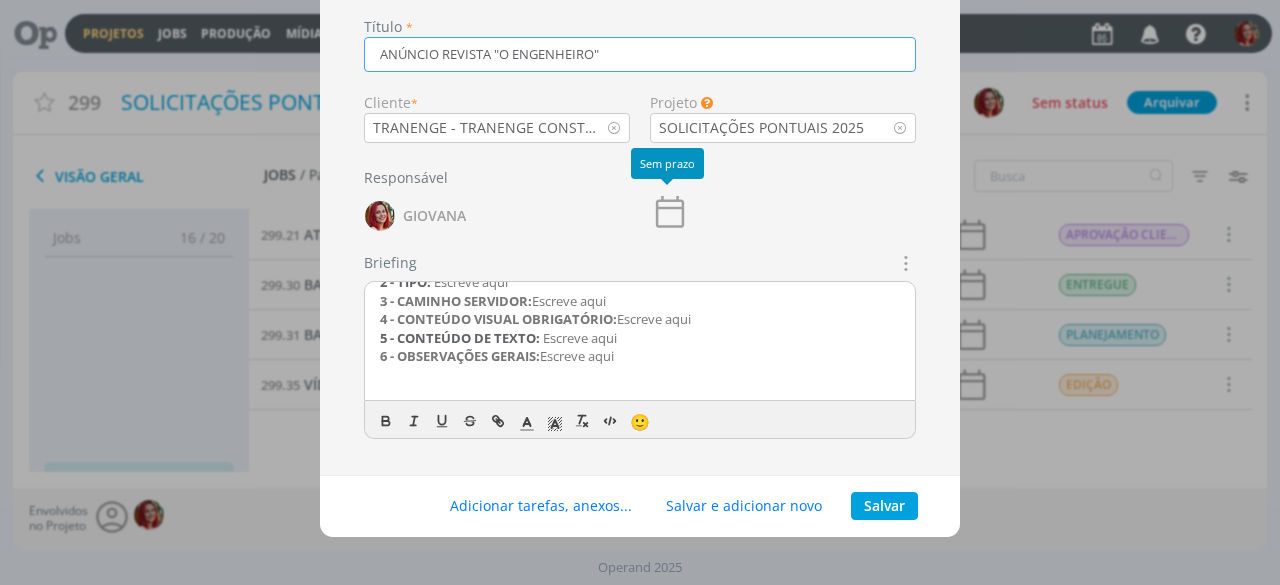 type on "ANÚNCIO REVISTA "O ENGENHEIRO"" 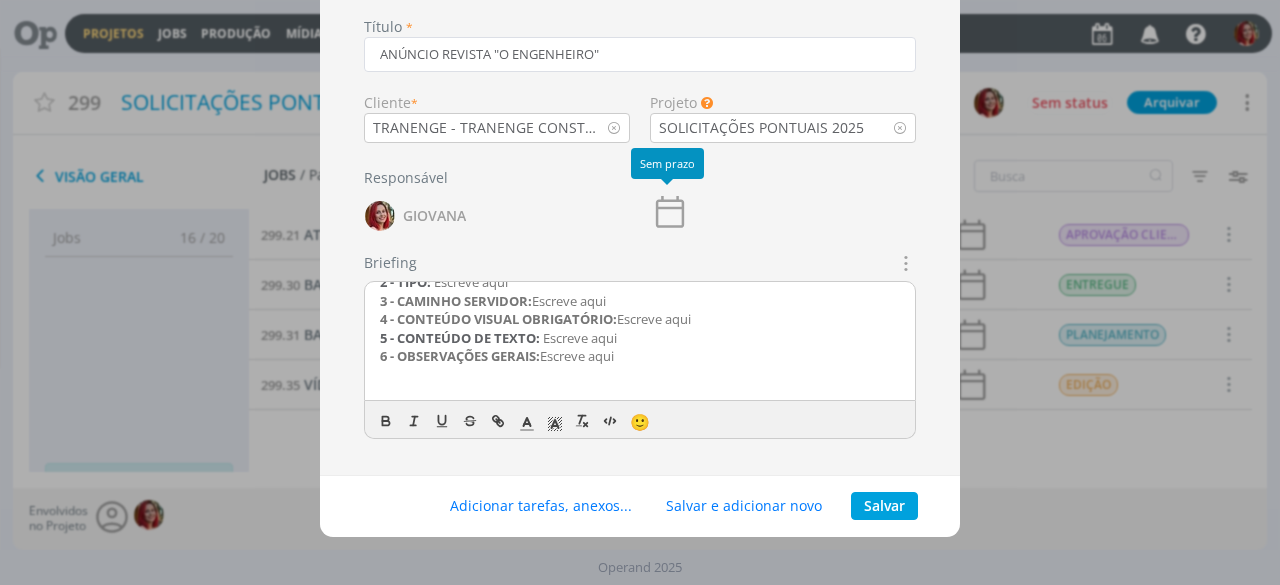 click 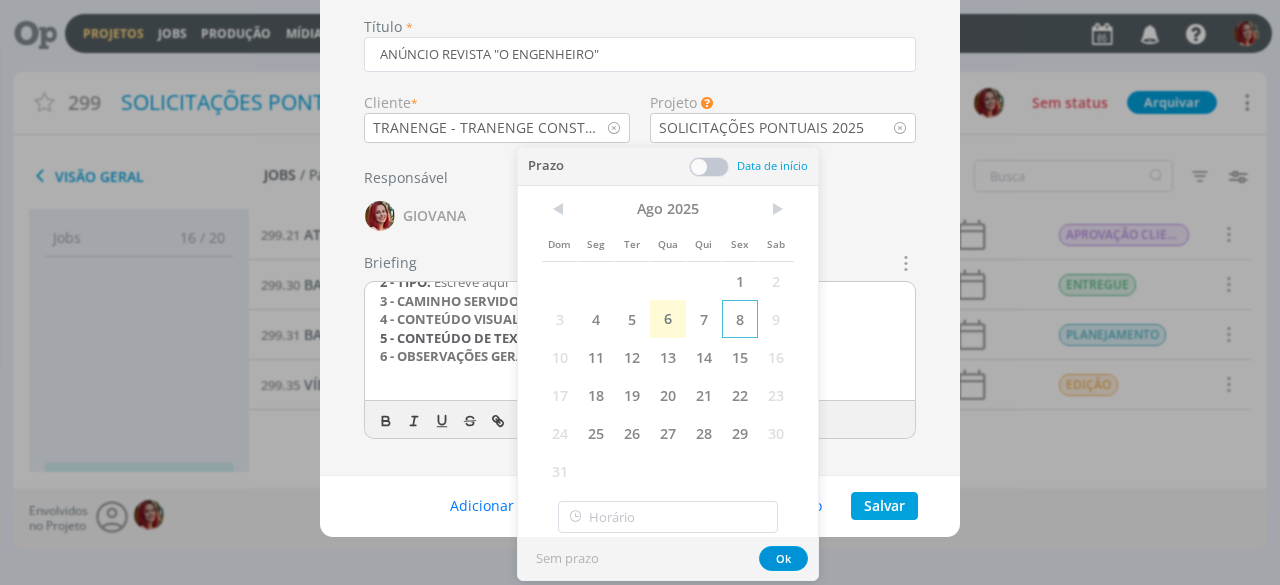 click on "8" at bounding box center (740, 319) 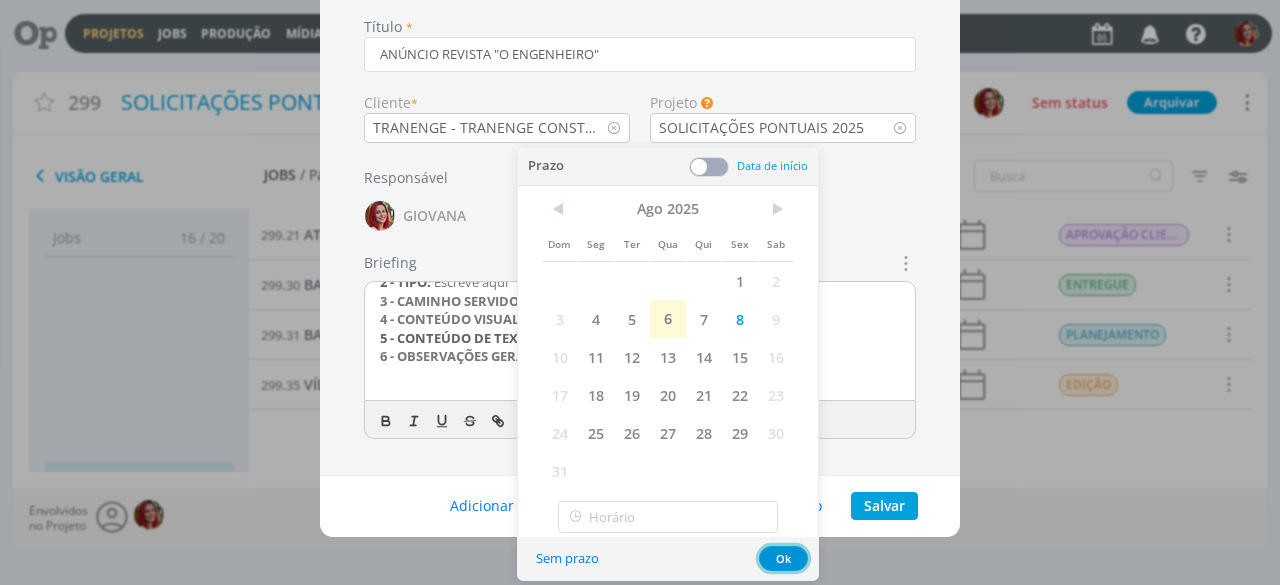 click on "Ok" at bounding box center [783, 558] 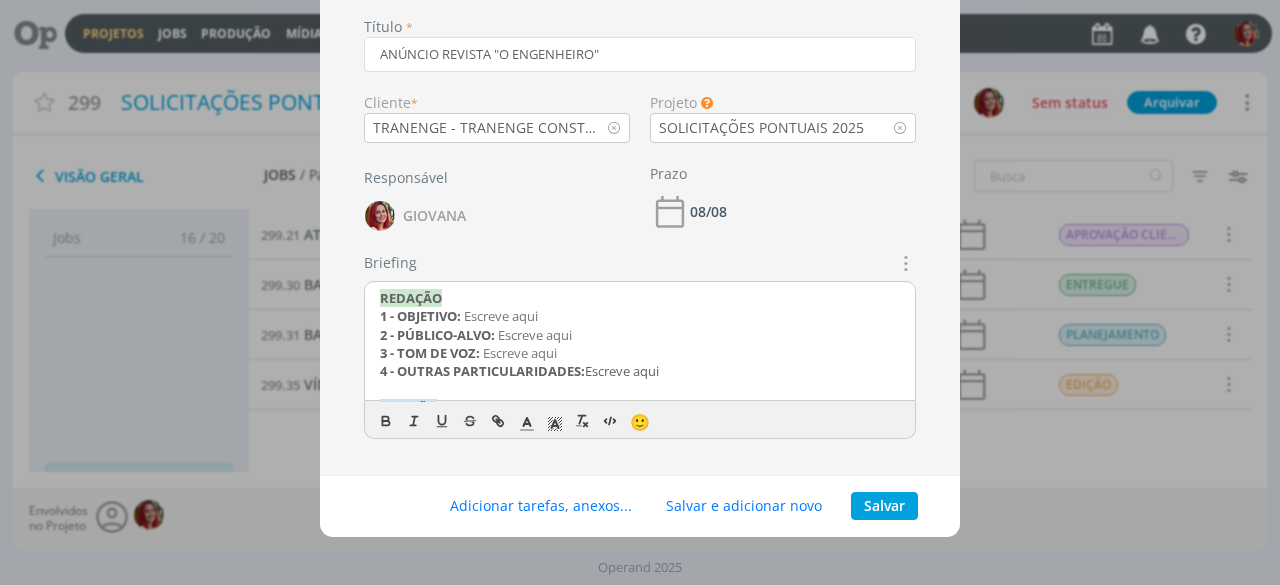 scroll, scrollTop: 100, scrollLeft: 0, axis: vertical 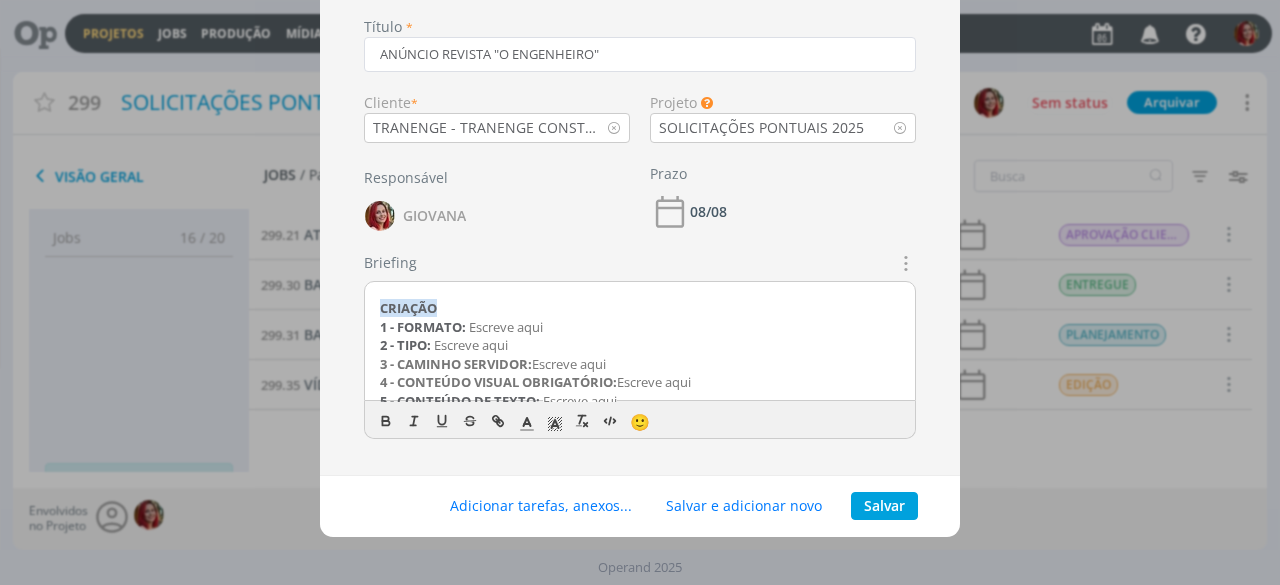 click on "1 - FORMATO:   Escreve aqui" at bounding box center (640, 327) 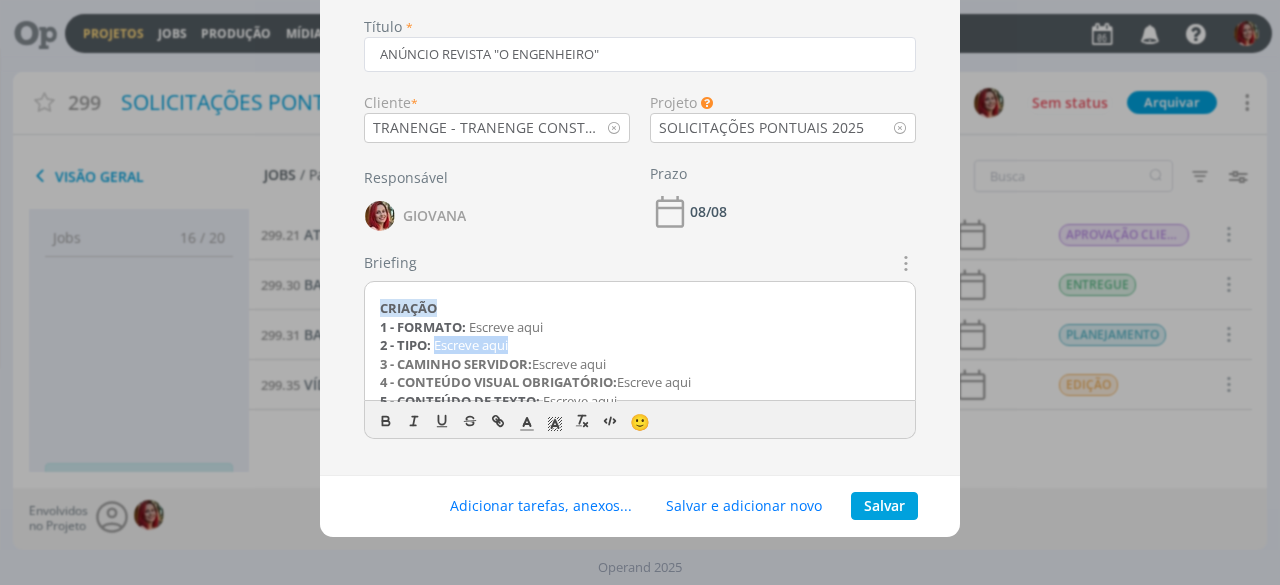 drag, startPoint x: 521, startPoint y: 340, endPoint x: 435, endPoint y: 342, distance: 86.023254 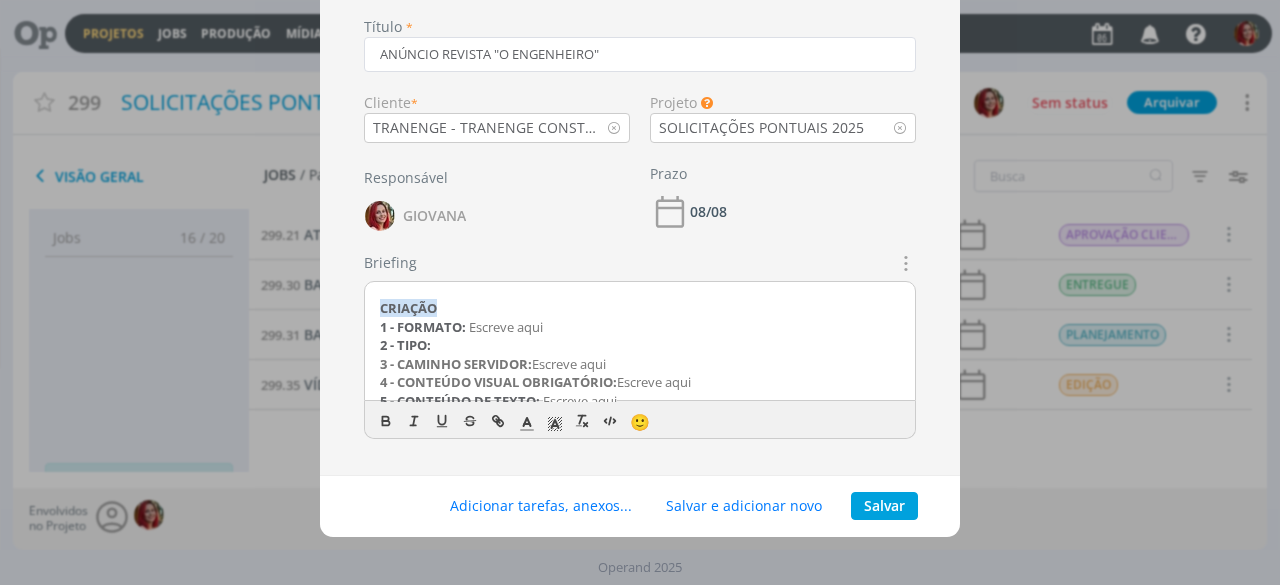type 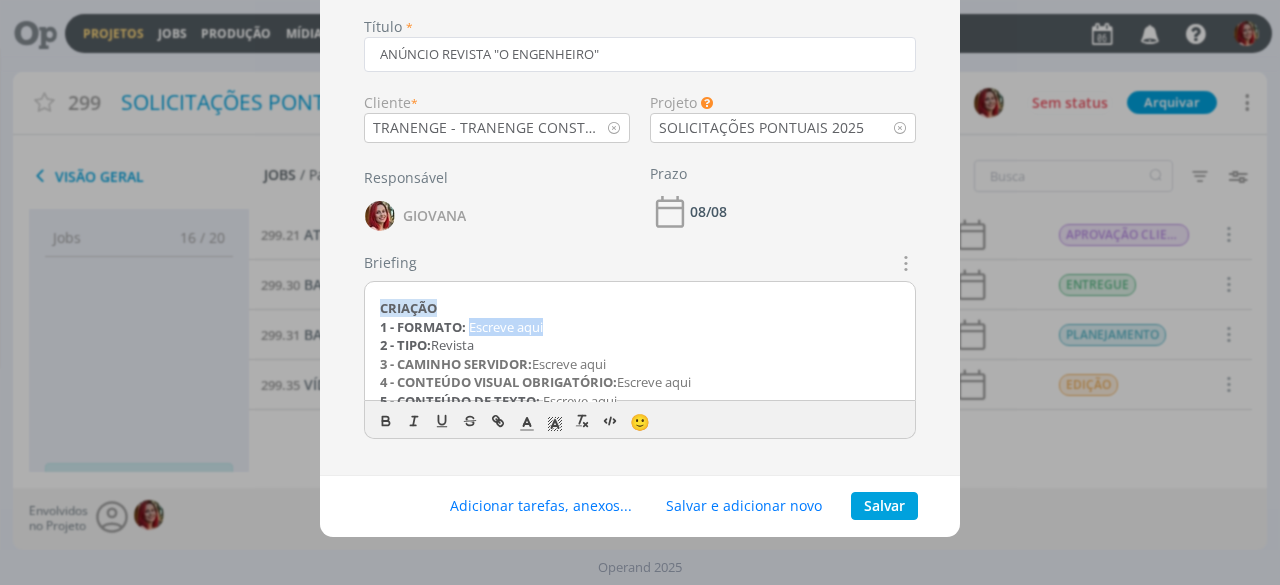 drag, startPoint x: 554, startPoint y: 326, endPoint x: 466, endPoint y: 323, distance: 88.051125 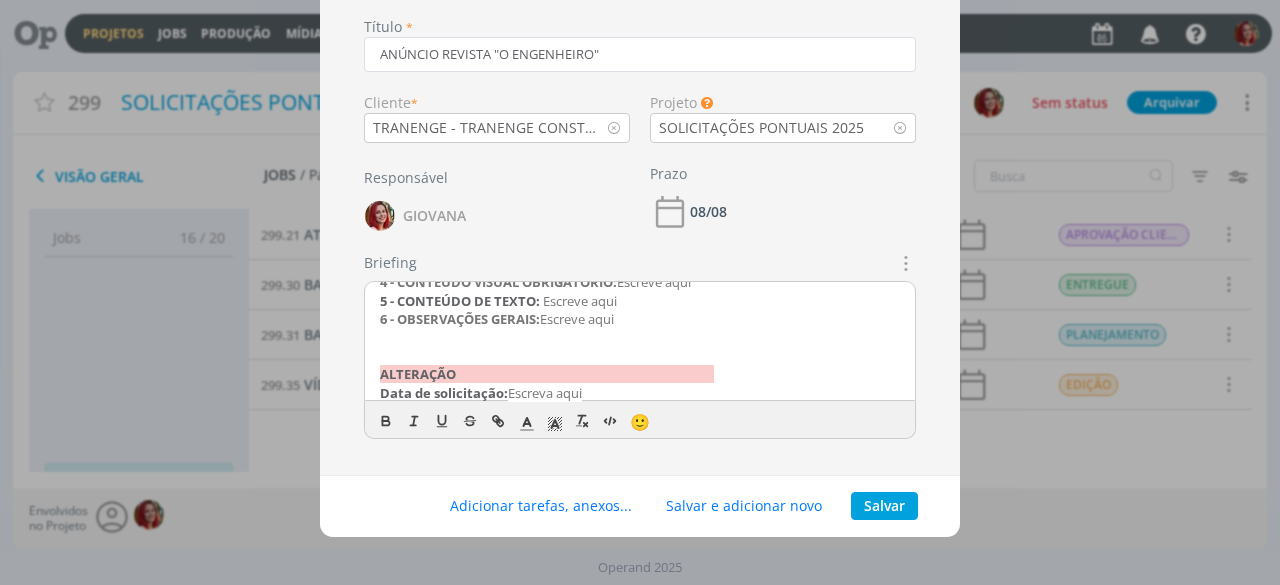 scroll, scrollTop: 100, scrollLeft: 0, axis: vertical 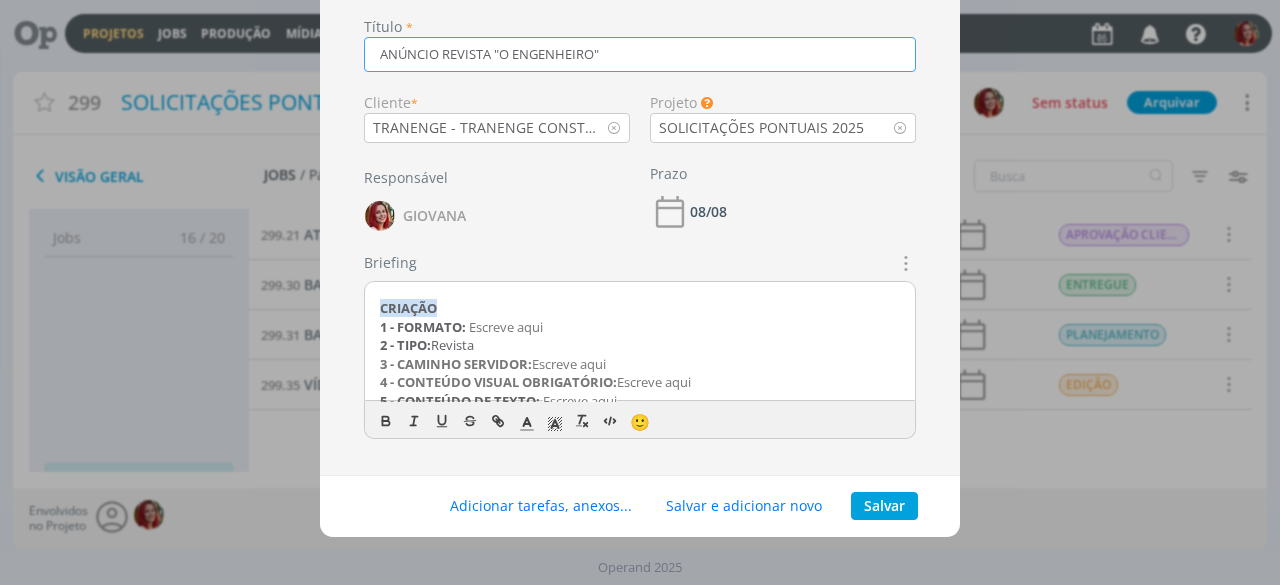 click on "ANÚNCIO REVISTA "O ENGENHEIRO"" at bounding box center (640, 54) 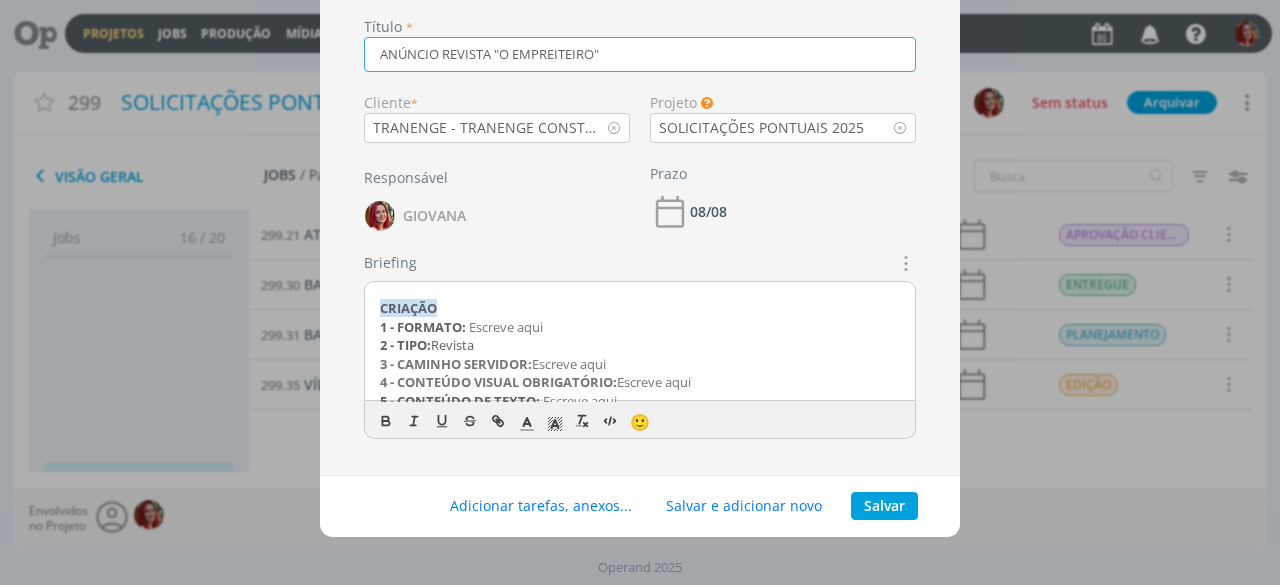 type on "ANÚNCIO REVISTA "O EMPREITEIRO"" 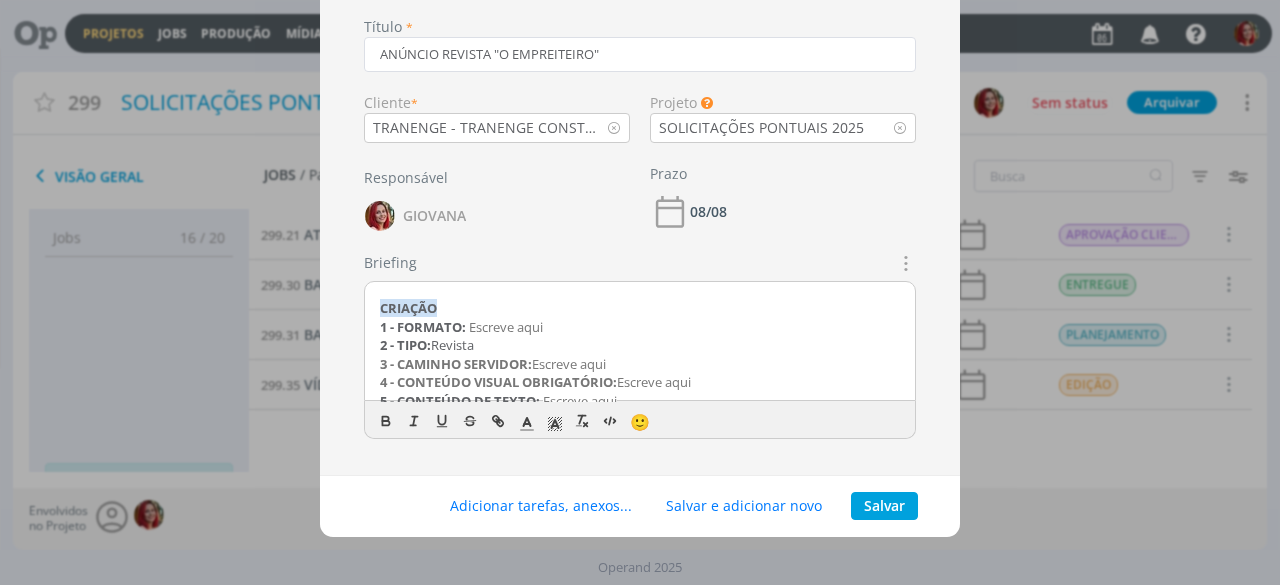 click on "Adicionar Job
Título * ANÚNCIO REVISTA "O EMPREITEIRO"
Cliente
*
TRANENGE - TRANENGE CONSTRUÇÕES LTDA
Projeto
Os Jobs sem um projeto selecionado serão inseridos no projeto "Geral" do cliente.
Ok
SOLICITAÇÕES PONTUAIS 2025
Responsável
GIOVANA
Prazo 08/08 Briefings Predefinidos
DIA A DIA
EMBALAGEM | RÓTULOS
LOGO
MASCOTE
NAMING
PLANEJAMENTO DIGITAL
REDES SOCIAIS
ROTEIRO DE RÁDIO
ROTEIRO DE VIDEO" at bounding box center (640, 292) 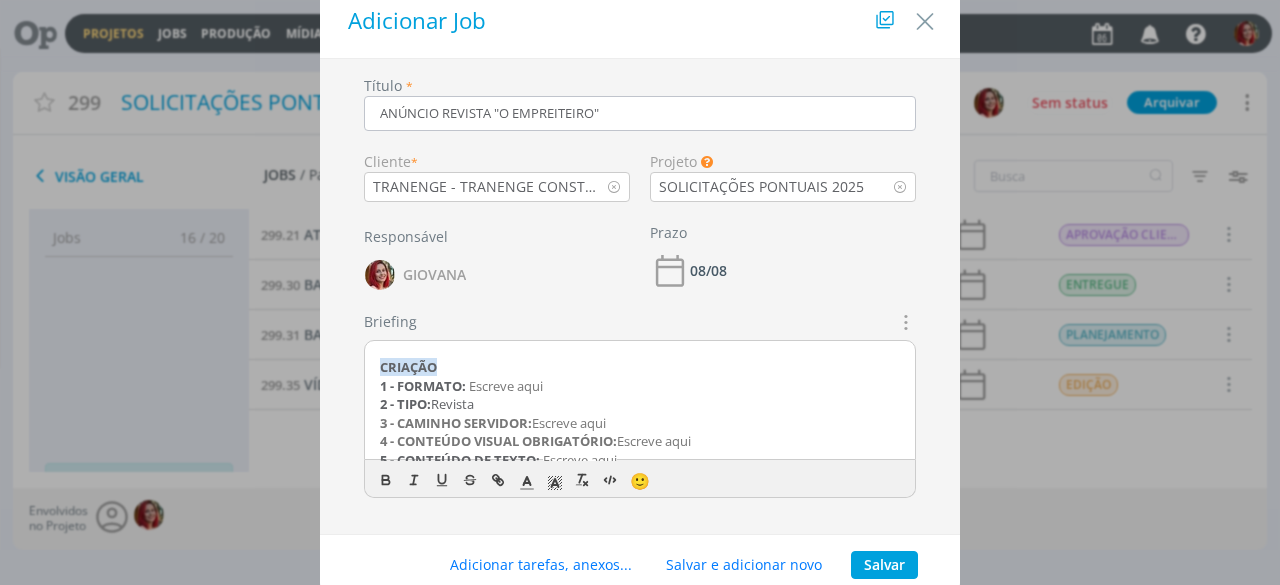 scroll, scrollTop: 0, scrollLeft: 0, axis: both 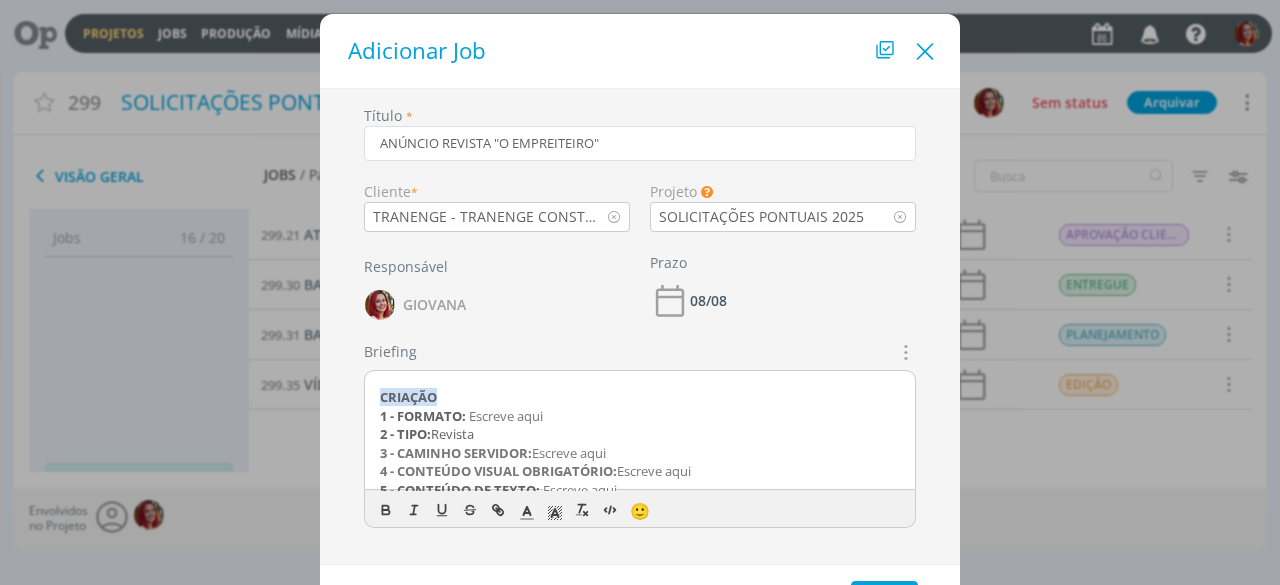 click at bounding box center (925, 52) 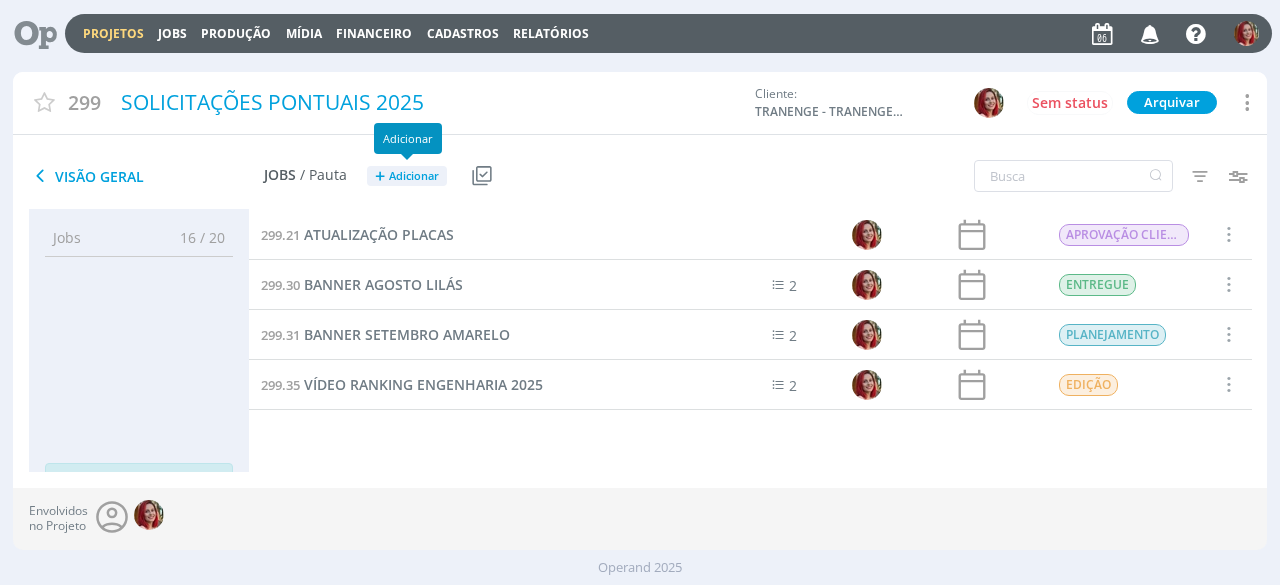 click on "Adicionar" at bounding box center [414, 176] 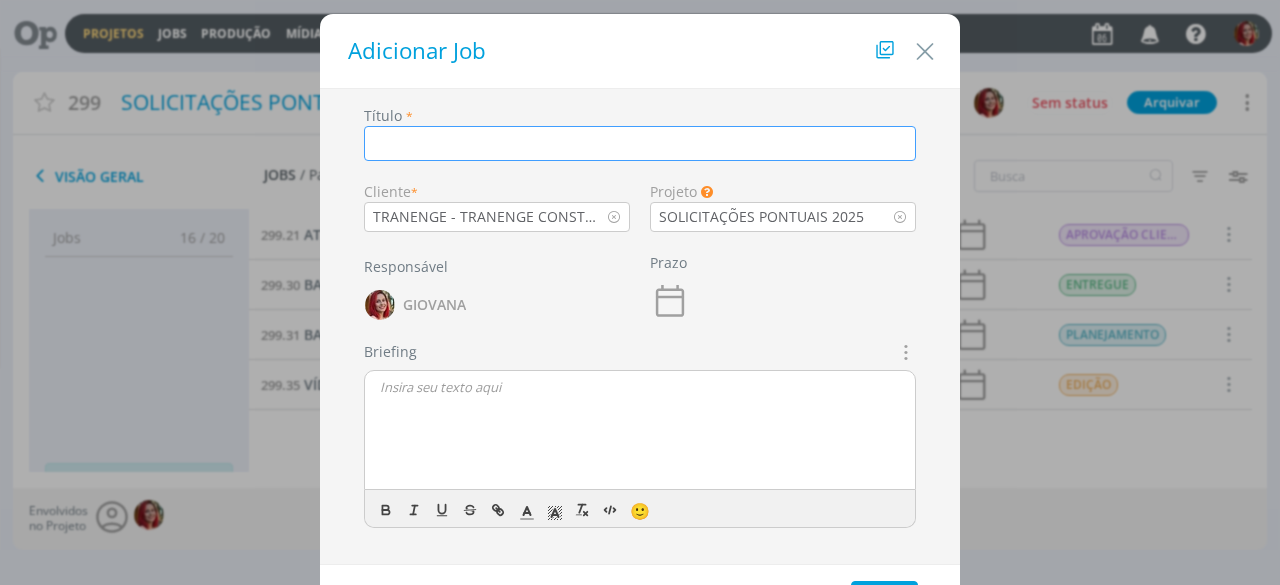 click at bounding box center [640, 143] 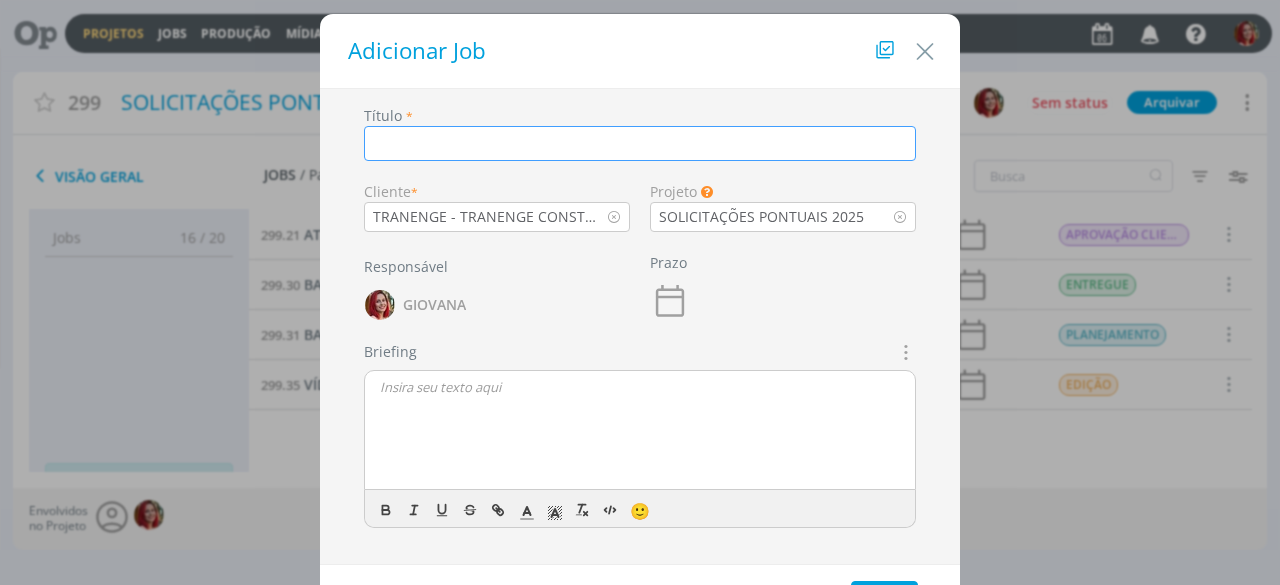 type on "J" 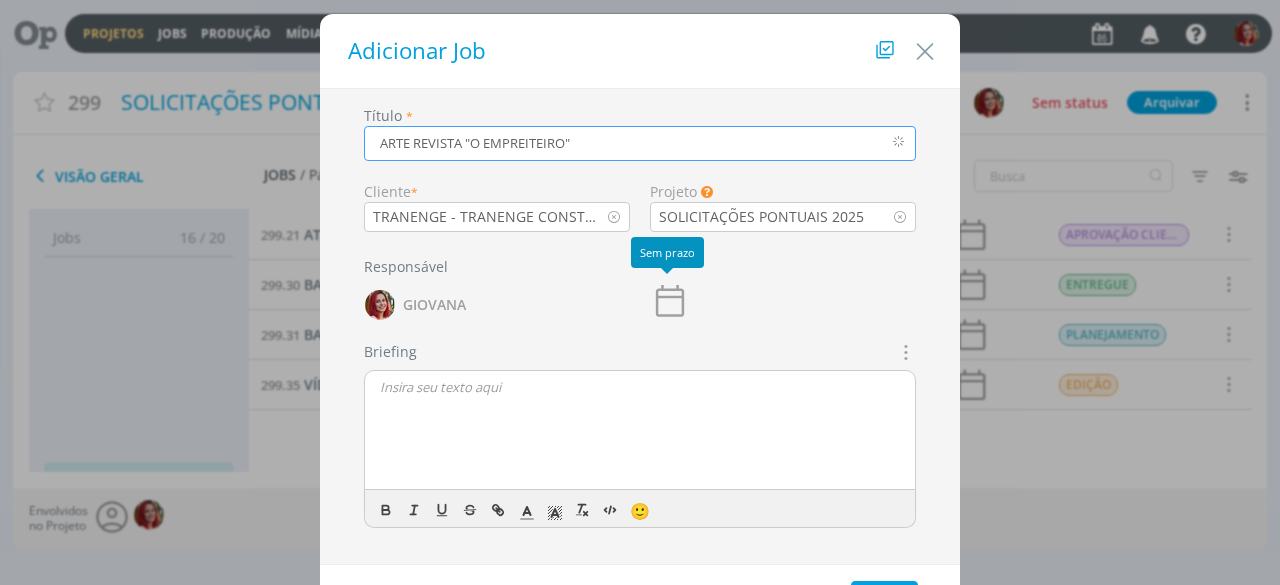 type on "ARTE REVISTA "O EMPREITEIRO"" 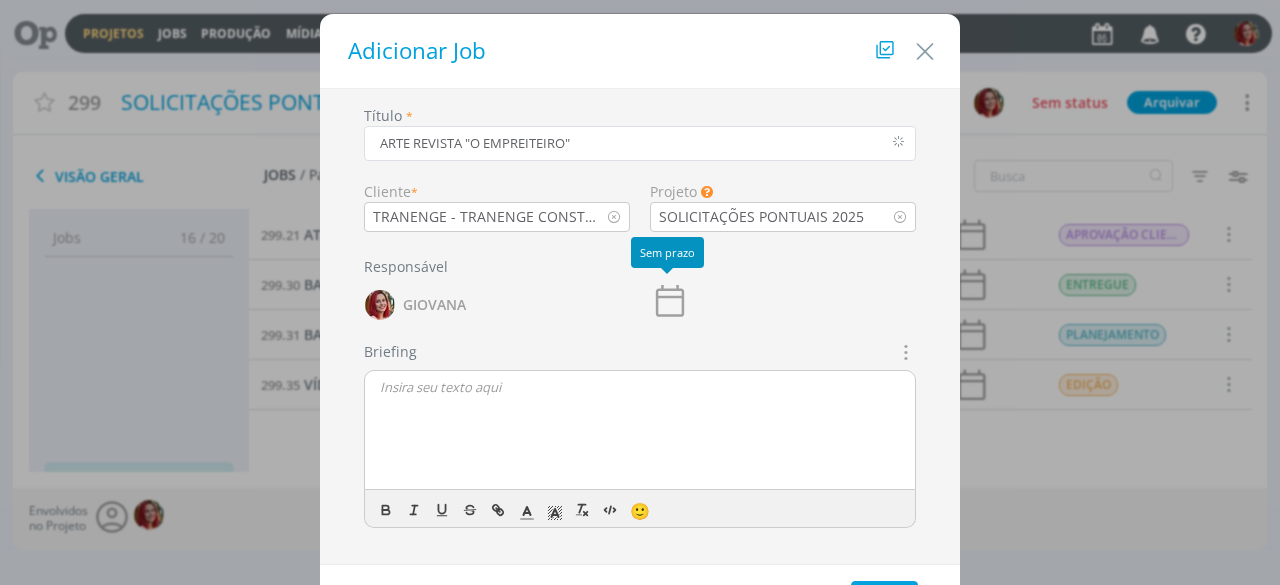 click 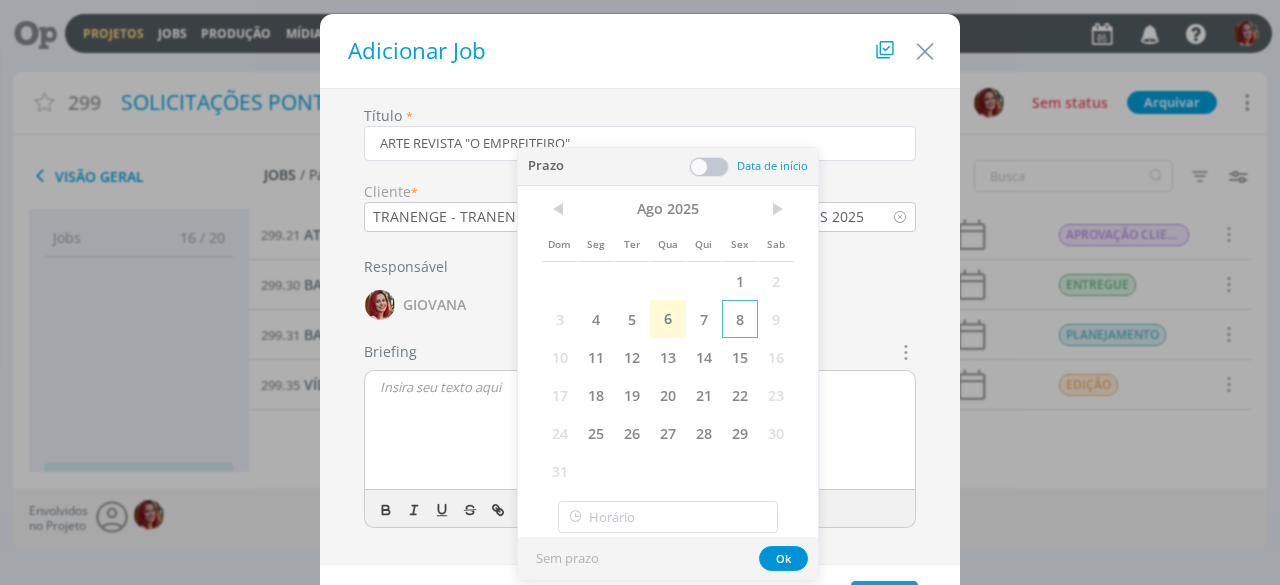 click on "8" at bounding box center [740, 319] 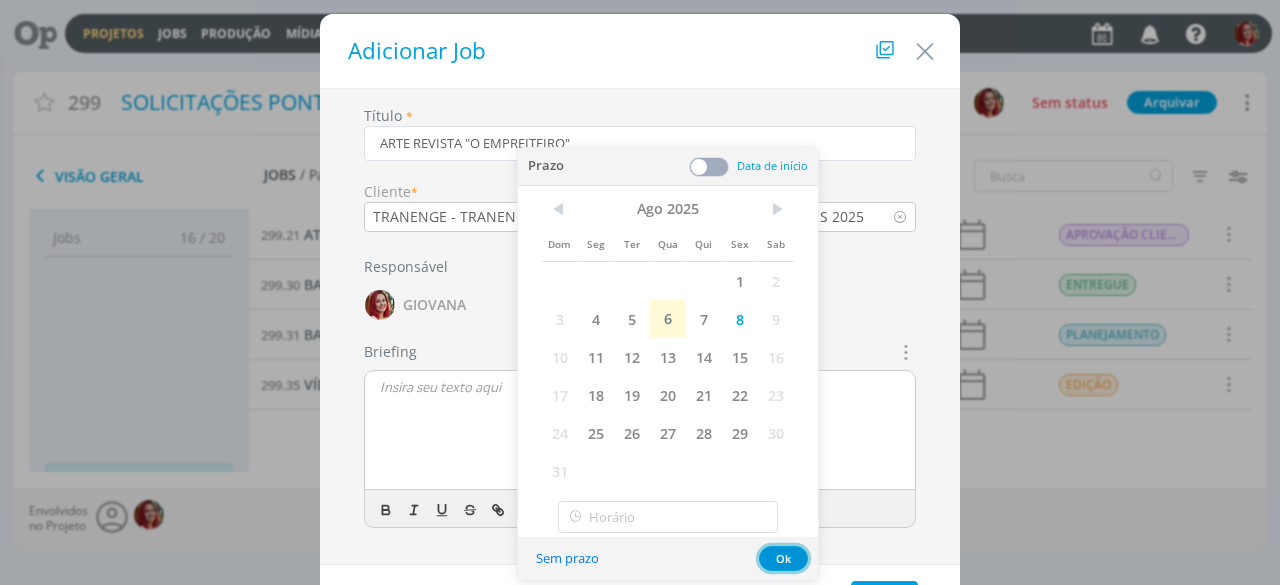 click on "Ok" at bounding box center [783, 558] 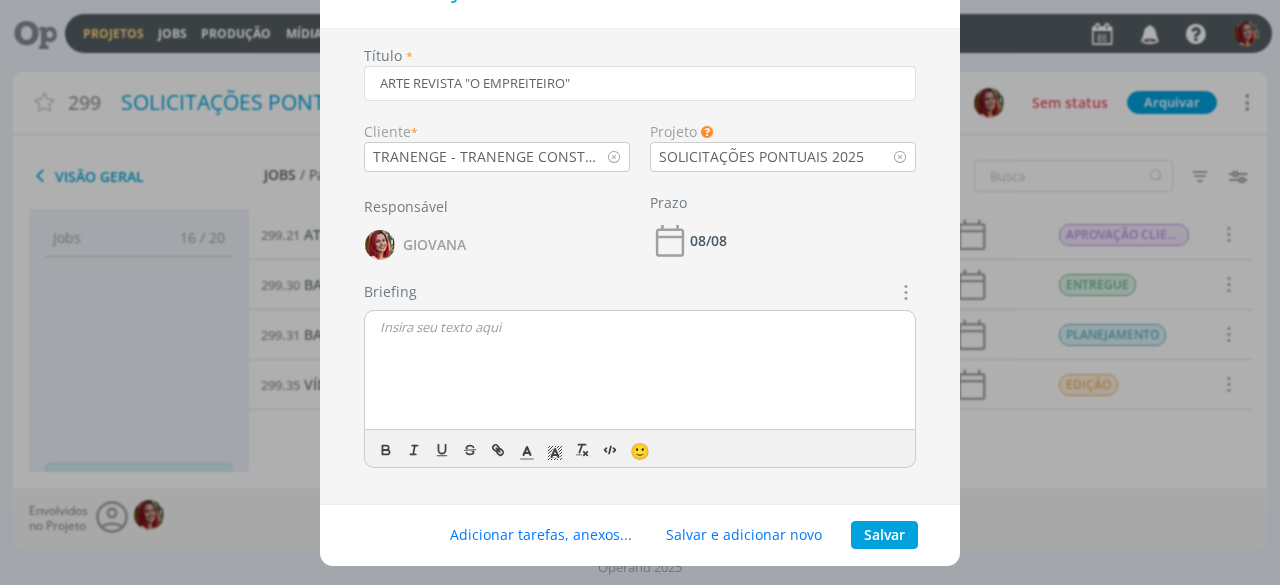 scroll, scrollTop: 89, scrollLeft: 0, axis: vertical 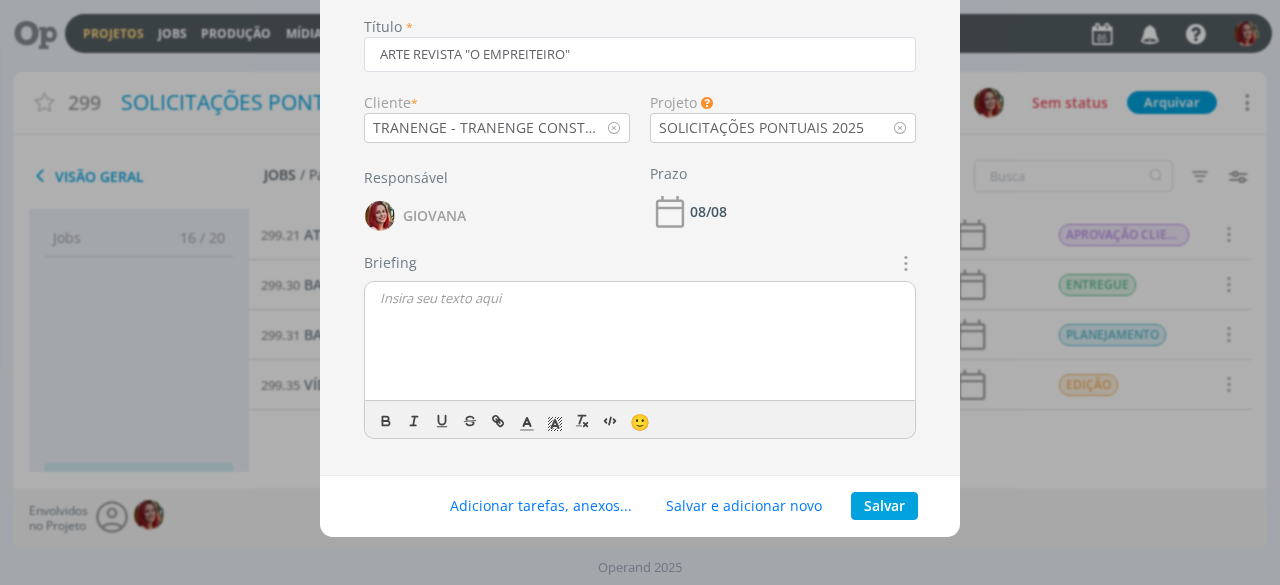 click at bounding box center (904, 263) 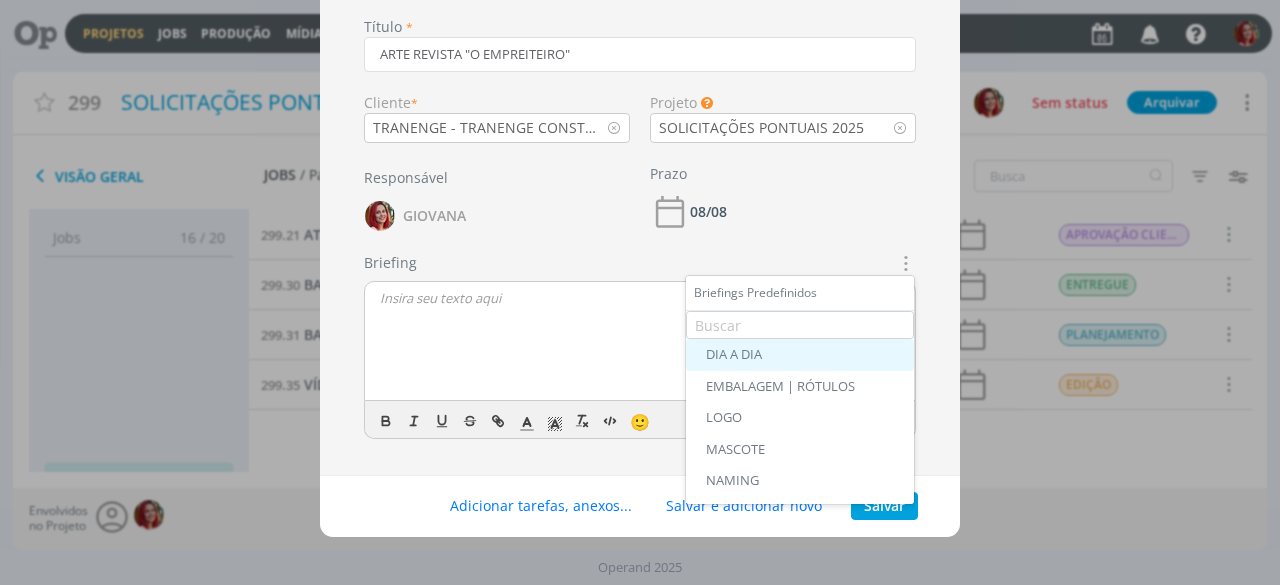 click on "DIA A DIA" at bounding box center (800, 355) 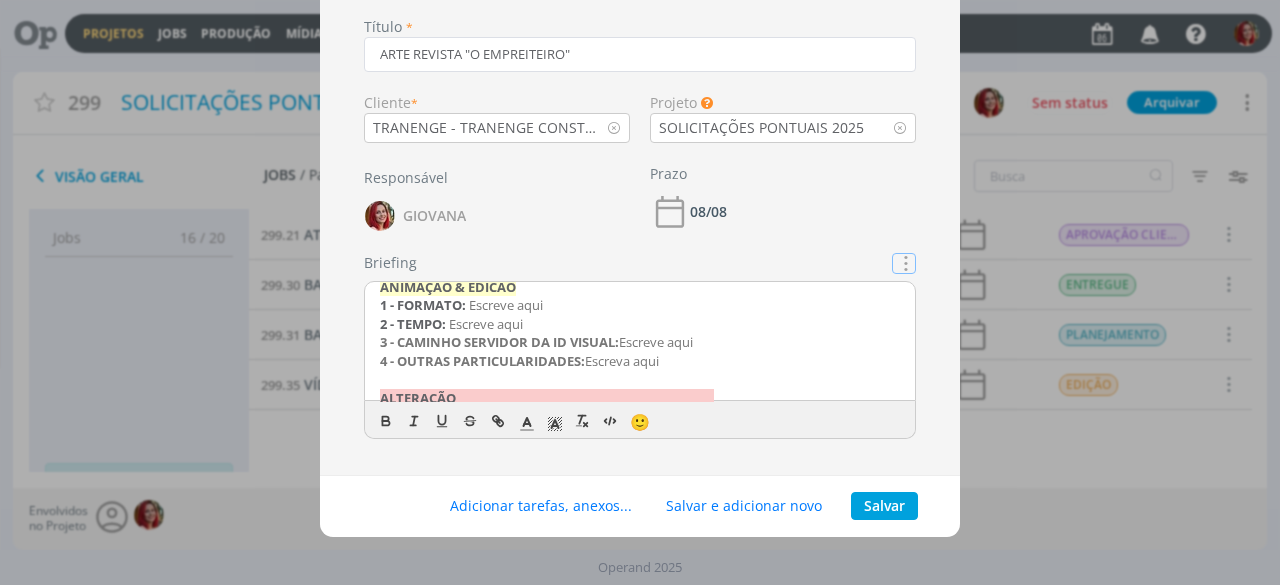 scroll, scrollTop: 300, scrollLeft: 0, axis: vertical 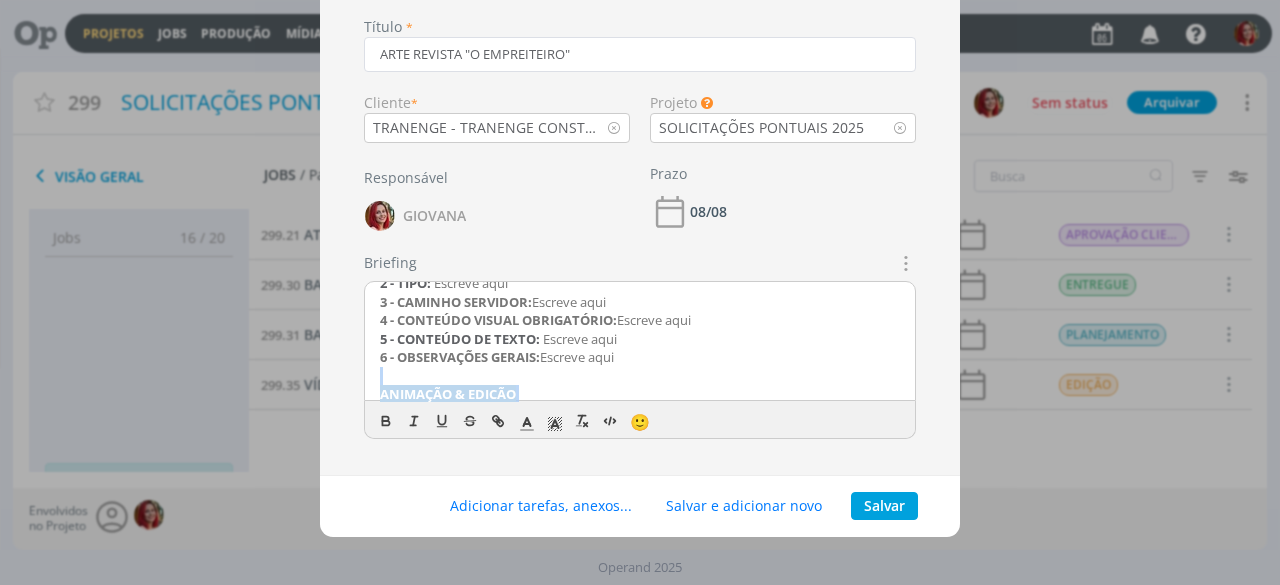 drag, startPoint x: 664, startPoint y: 329, endPoint x: 368, endPoint y: 367, distance: 298.42923 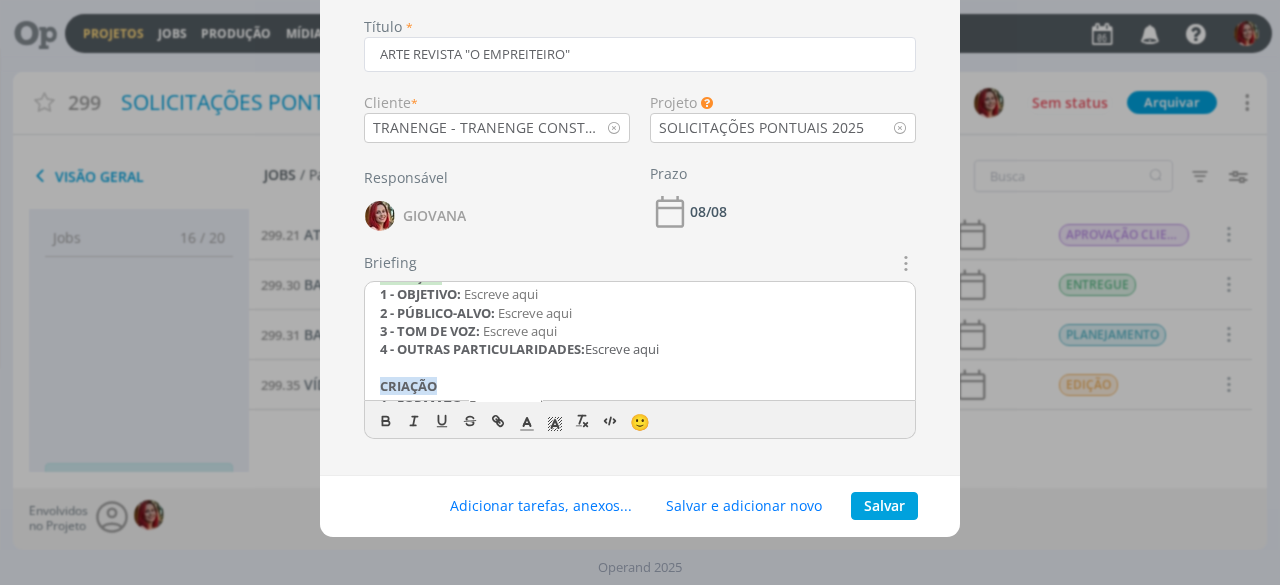 scroll, scrollTop: 0, scrollLeft: 0, axis: both 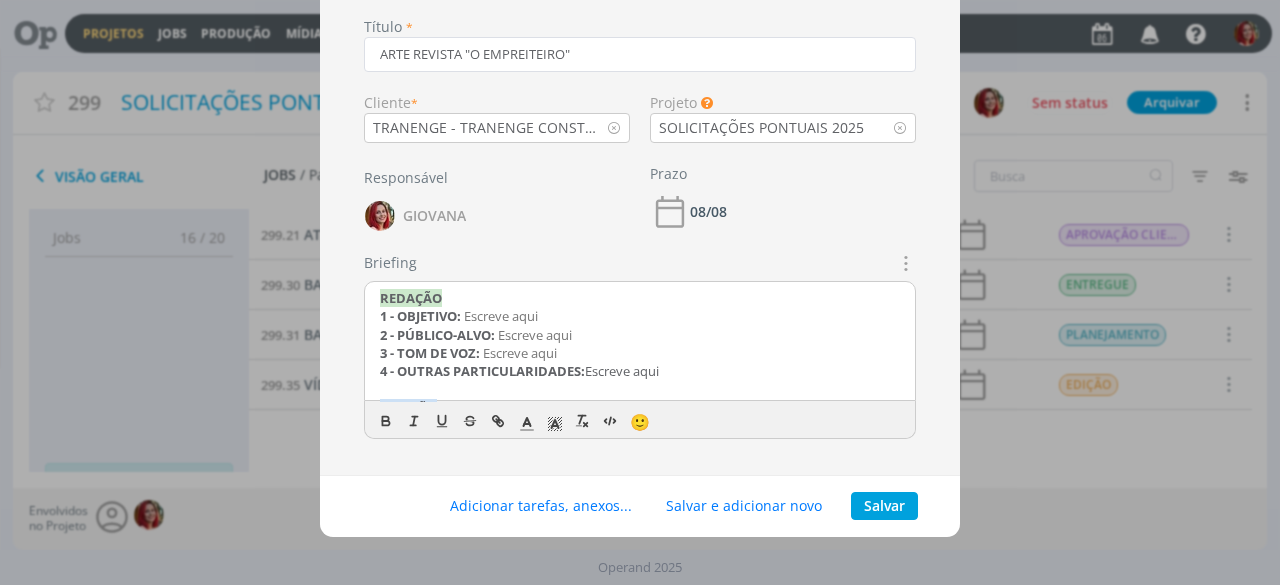 drag, startPoint x: 698, startPoint y: 377, endPoint x: 372, endPoint y: 300, distance: 334.97015 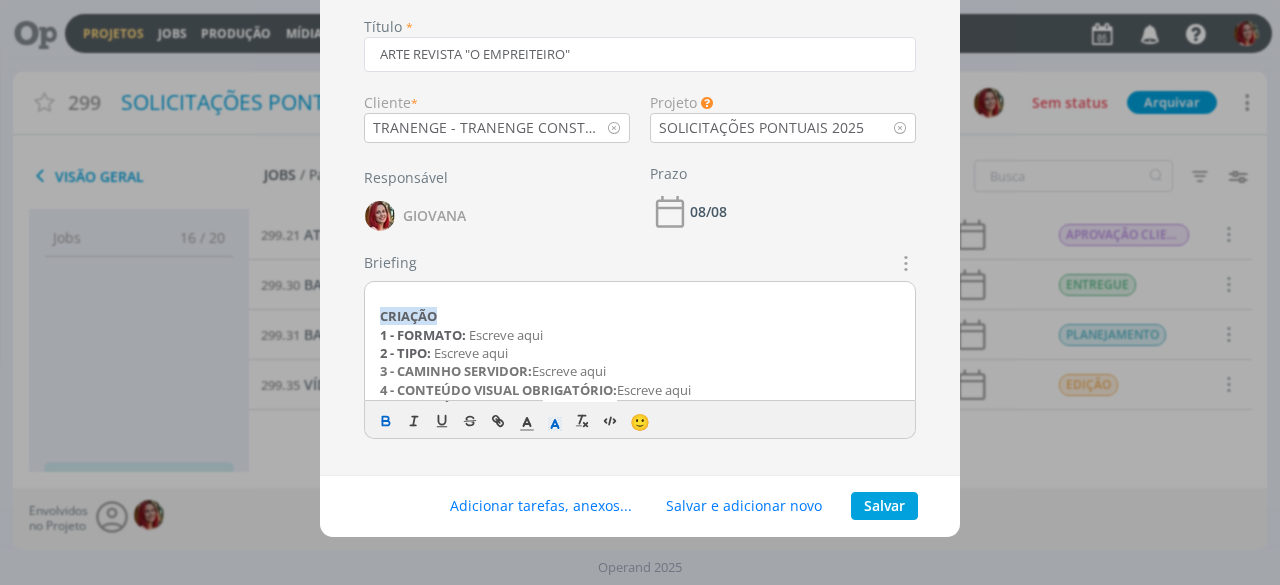 click at bounding box center (640, 298) 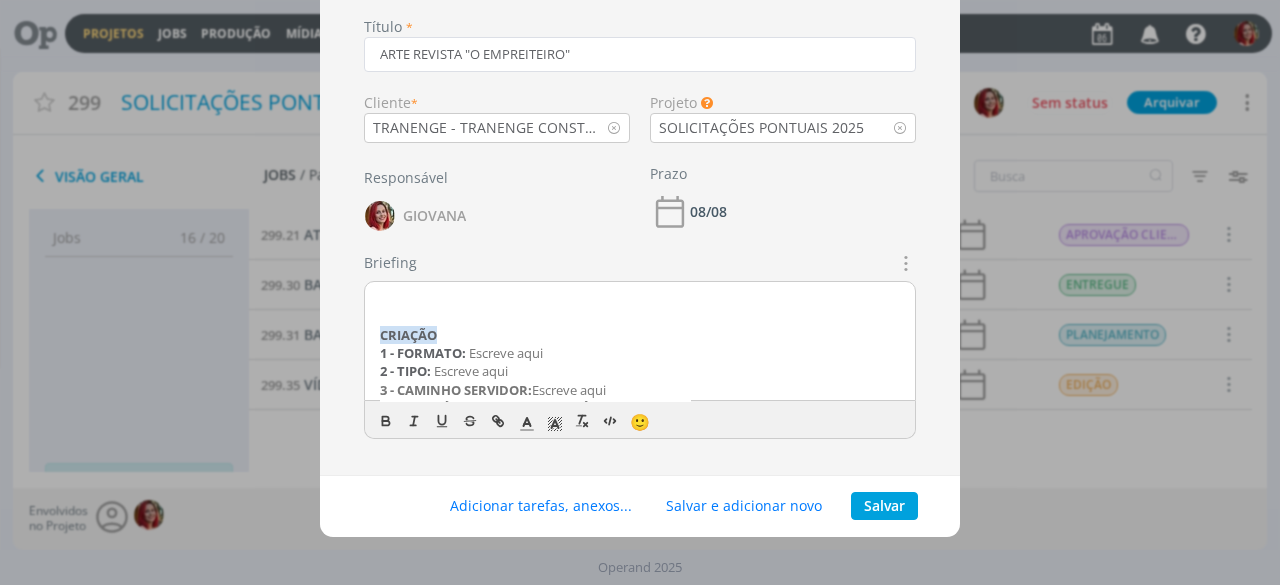 type 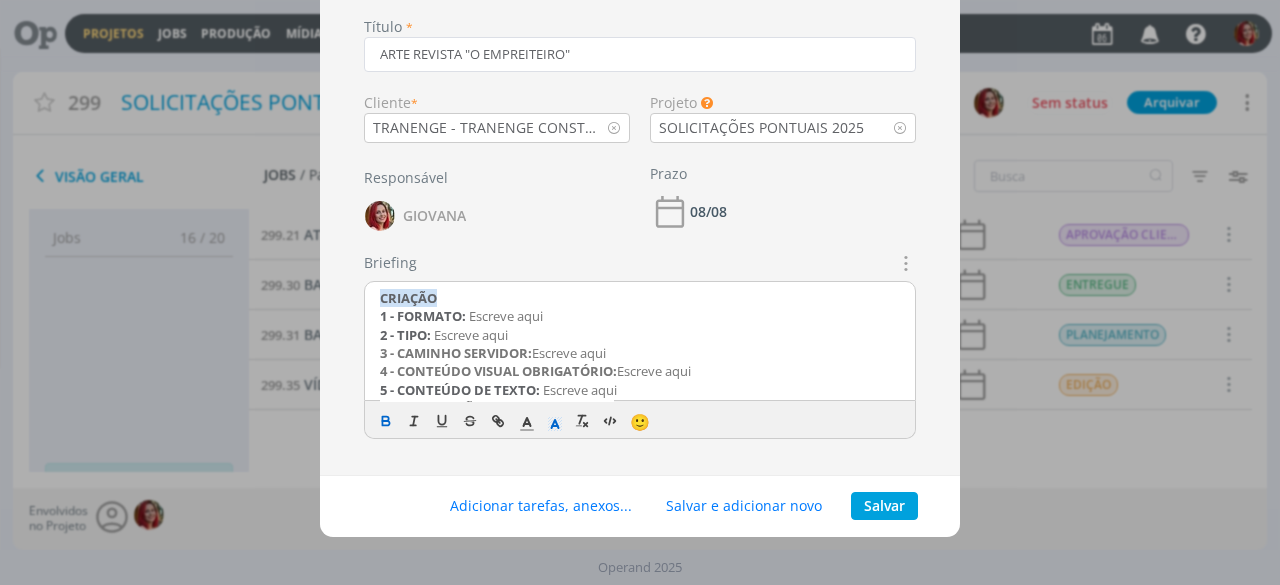 scroll, scrollTop: 96, scrollLeft: 0, axis: vertical 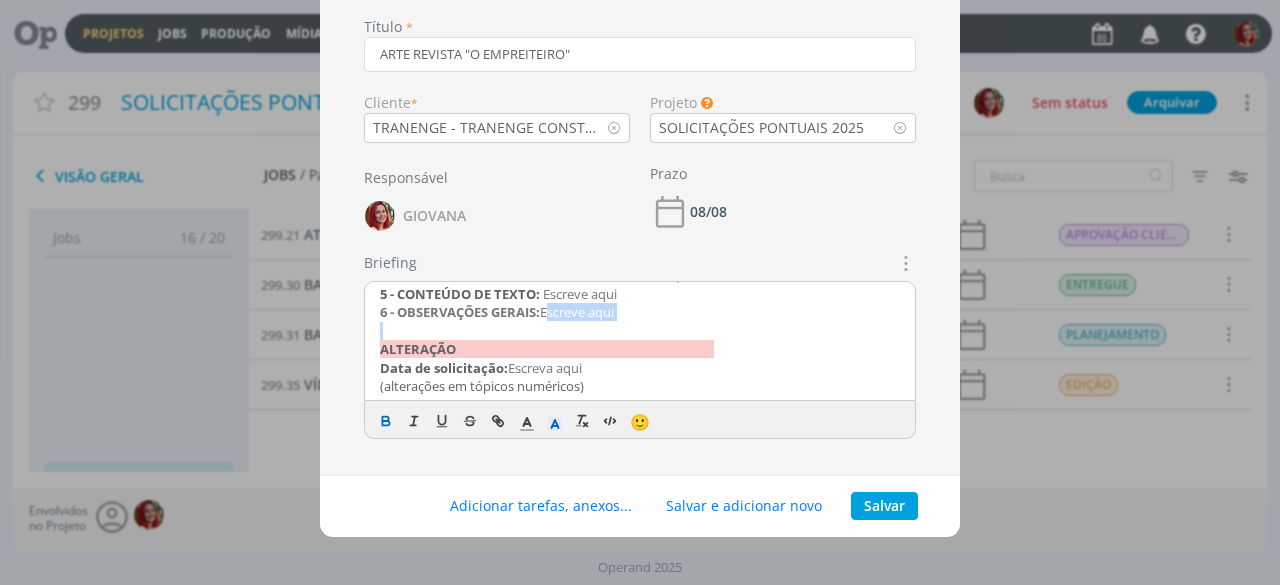 drag, startPoint x: 606, startPoint y: 320, endPoint x: 546, endPoint y: 313, distance: 60.40695 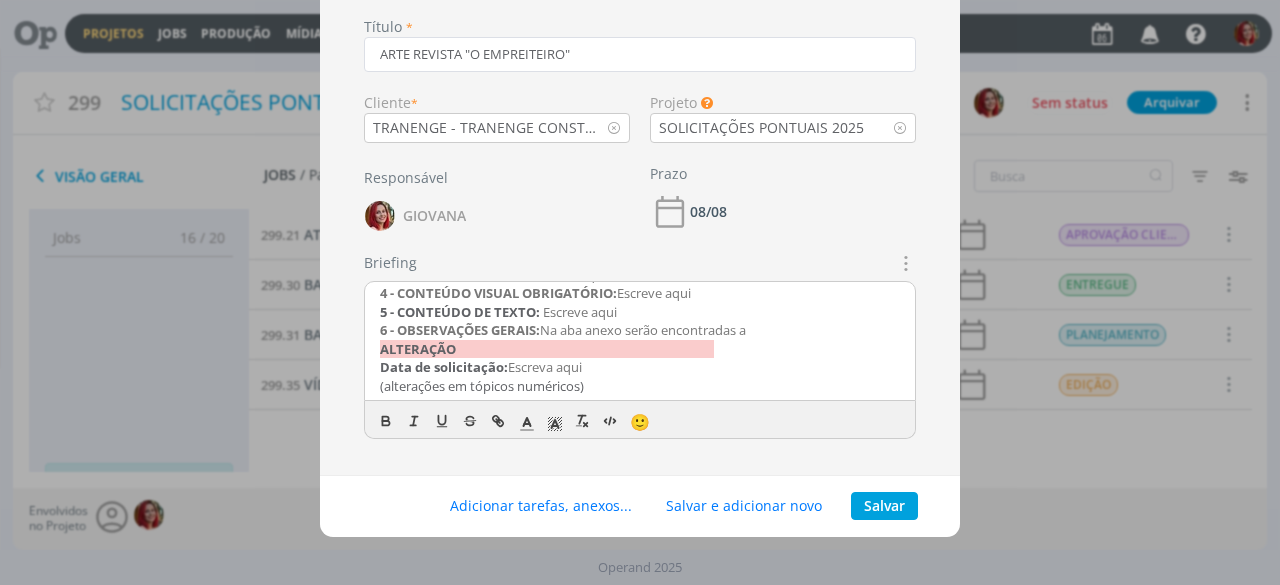 scroll, scrollTop: 96, scrollLeft: 0, axis: vertical 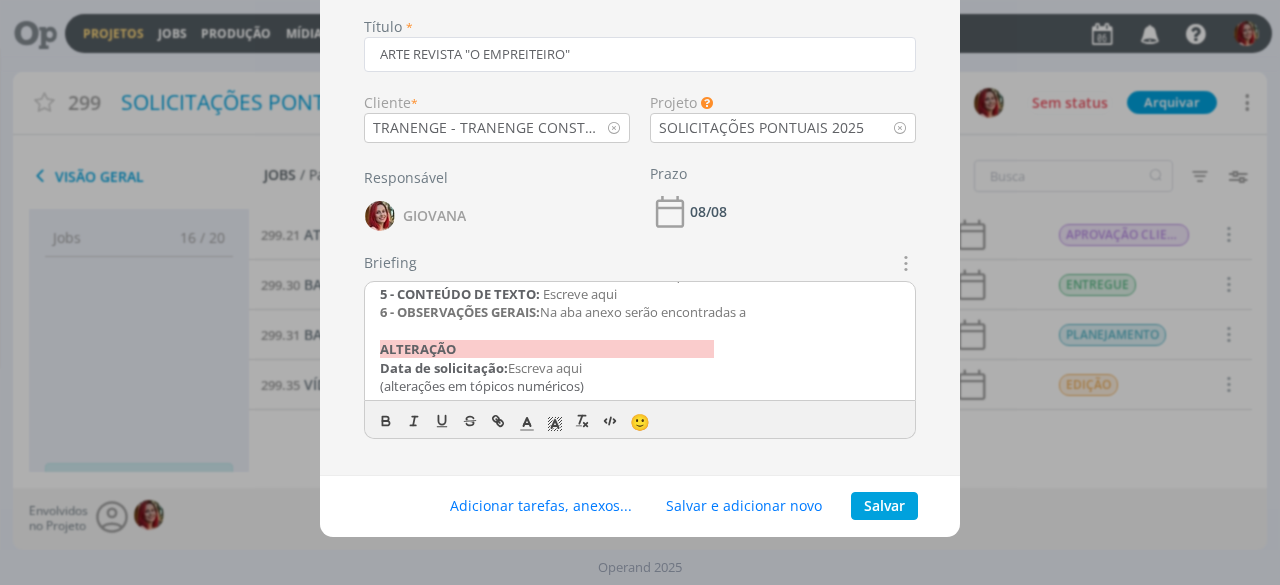 click on "6 - OBSERVAÇÕES GERAIS:  Na aba anexo serão encontradas a" at bounding box center (640, 312) 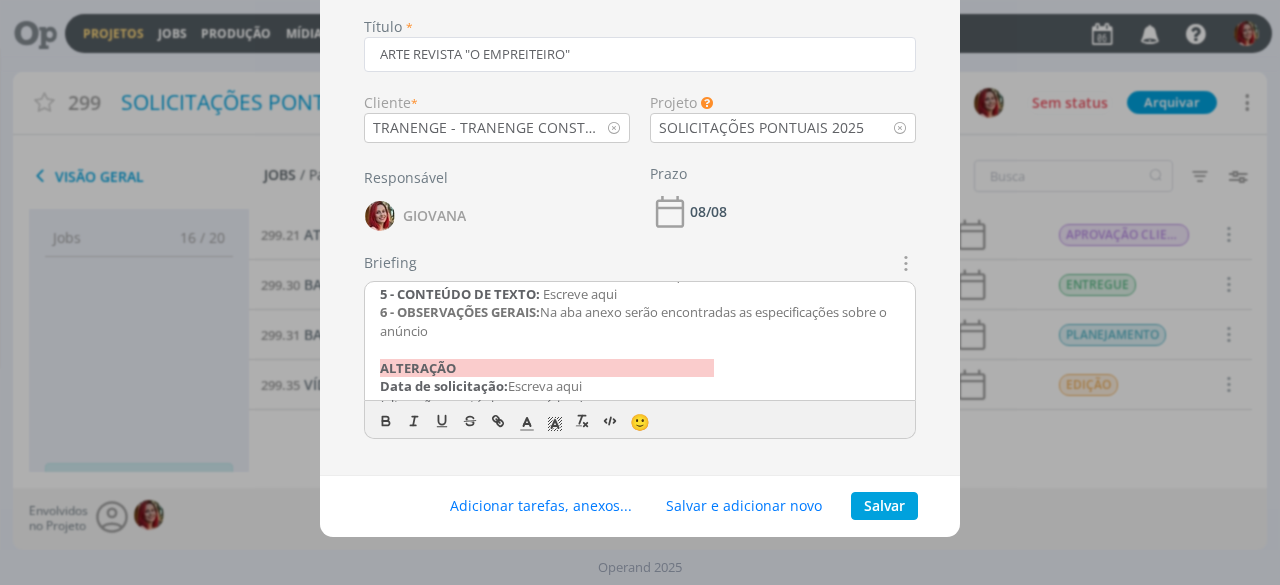 scroll, scrollTop: 0, scrollLeft: 0, axis: both 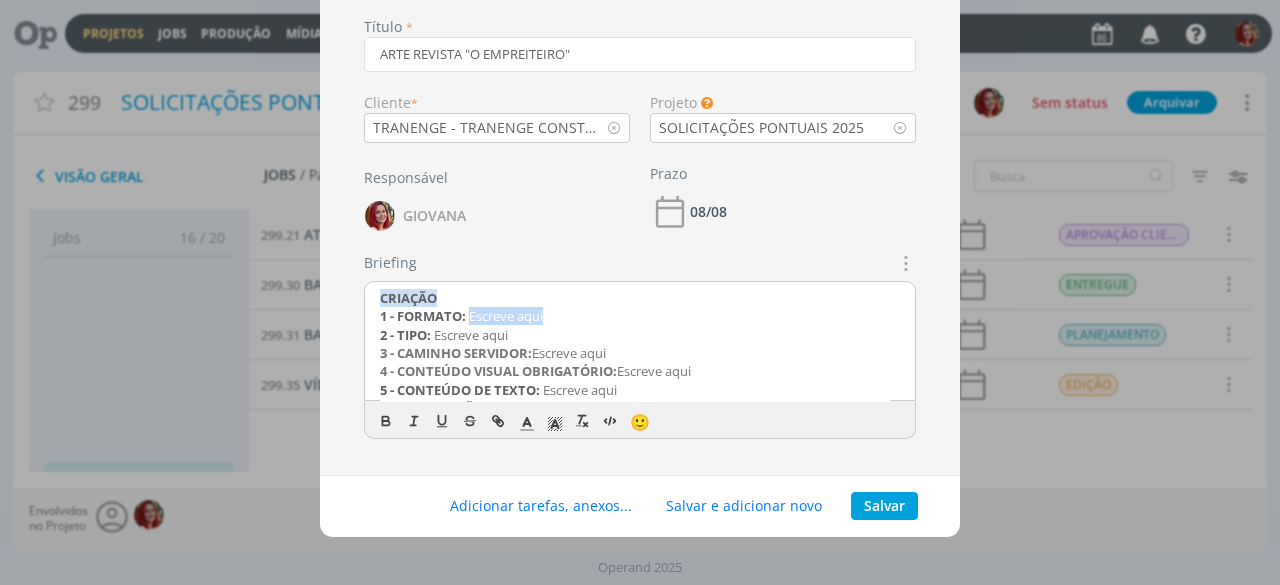 drag, startPoint x: 572, startPoint y: 322, endPoint x: 470, endPoint y: 322, distance: 102 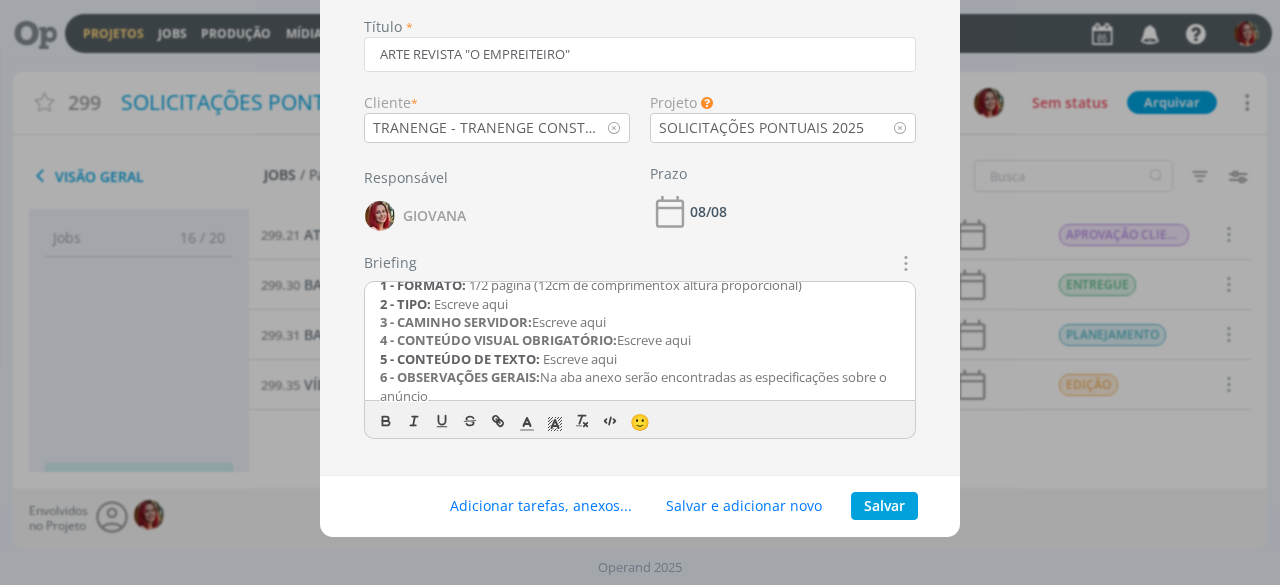 scroll, scrollTop: 0, scrollLeft: 0, axis: both 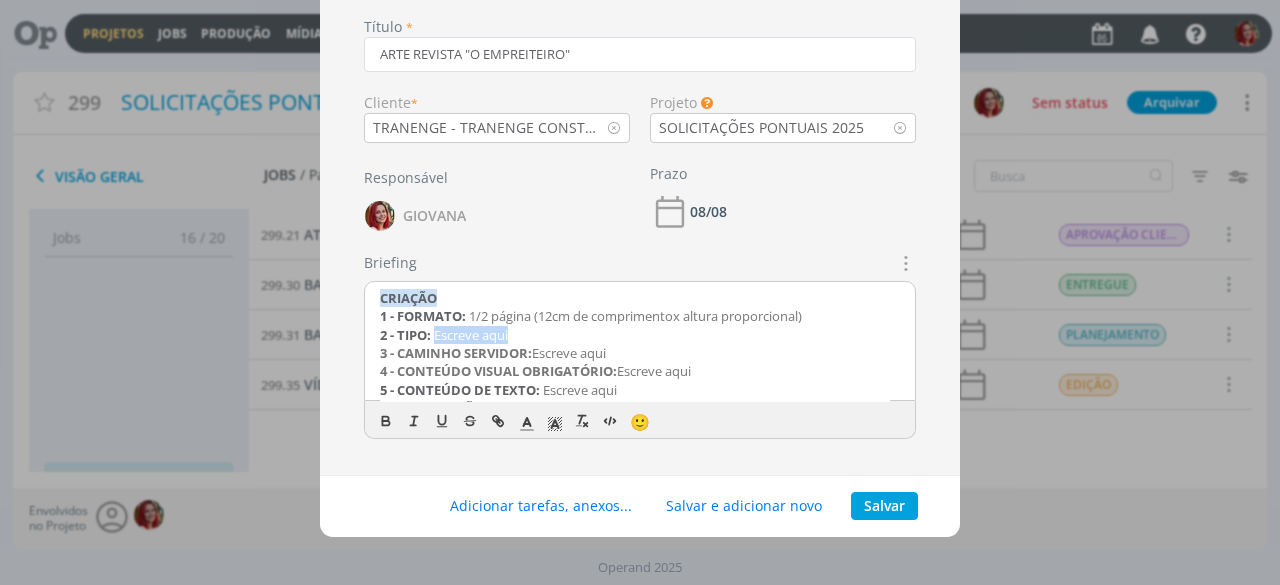 drag, startPoint x: 522, startPoint y: 334, endPoint x: 432, endPoint y: 336, distance: 90.02222 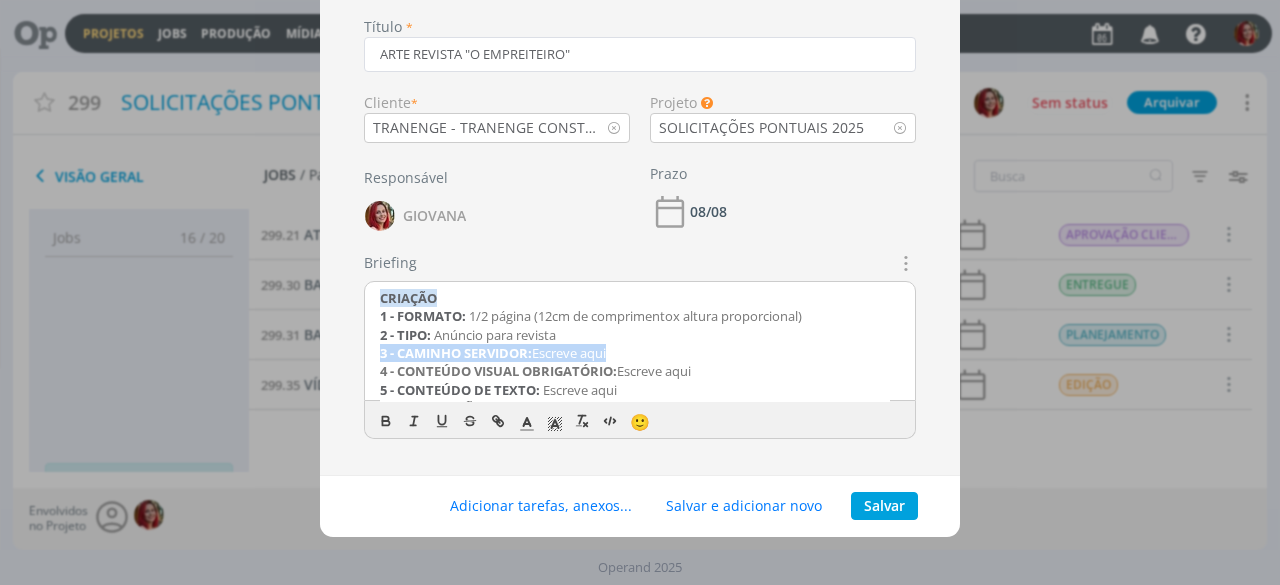 drag, startPoint x: 620, startPoint y: 349, endPoint x: 374, endPoint y: 353, distance: 246.03252 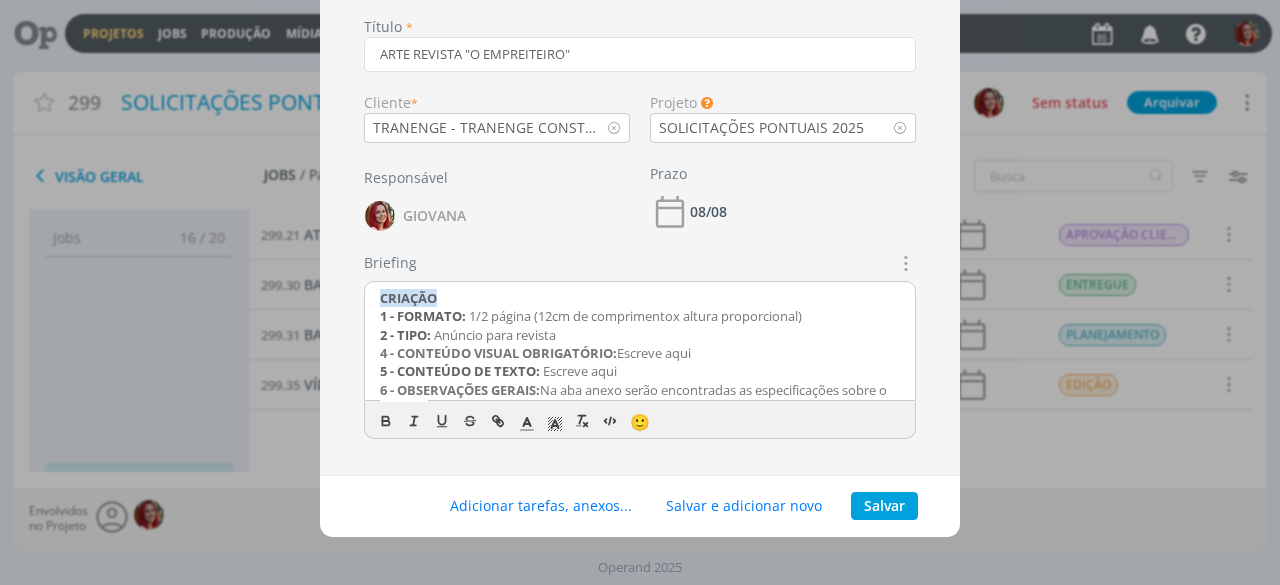 click on "4 - CONTEÚDO VISUAL OBRIGATÓRIO:" at bounding box center (498, 353) 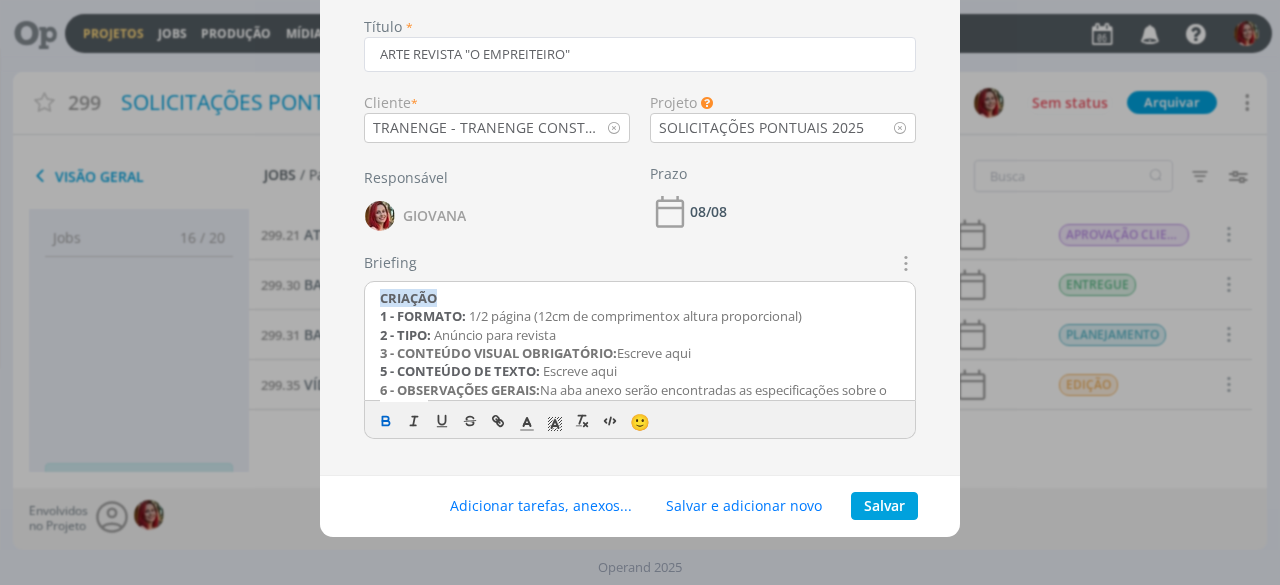 click on "5 - CONTEÚDO DE TEXTO:" at bounding box center [460, 371] 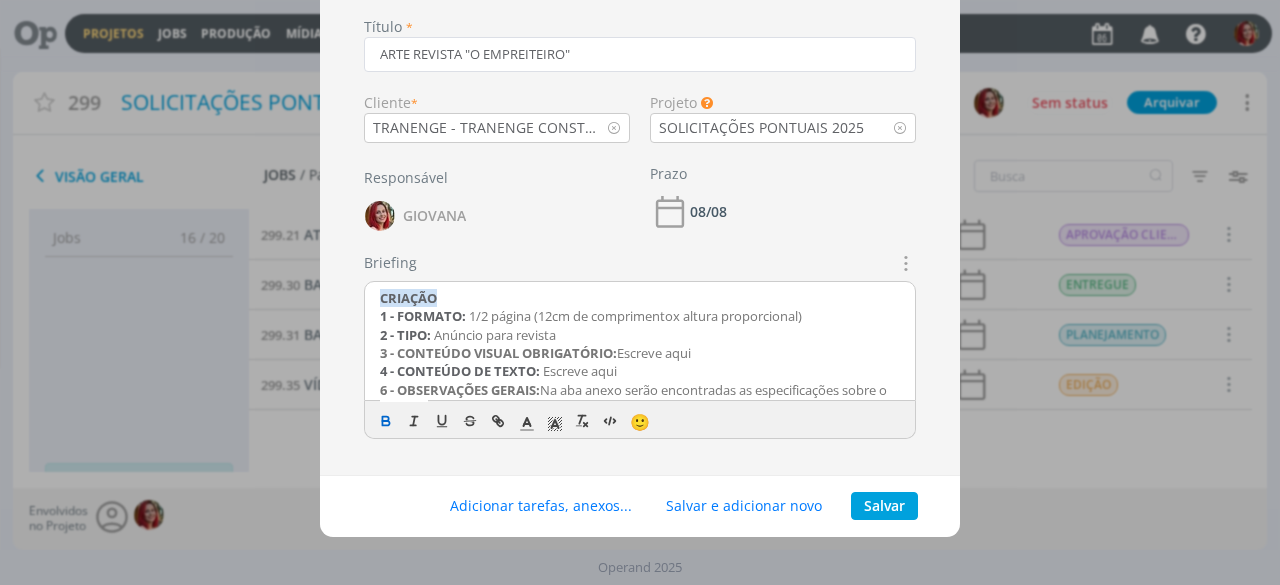 click on "6 - OBSERVAÇÕES GERAIS:" at bounding box center [460, 390] 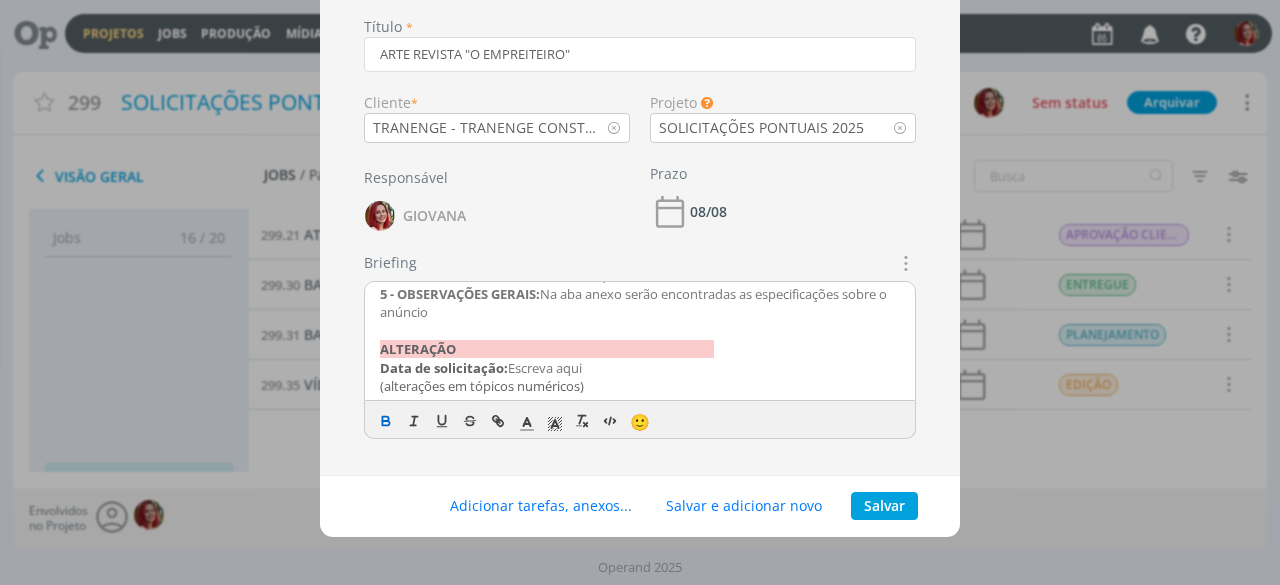 scroll, scrollTop: 0, scrollLeft: 0, axis: both 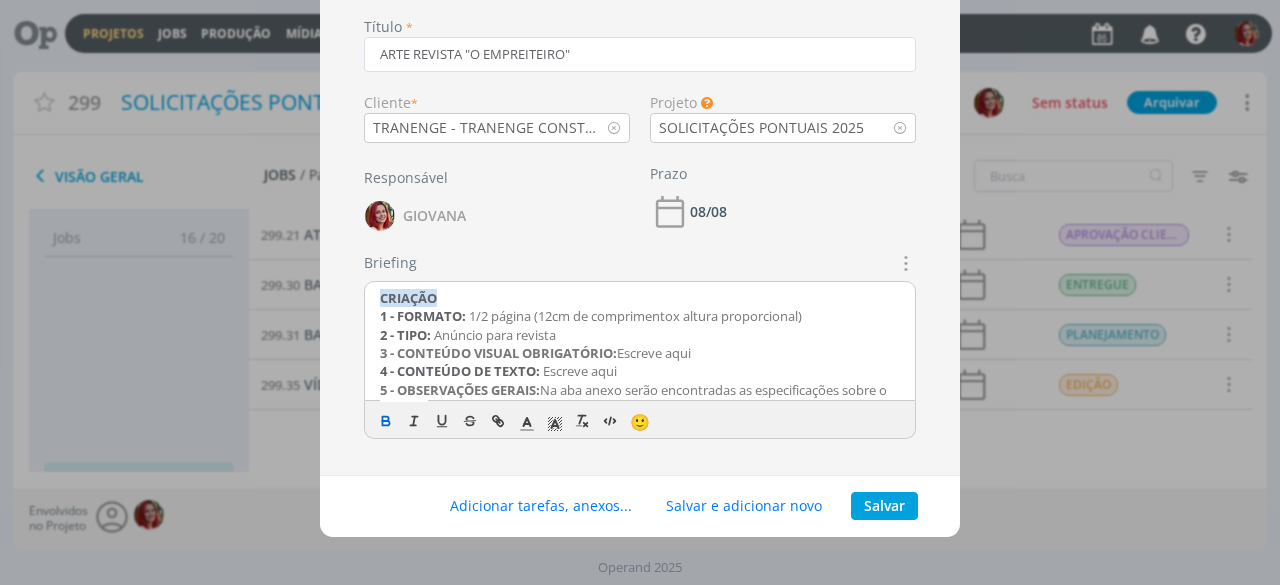 click on "1 - FORMATO:   1/2 página (12cm de comprimentox altura proporcional)" at bounding box center [640, 316] 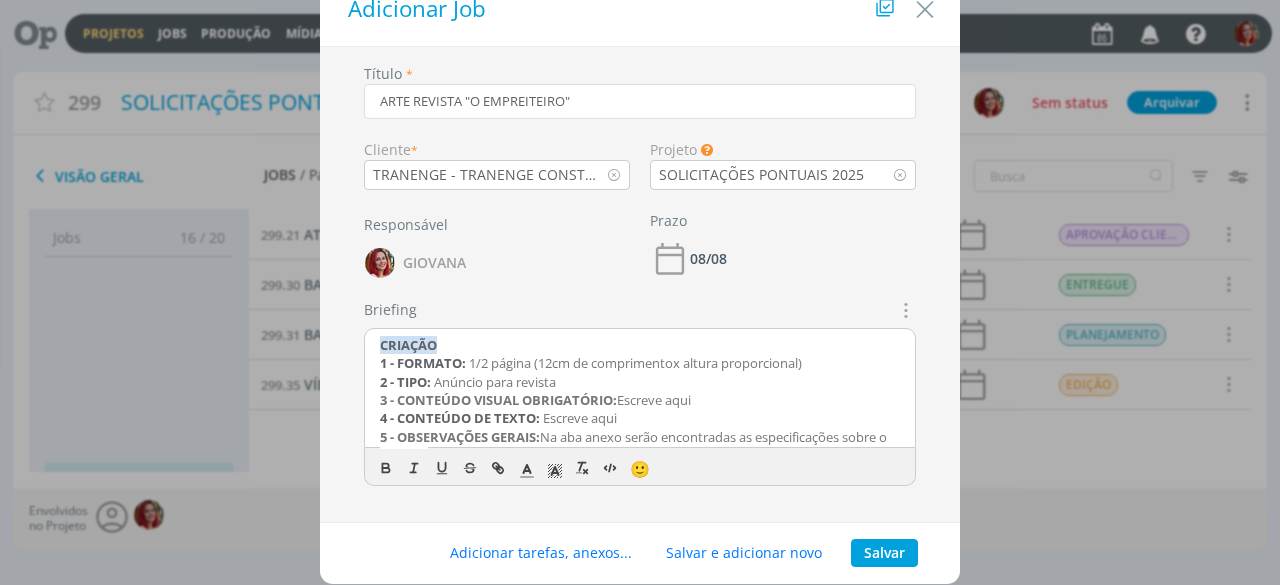 scroll, scrollTop: 0, scrollLeft: 0, axis: both 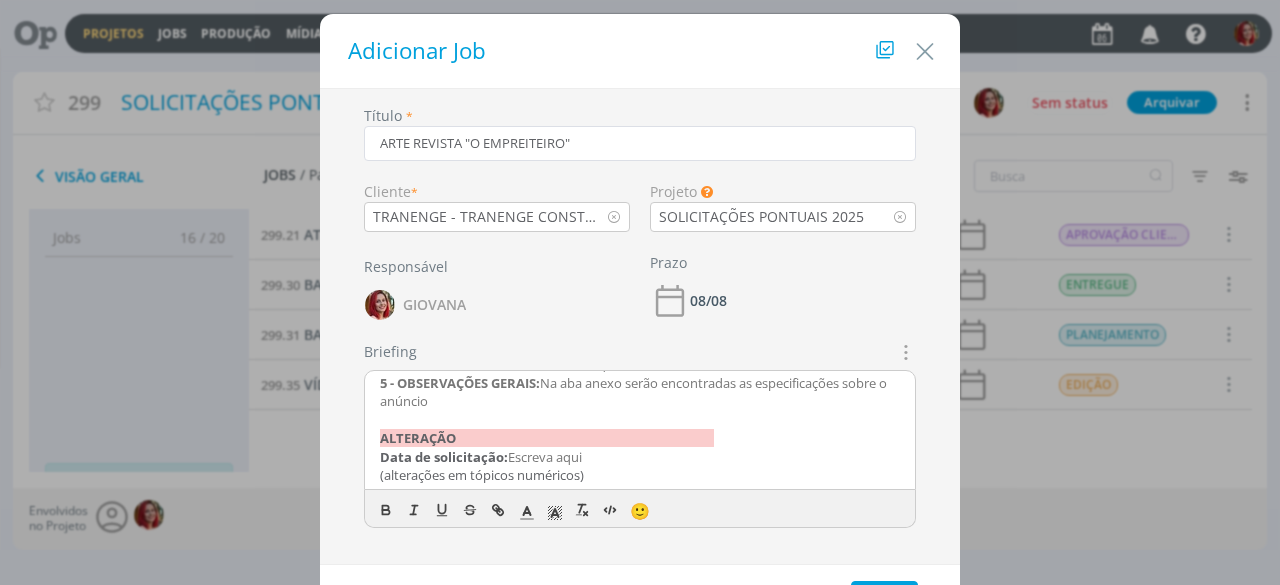 click on "5 - OBSERVAÇÕES GERAIS:  Na aba anexo serão encontradas as especificações sobre o anúncio" at bounding box center (640, 392) 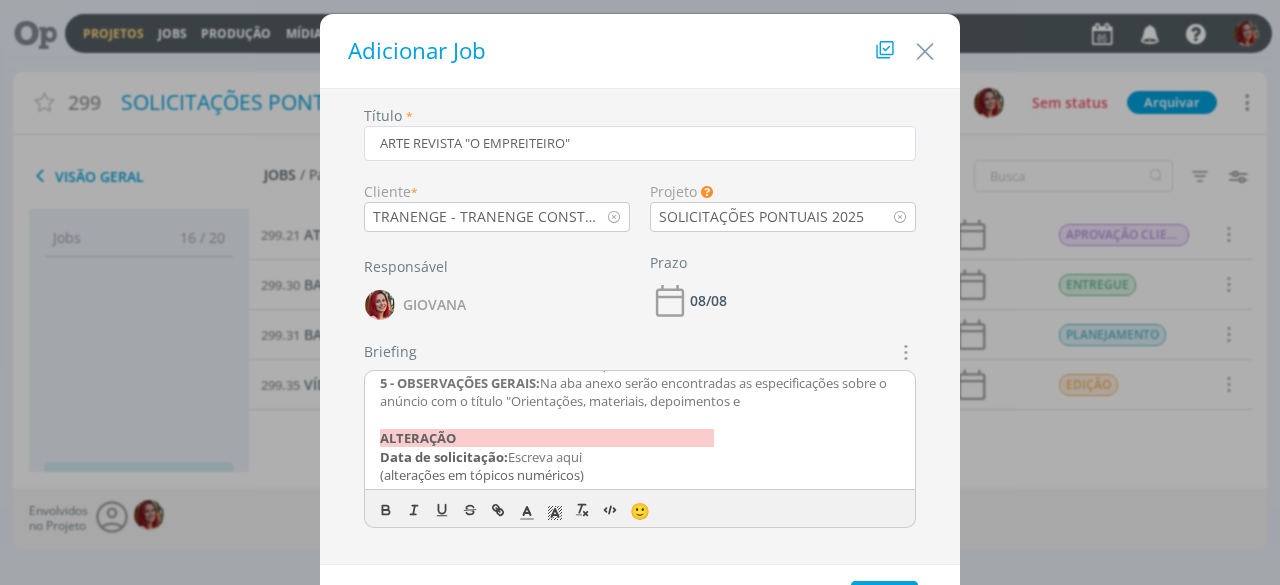 click on "Na aba anexo serão encontradas as especificações sobre o anúncio com o título "Orientações, materiais, depoimentos e" at bounding box center [635, 392] 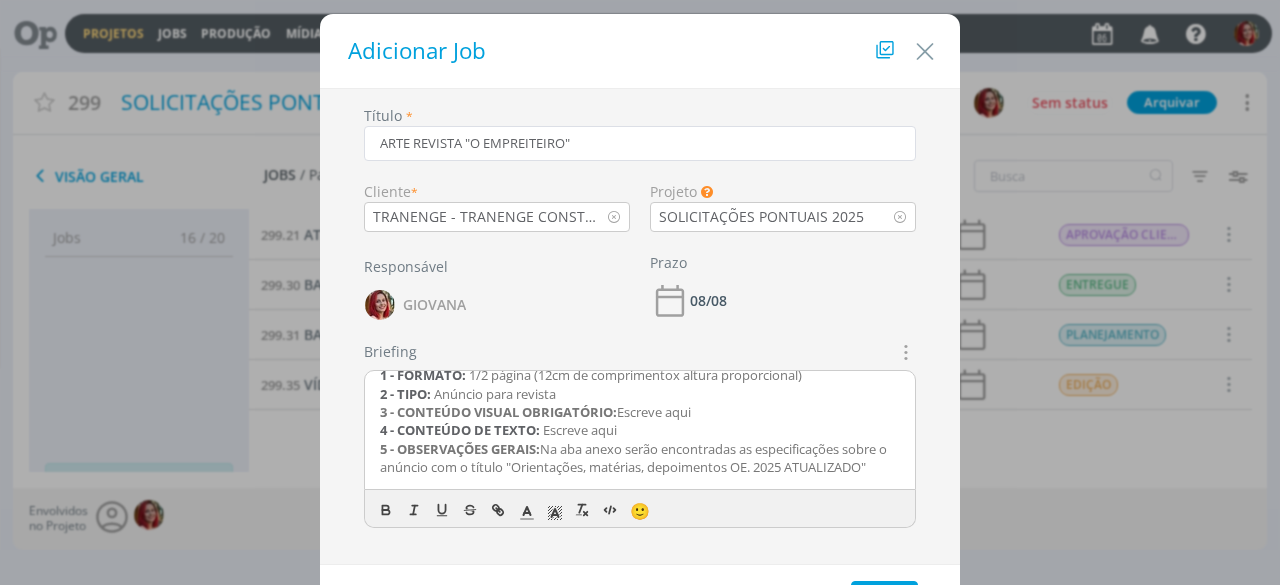 scroll, scrollTop: 0, scrollLeft: 0, axis: both 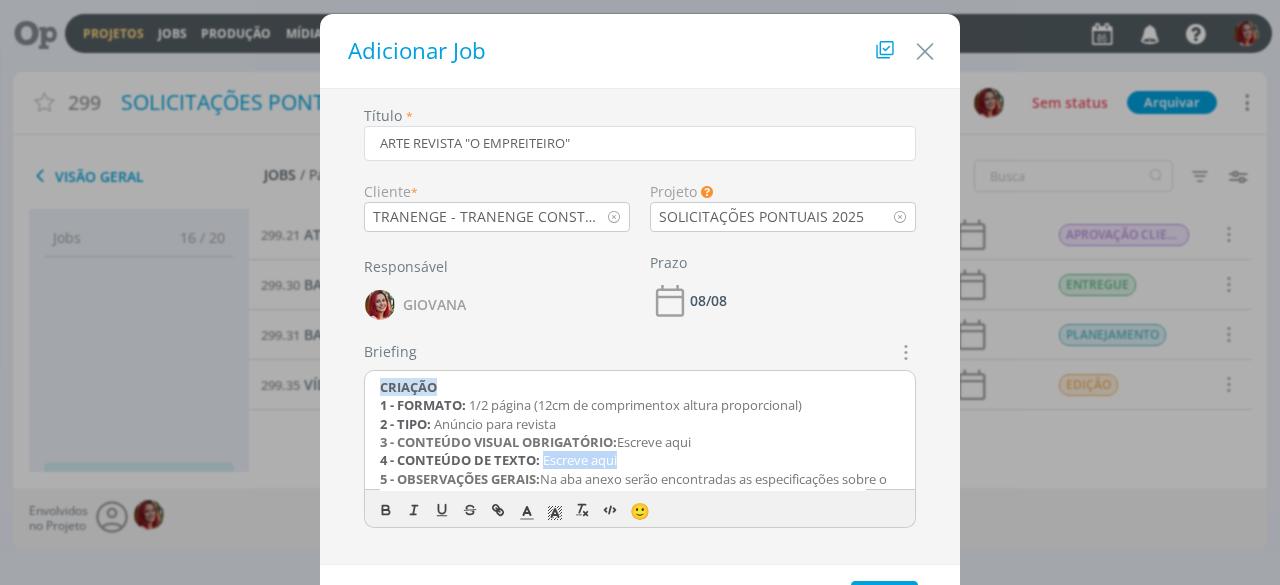 drag, startPoint x: 629, startPoint y: 458, endPoint x: 542, endPoint y: 457, distance: 87.005745 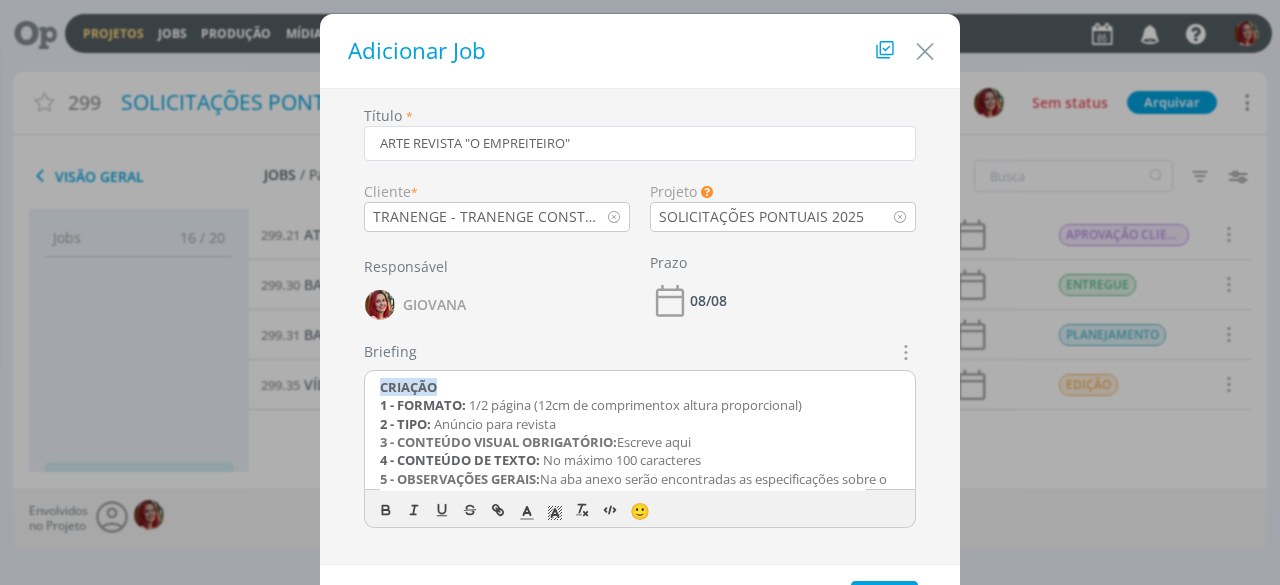 drag, startPoint x: 700, startPoint y: 441, endPoint x: 368, endPoint y: 441, distance: 332 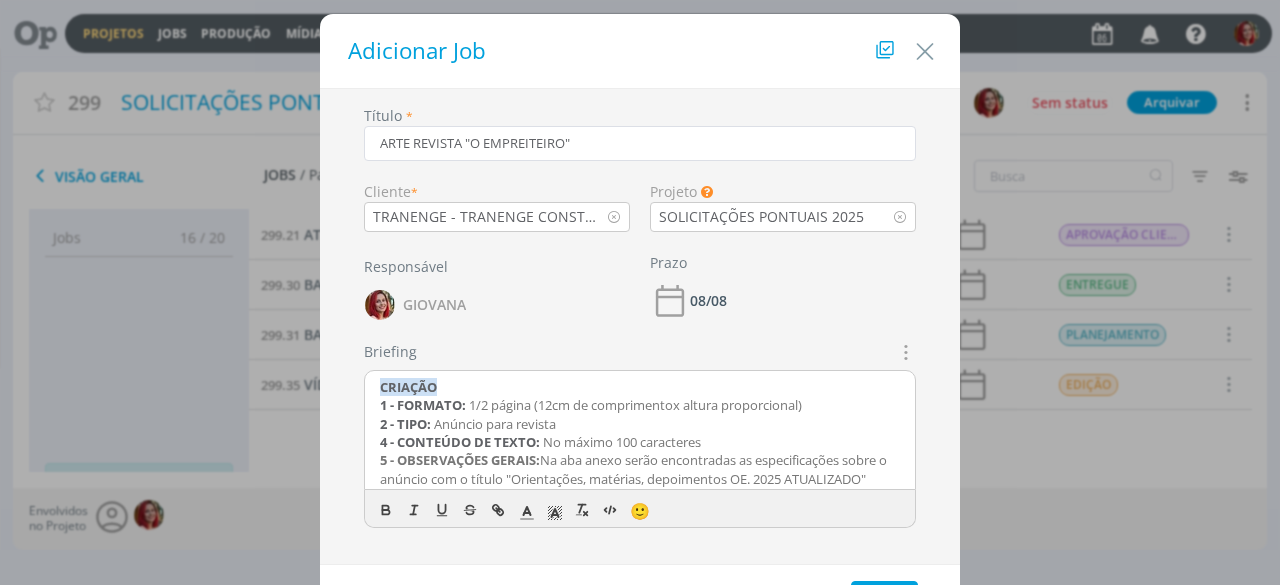 click on "4 - CONTEÚDO DE TEXTO:" at bounding box center (460, 442) 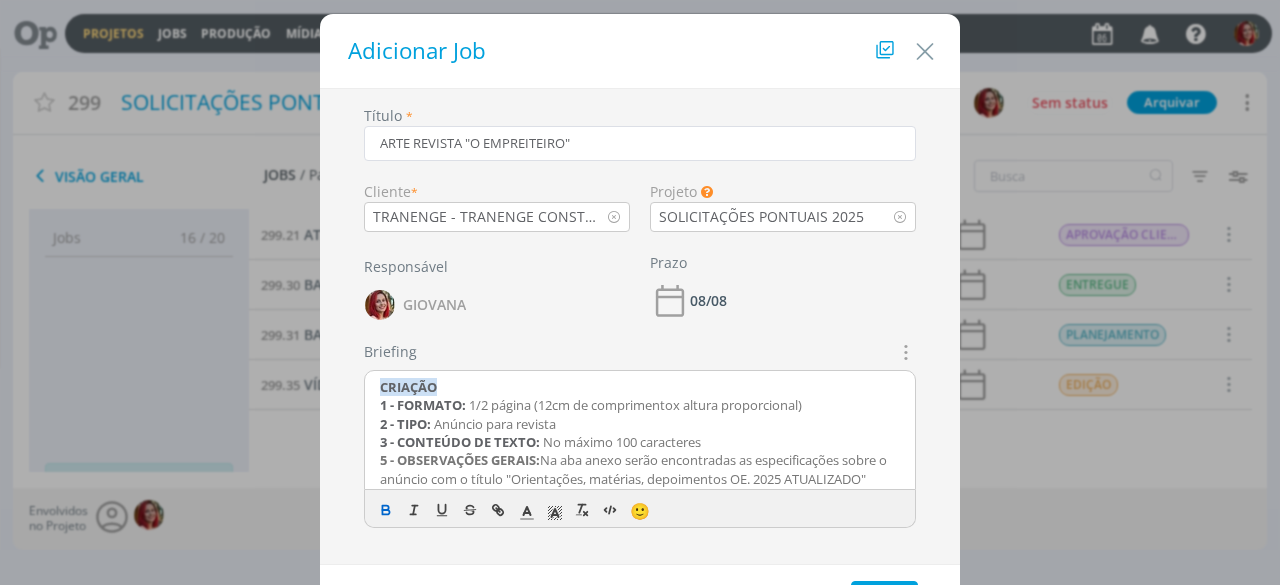 click on "5 - OBSERVAÇÕES GERAIS:" at bounding box center [460, 460] 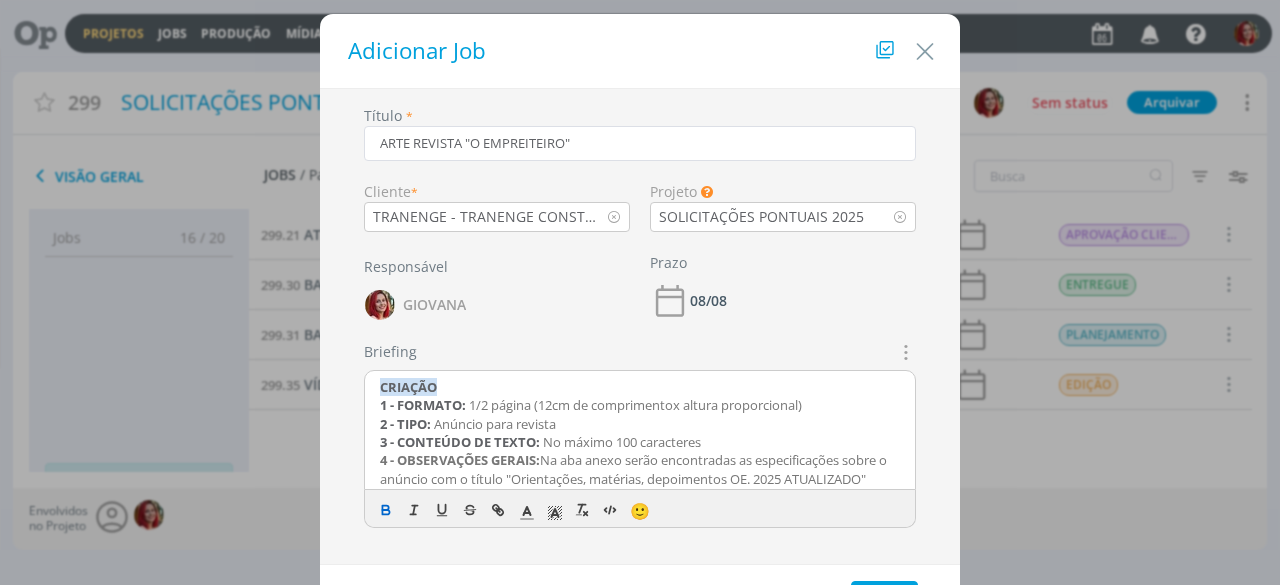 scroll, scrollTop: 78, scrollLeft: 0, axis: vertical 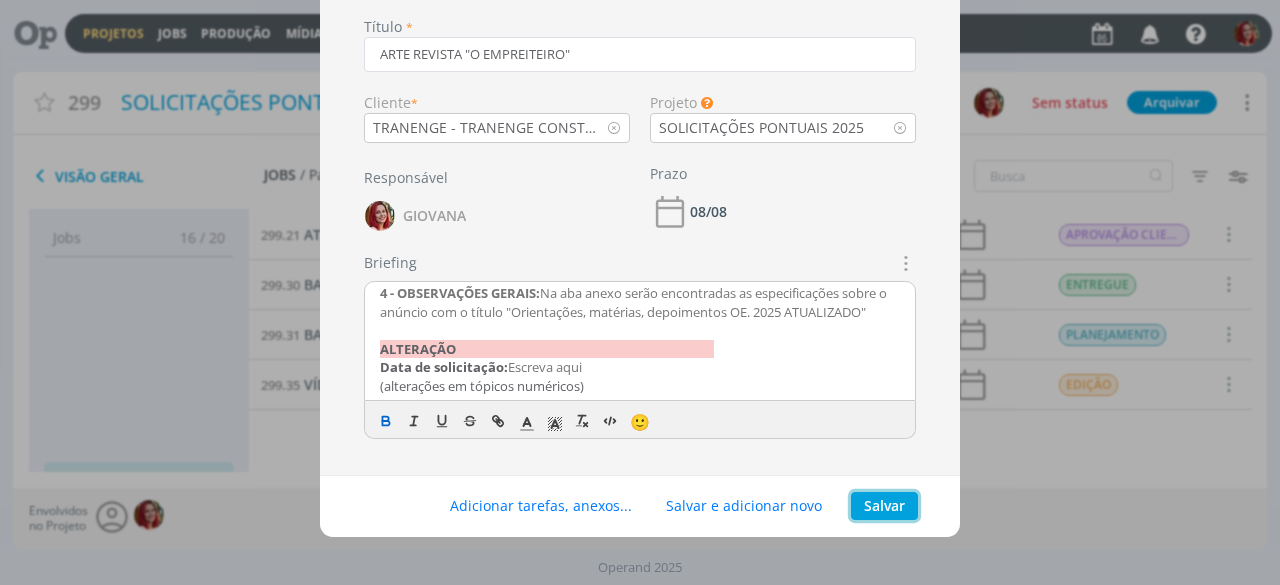 click on "Salvar" at bounding box center [884, 506] 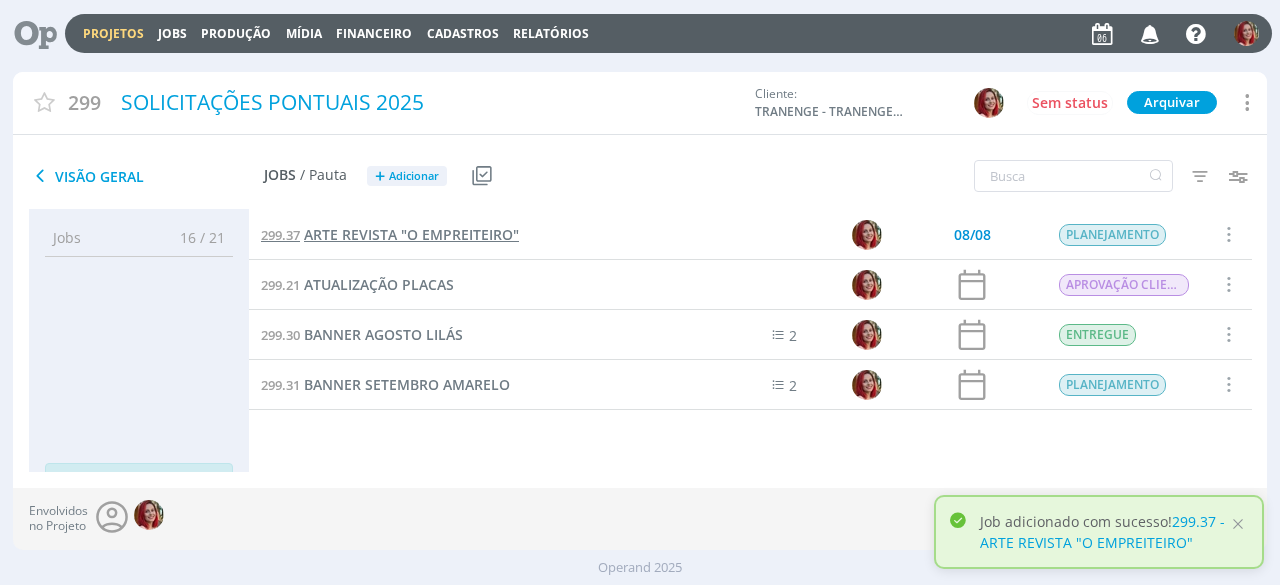 click on "ARTE REVISTA "O EMPREITEIRO"" at bounding box center [411, 234] 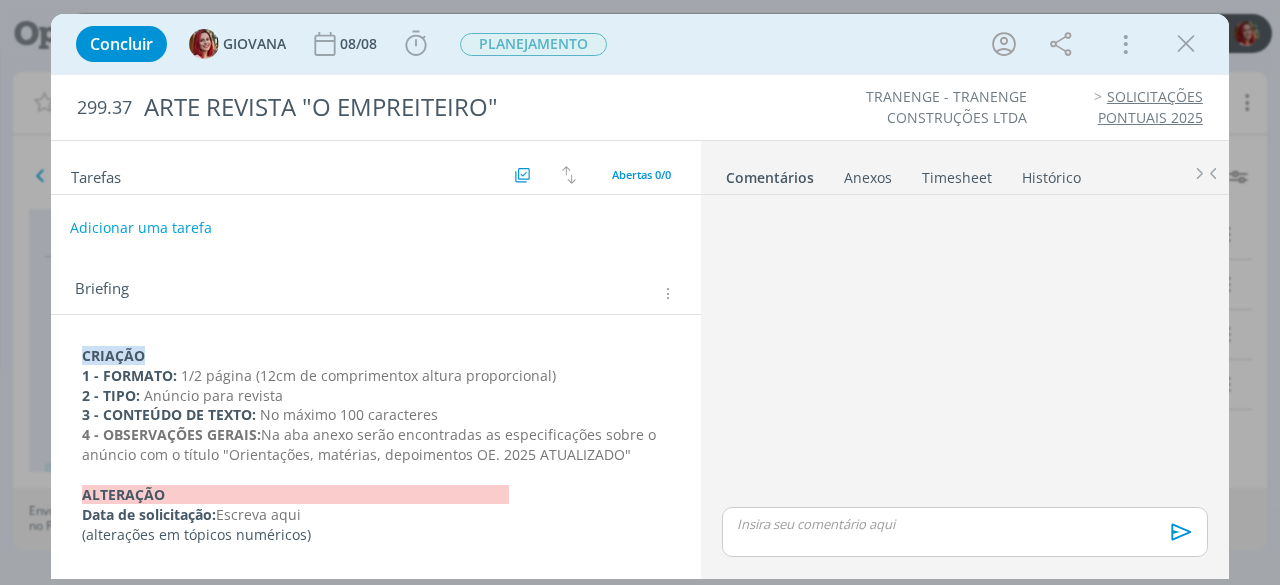 click on "Adicionar uma tarefa" at bounding box center (141, 228) 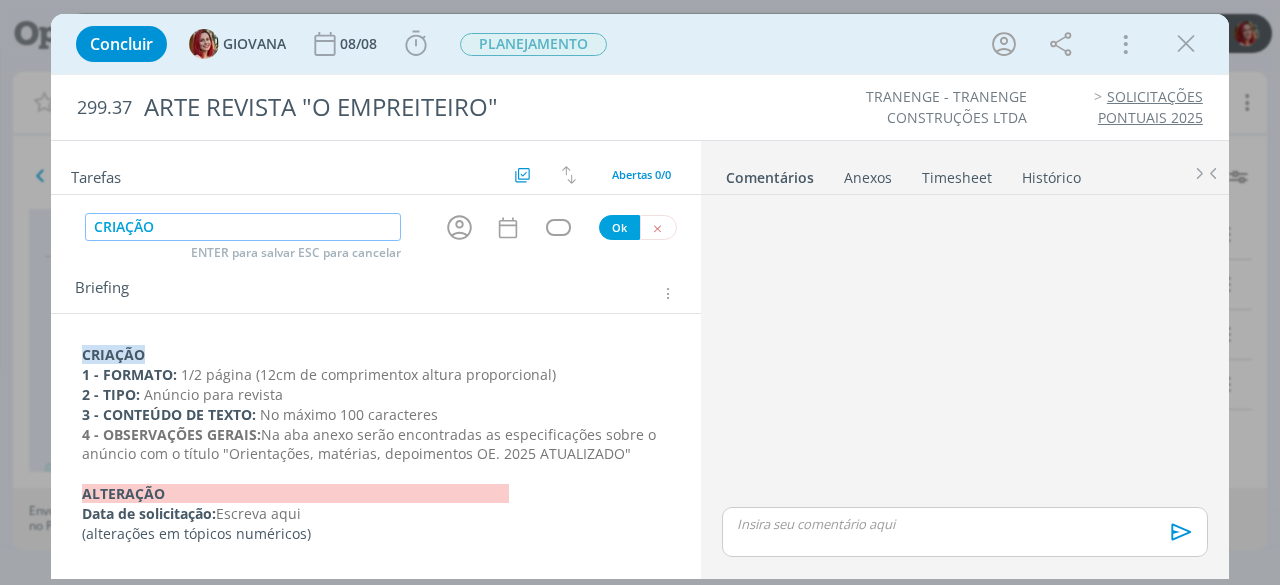 type on "CRIAÇÃO" 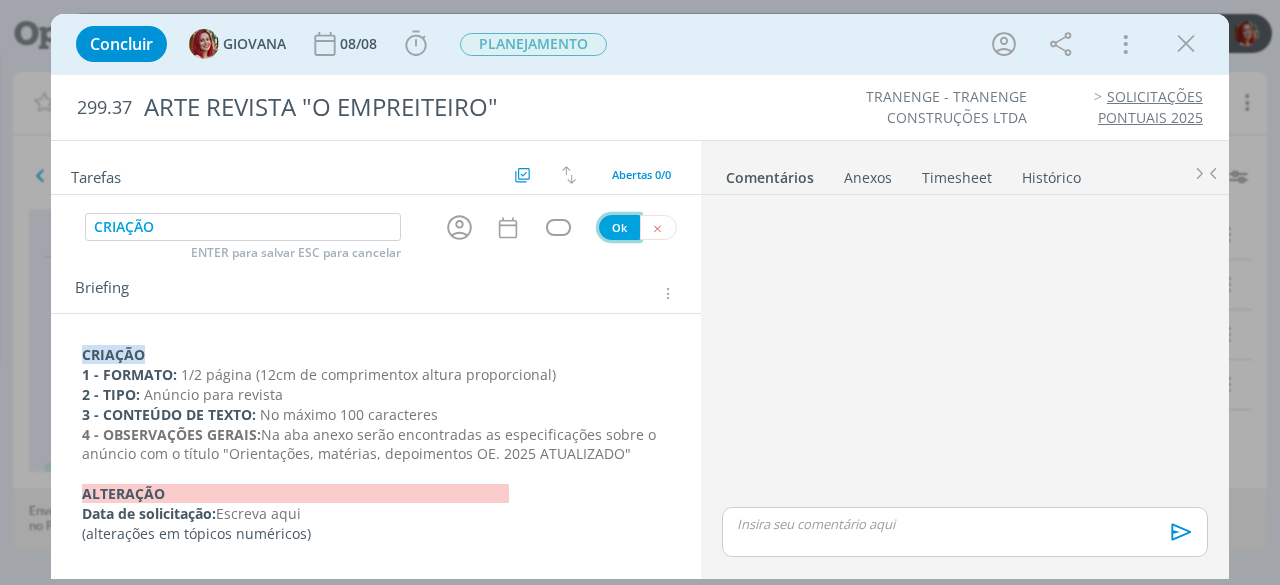 click on "Ok" at bounding box center [619, 227] 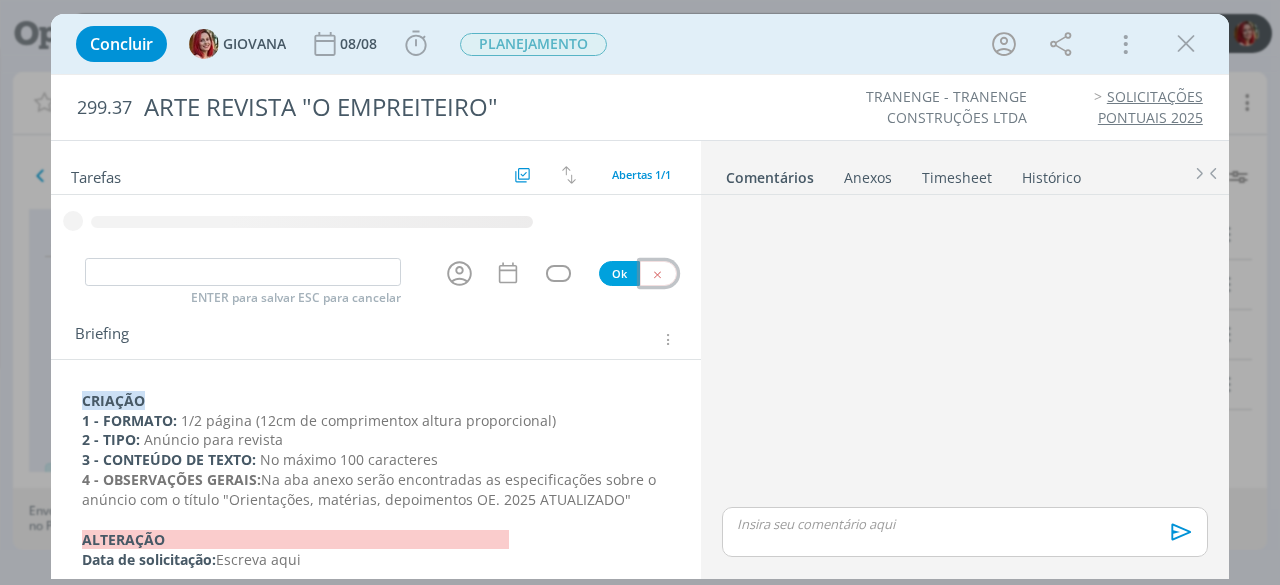 click at bounding box center [657, 274] 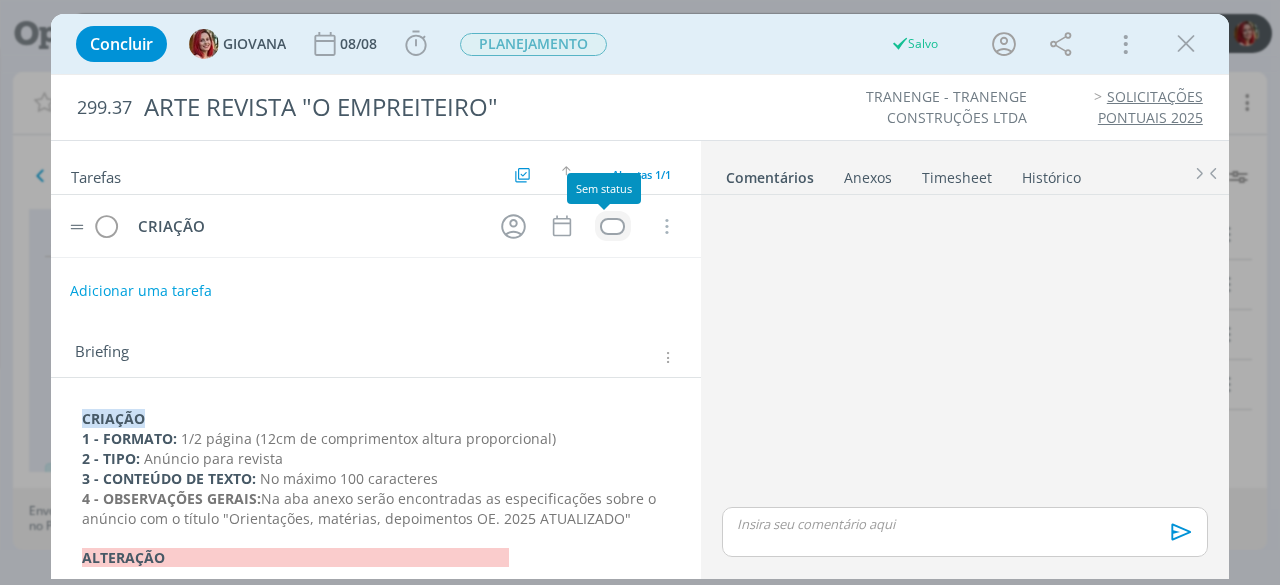 click at bounding box center (612, 226) 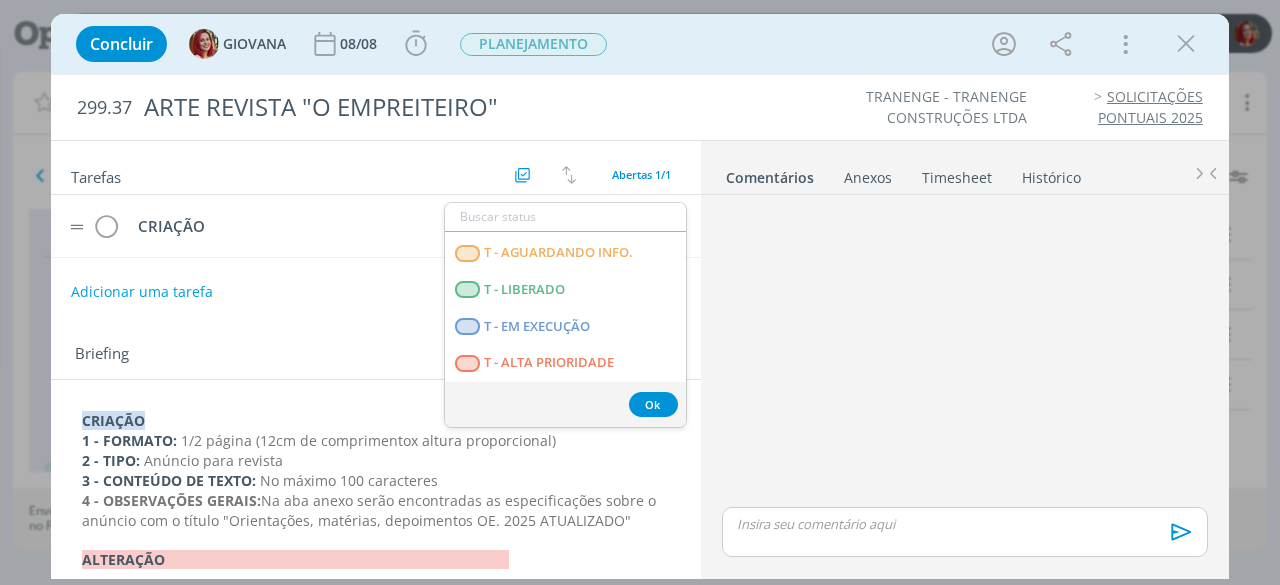 scroll, scrollTop: 510, scrollLeft: 0, axis: vertical 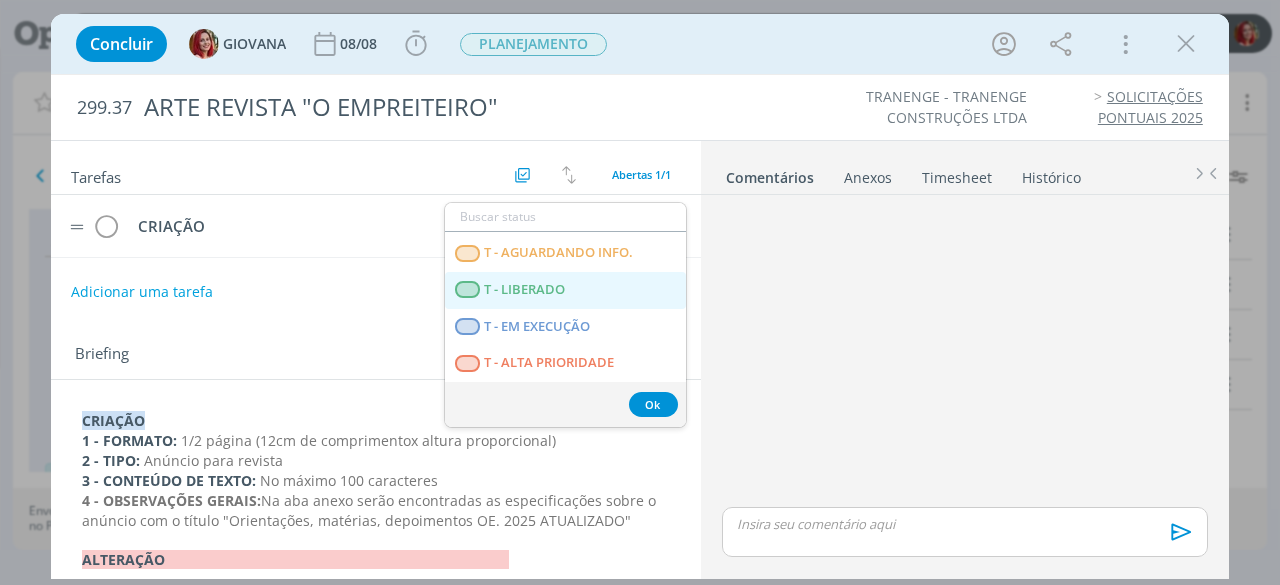 click on "T - LIBERADO" at bounding box center (525, 290) 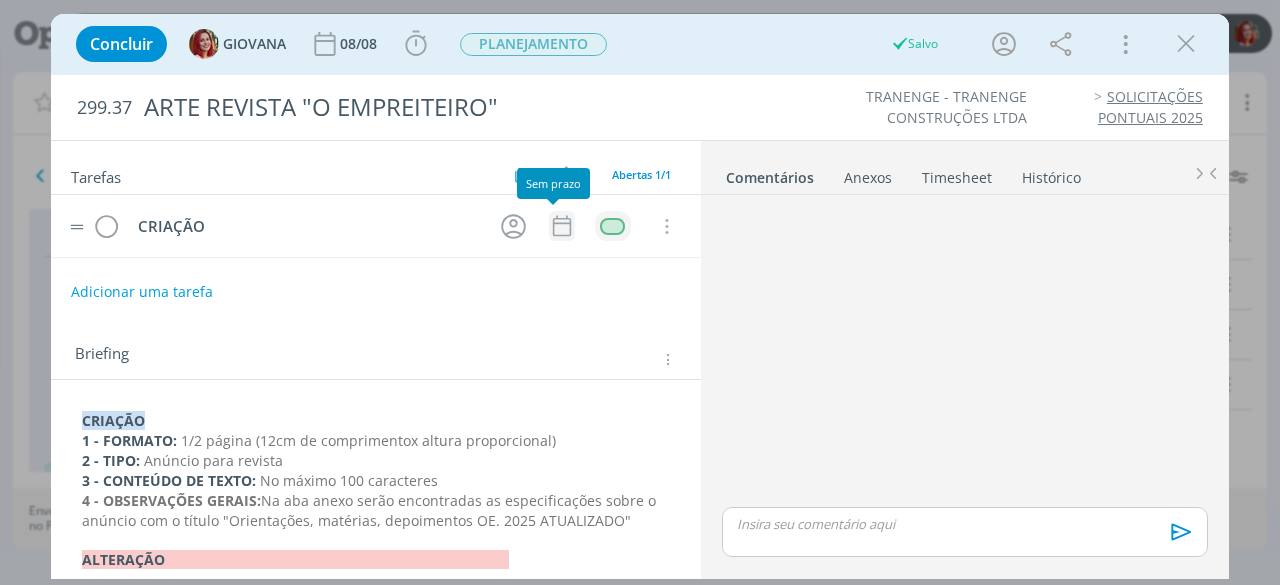 click 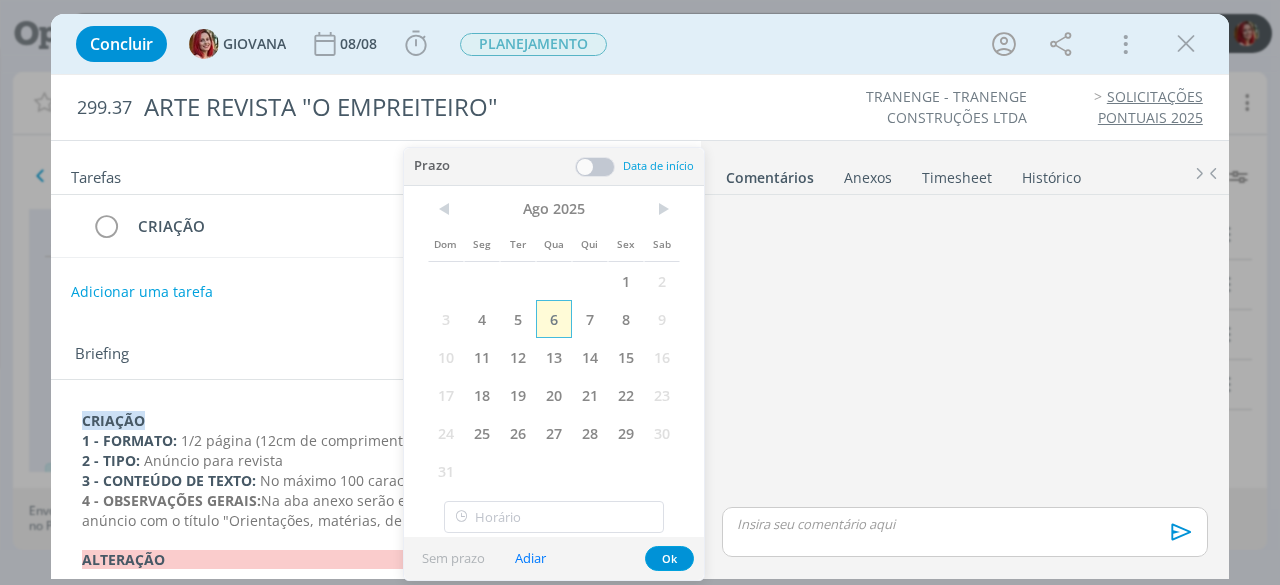 click on "6" at bounding box center (554, 319) 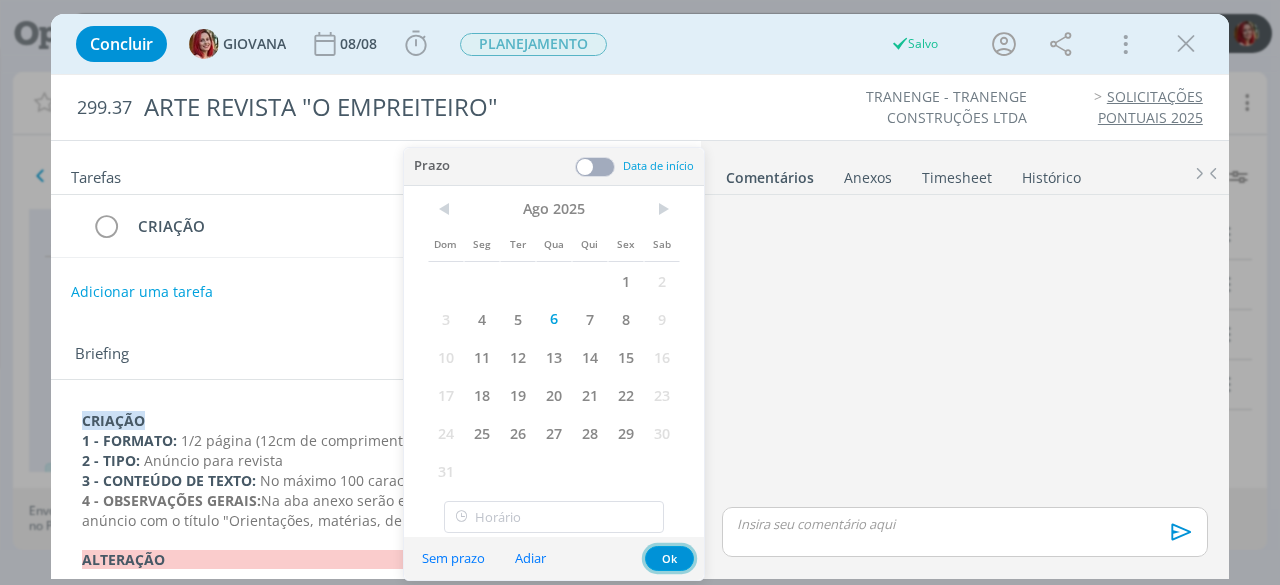 click on "Ok" at bounding box center (669, 558) 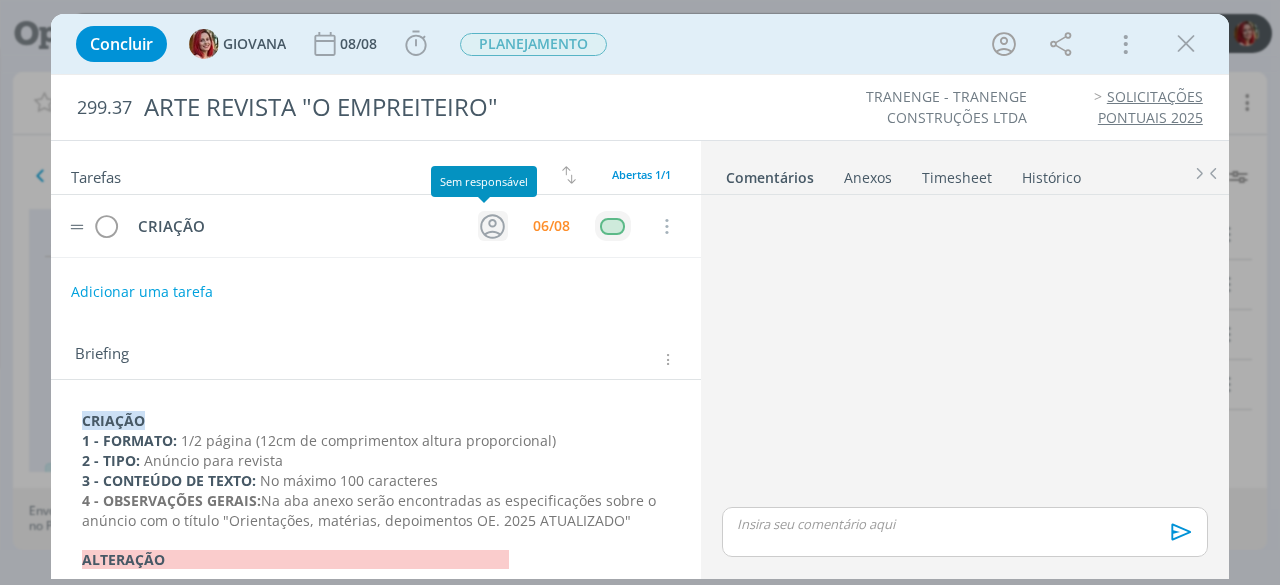 click 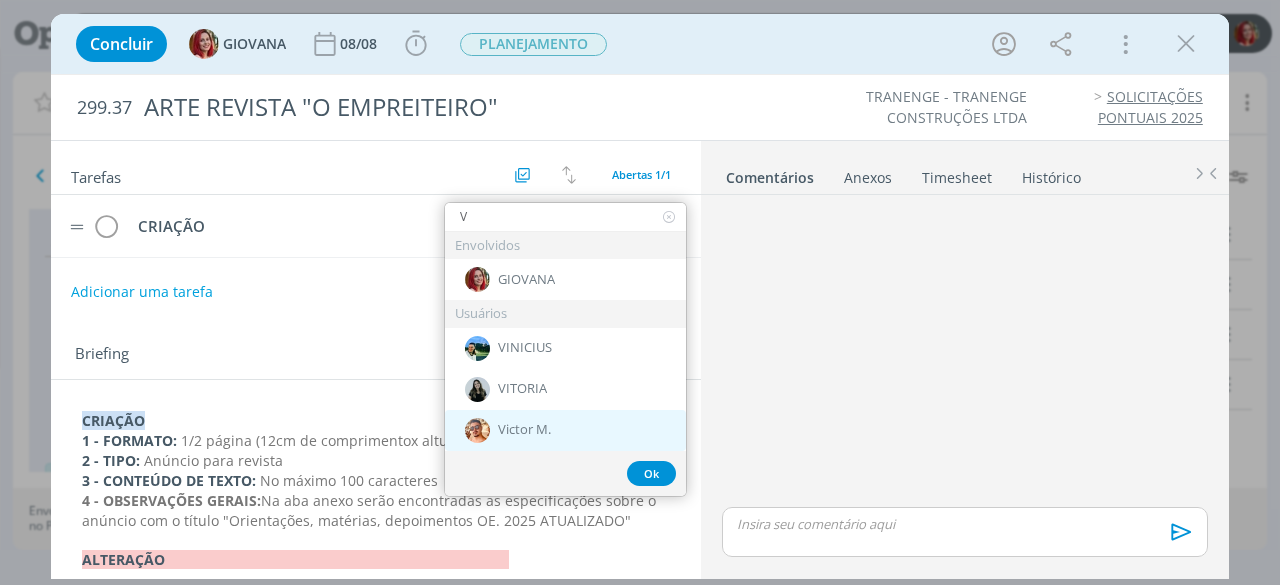 type on "V" 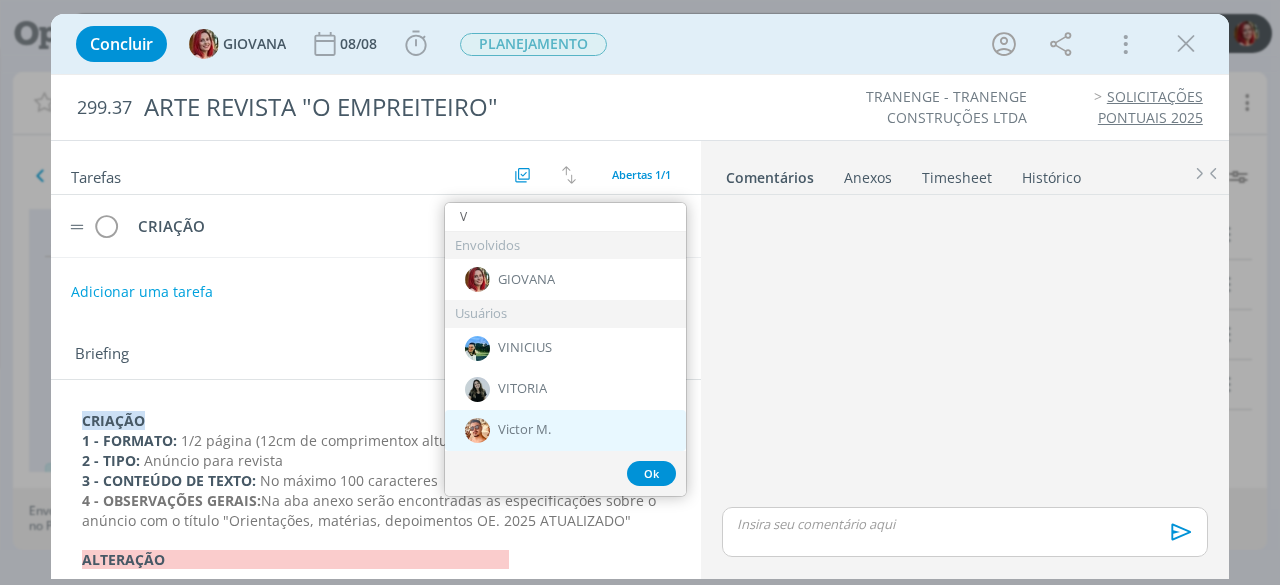 click on "Victor M." at bounding box center [565, 430] 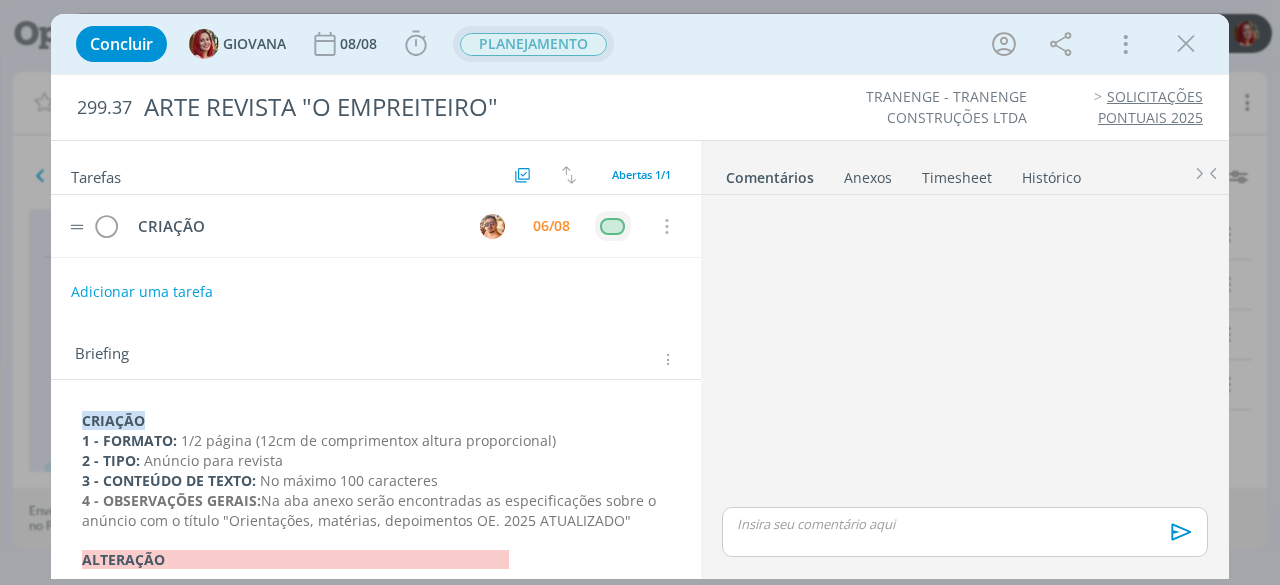 click on "PLANEJAMENTO" at bounding box center (533, 44) 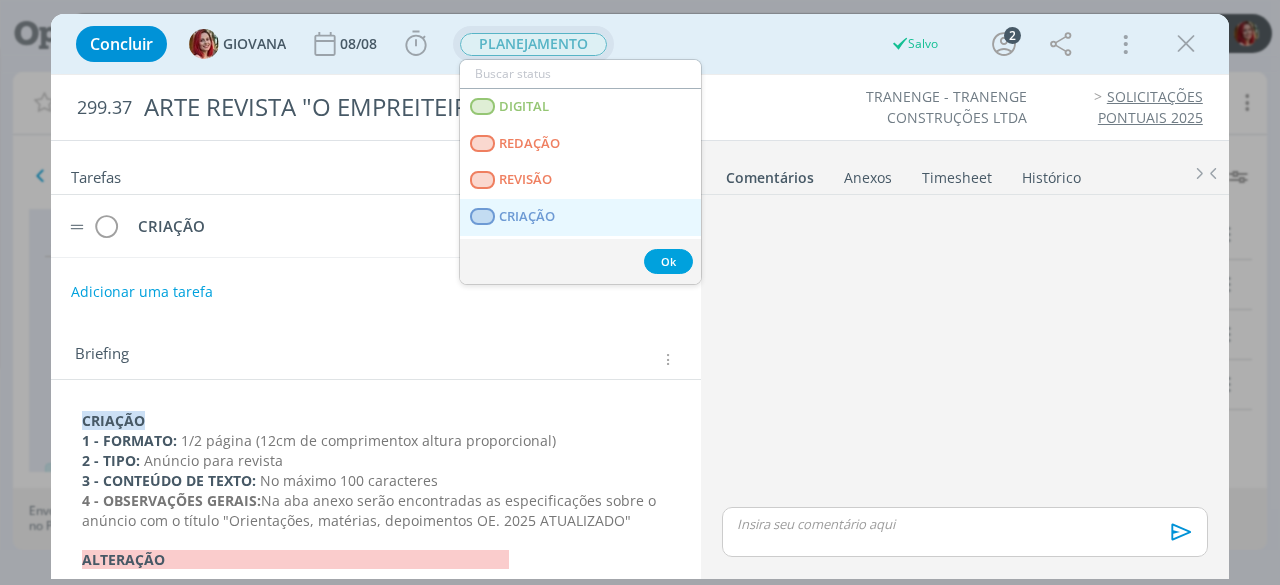 click on "CRIAÇÃO" at bounding box center [580, 217] 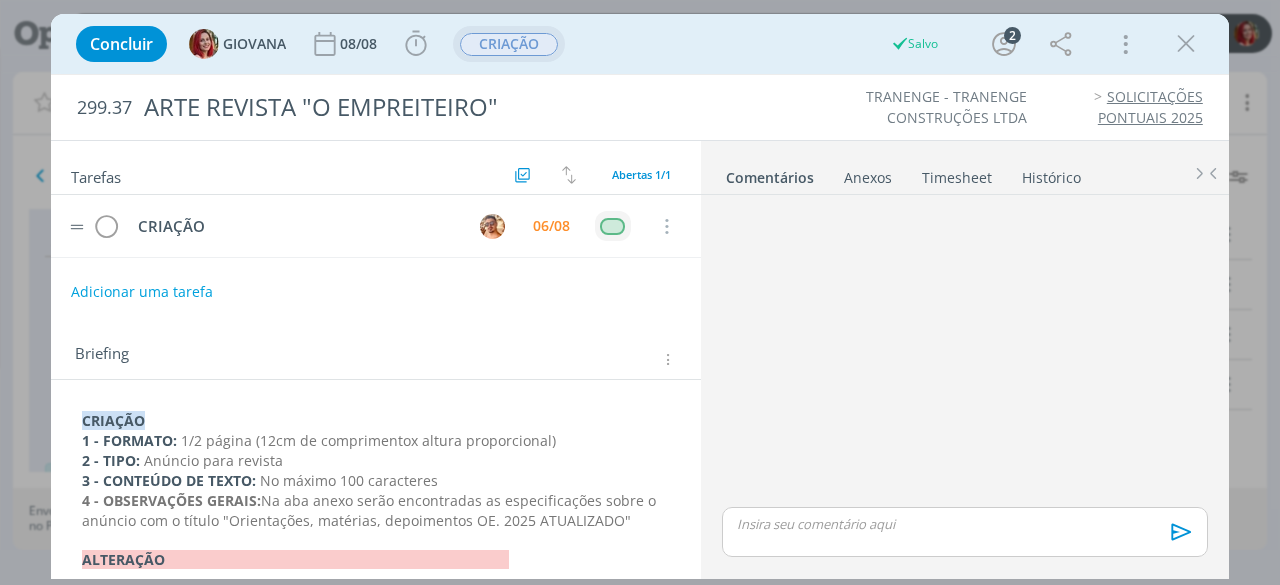 click on "Concluir
GIOVANA
08/08
Iniciar
Apontar
Data * 06/08/2025 Horas * 00:00 Tarefa Selecione a tarefa Descrição *  Retrabalho  Apontar Realizado Estimado 00:00 / 00:00 CRIAÇÃO  Salvo
2 Mais Informações
Copiar Link
Duplicar Job Mover Job de Projeto Exportar/Imprimir Job
Cancelar" at bounding box center [640, 44] 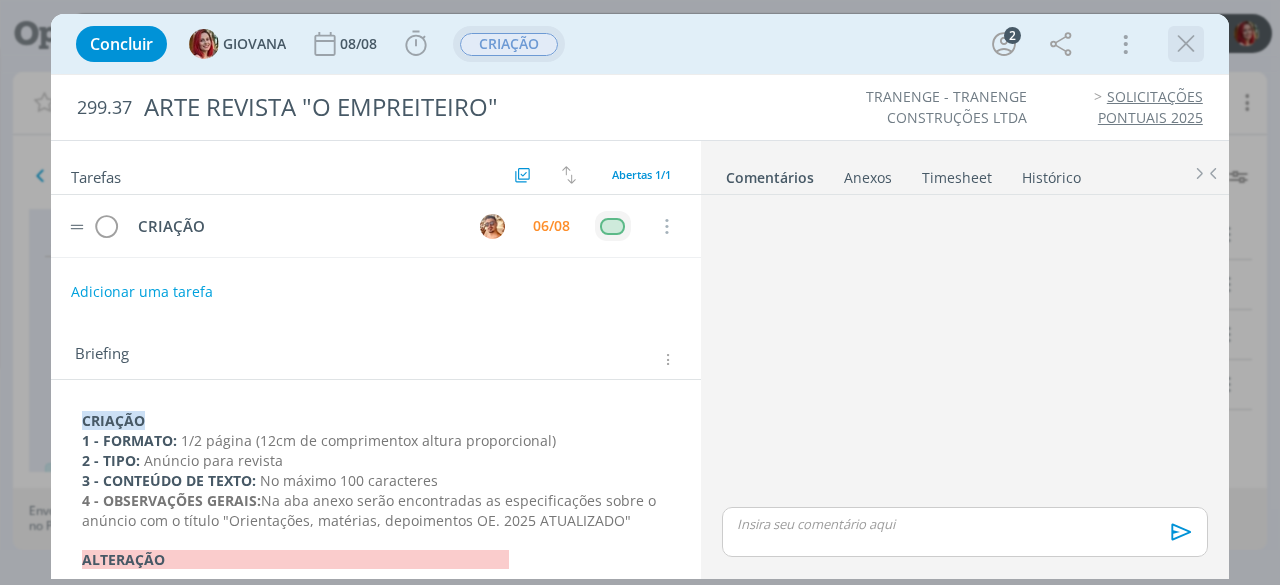 click at bounding box center [1186, 44] 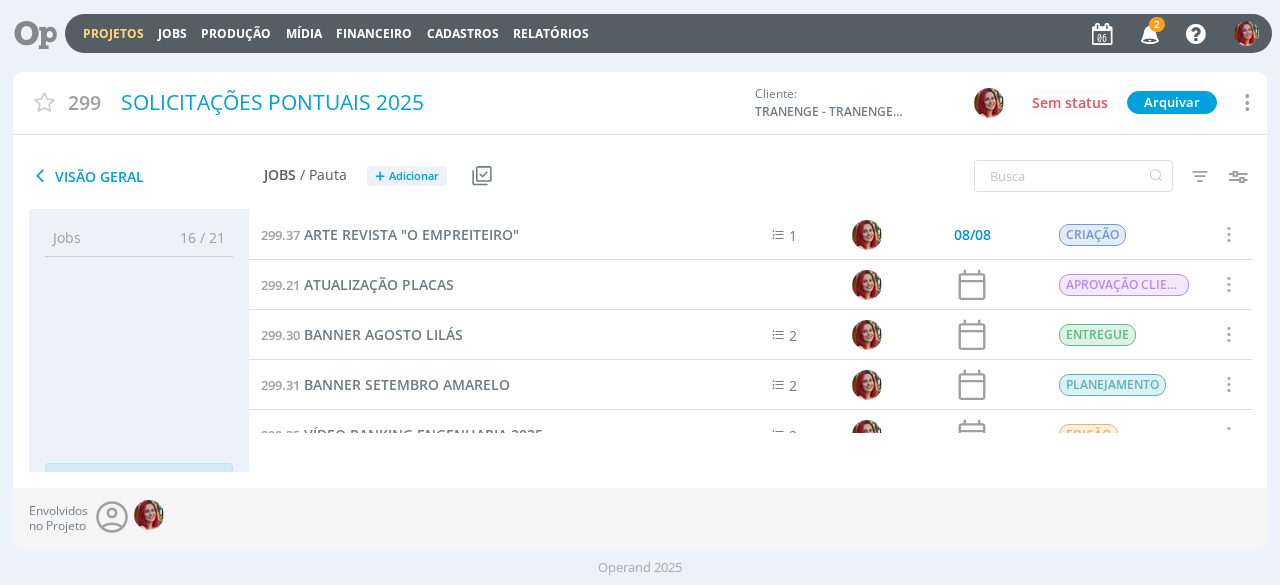 click on "2" at bounding box center [1157, 24] 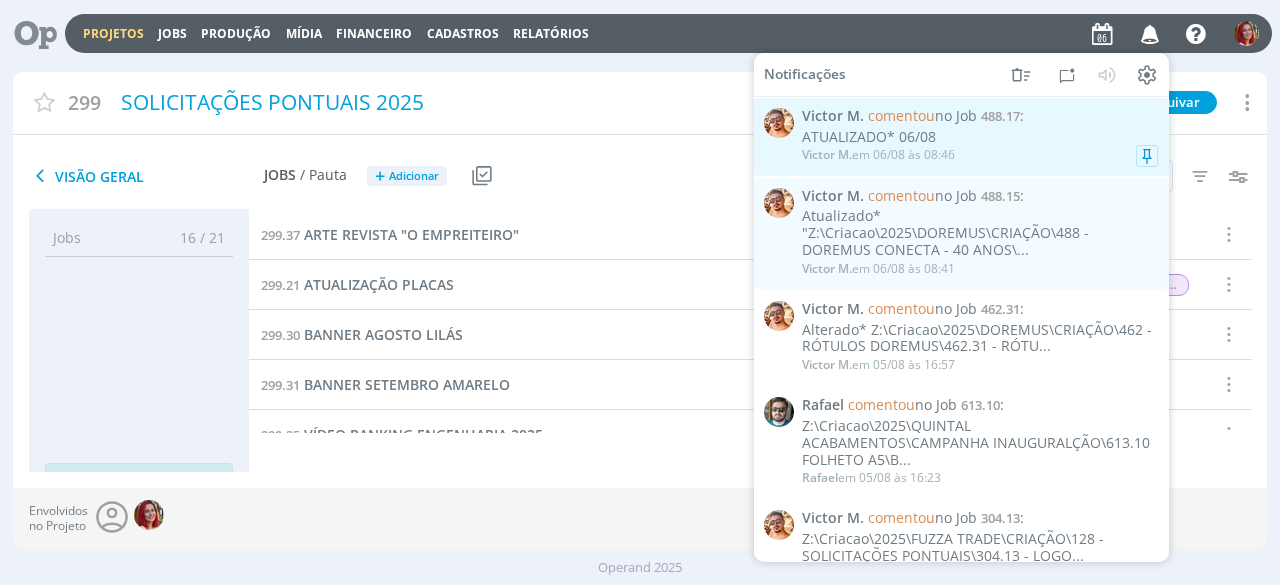 click on "ATUALIZADO* 06/08" at bounding box center (980, 137) 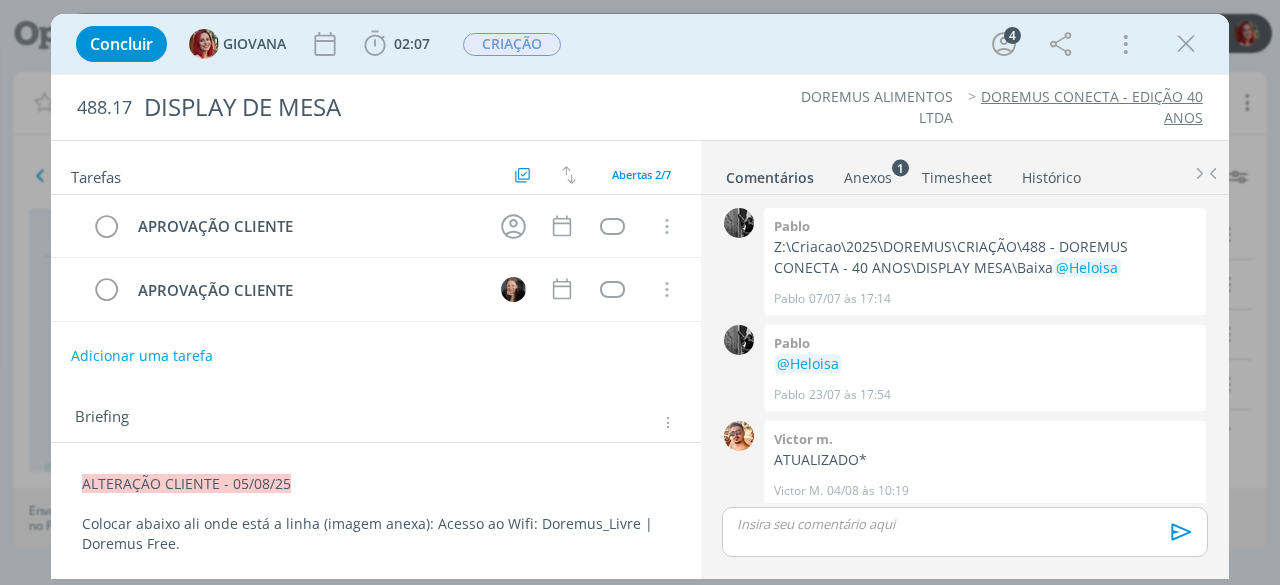 scroll, scrollTop: 103, scrollLeft: 0, axis: vertical 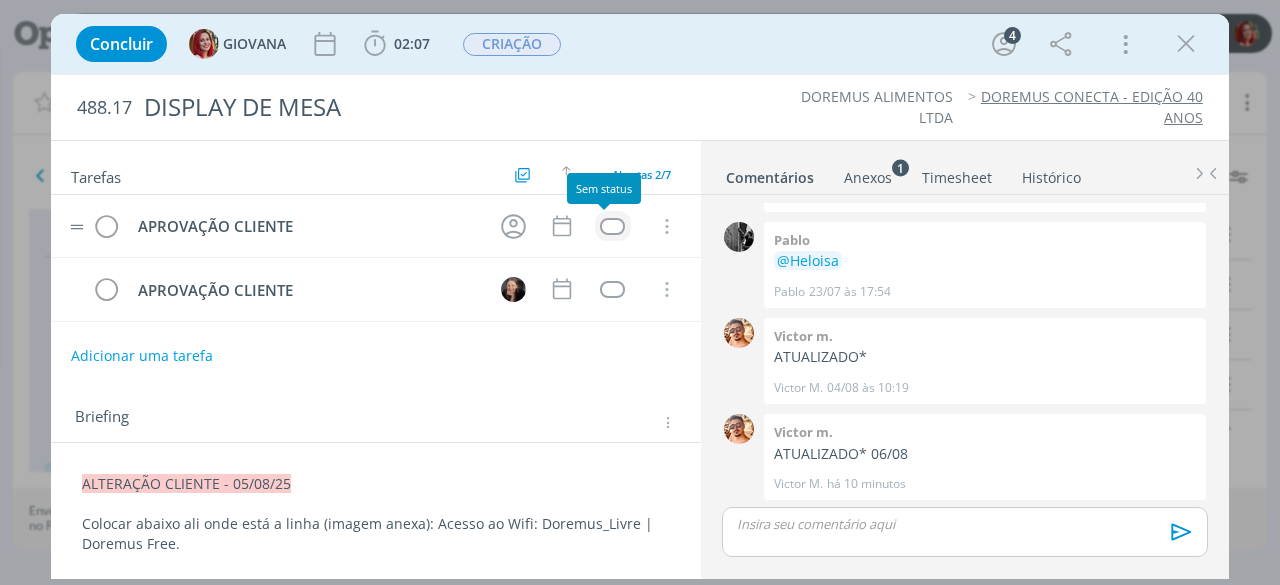click at bounding box center (612, 226) 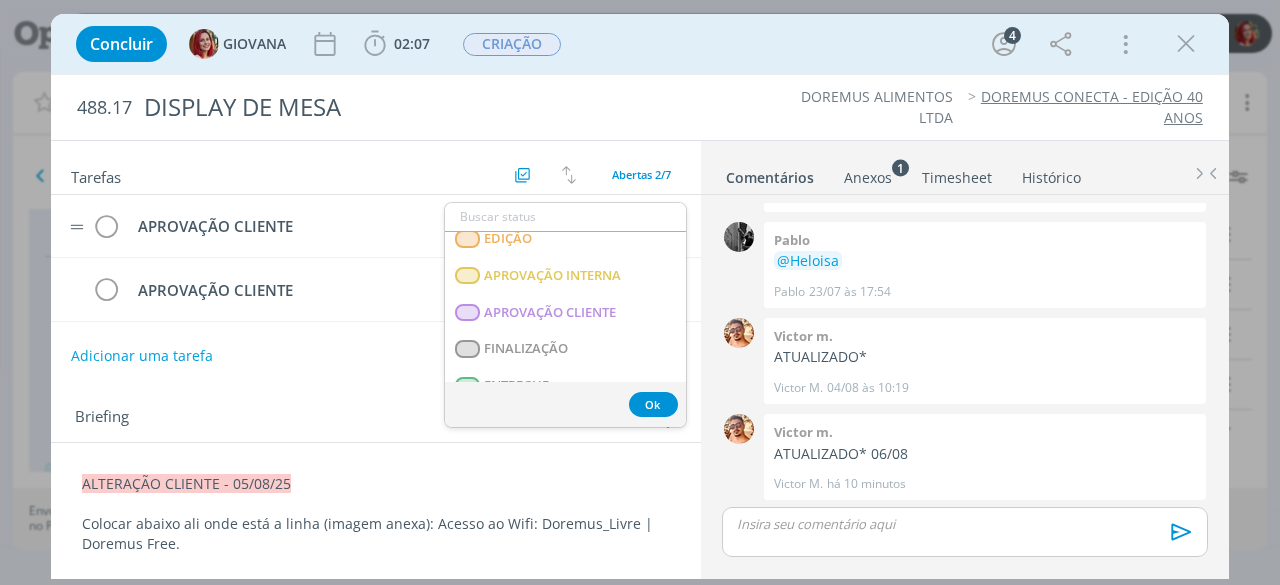 scroll, scrollTop: 300, scrollLeft: 0, axis: vertical 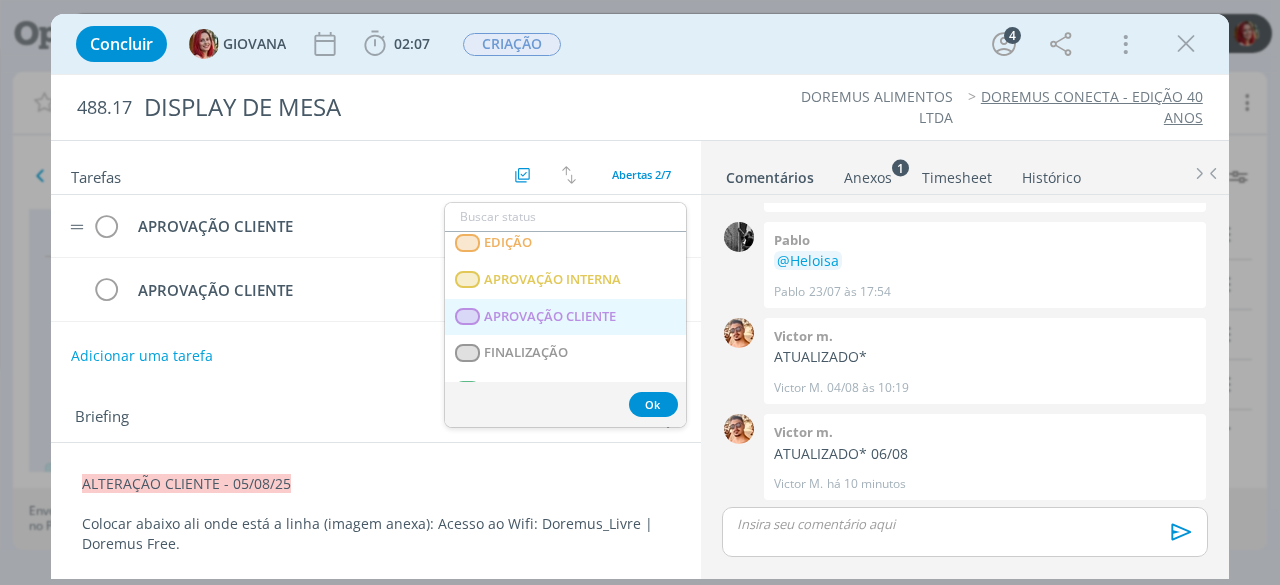 click on "APROVAÇÃO CLIENTE" at bounding box center (551, 317) 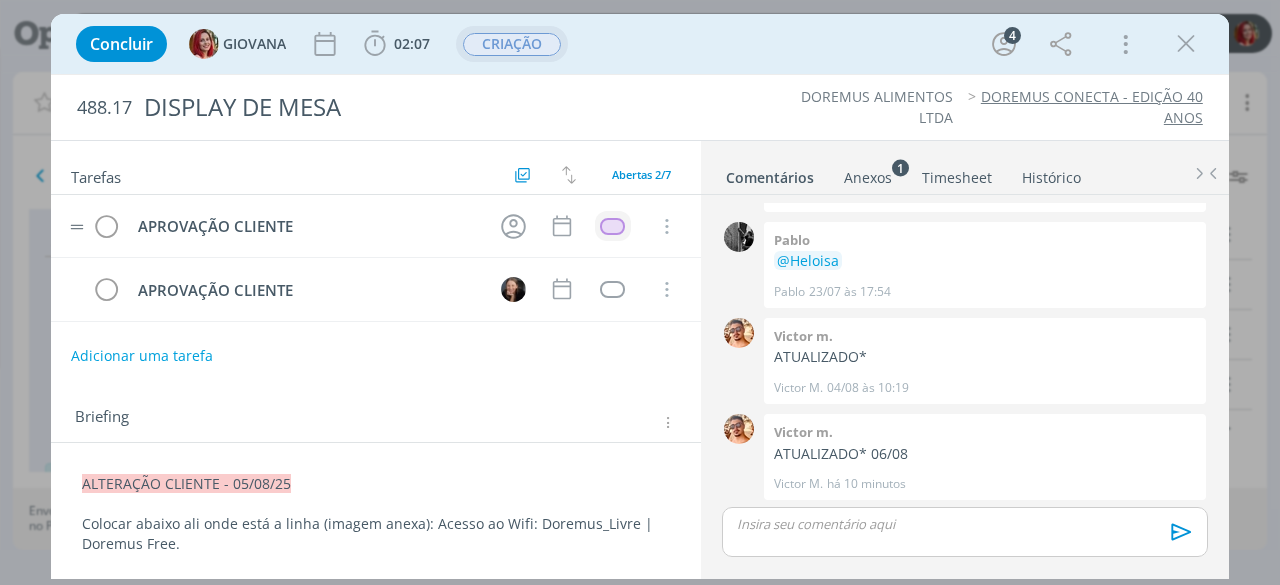 click on "CRIAÇÃO" at bounding box center [512, 44] 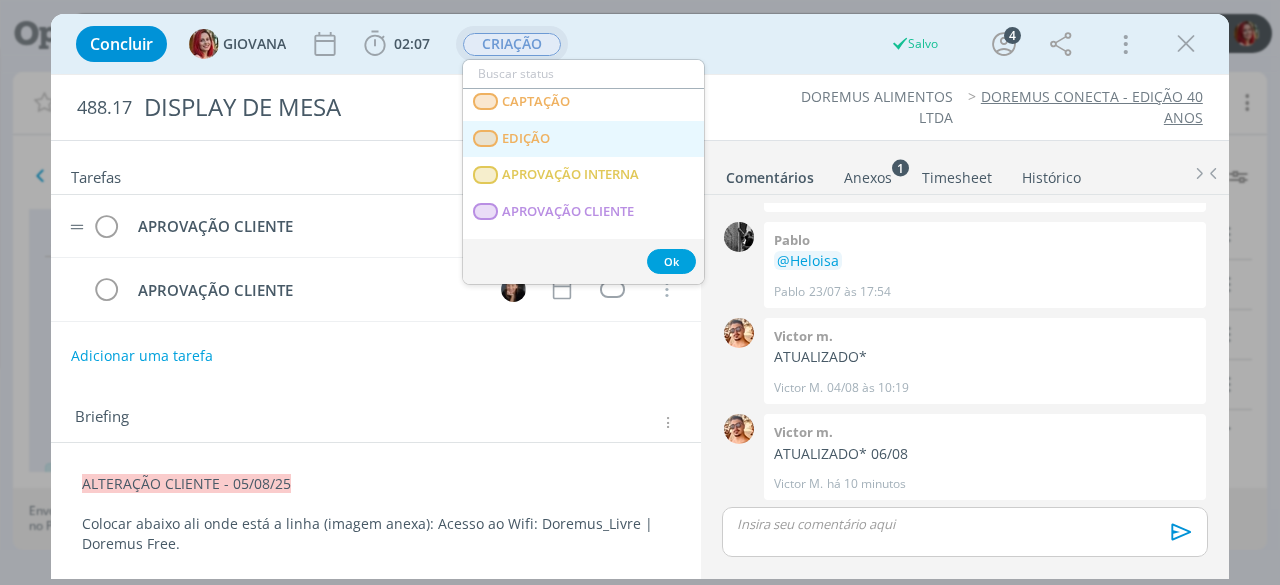 scroll, scrollTop: 200, scrollLeft: 0, axis: vertical 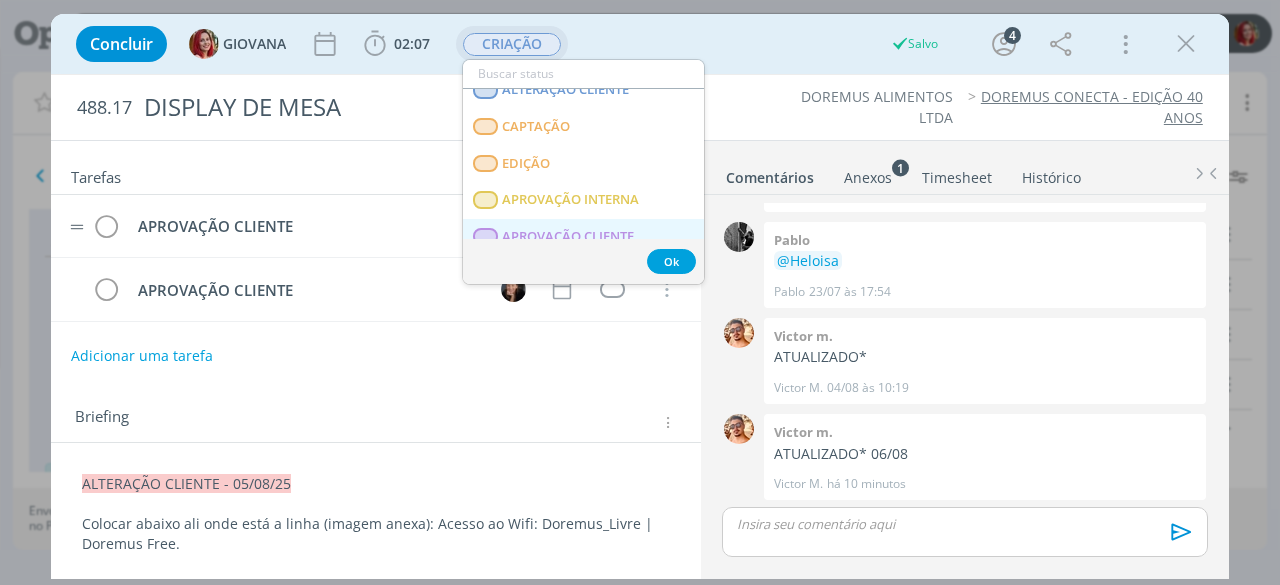 click on "APROVAÇÃO CLIENTE" at bounding box center [583, 237] 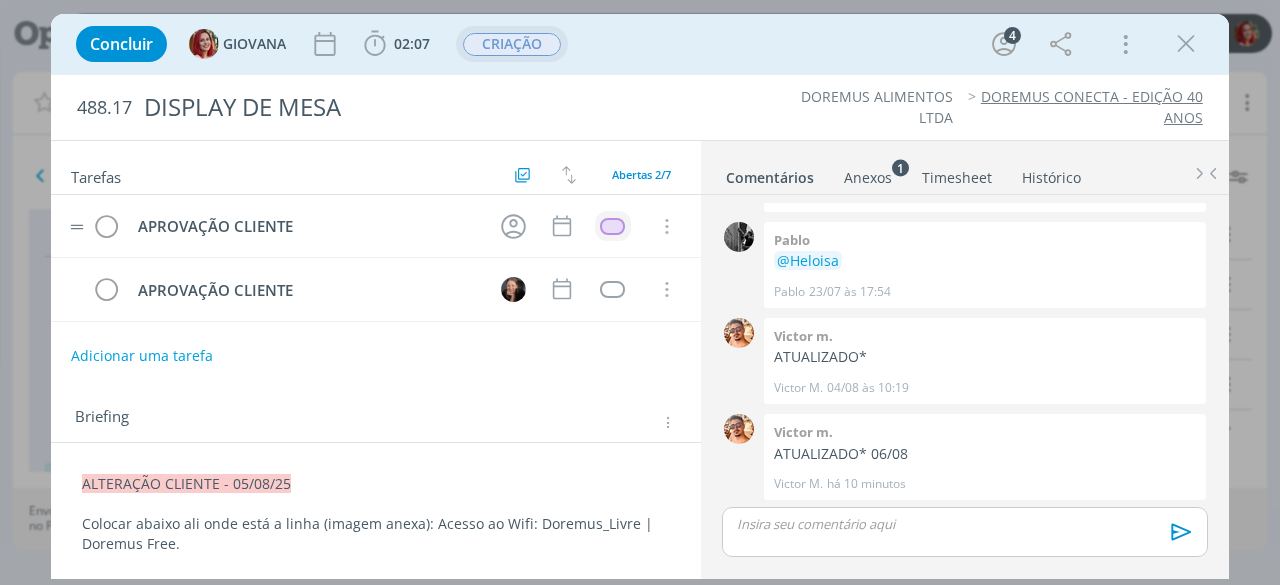 click on "CRIAÇÃO" at bounding box center [512, 44] 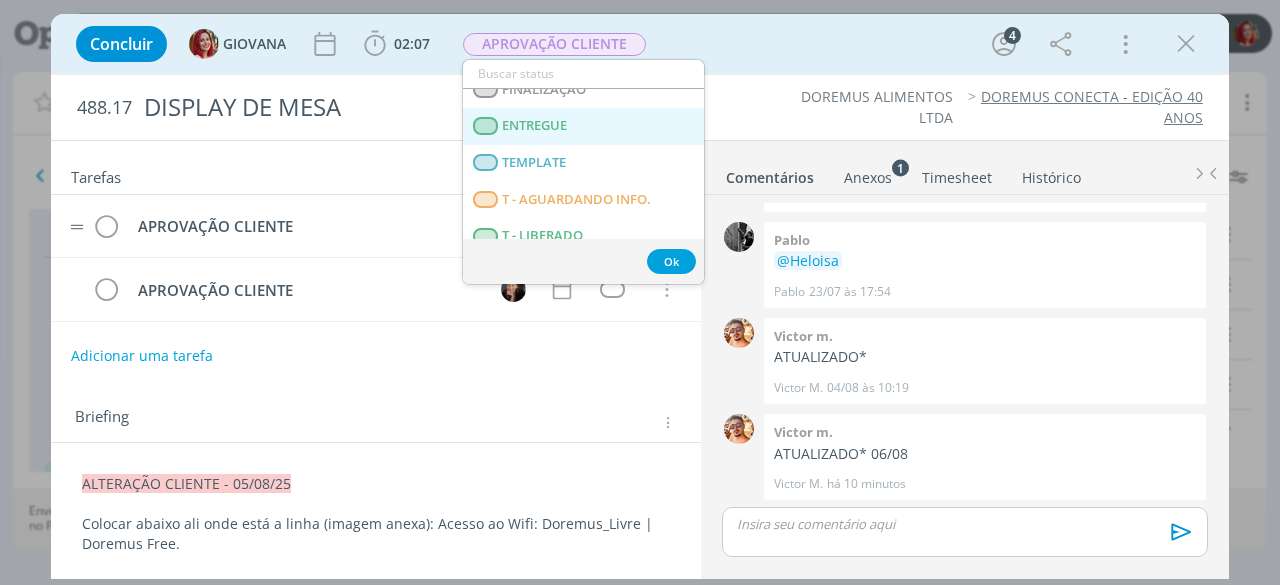 scroll, scrollTop: 400, scrollLeft: 0, axis: vertical 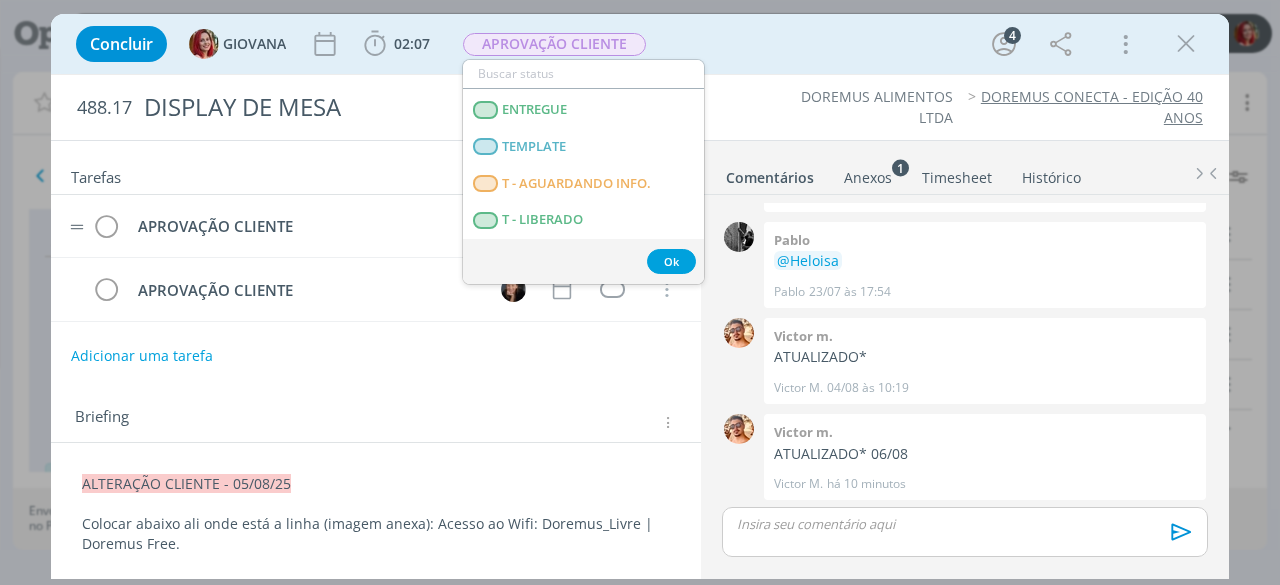 drag, startPoint x: 702, startPoint y: 35, endPoint x: 740, endPoint y: 35, distance: 38 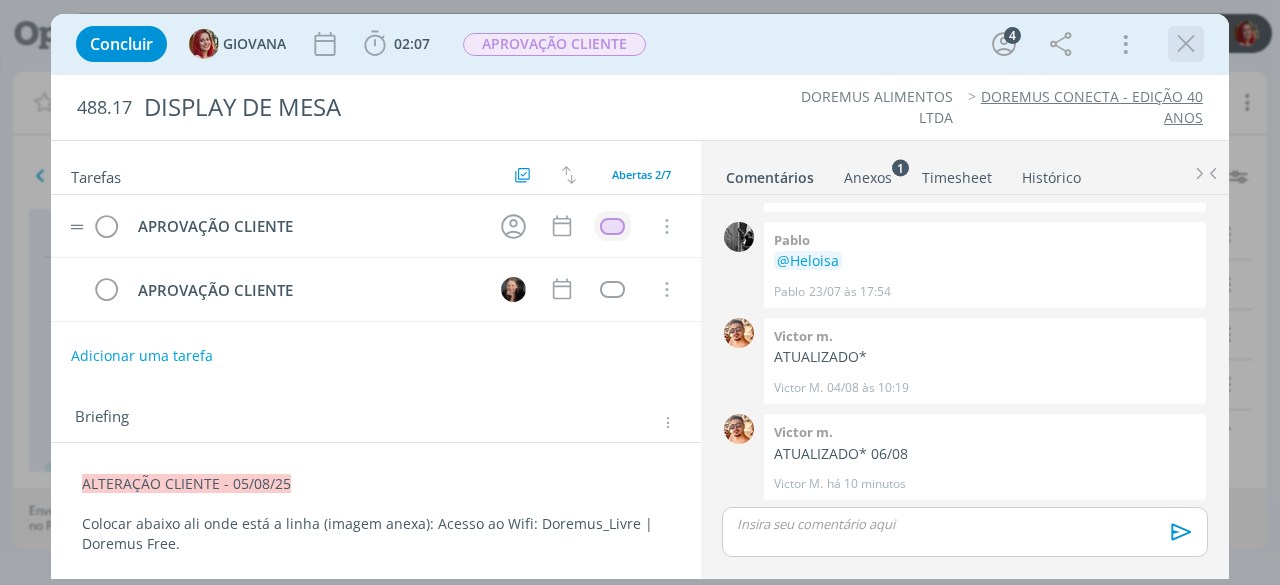 click at bounding box center (1186, 44) 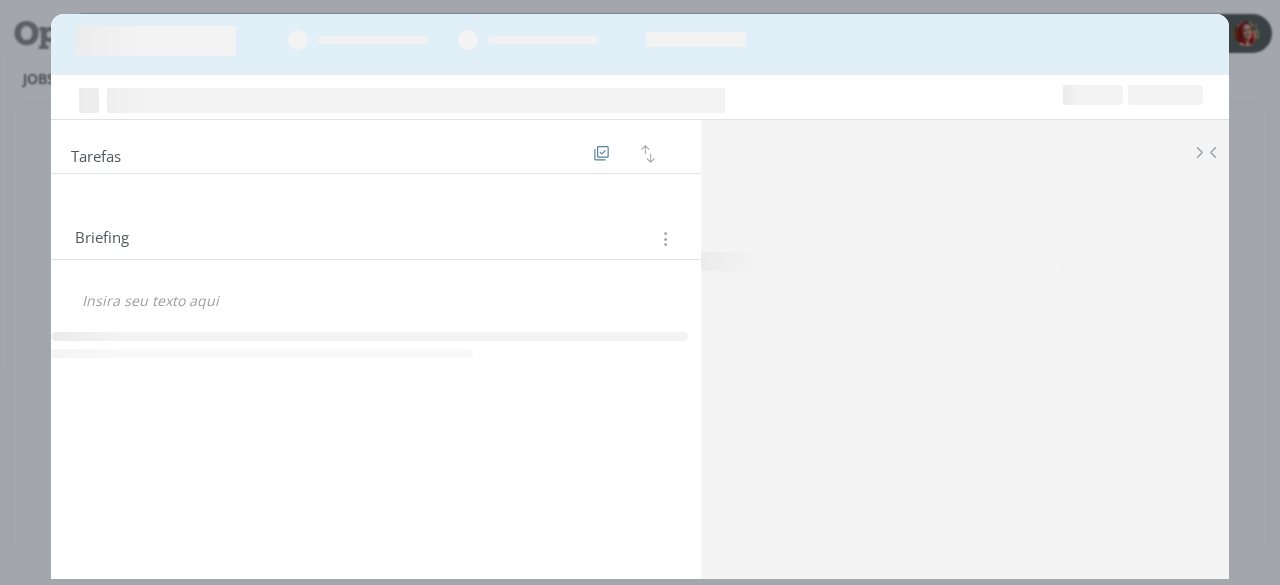scroll, scrollTop: 0, scrollLeft: 0, axis: both 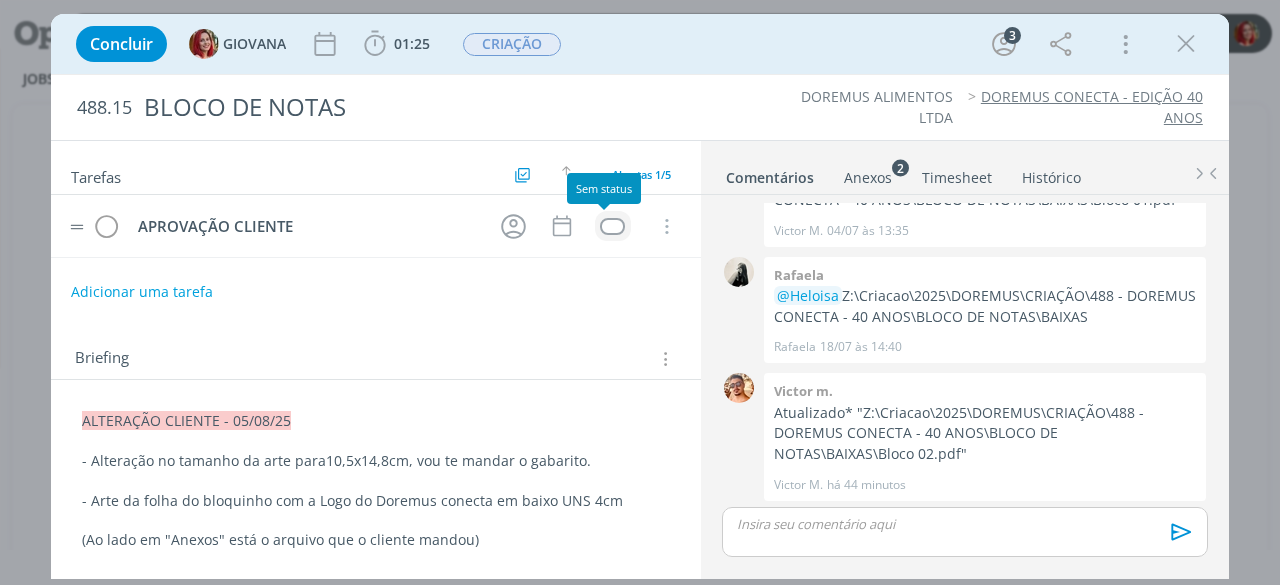 click at bounding box center (612, 226) 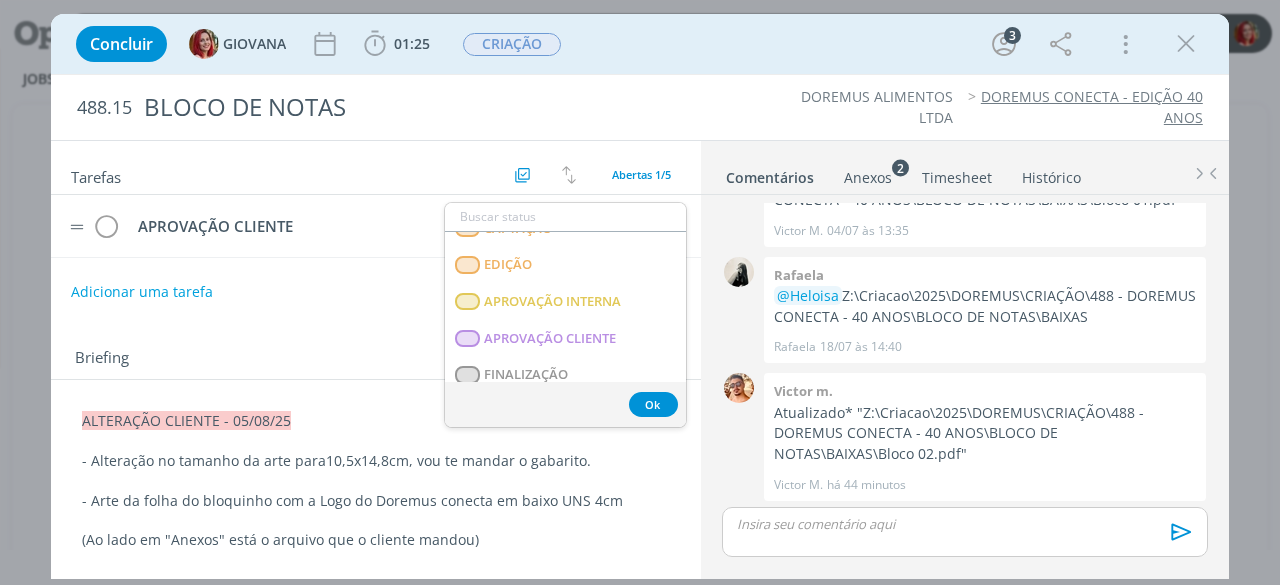 scroll, scrollTop: 300, scrollLeft: 0, axis: vertical 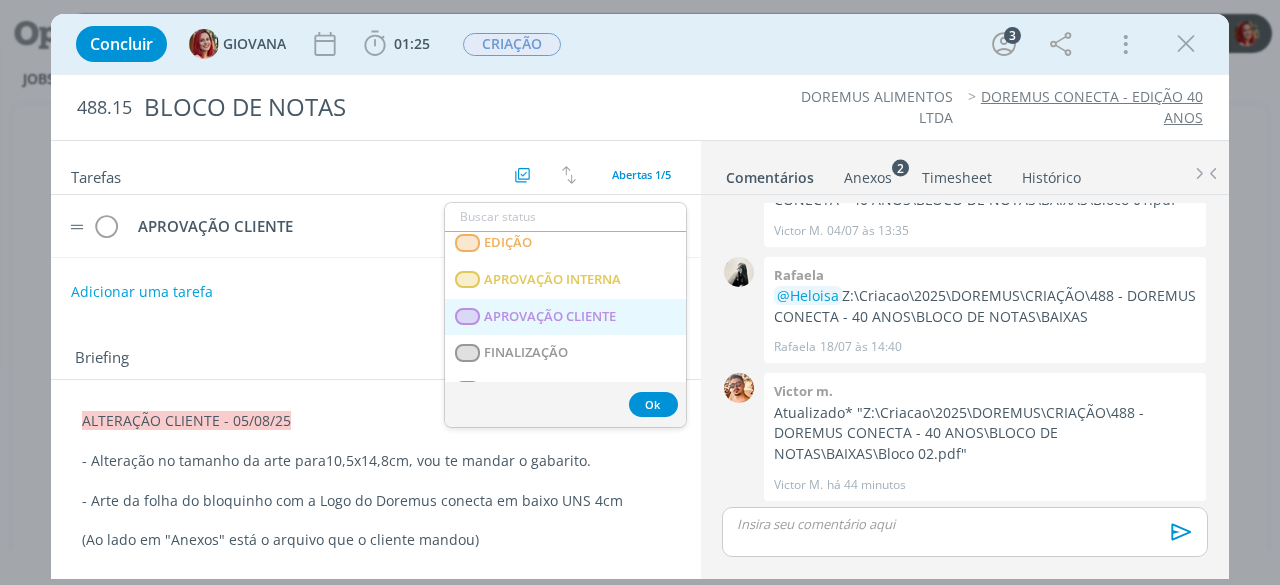 click on "APROVAÇÃO CLIENTE" at bounding box center (551, 317) 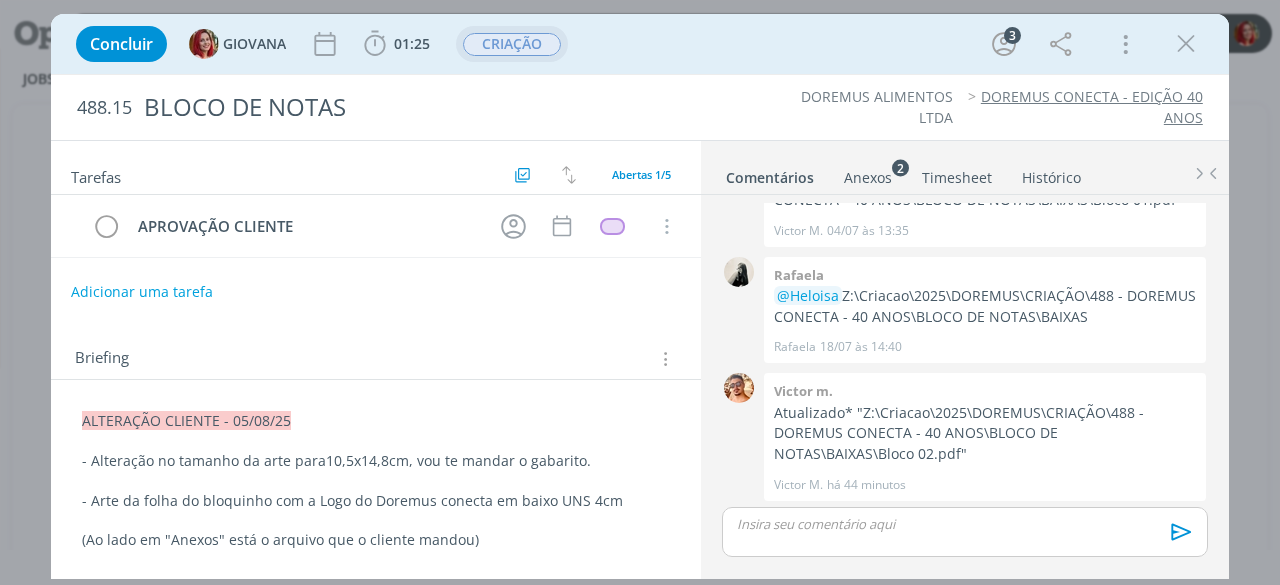 click on "CRIAÇÃO" at bounding box center [512, 44] 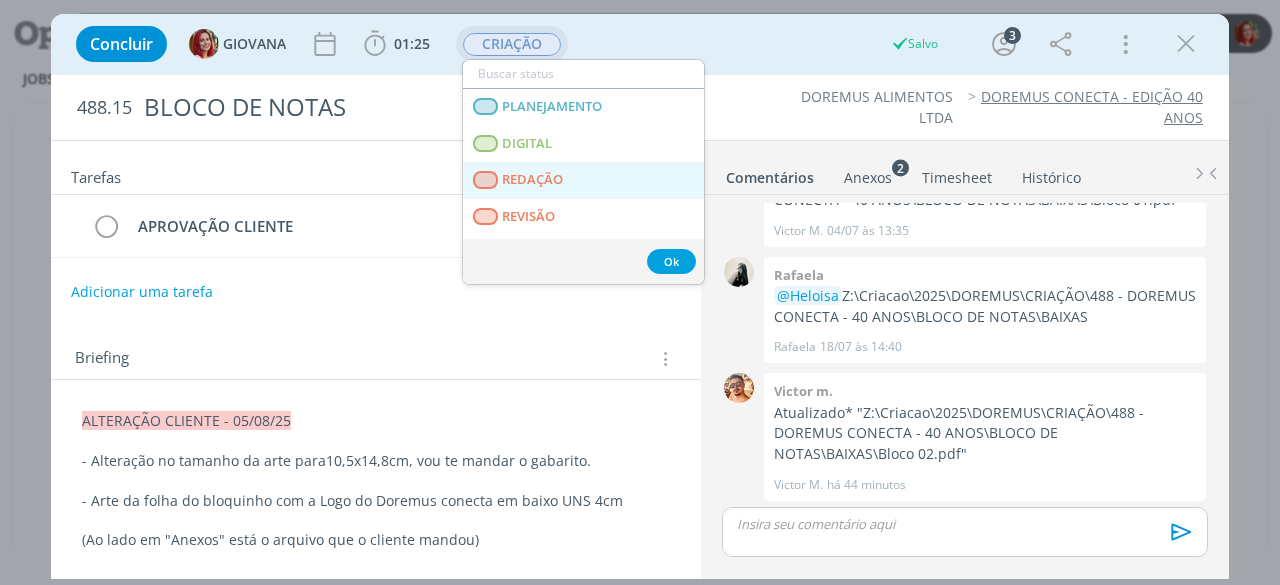 scroll, scrollTop: 200, scrollLeft: 0, axis: vertical 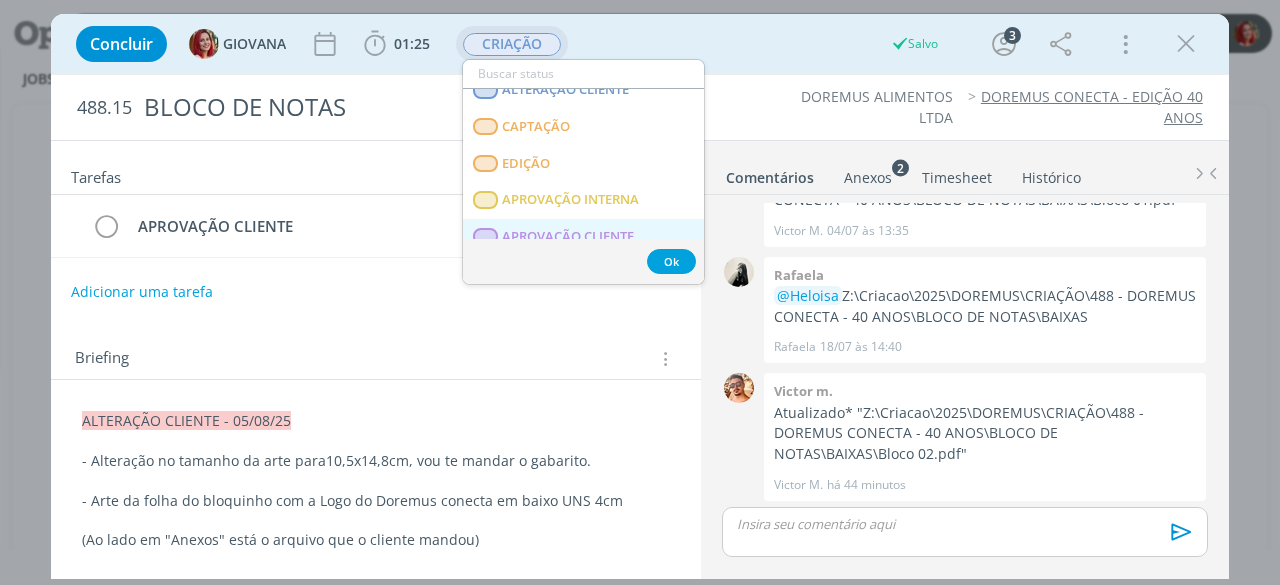 click on "APROVAÇÃO CLIENTE" at bounding box center (583, 237) 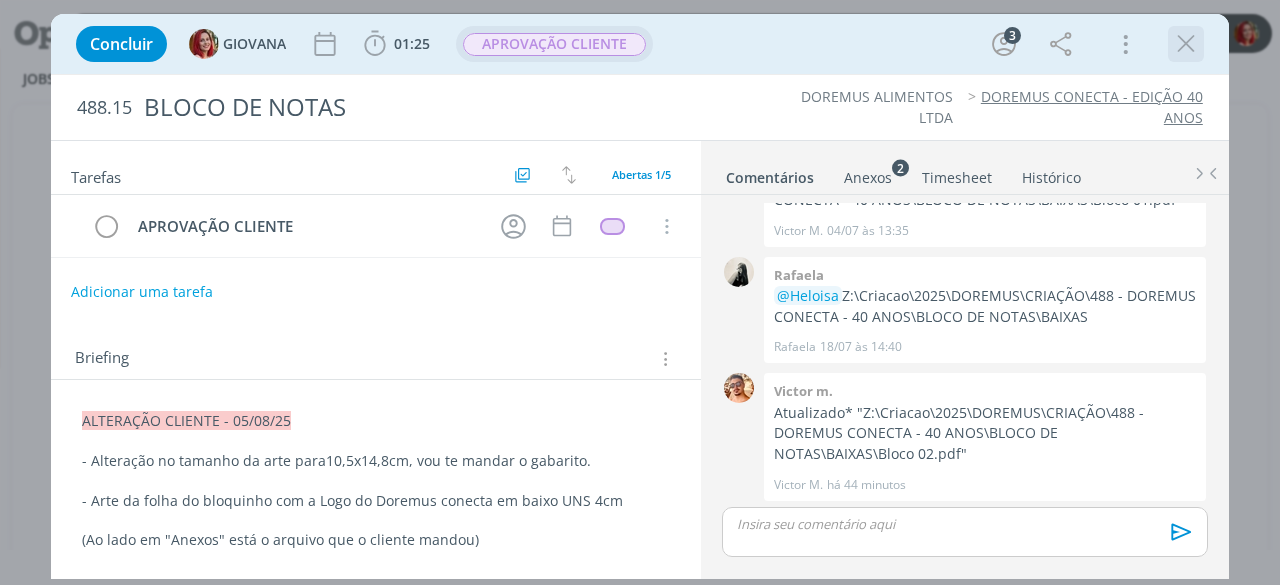 click at bounding box center (1186, 44) 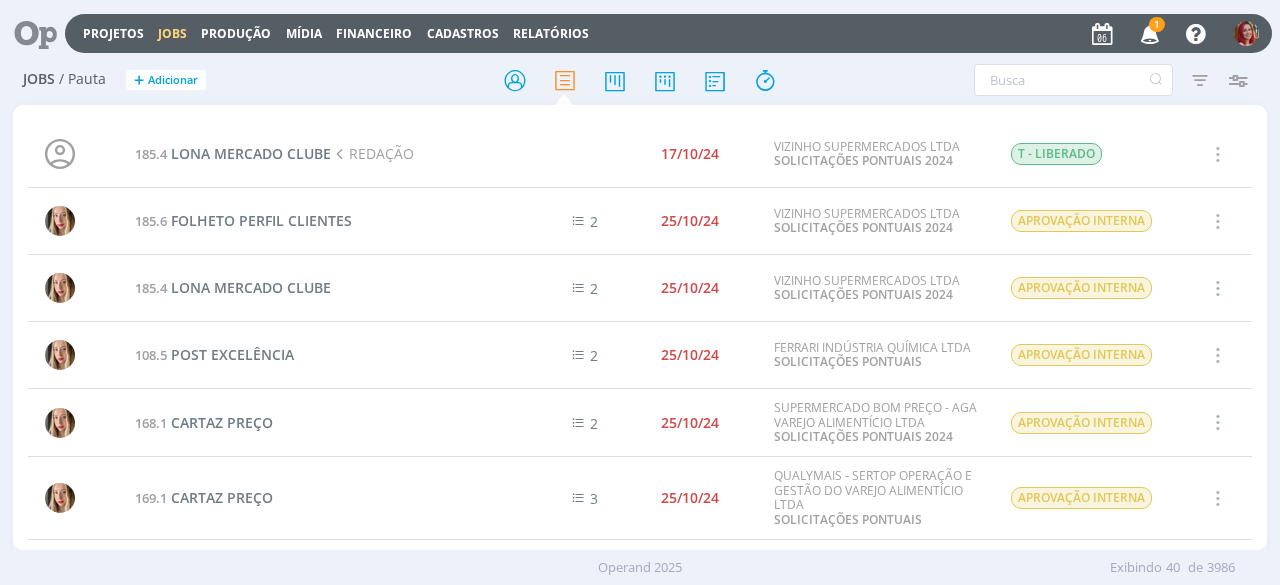 click at bounding box center (1150, 33) 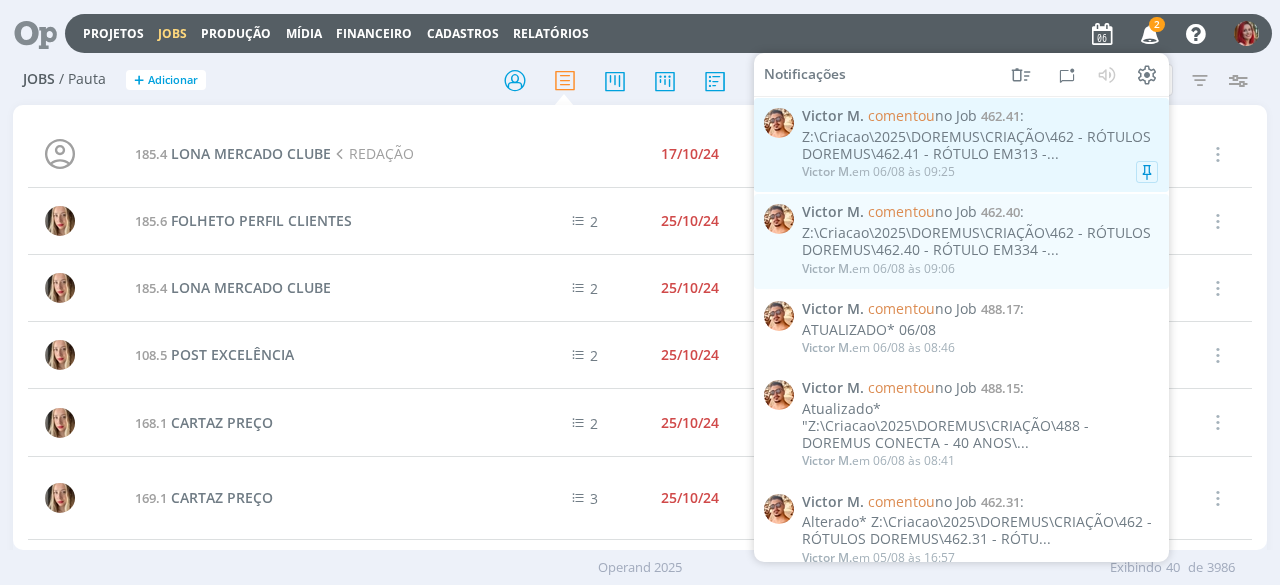 click on "Z:\Criacao\2025\DOREMUS\CRIAÇÃO\462 - RÓTULOS DOREMUS\462.41 - RÓTULO EM313 -..." at bounding box center [980, 146] 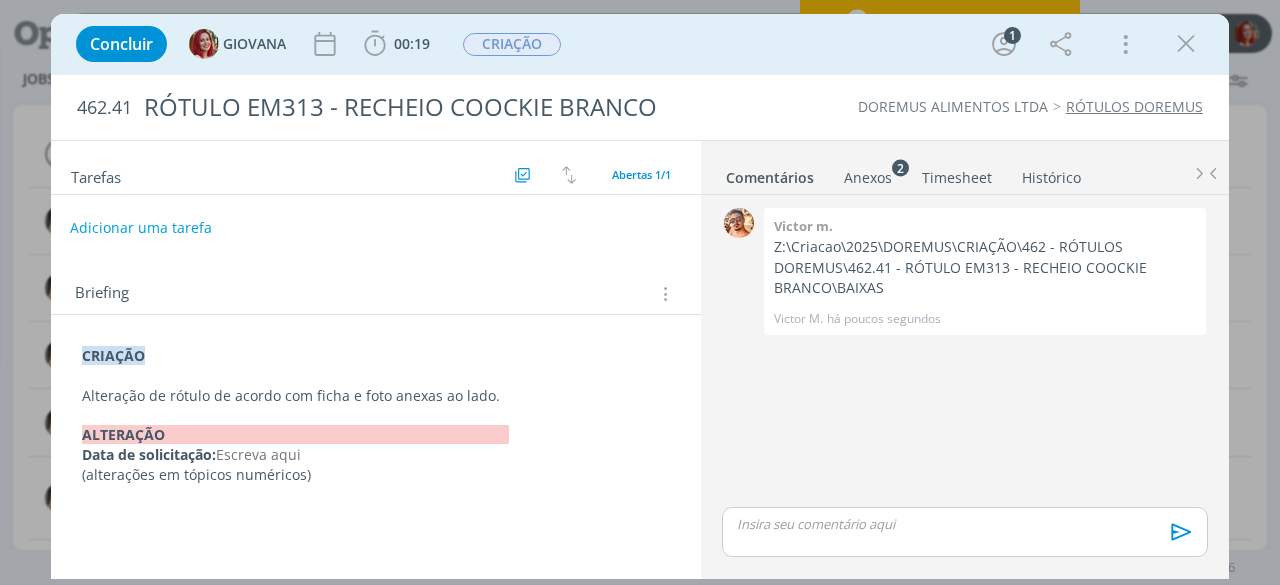 click on "Adicionar uma tarefa" at bounding box center (141, 228) 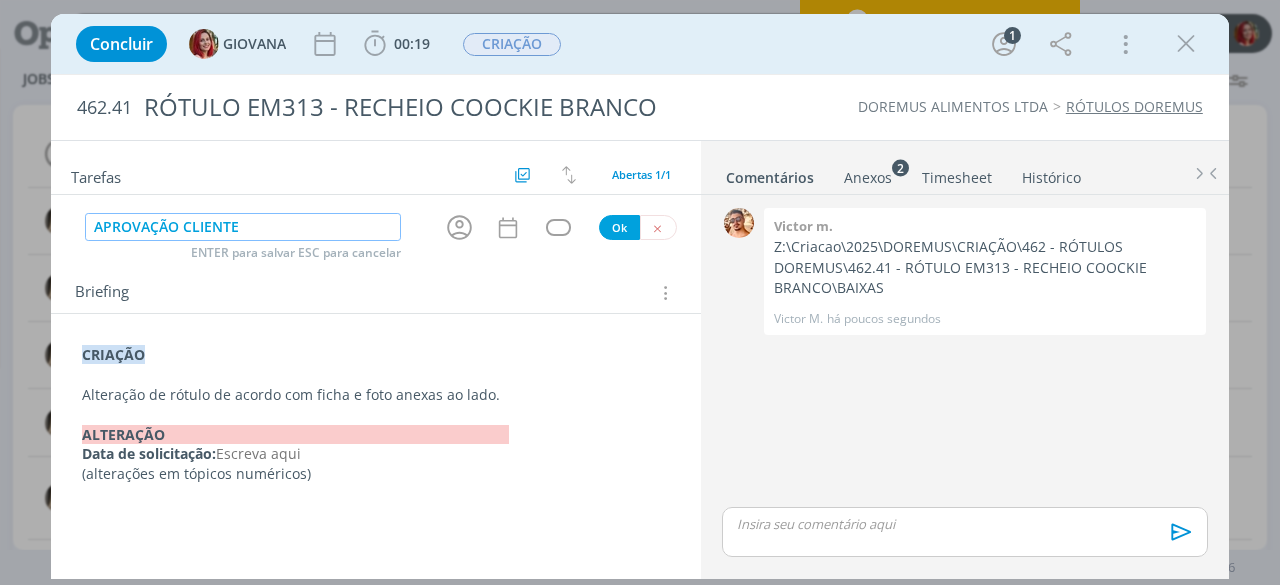 type on "APROVAÇÃO CLIENTE" 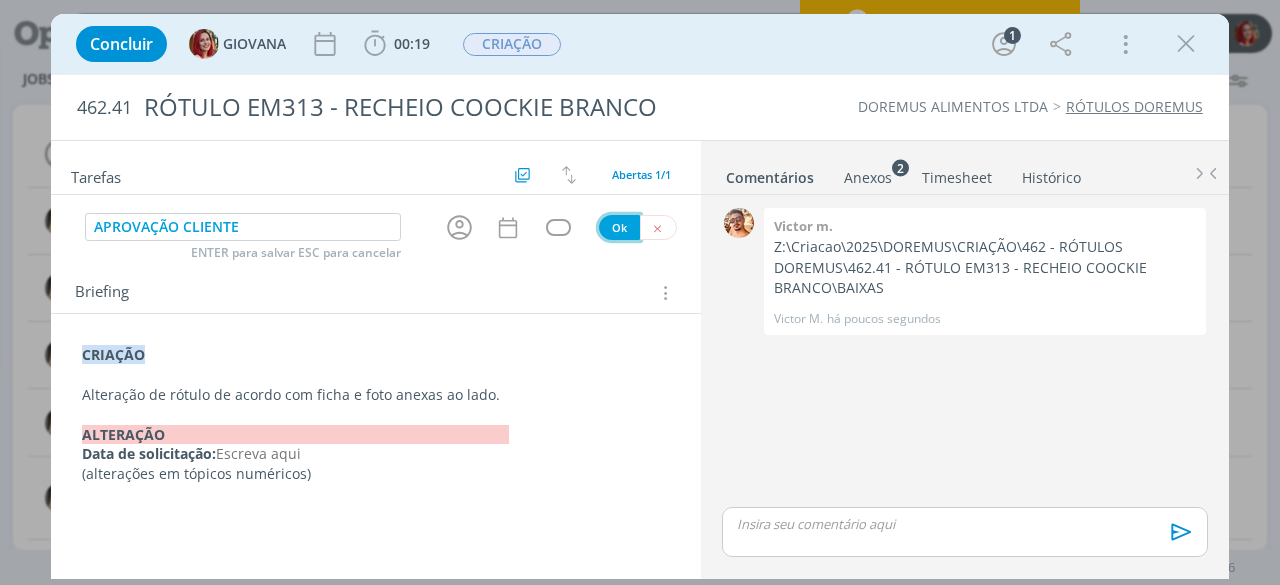 click on "Ok" at bounding box center [619, 227] 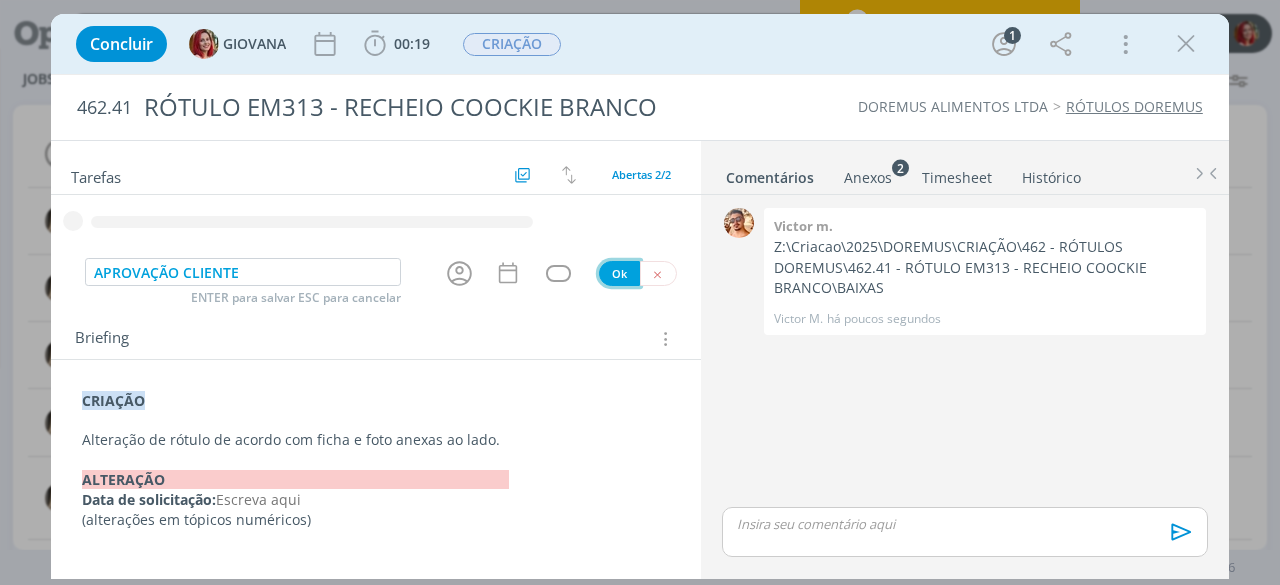 type 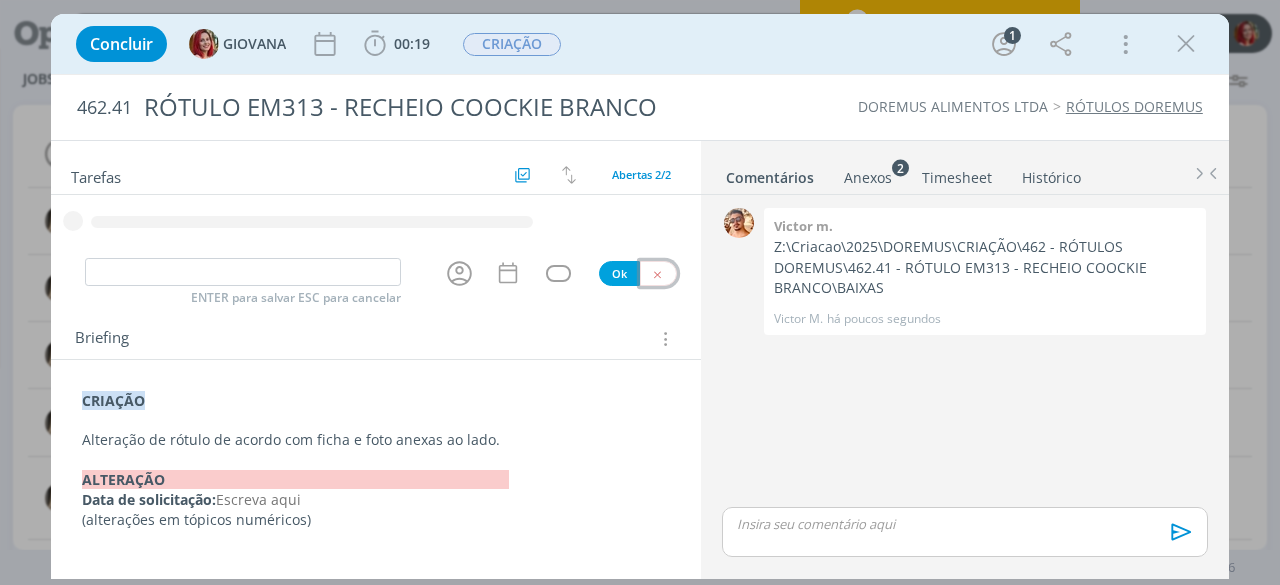 click at bounding box center (658, 273) 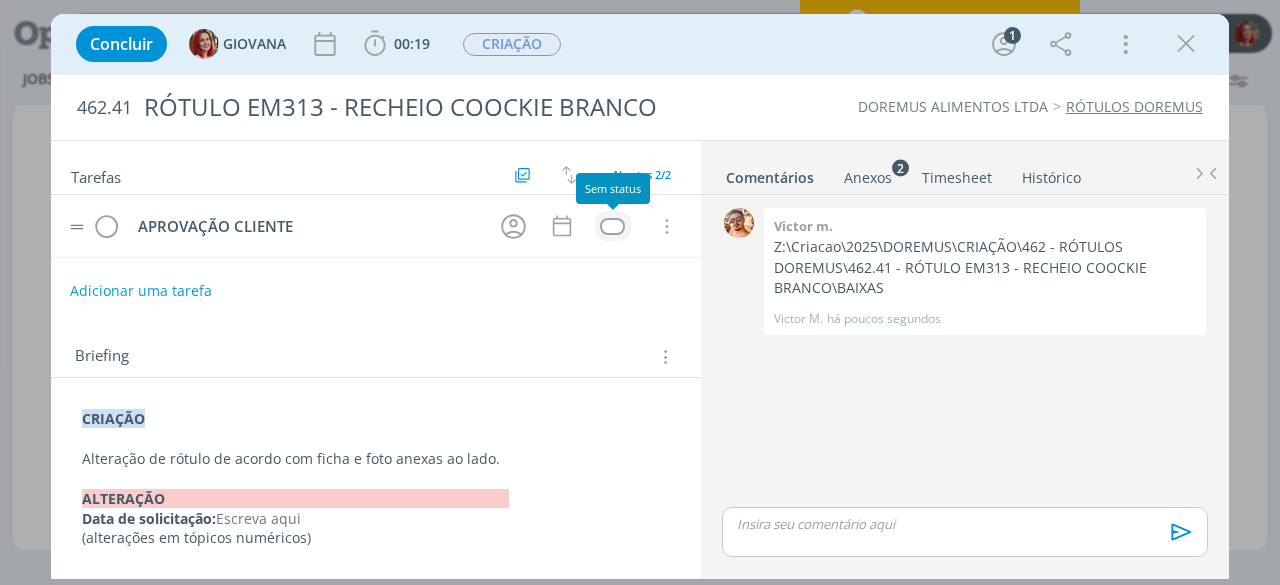click at bounding box center [612, 226] 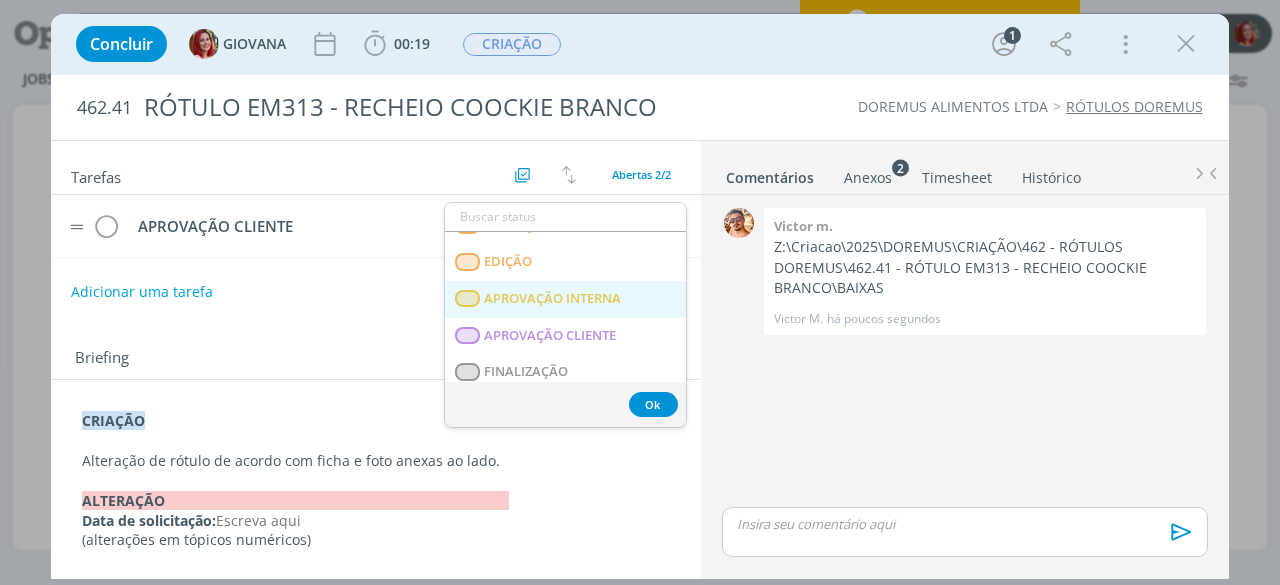 scroll, scrollTop: 300, scrollLeft: 0, axis: vertical 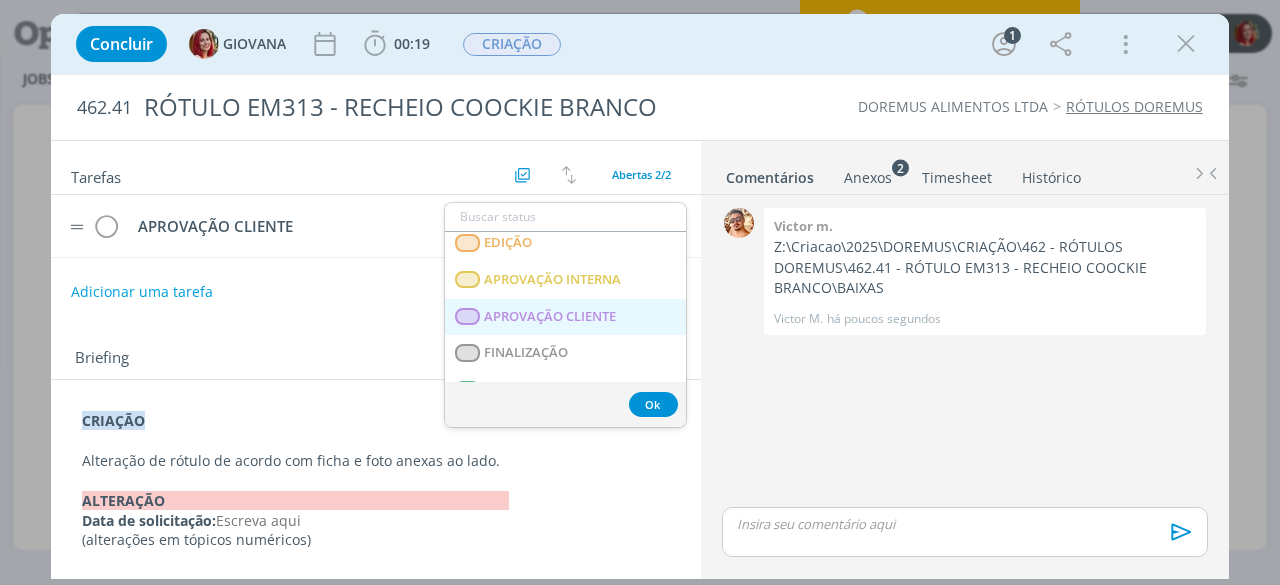 click on "APROVAÇÃO CLIENTE" at bounding box center (565, 317) 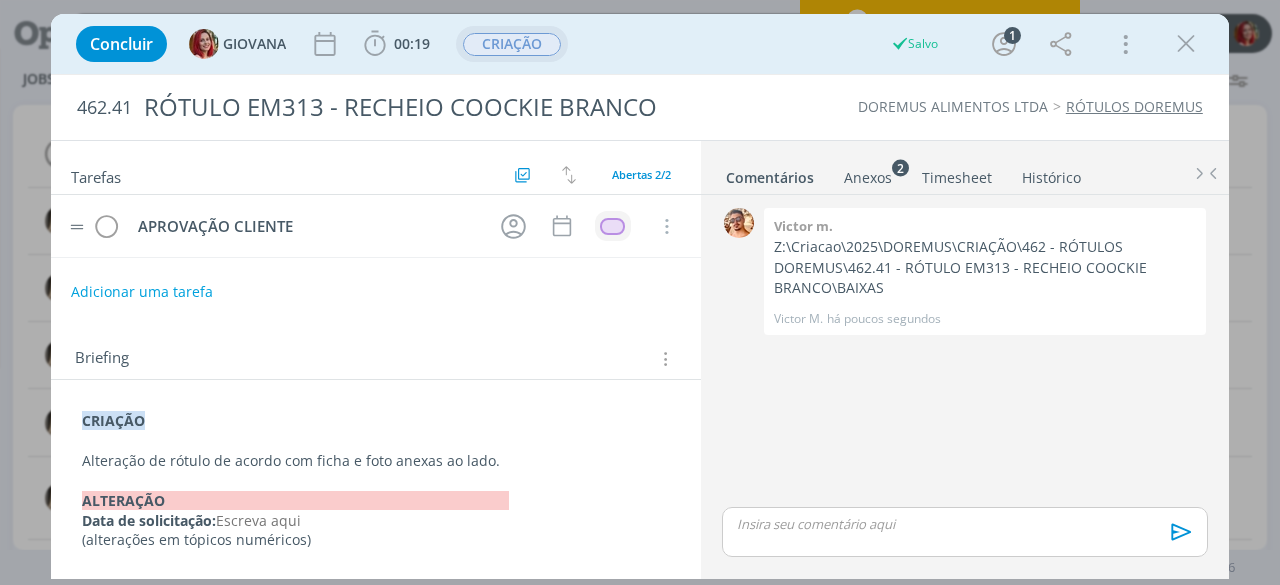 click on "CRIAÇÃO" at bounding box center [512, 44] 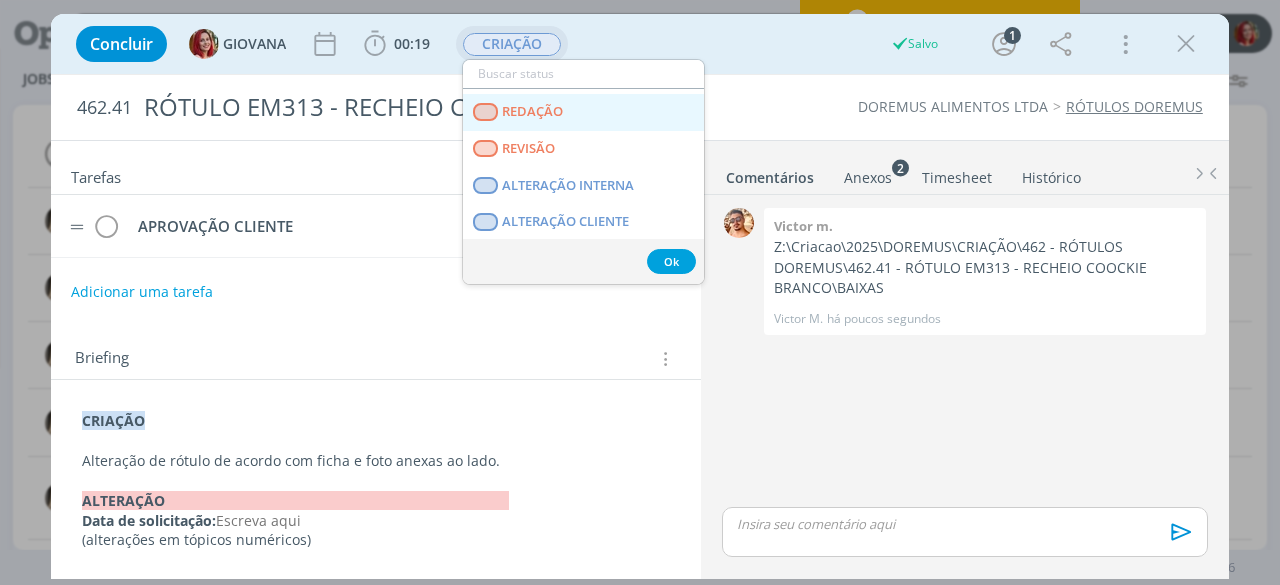 scroll, scrollTop: 200, scrollLeft: 0, axis: vertical 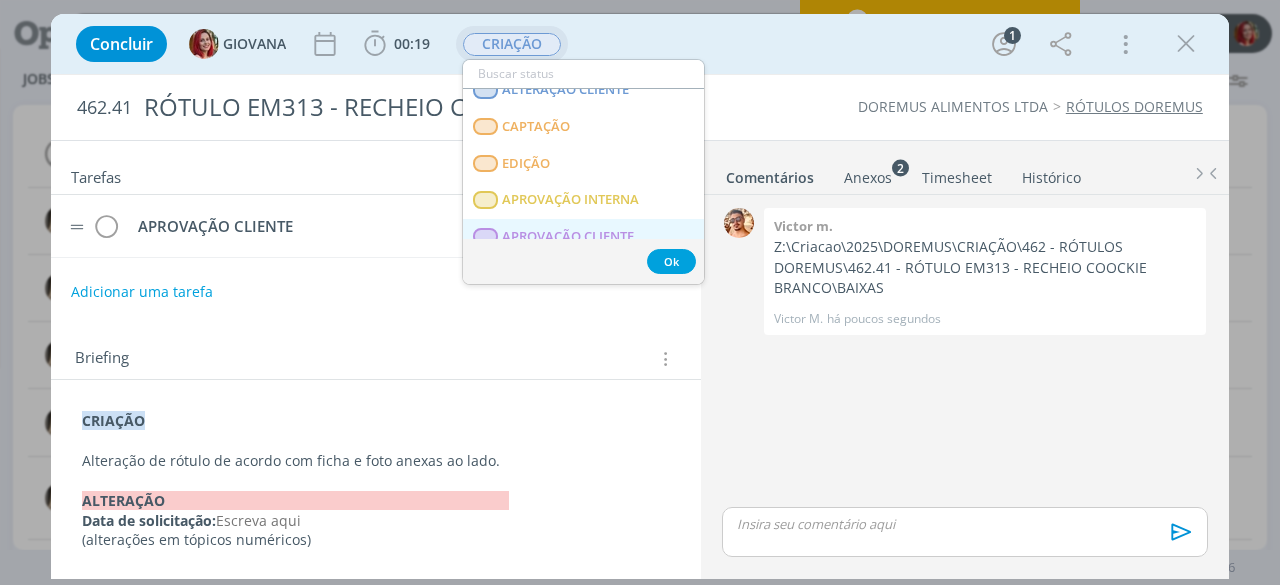 click on "APROVAÇÃO CLIENTE" at bounding box center [569, 237] 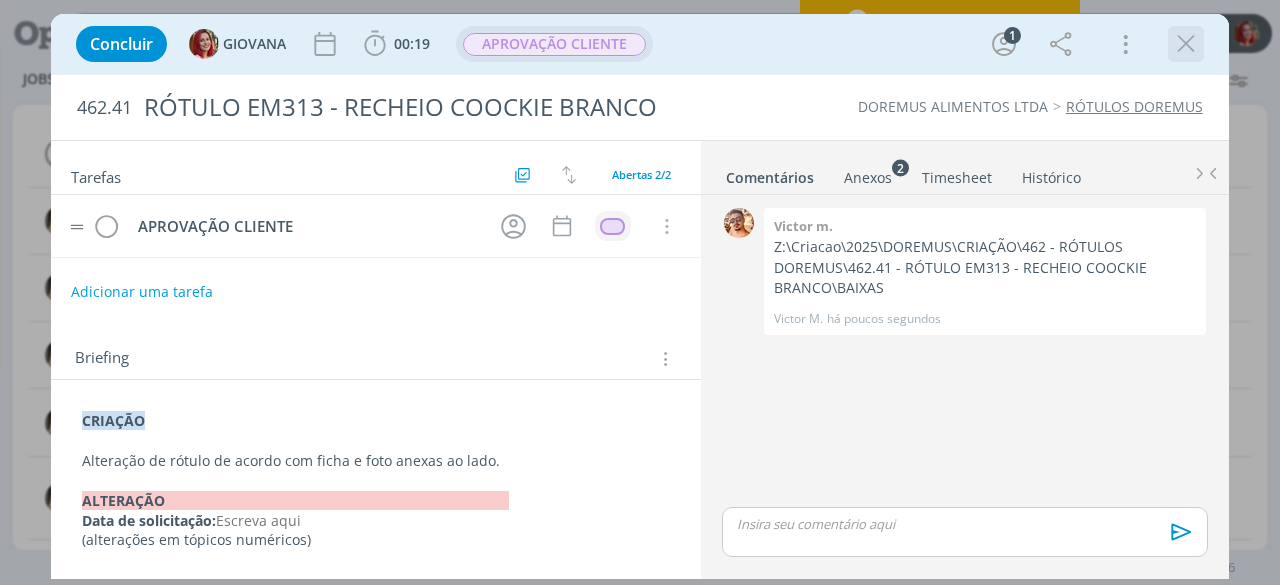 click at bounding box center (1186, 44) 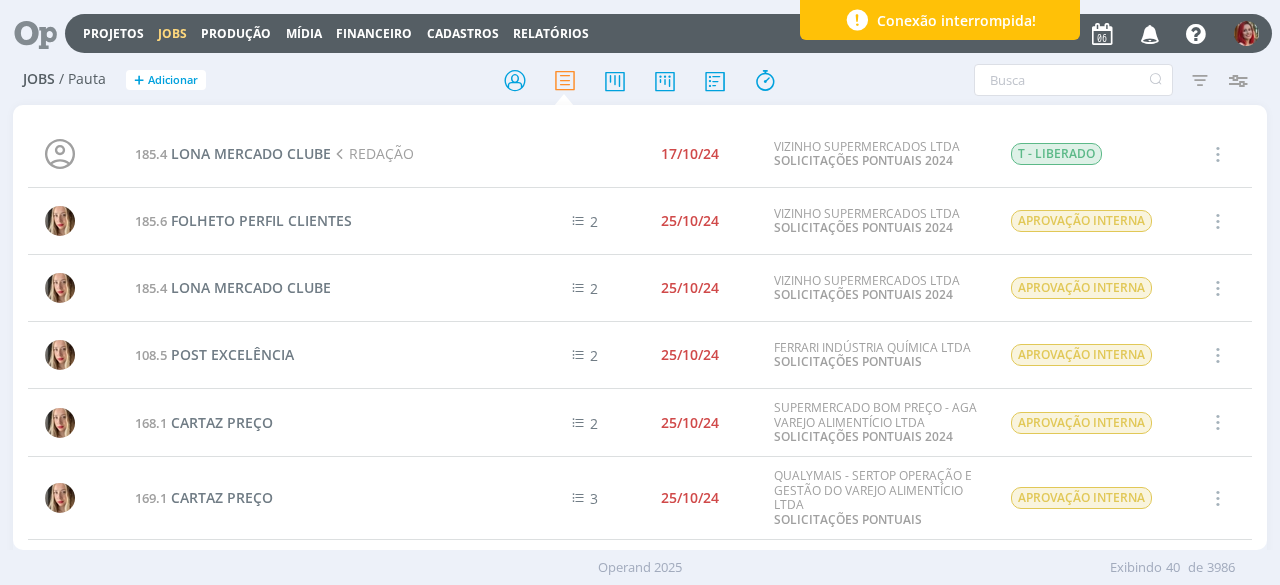 click at bounding box center (1150, 33) 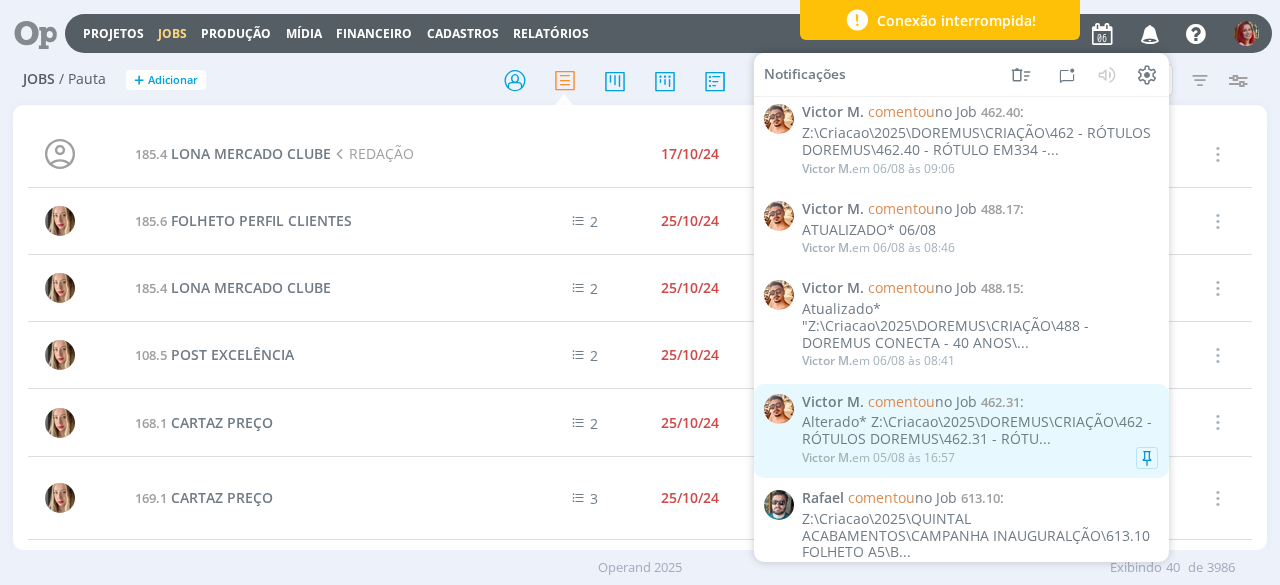 scroll, scrollTop: 0, scrollLeft: 0, axis: both 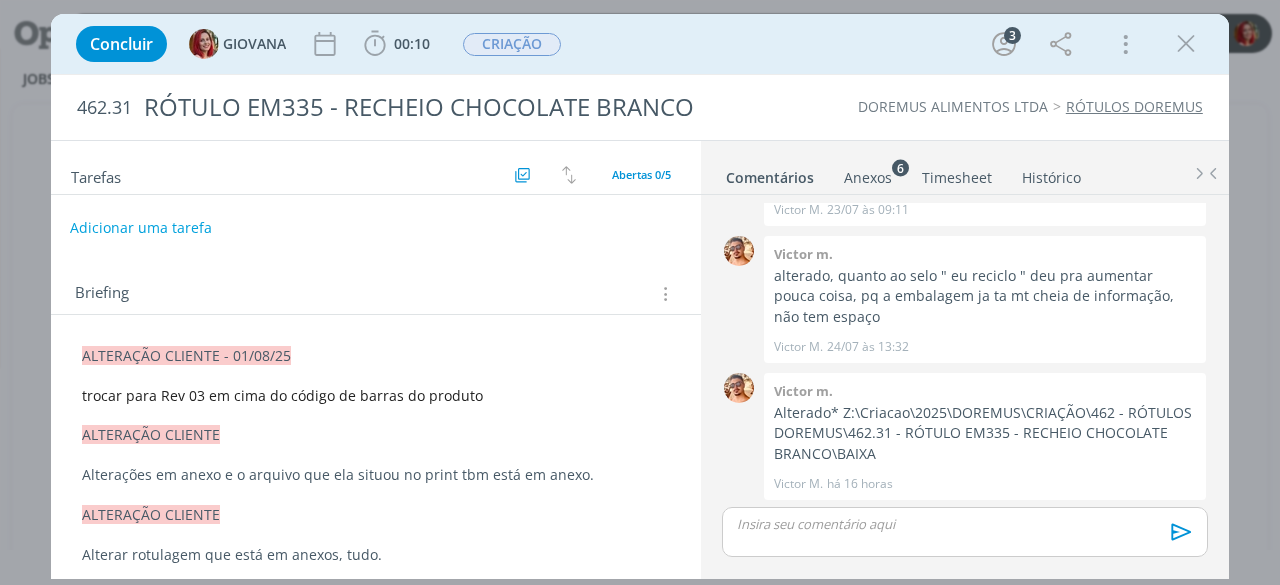click on "Adicionar uma tarefa" at bounding box center (141, 228) 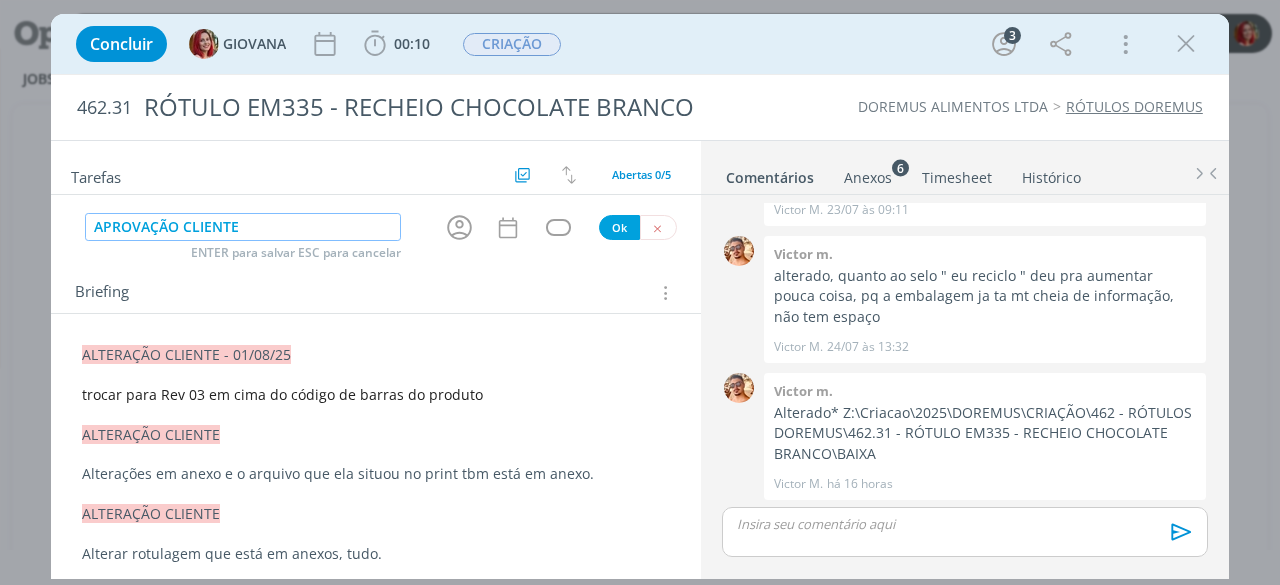 type on "APROVAÇÃO CLIENTE" 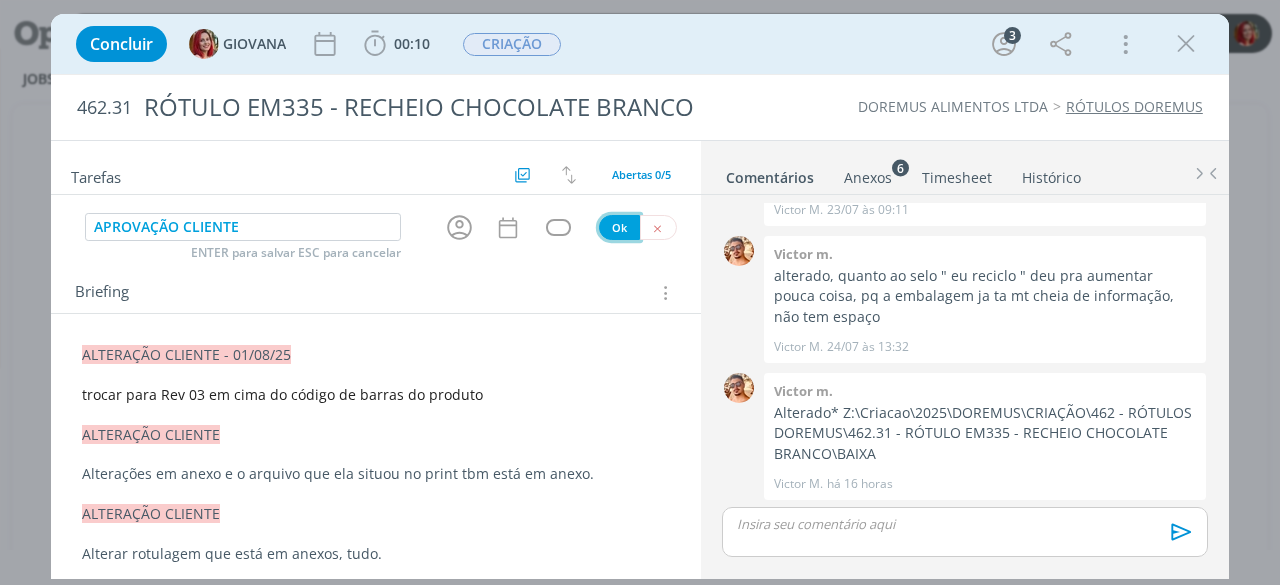 click on "Ok" at bounding box center [619, 227] 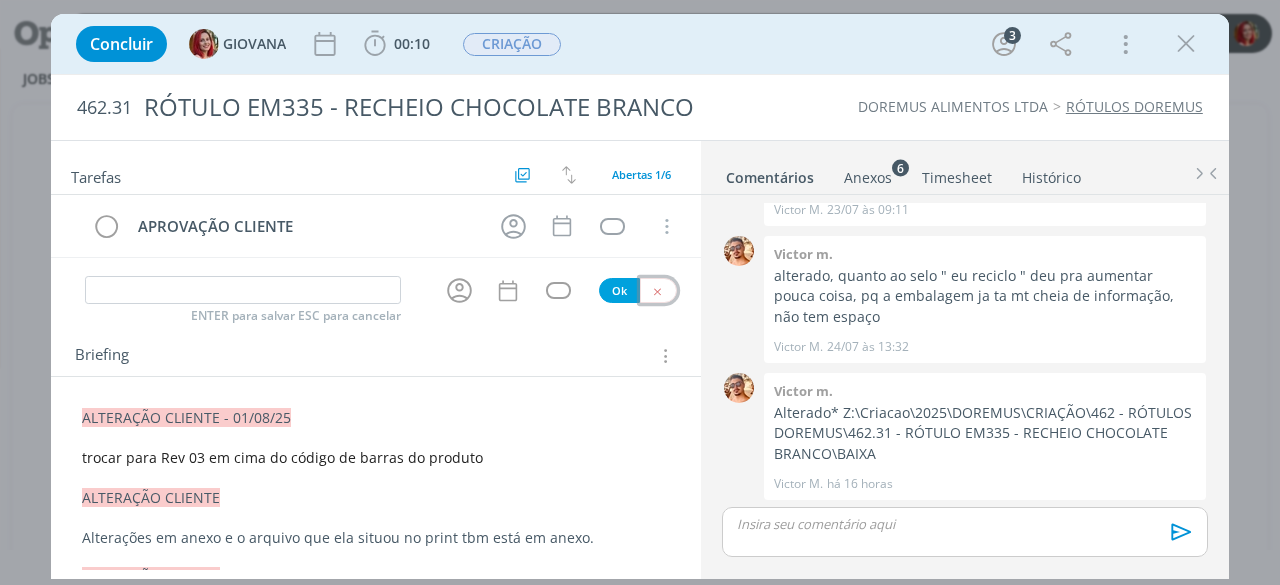 click at bounding box center [657, 291] 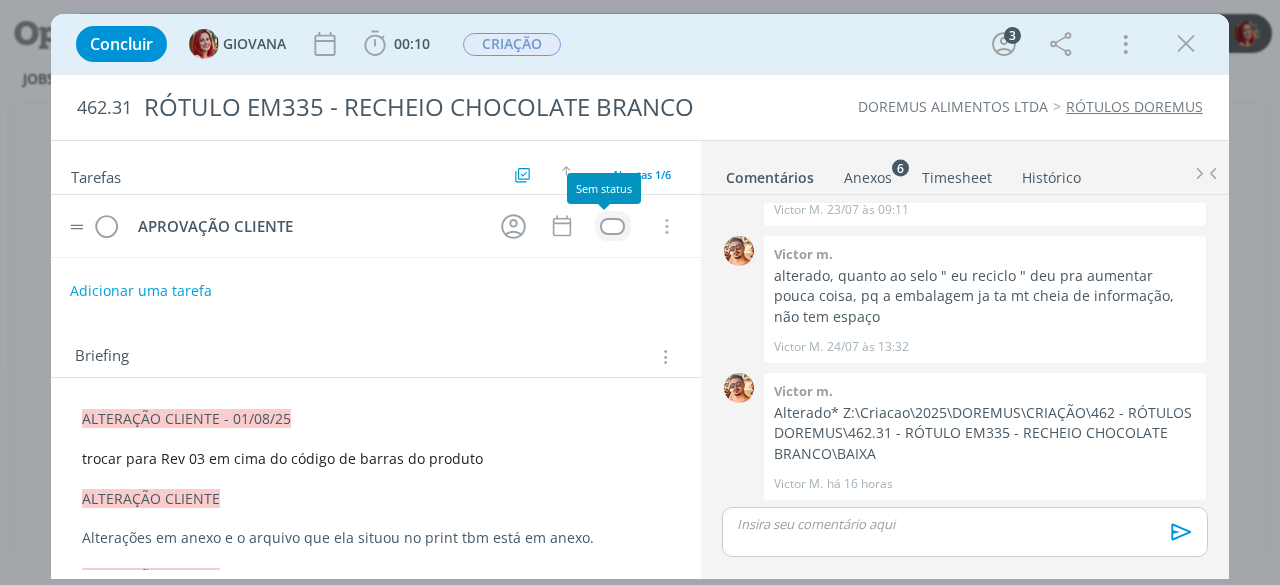 click at bounding box center (612, 226) 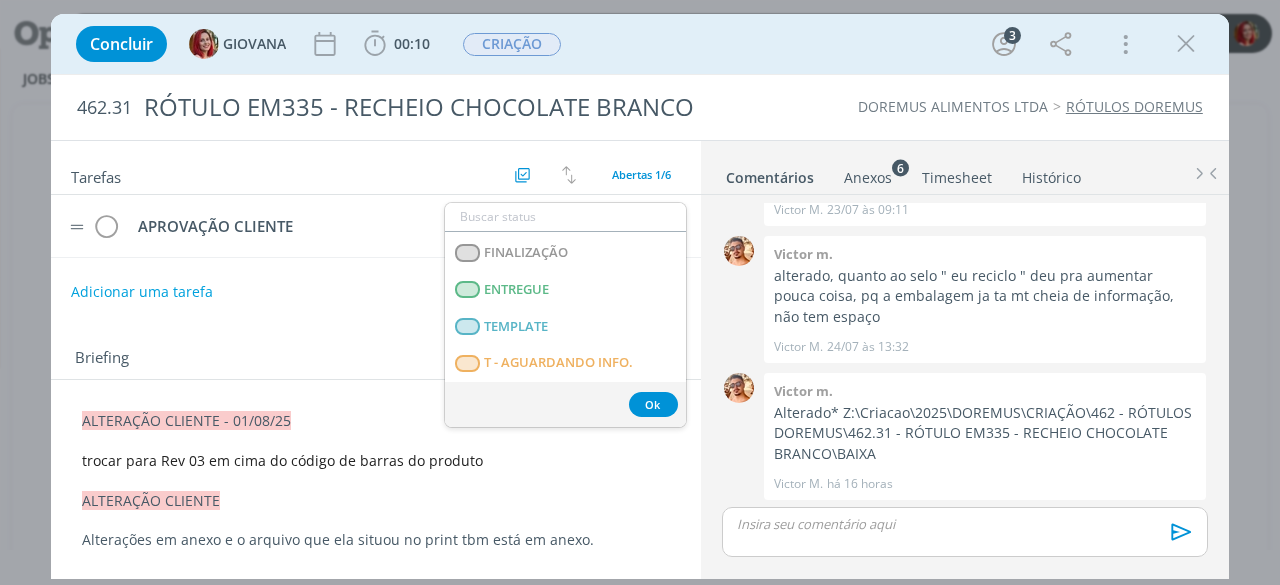 scroll, scrollTop: 300, scrollLeft: 0, axis: vertical 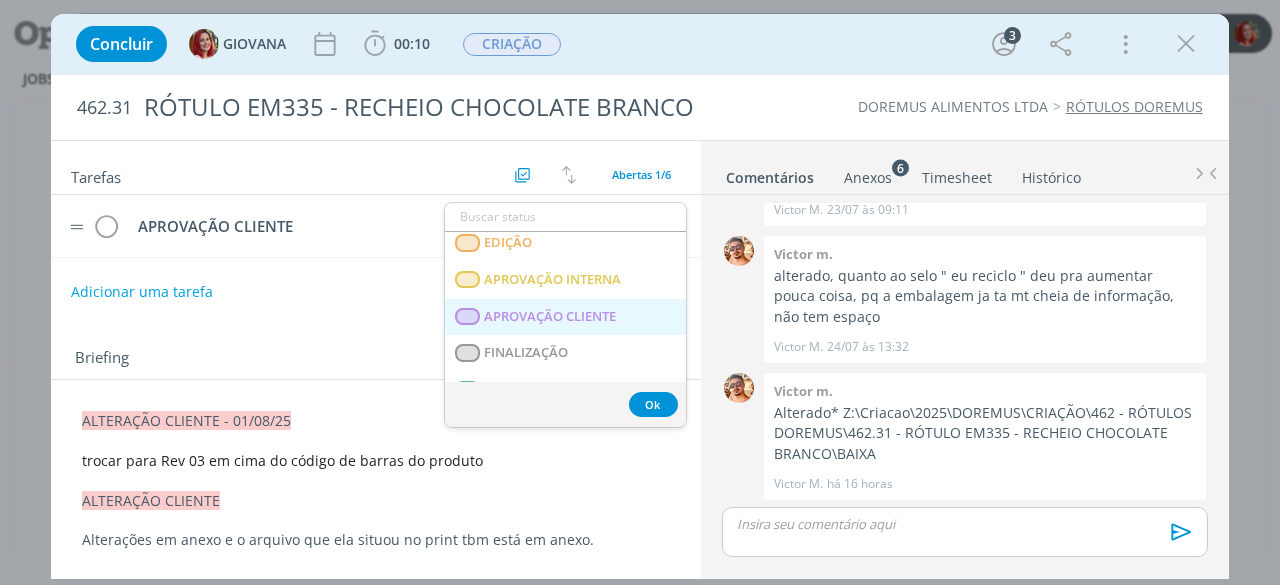 click on "APROVAÇÃO CLIENTE" at bounding box center [565, 317] 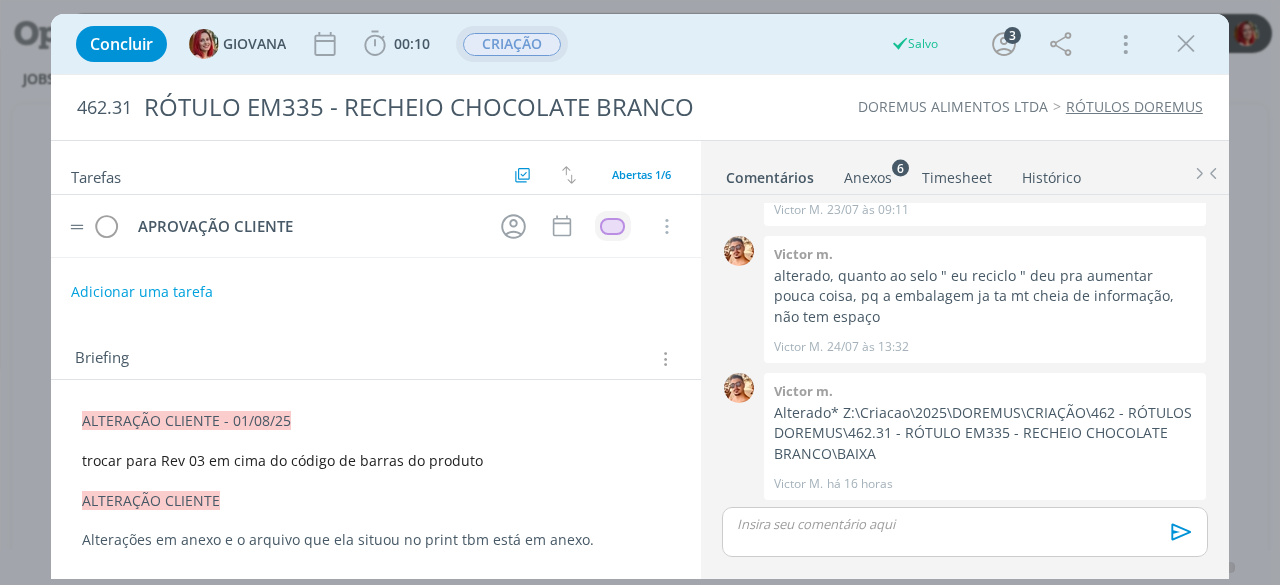 click on "CRIAÇÃO" at bounding box center [512, 44] 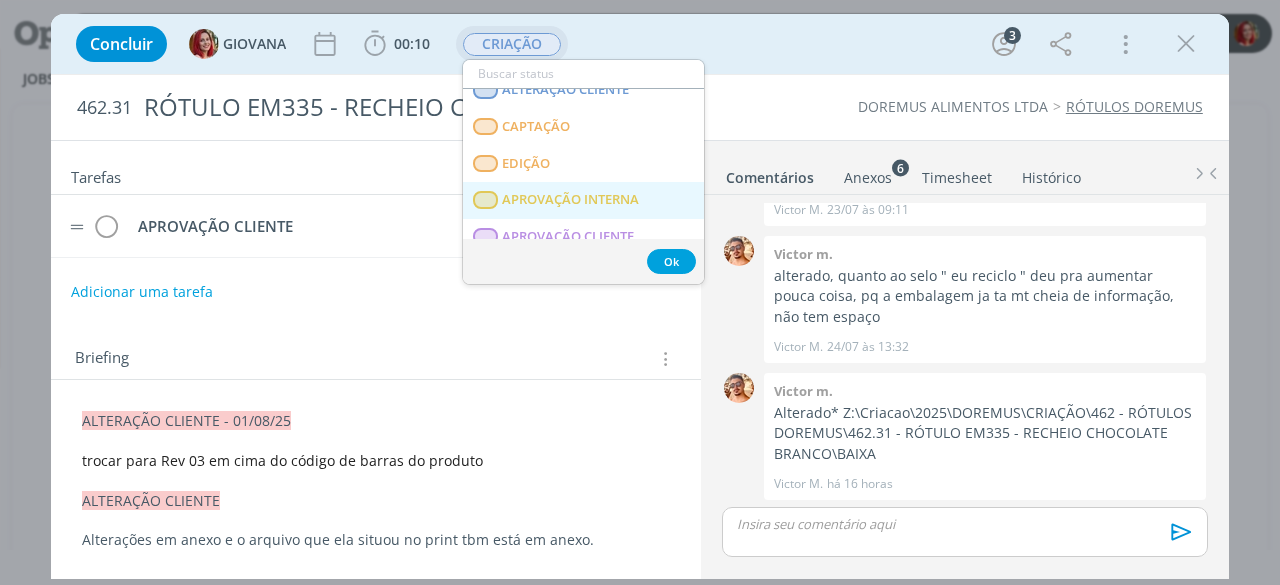scroll, scrollTop: 300, scrollLeft: 0, axis: vertical 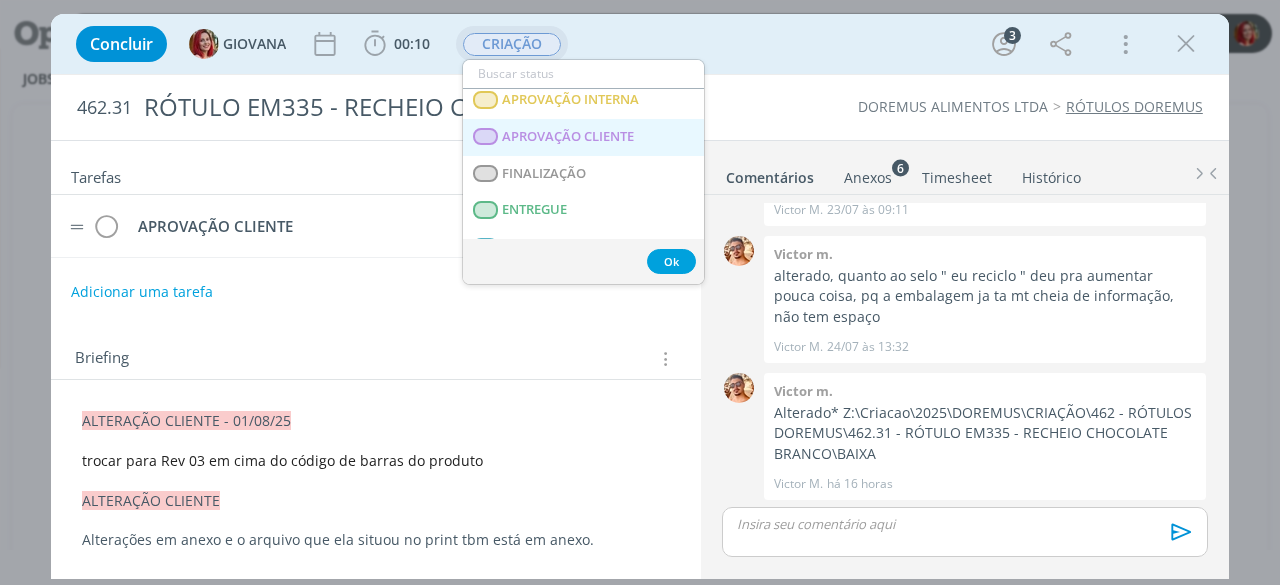 click on "APROVAÇÃO CLIENTE" at bounding box center [569, 137] 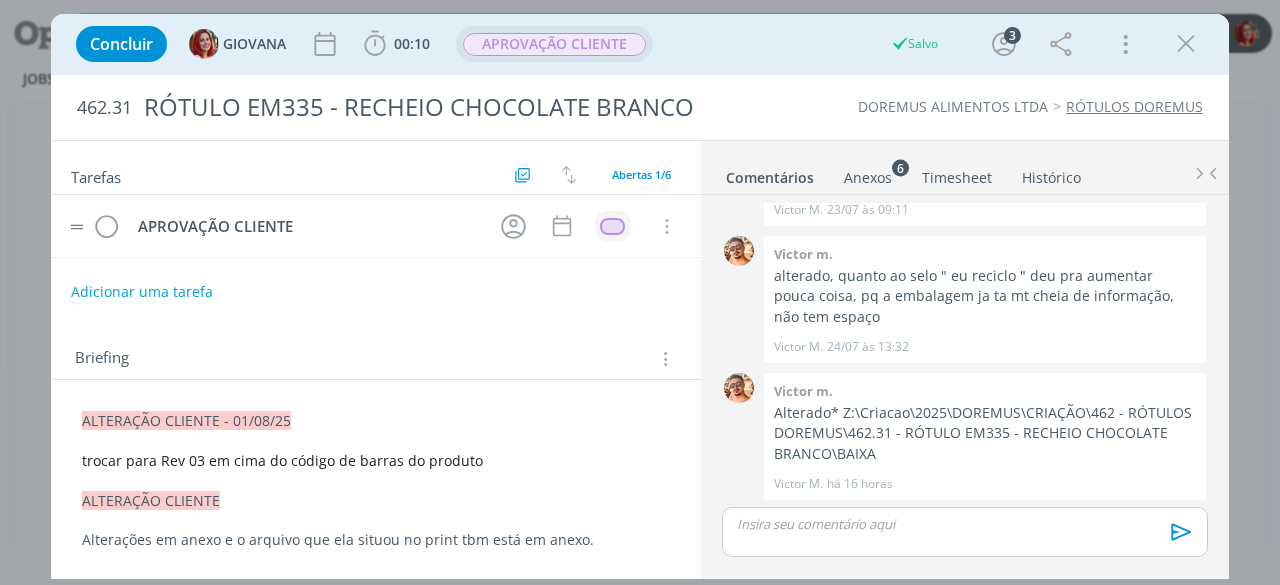 click on "Concluir
[FIRST]
00:10
Iniciar
Apontar
Data * 06/08/2025 Horas * 00:00 Tarefa Selecione a tarefa Descrição *  Retrabalho  Apontar Realizado Estimado 00:10 / 00:00 APROVAÇÃO CLIENTE  Salvo
3 Mais Informações
Copiar Link
Duplicar Job Mover Job de Projeto Exportar/Imprimir Job
Cancelar" at bounding box center (640, 44) 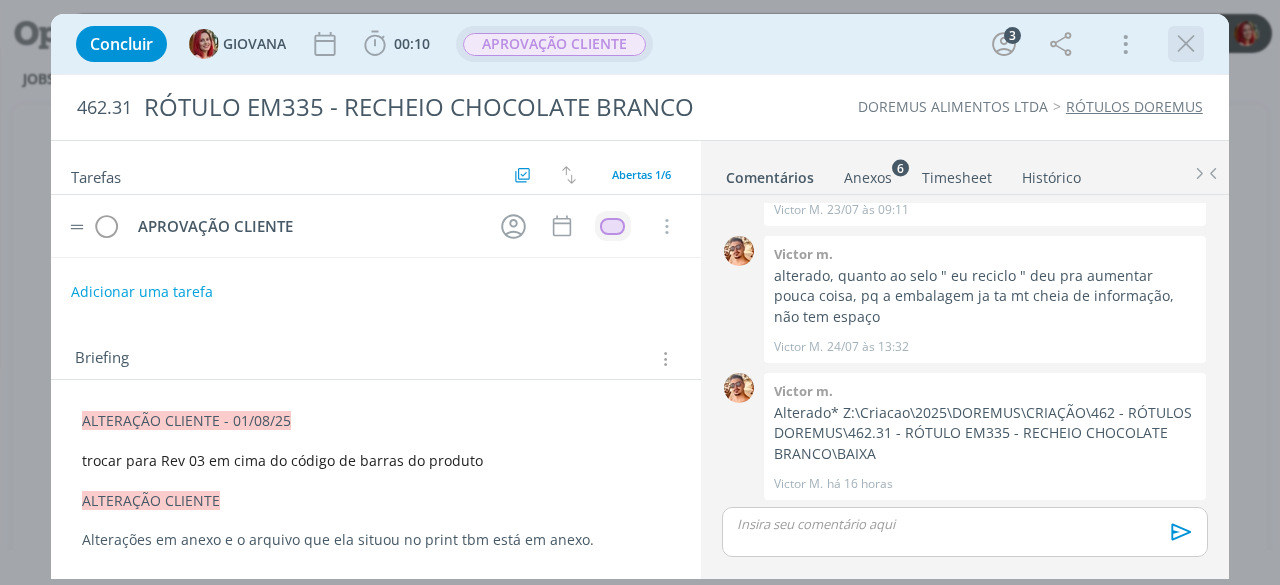 click at bounding box center [1186, 44] 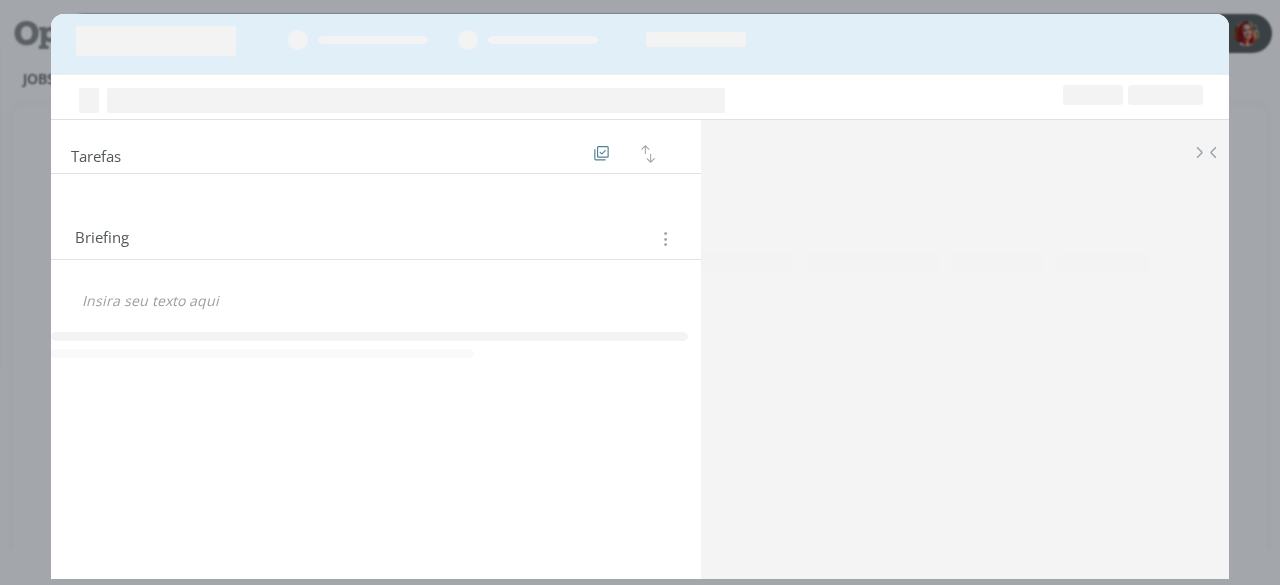 scroll, scrollTop: 0, scrollLeft: 0, axis: both 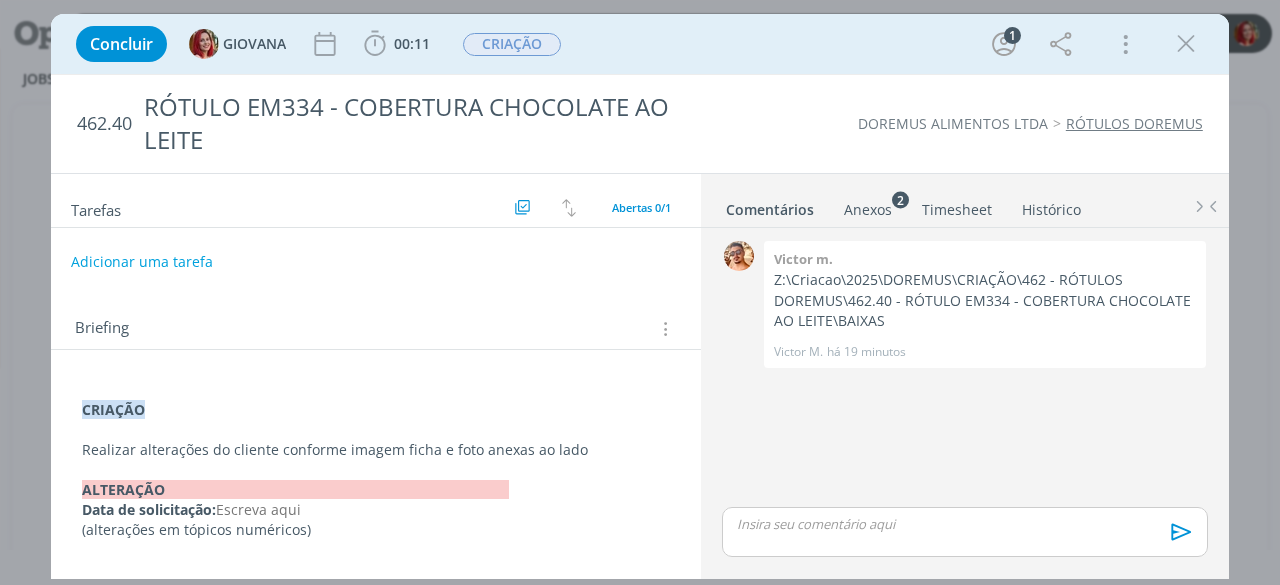 click on "Anexos
2" at bounding box center [868, 210] 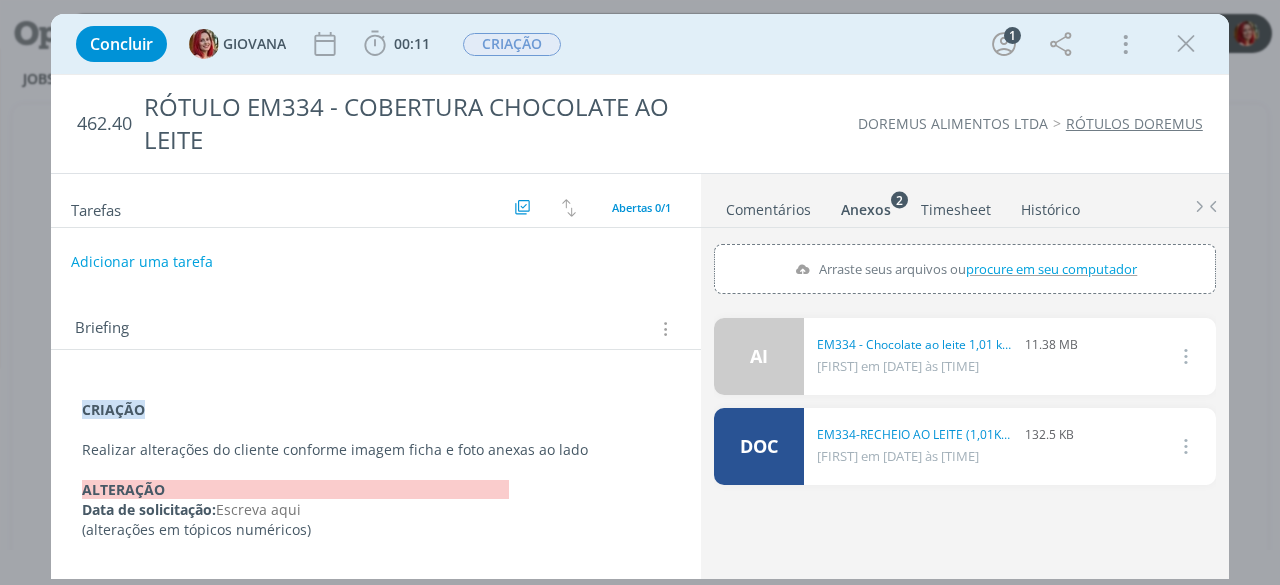 click on "AI" at bounding box center (759, 356) 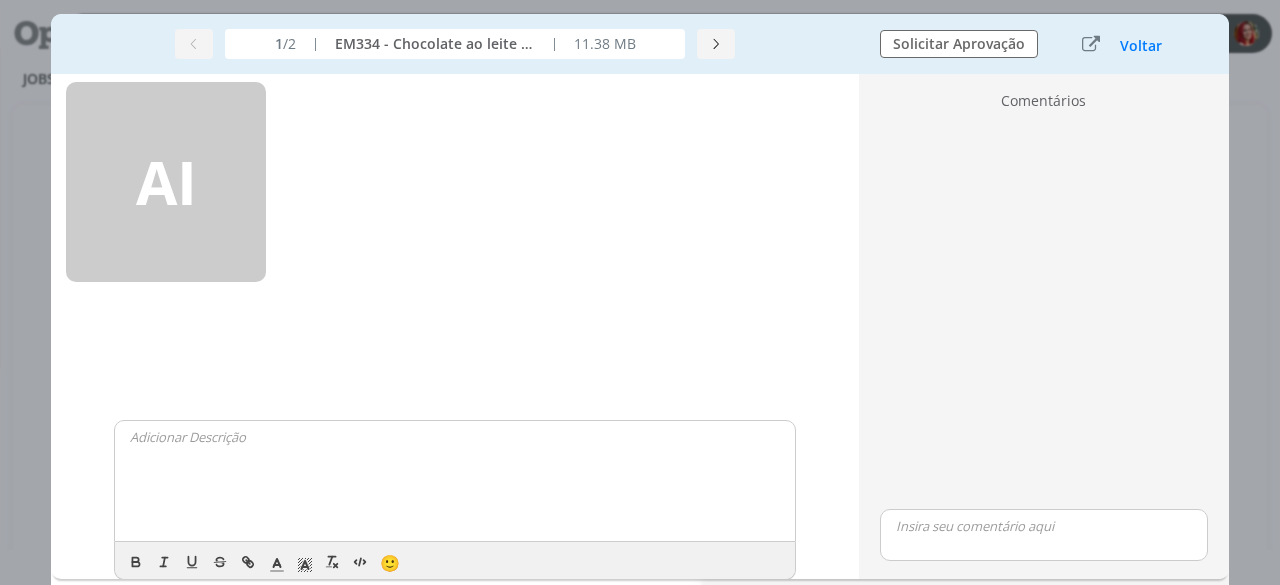 click on "AI" at bounding box center (166, 182) 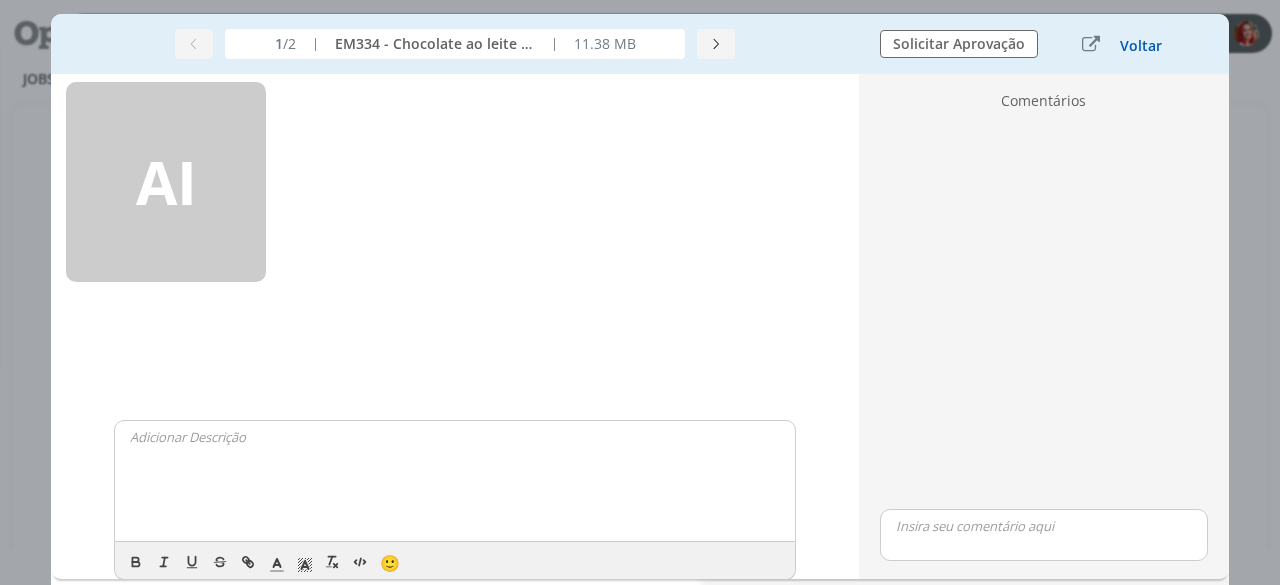 click on "Voltar" at bounding box center [1141, 46] 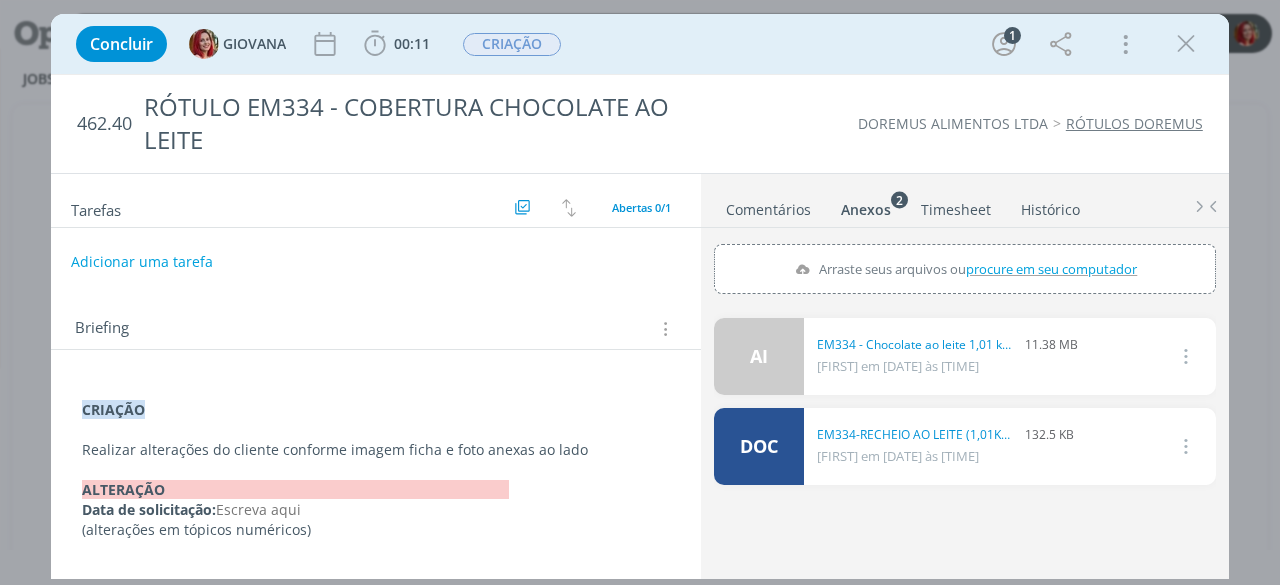 click at bounding box center [1184, 356] 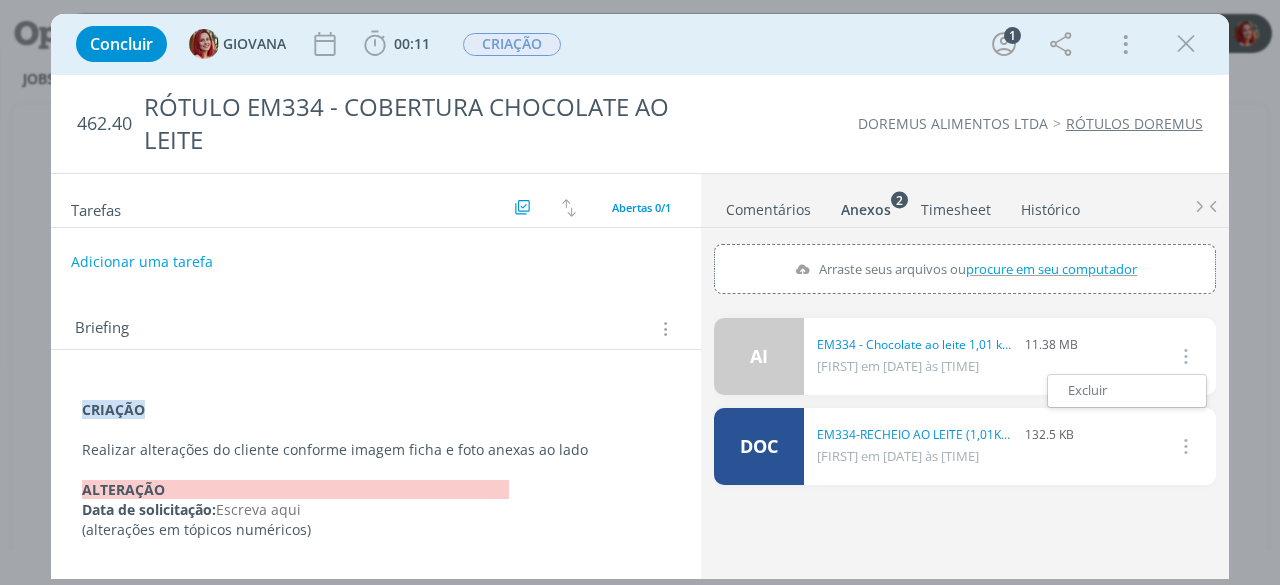 click on "AI 0
EM334 - Chocolate ao leite 1,01 kg FOP (1).ai
11.38 MB [FIRST] em
[DATE] às [TIME] Excluir DOC 0
EM334-RECHEIO AO LEITE (1,01KG) confeitaria.doc
132.5 KB [FIRST] em
[DATE] às [TIME] Excluir" at bounding box center [965, 442] 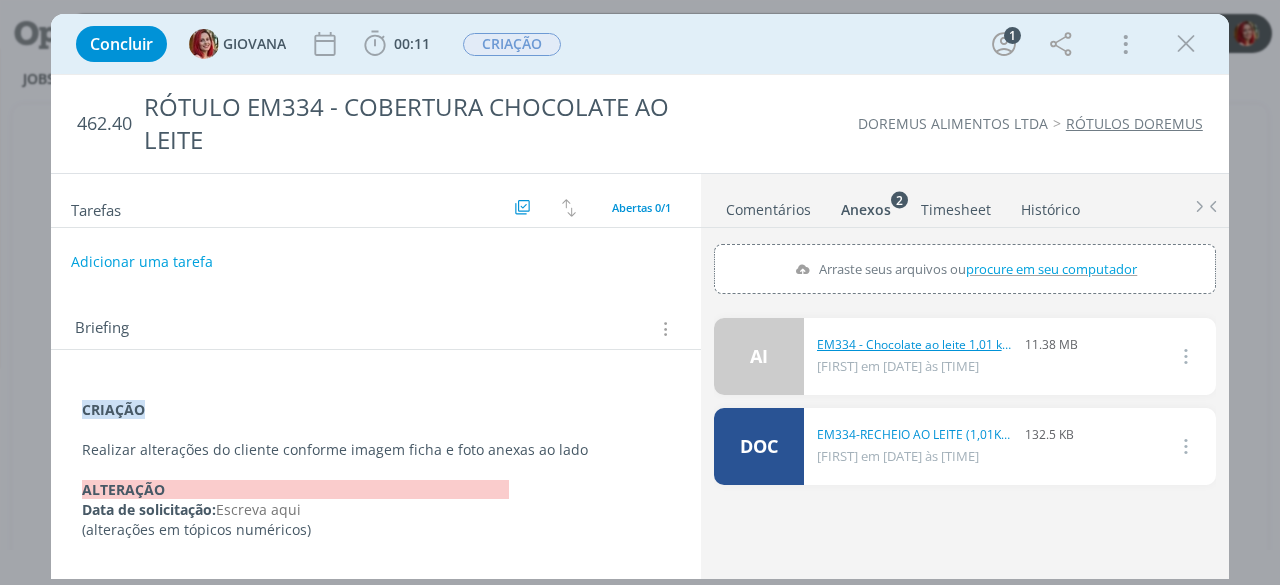 click on "EM334 - Chocolate ao leite 1,01 kg FOP (1).ai" at bounding box center (917, 345) 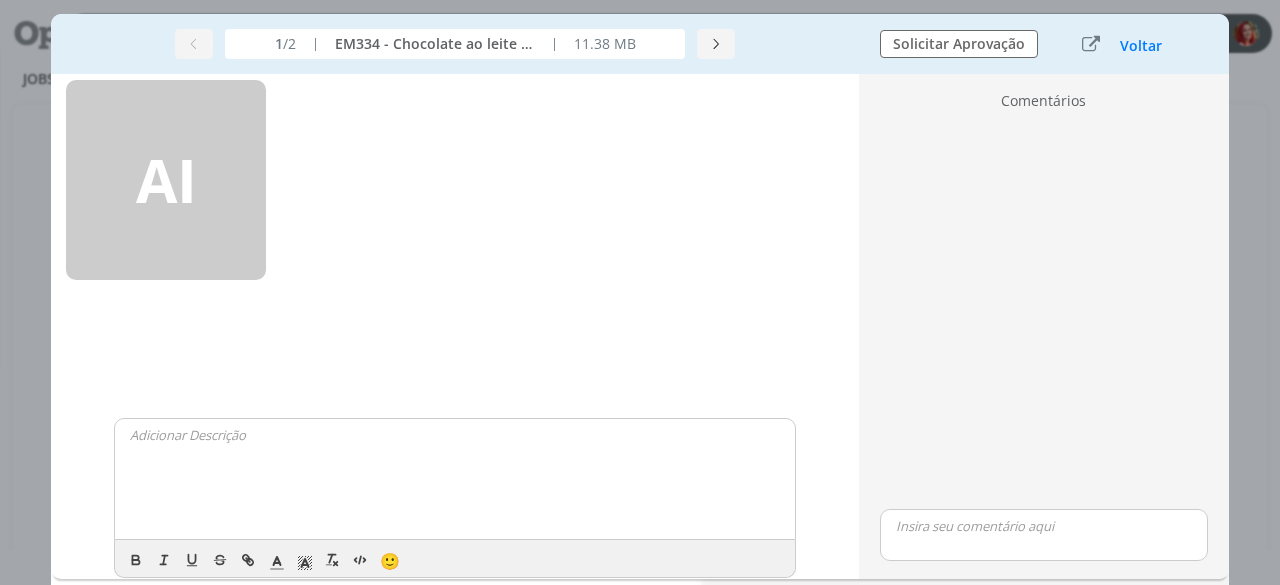 scroll, scrollTop: 0, scrollLeft: 0, axis: both 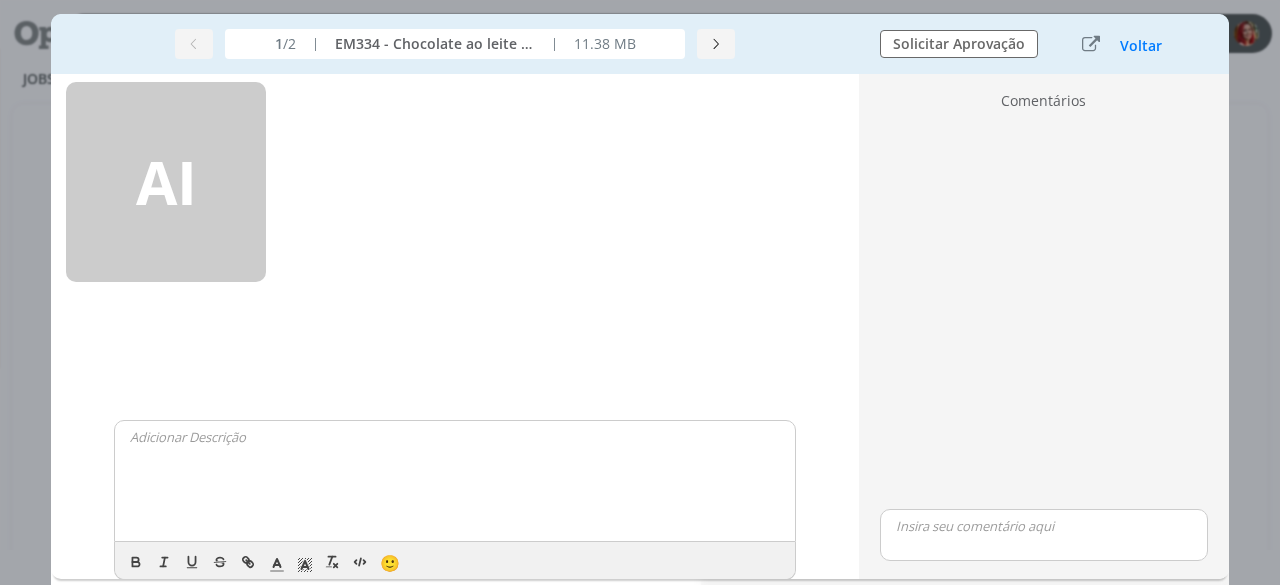 click on "AI" at bounding box center [166, 182] 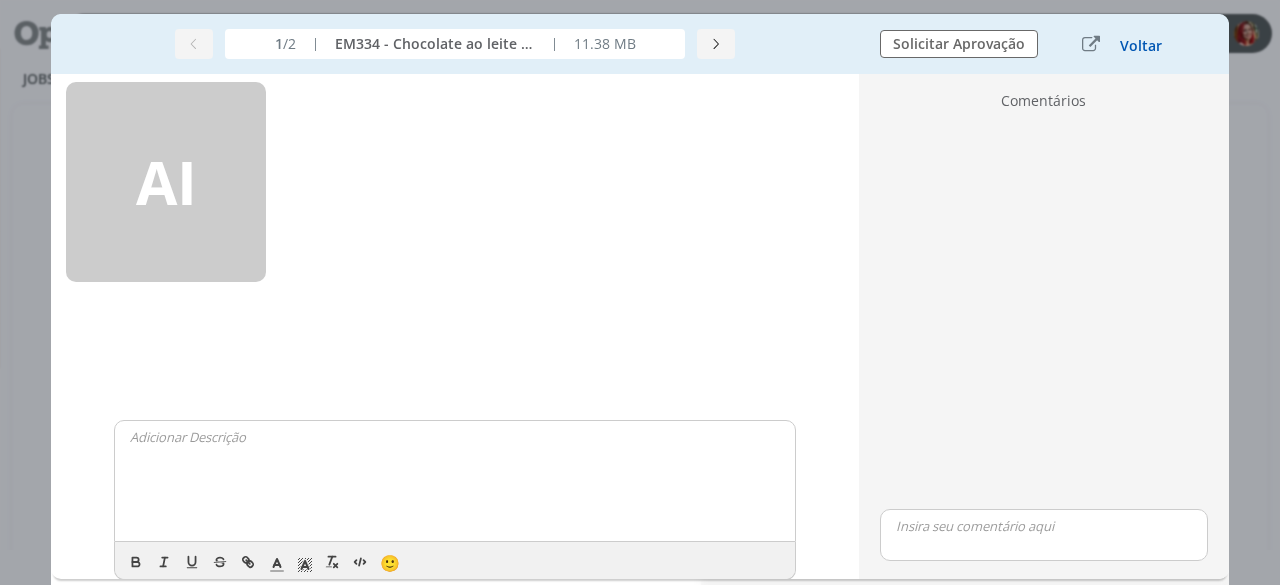 click on "Voltar" at bounding box center [1141, 46] 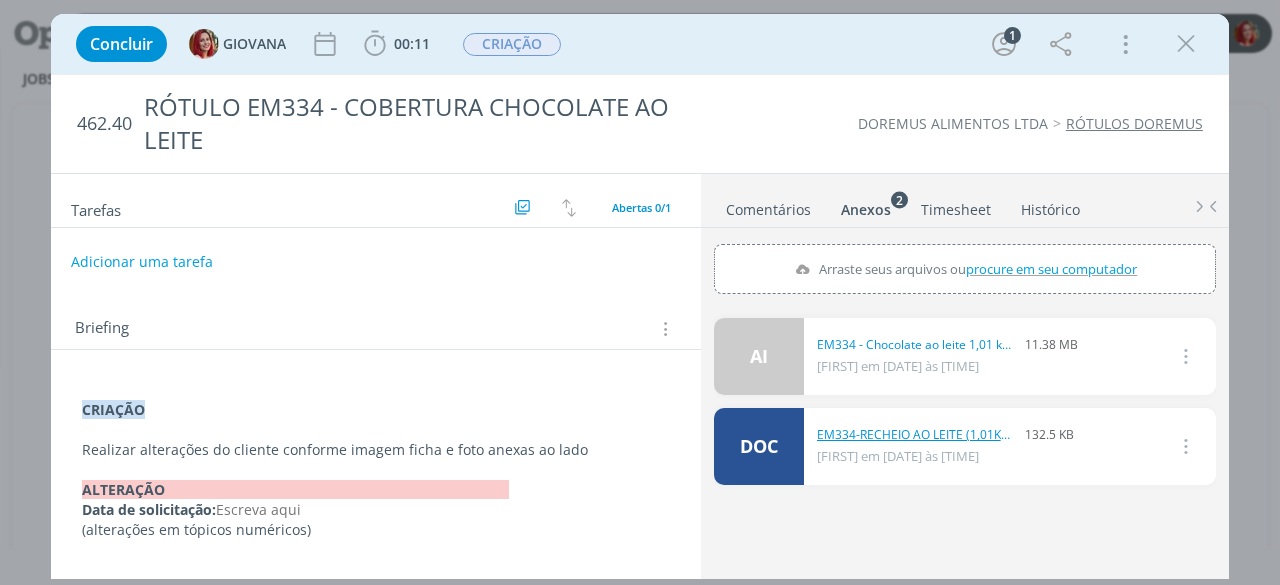 click on "EM334-RECHEIO AO LEITE (1,01KG) confeitaria.doc" at bounding box center [917, 435] 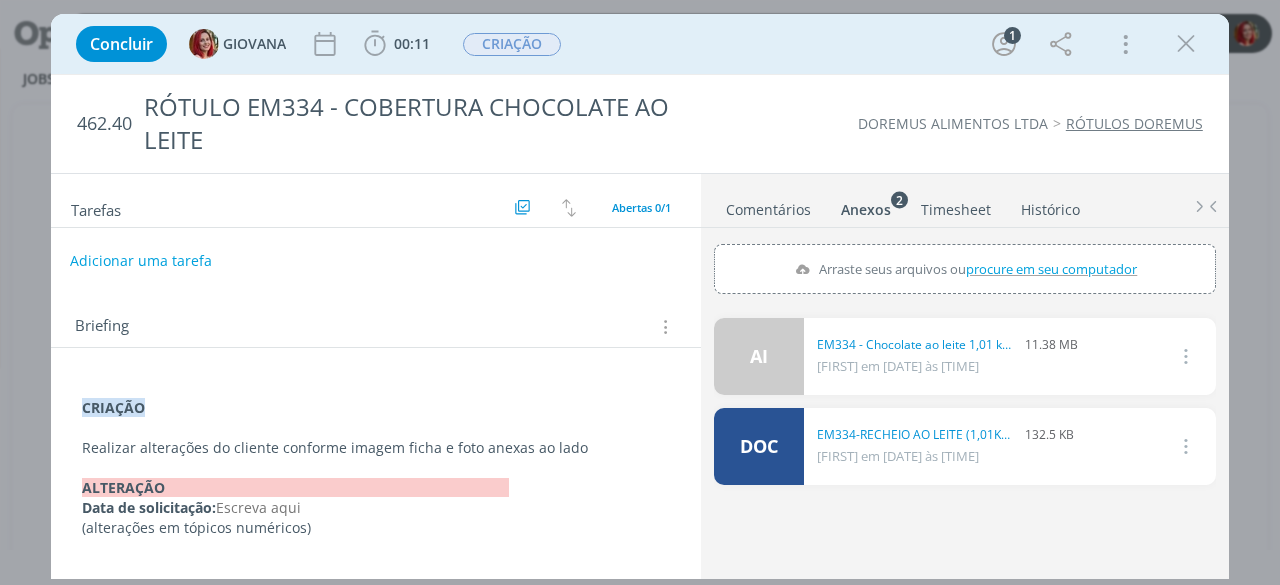 click on "Adicionar uma tarefa" at bounding box center [141, 261] 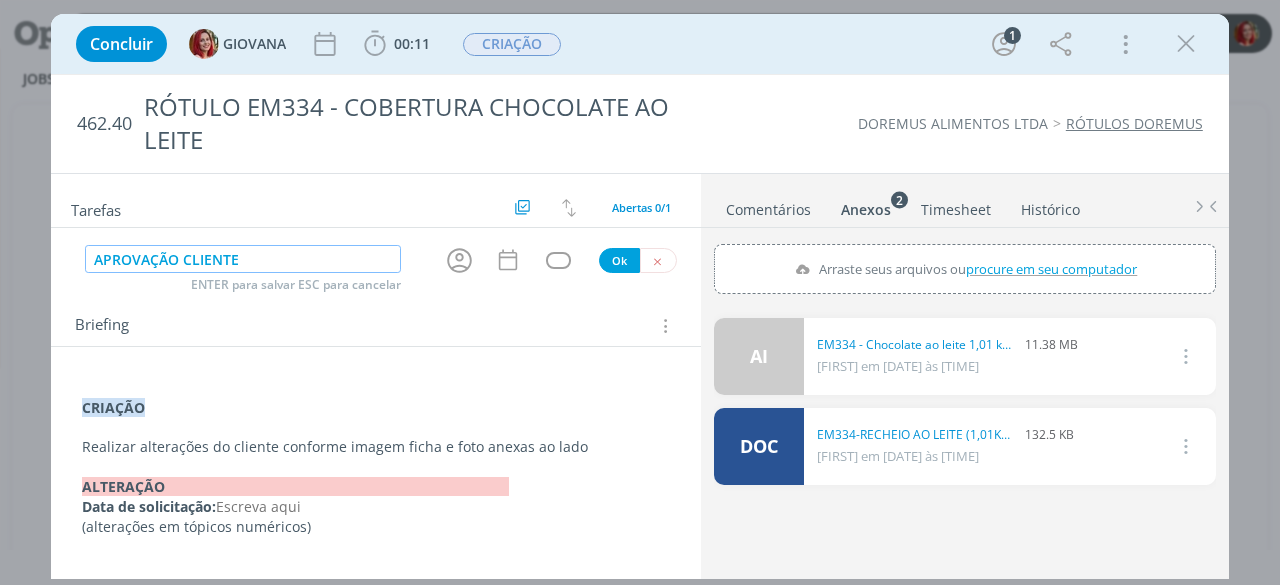 type on "APROVAÇÃO CLIENTE" 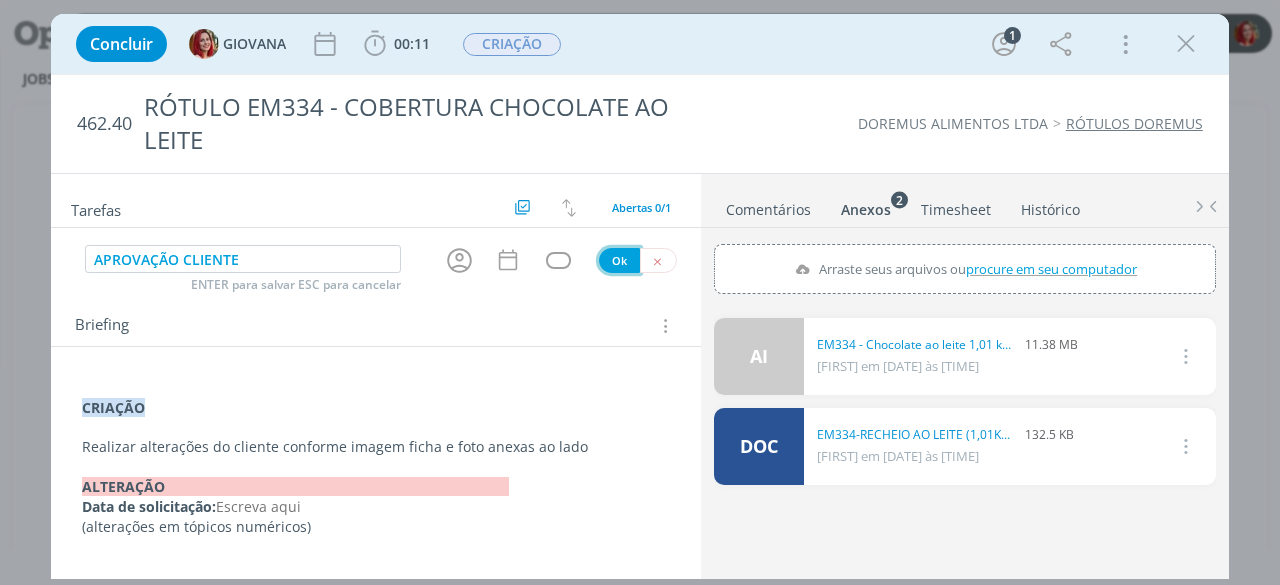 click on "Ok" at bounding box center (619, 260) 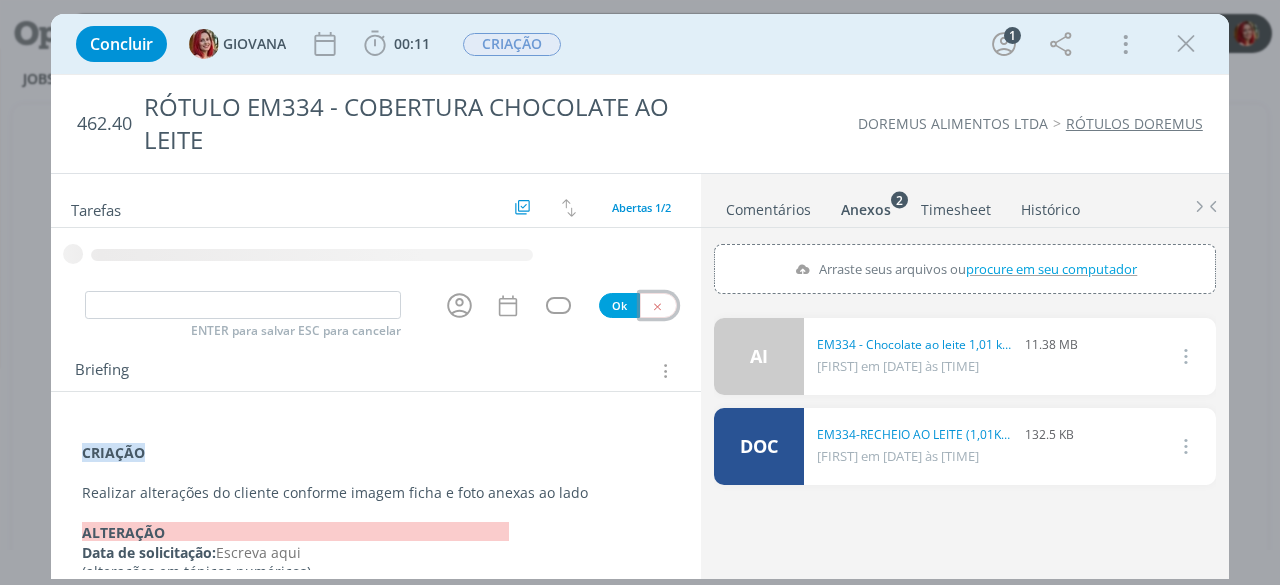 click at bounding box center (657, 306) 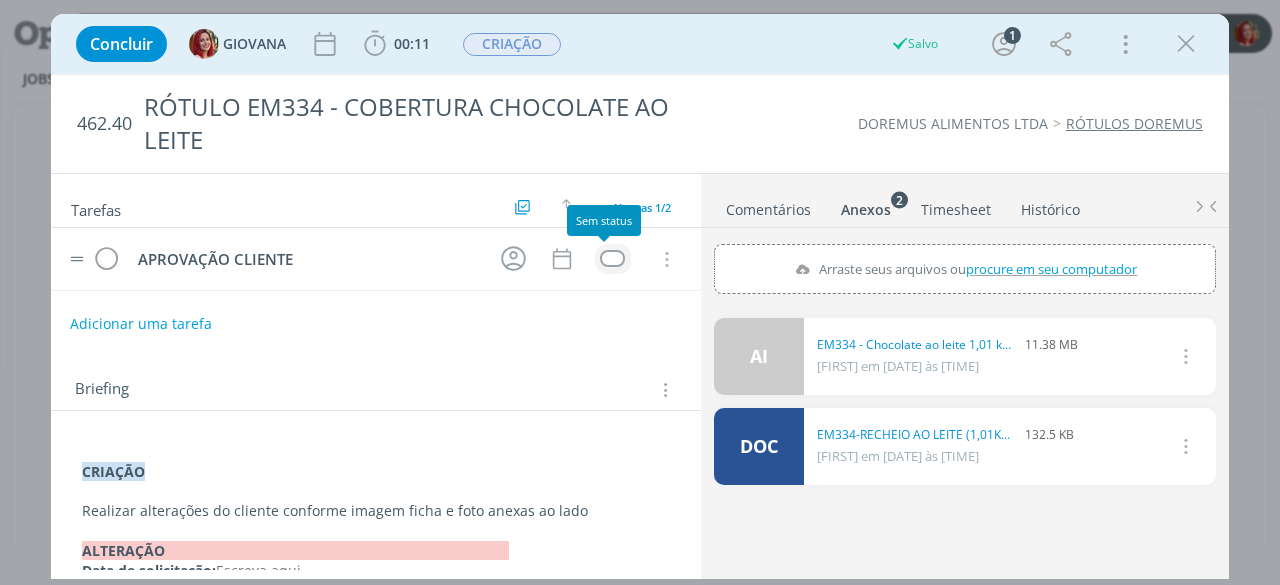click at bounding box center (612, 258) 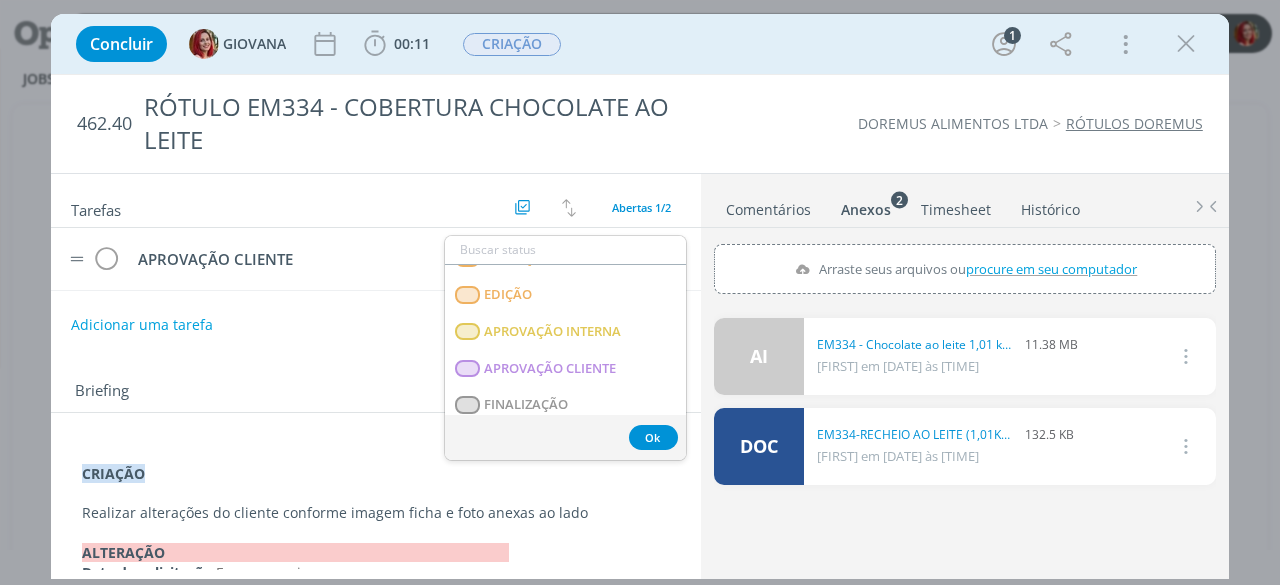 scroll, scrollTop: 310, scrollLeft: 0, axis: vertical 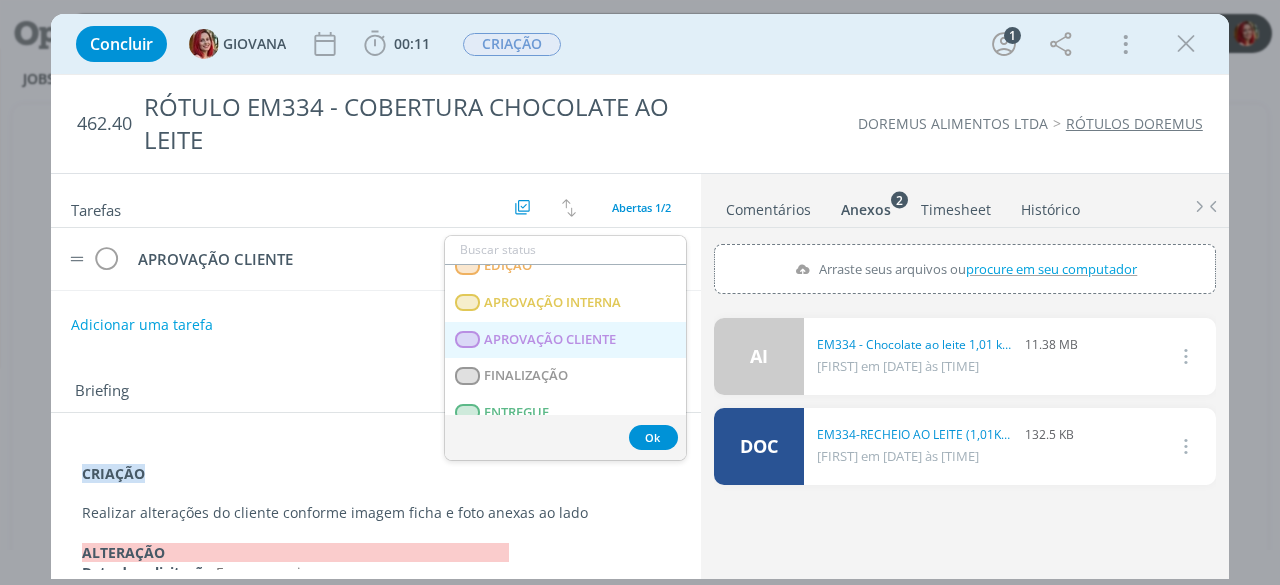 click on "APROVAÇÃO CLIENTE" at bounding box center (551, 339) 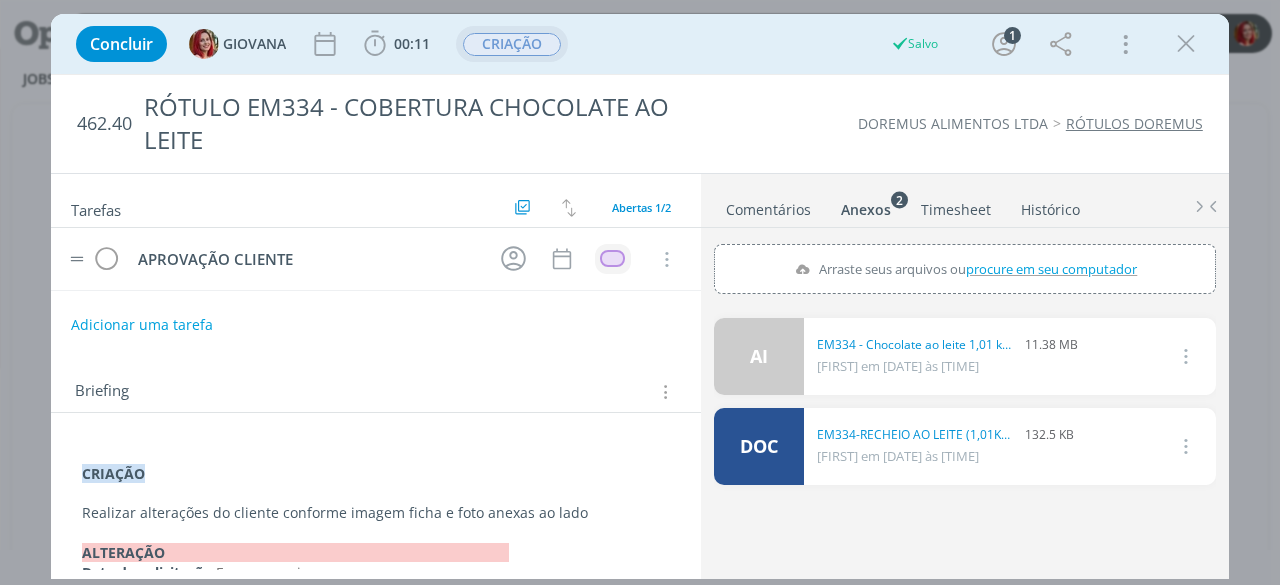 click on "CRIAÇÃO" at bounding box center (512, 44) 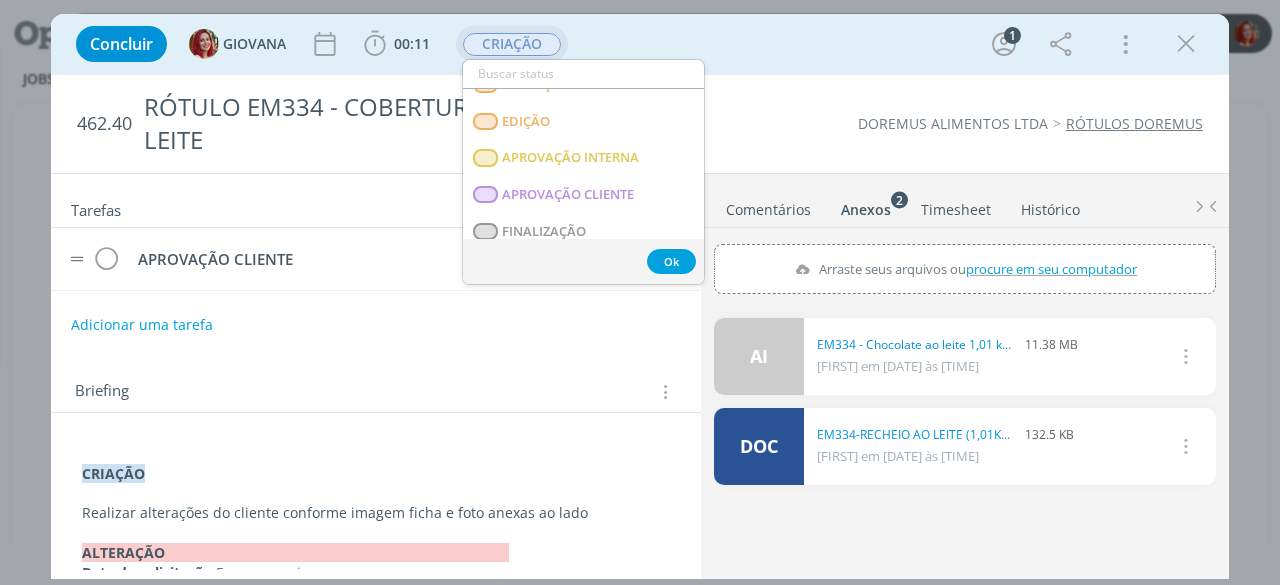 scroll, scrollTop: 200, scrollLeft: 0, axis: vertical 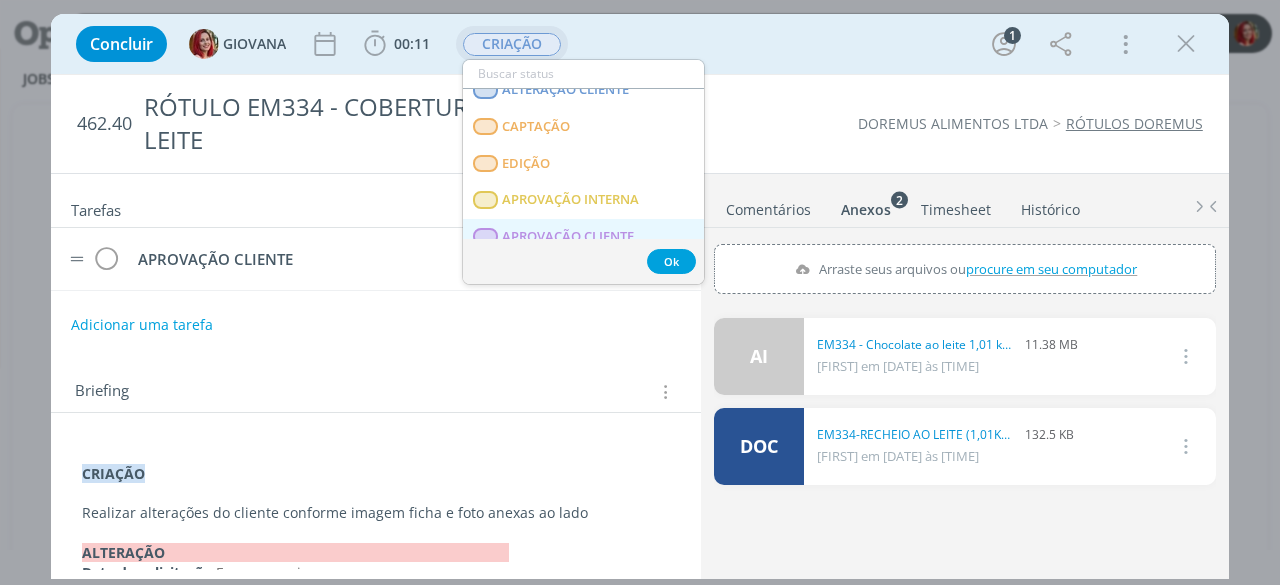 click on "APROVAÇÃO CLIENTE" at bounding box center [583, 237] 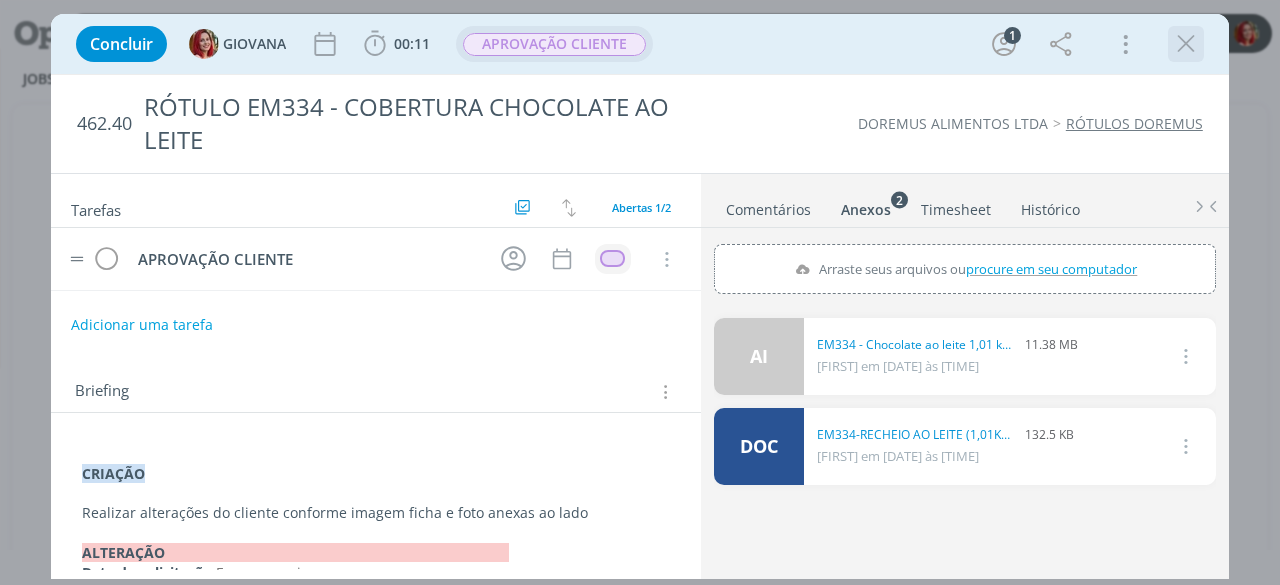 click at bounding box center (1186, 44) 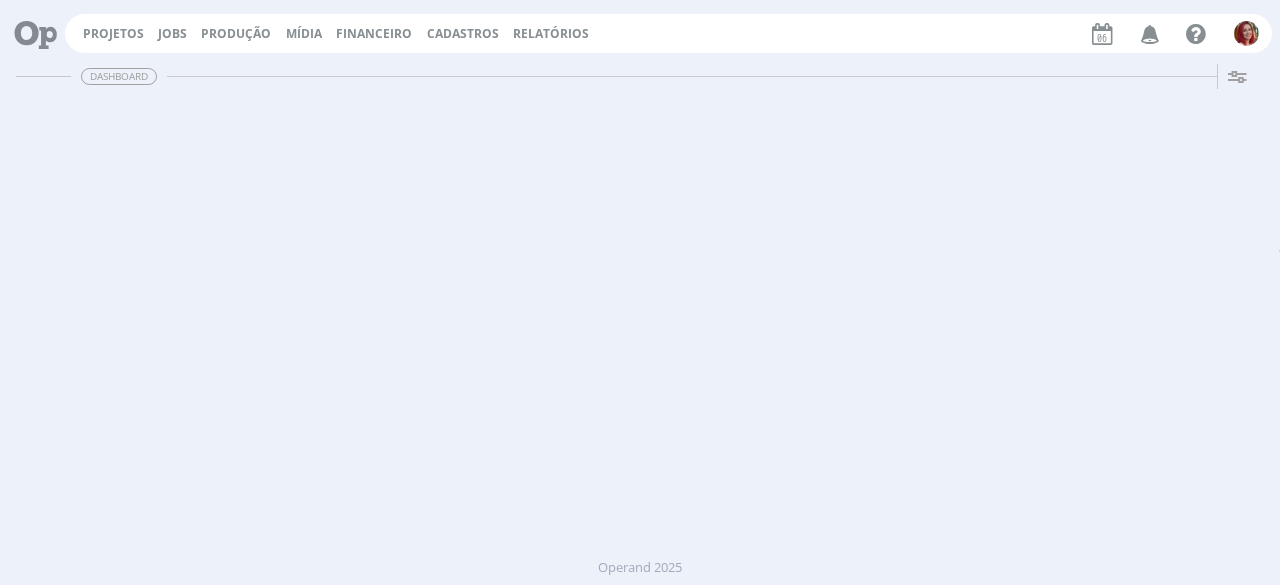 scroll, scrollTop: 0, scrollLeft: 0, axis: both 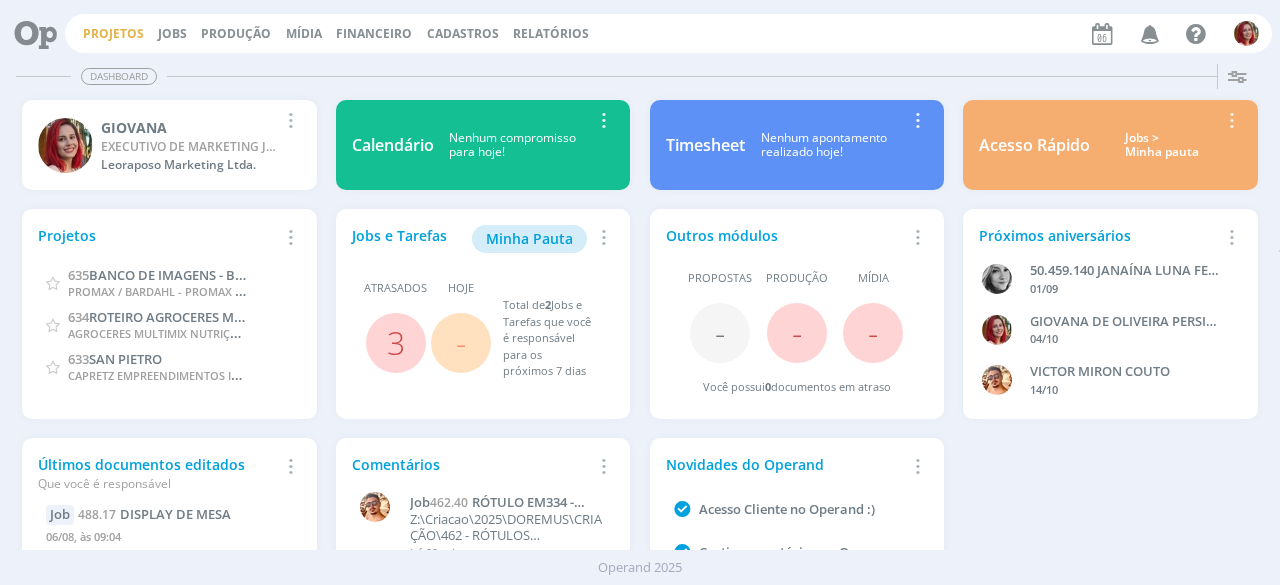 click on "Projetos" at bounding box center (113, 33) 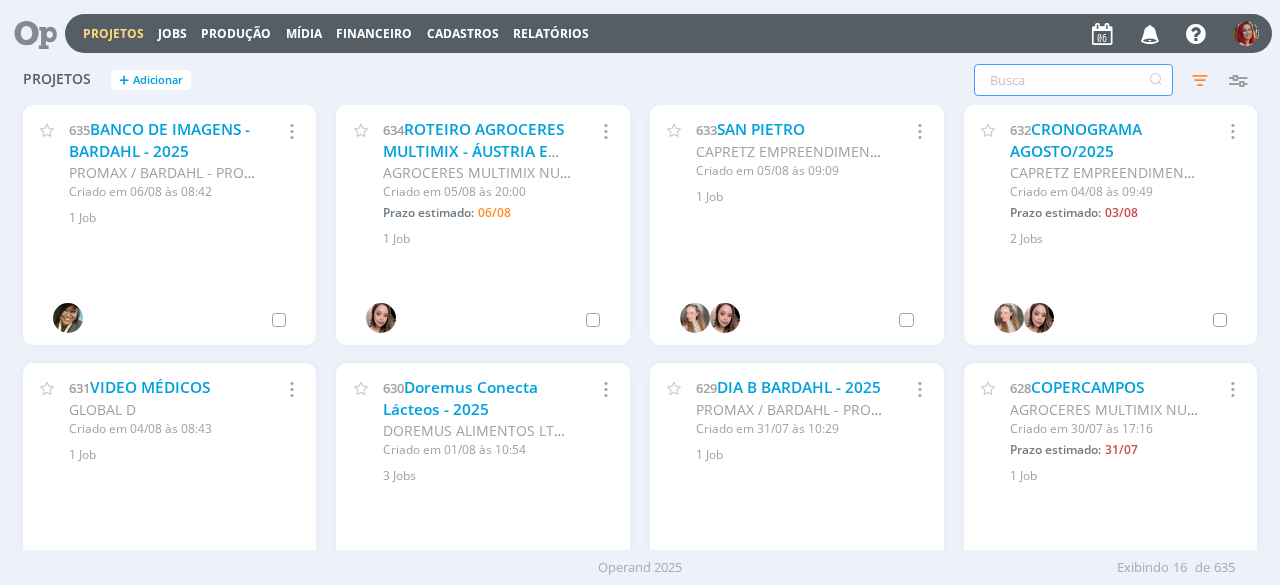click at bounding box center [1073, 80] 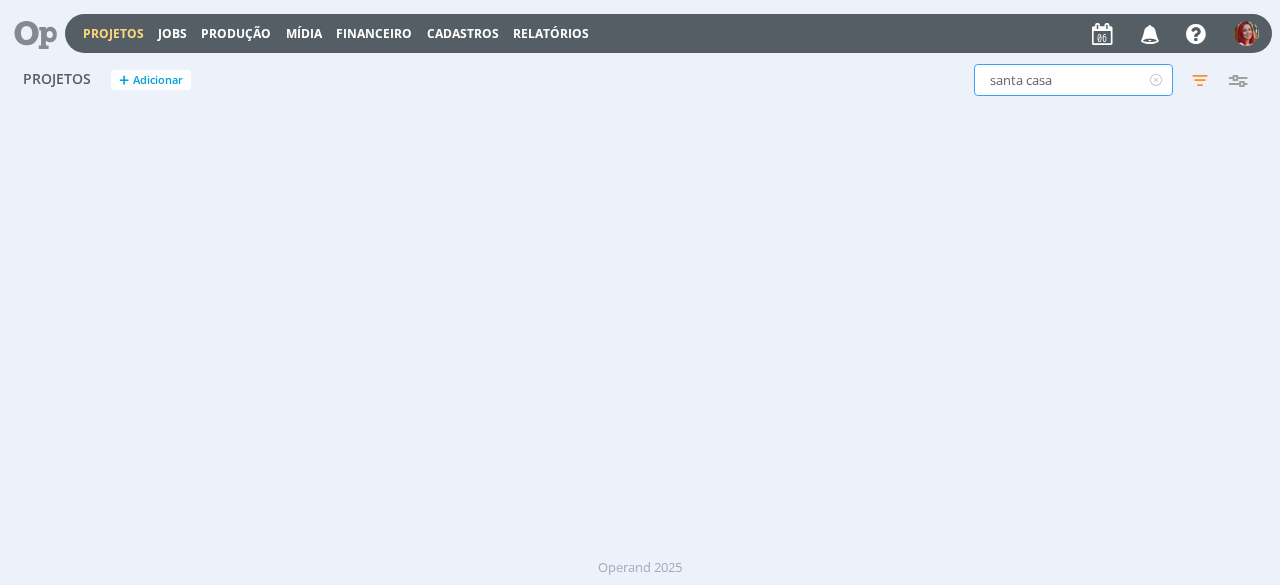 type on "santa casa" 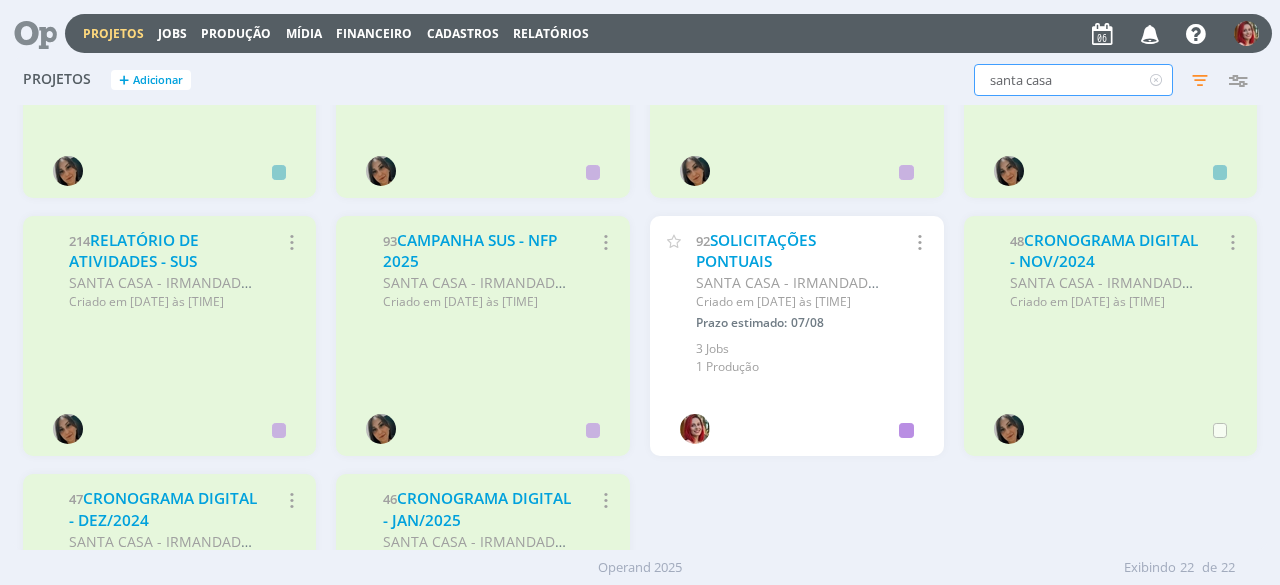 scroll, scrollTop: 954, scrollLeft: 0, axis: vertical 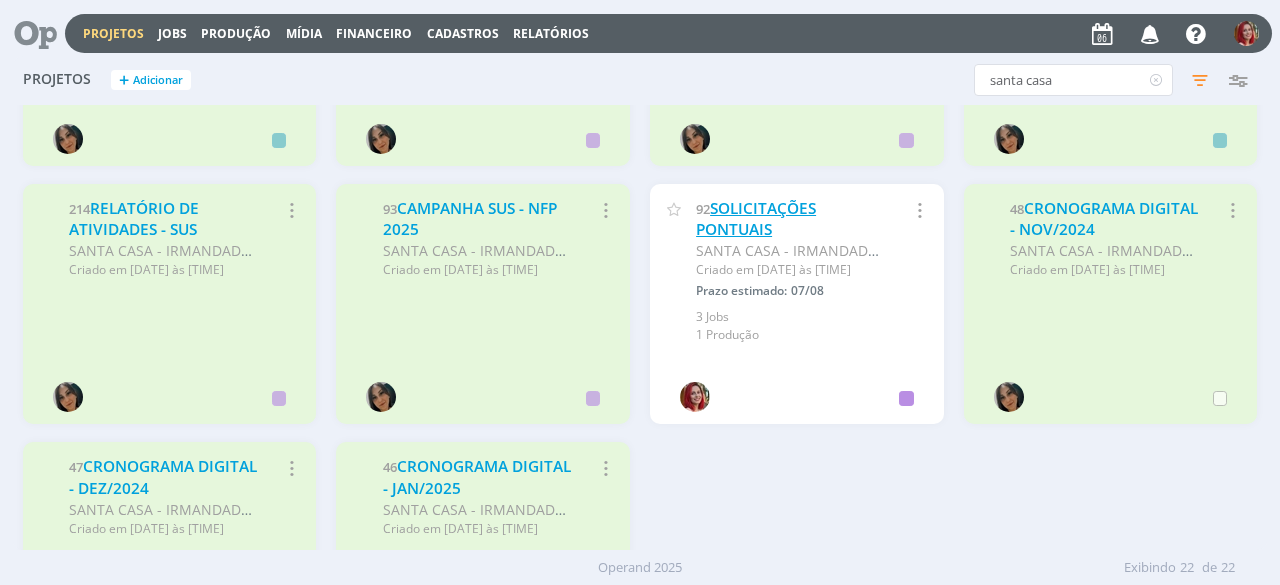 click on "SOLICITAÇÕES PONTUAIS" at bounding box center (756, 219) 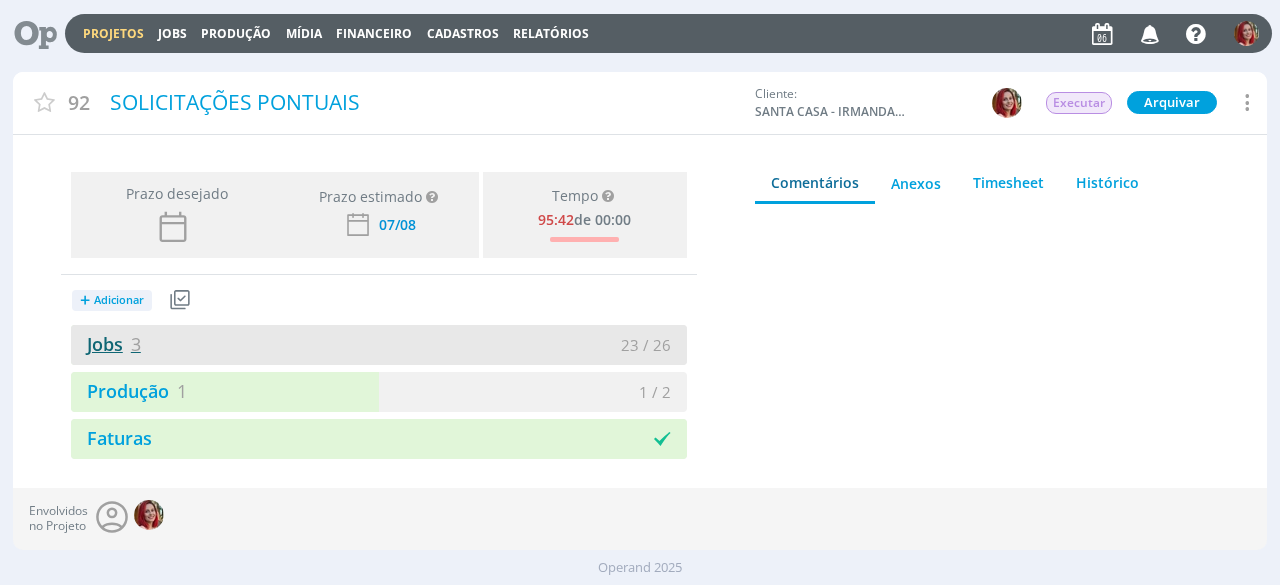 click on "Jobs 3" at bounding box center [106, 344] 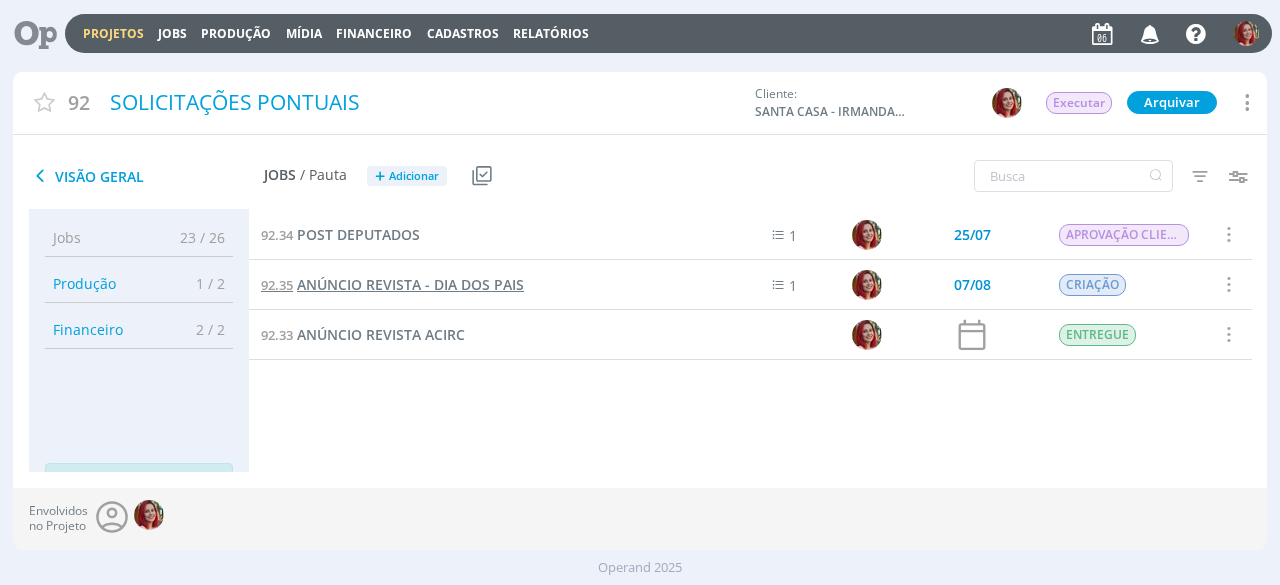 click on "ANÚNCIO REVISTA - DIA DOS PAIS" at bounding box center [410, 284] 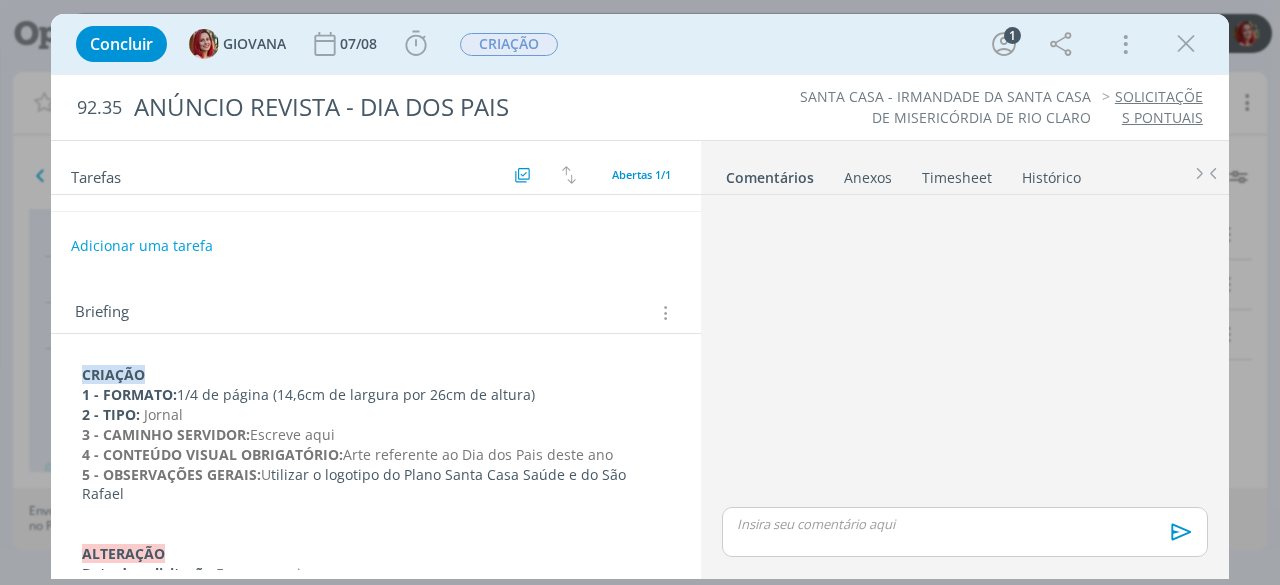 scroll, scrollTop: 71, scrollLeft: 0, axis: vertical 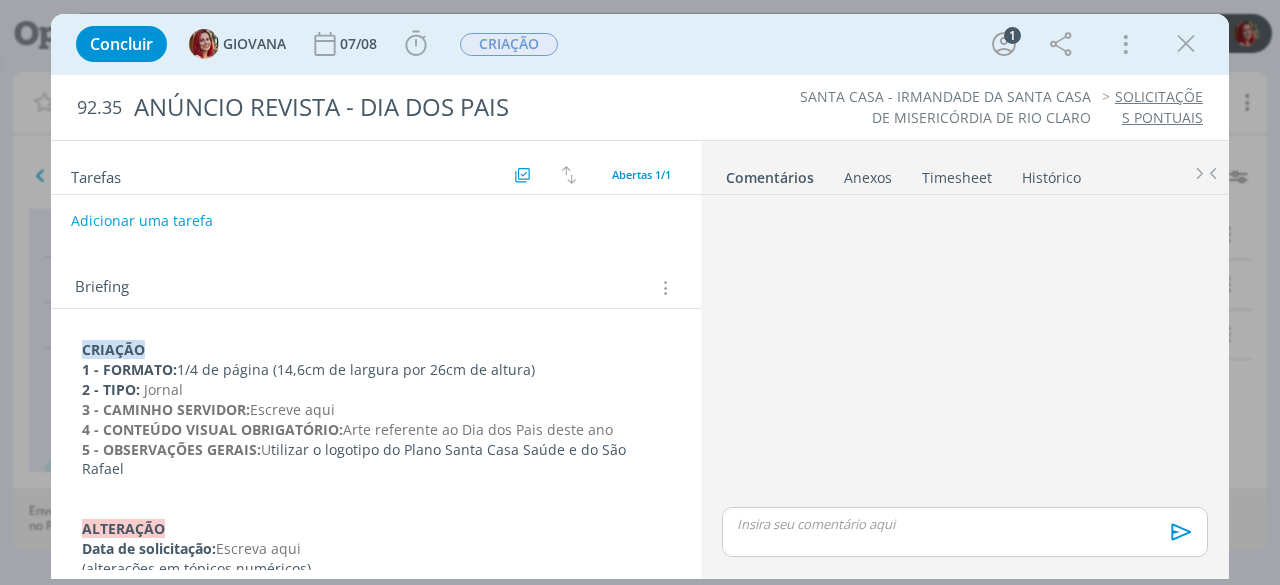 click on "4 - CONTEÚDO VISUAL OBRIGATÓRIO:  Arte referente ao Dia dos Pais deste ano" at bounding box center [376, 430] 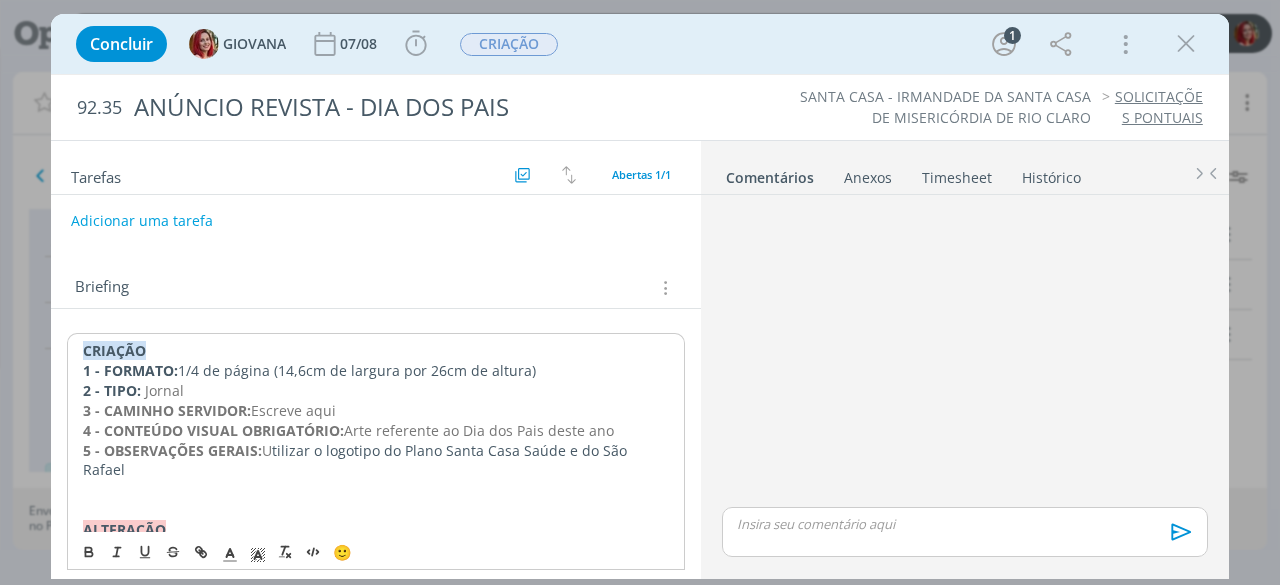 type 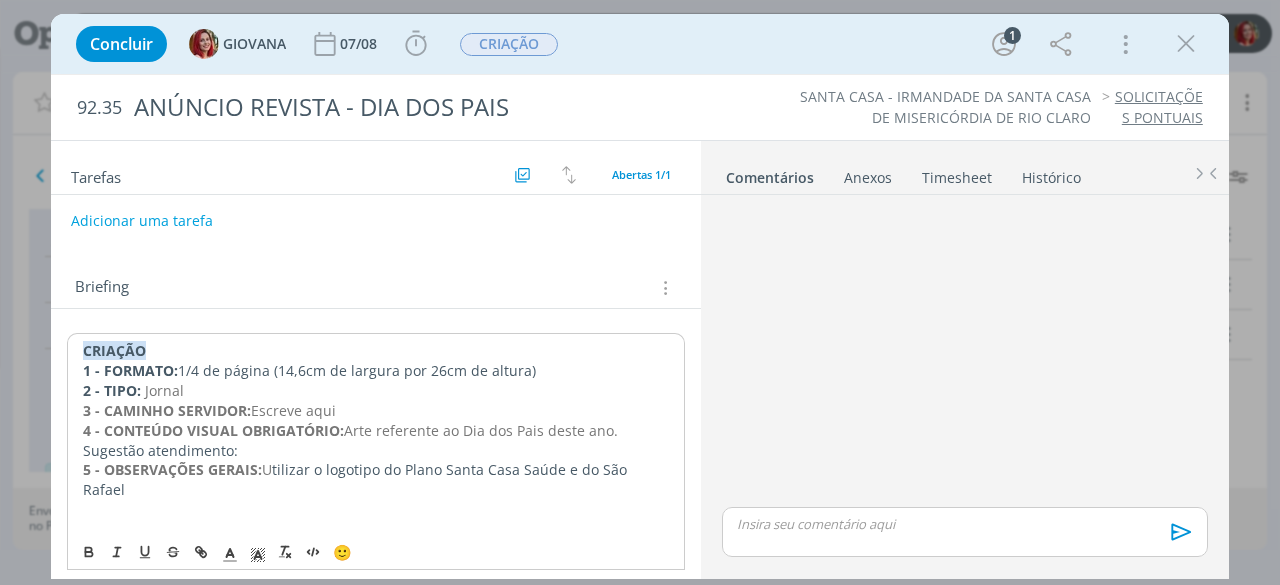 drag, startPoint x: 79, startPoint y: 446, endPoint x: 279, endPoint y: 494, distance: 205.67937 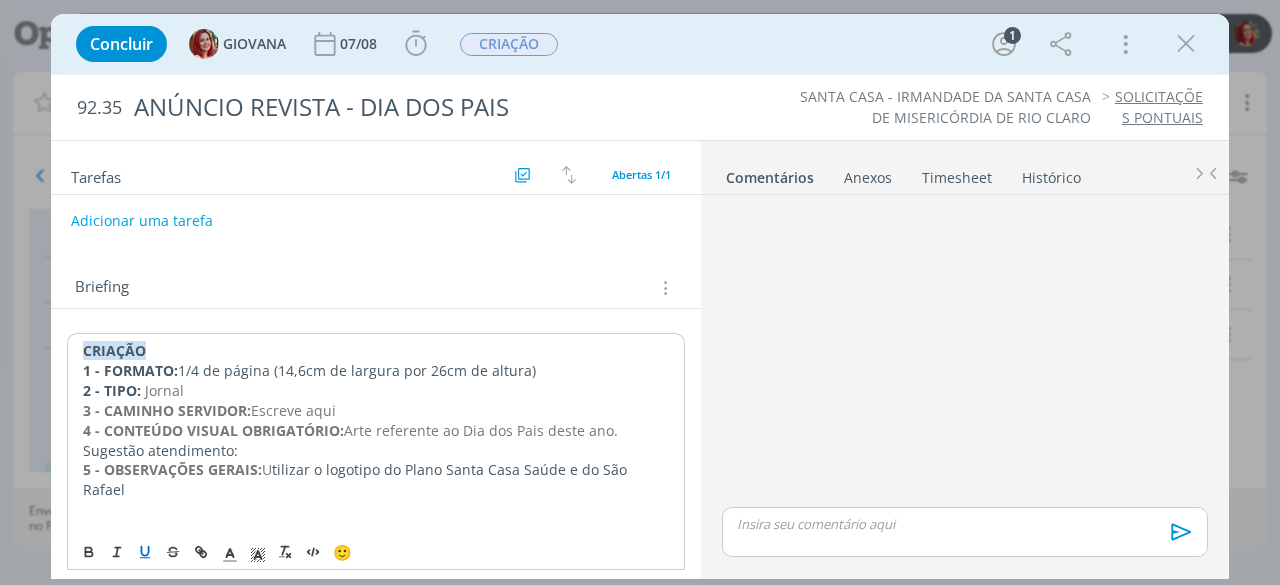 click 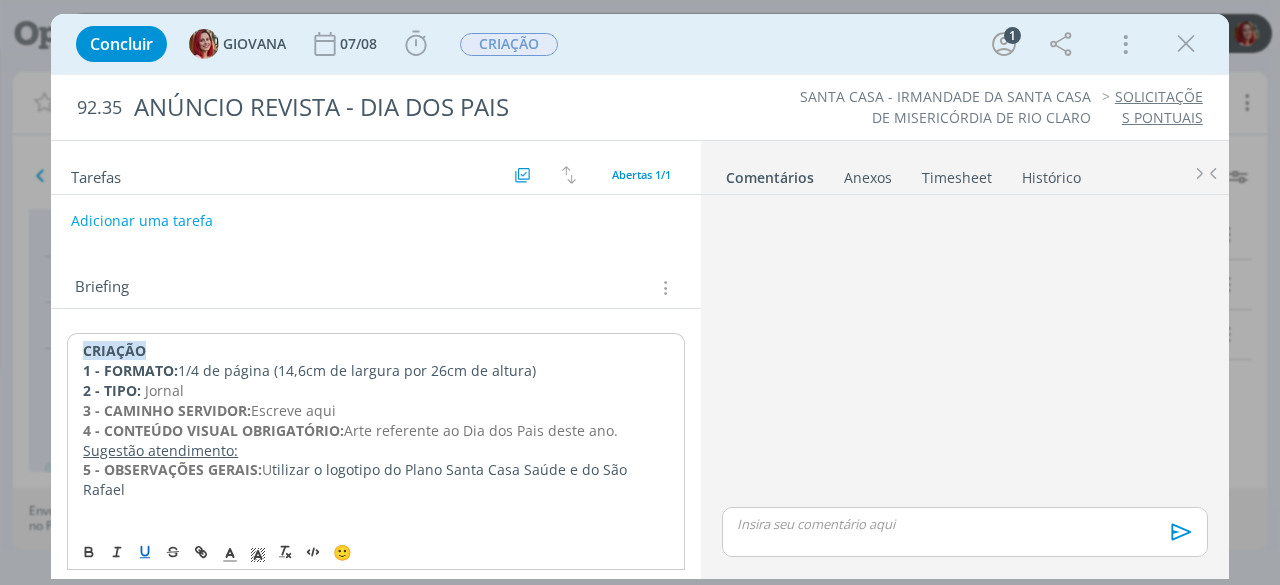 click on "Sugestão atendimento:" at bounding box center [376, 451] 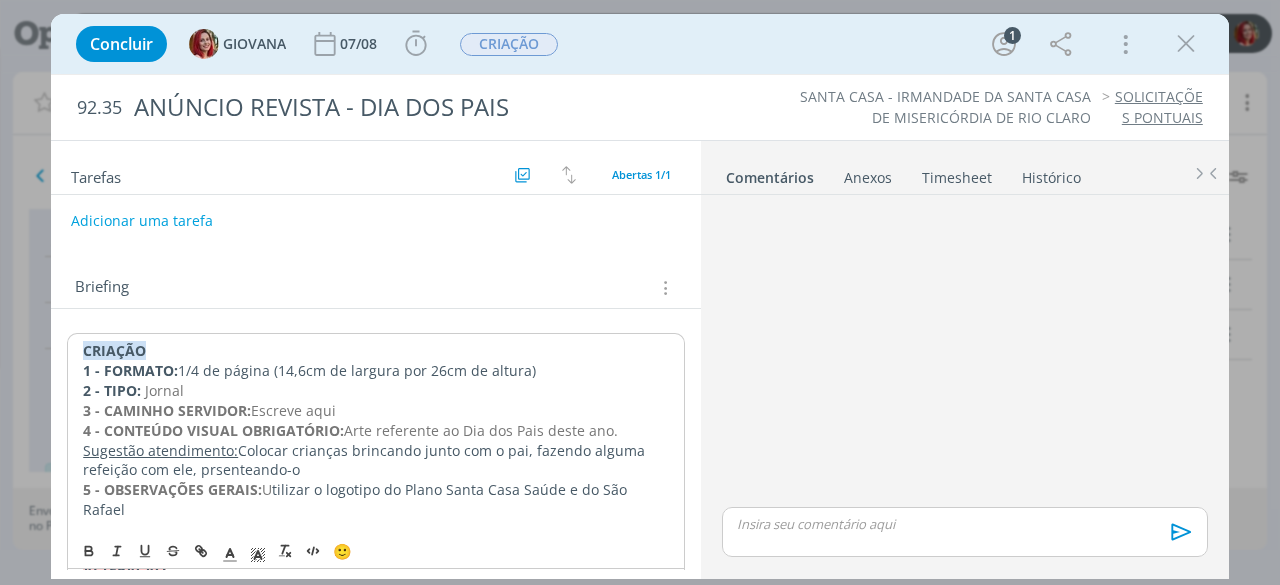 click on "Sugestão atendimento:  Colocar crianças brincando junto com o pai, fazendo alguma refeição com ele, prsenteando-o" at bounding box center (376, 461) 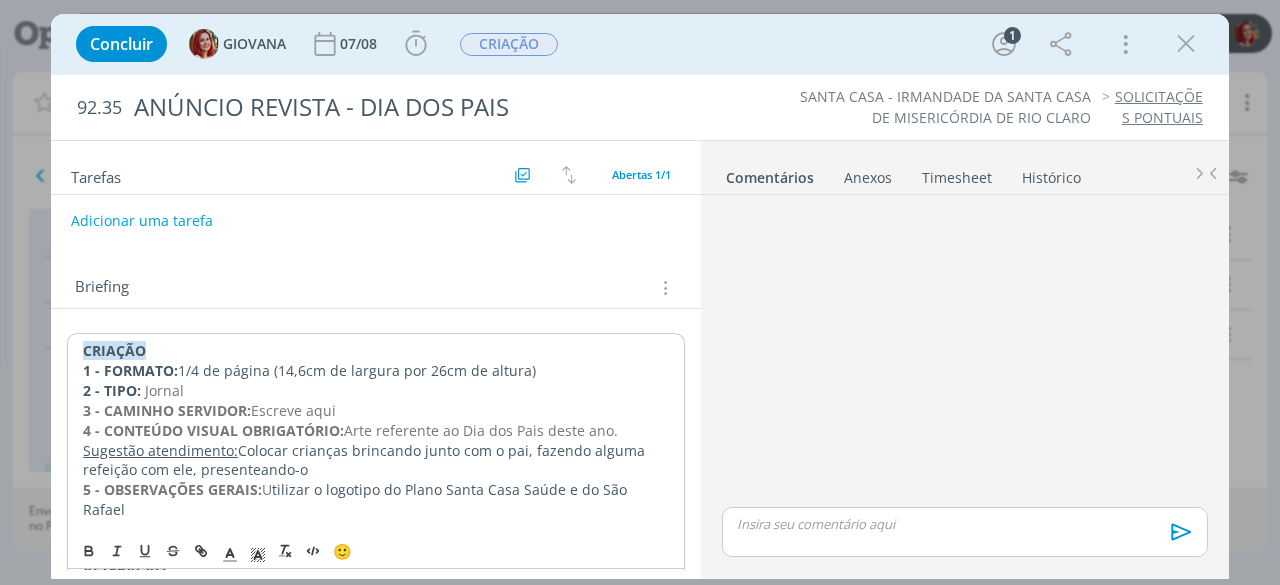 click on "Sugestão atendimento:  Colocar crianças brincando junto com o pai, fazendo alguma refeição com ele, presenteando-o" at bounding box center (376, 461) 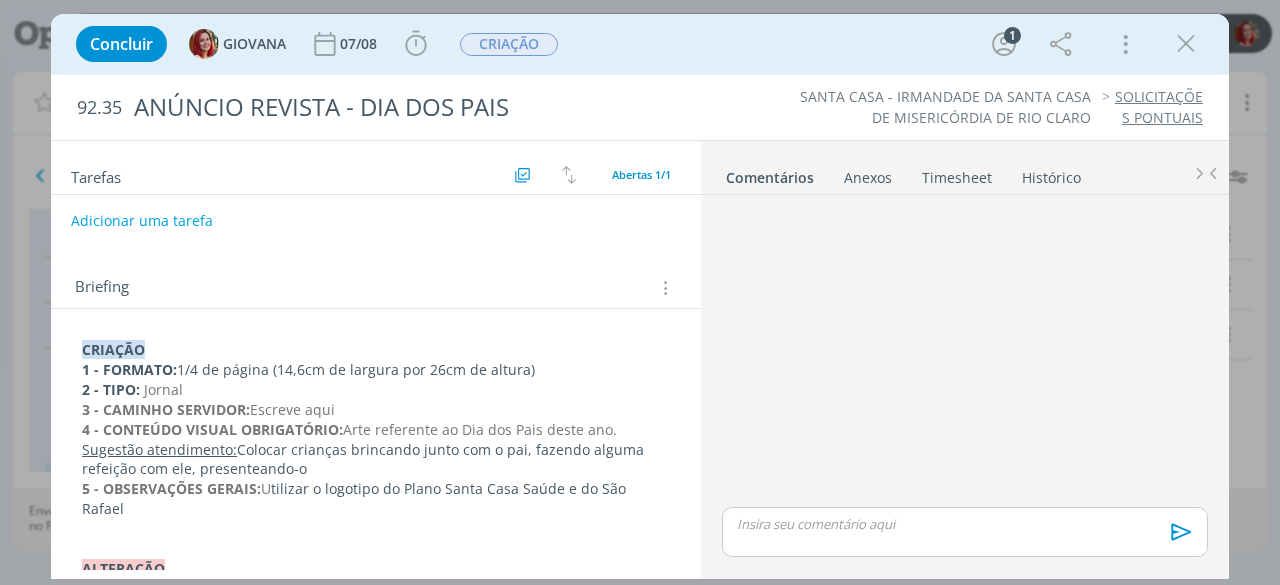 click on "Sugestão atendimento:  Colocar crianças brincando junto com o pai, fazendo alguma refeição com ele, presenteando-o" at bounding box center [376, 460] 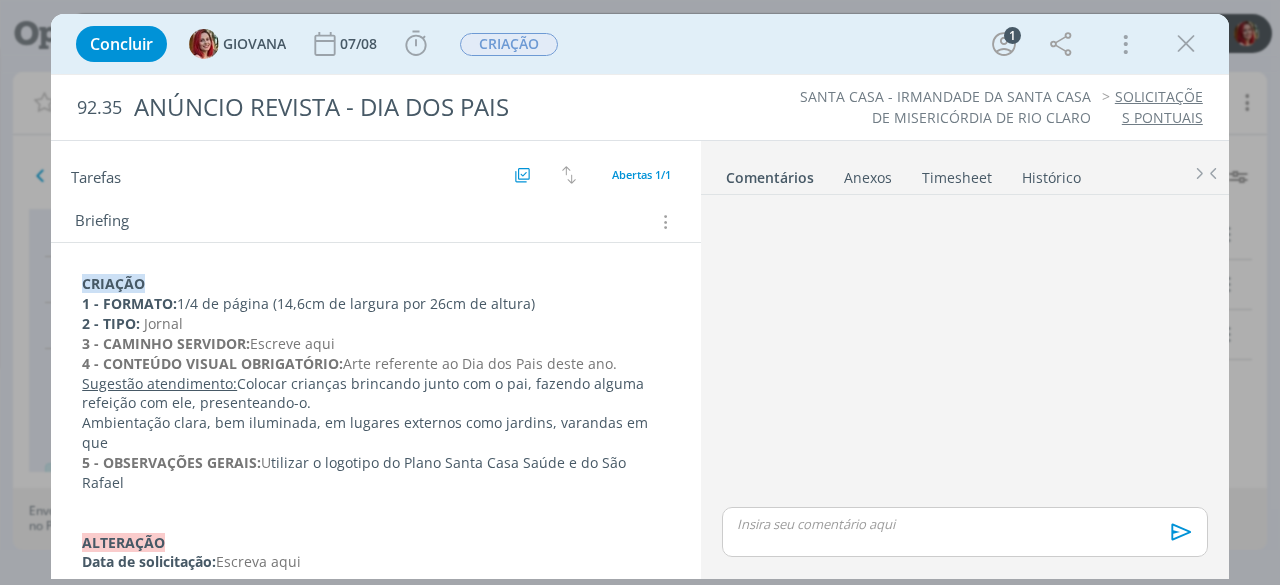 scroll, scrollTop: 168, scrollLeft: 0, axis: vertical 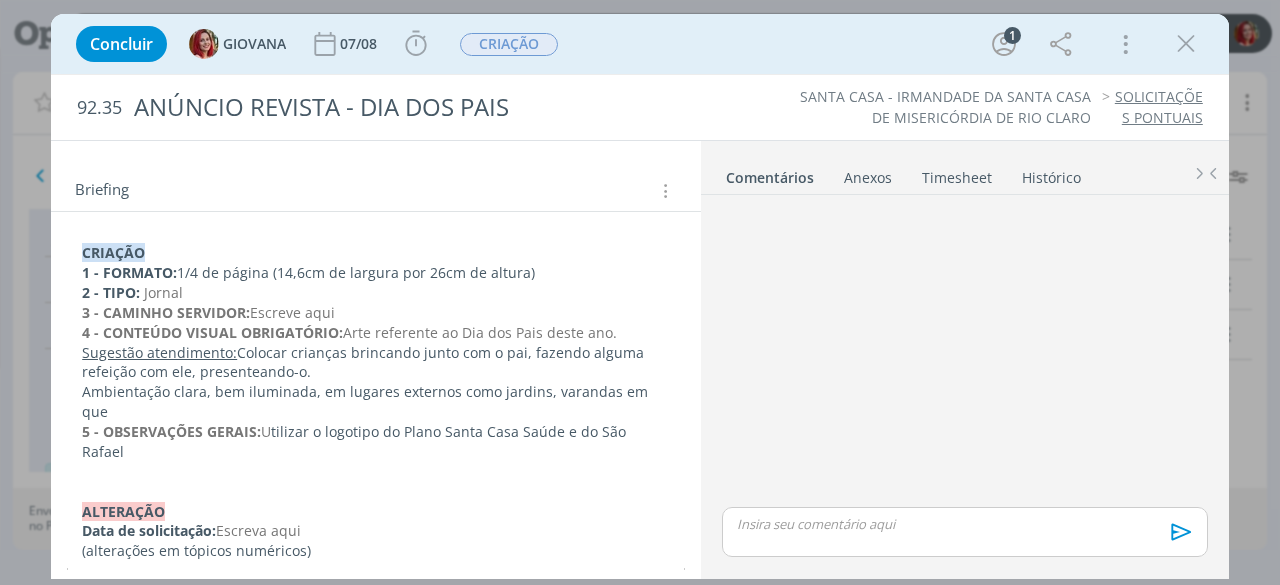 click on "CRIAÇÃO 1 - FORMATO:  1/4 de página (14,6cm de largura por 26cm de altura) 2 - TIPO:   Jornal 3 - CAMINHO SERVIDOR:  Escreve aqui 4 - CONTEÚDO VISUAL OBRIGATÓRIO:  Arte referente ao Dia dos Pais deste ano. Sugestão atendimento:  Colocar crianças brincando junto com o pai, fazendo alguma refeição com ele, presenteando-o.  Ambientação clara, bem iluminada, em lugares externos como jardins, varandas em que  5 - OBSERVAÇÕES GERAIS:  U tilizar o logotipo do Plano Santa Casa Saúde e do São Rafael ﻿ALTERAÇÃO Data de solicitação:  Escreva aqui (alterações em tópicos numéricos)" at bounding box center [376, 402] 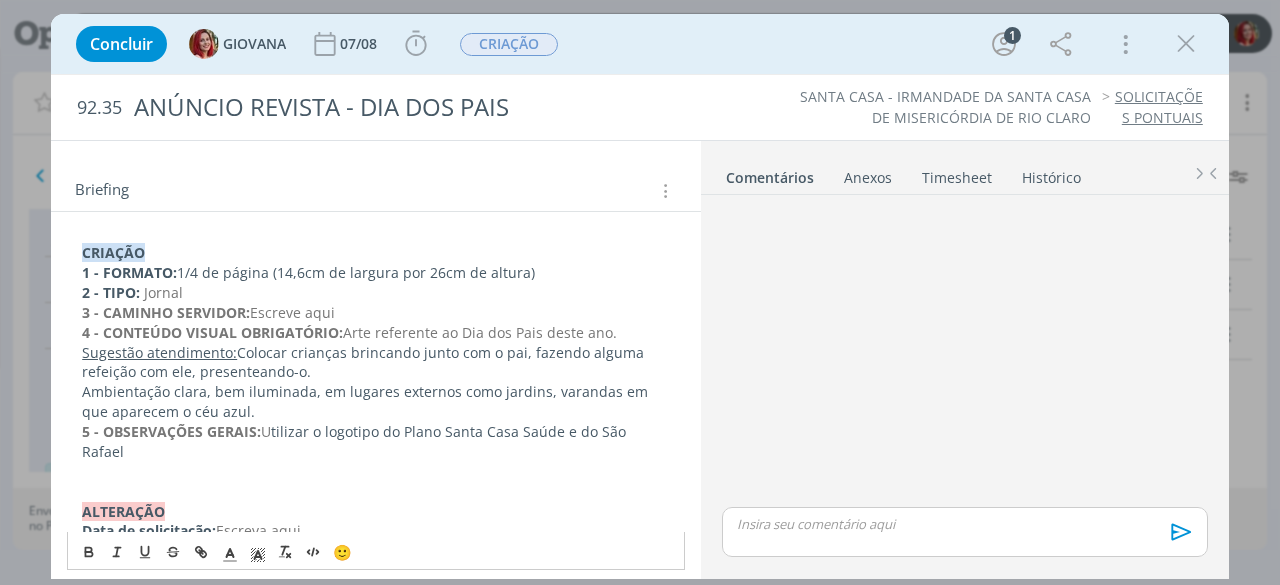 click on "5 - OBSERVAÇÕES GERAIS:  U tilizar o logotipo do Plano Santa Casa Saúde e do São Rafael" at bounding box center (376, 442) 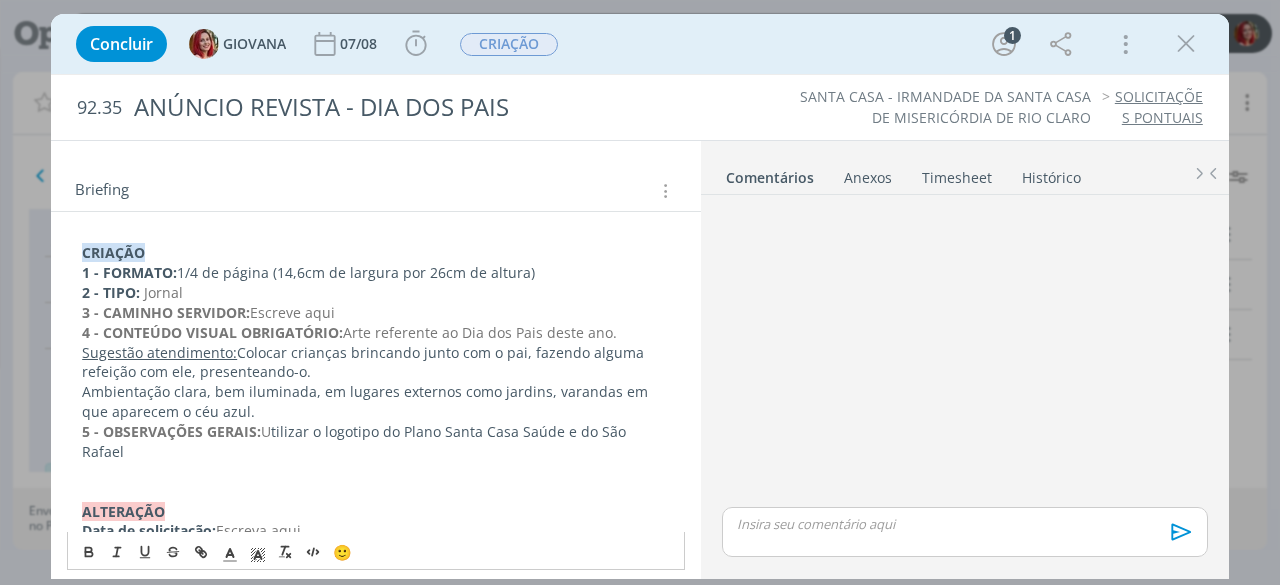 click on "Concluir
GIOVANA
07/08
Iniciar
Apontar
Data * 06/08/2025 Horas * 00:00 Tarefa Selecione a tarefa Descrição *  Retrabalho  Apontar Realizado Estimado 00:00 / 00:00 CRIAÇÃO 1 Mais Informações
Copiar Link
Duplicar Job Mover Job de Projeto Exportar/Imprimir Job
Cancelar" at bounding box center (640, 44) 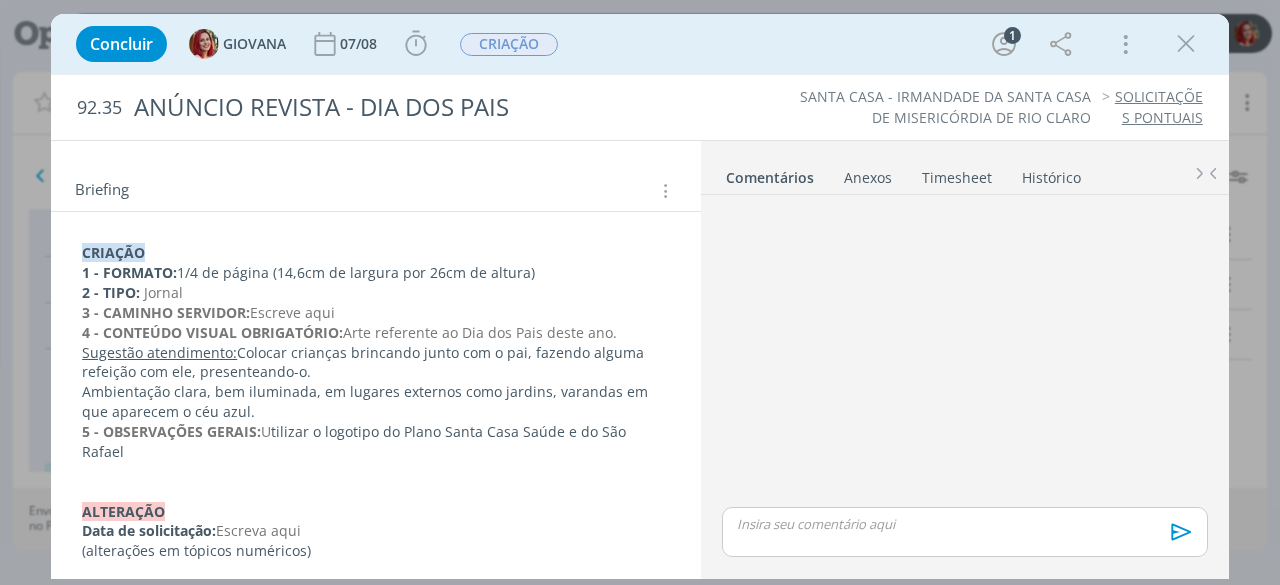 scroll, scrollTop: 150, scrollLeft: 0, axis: vertical 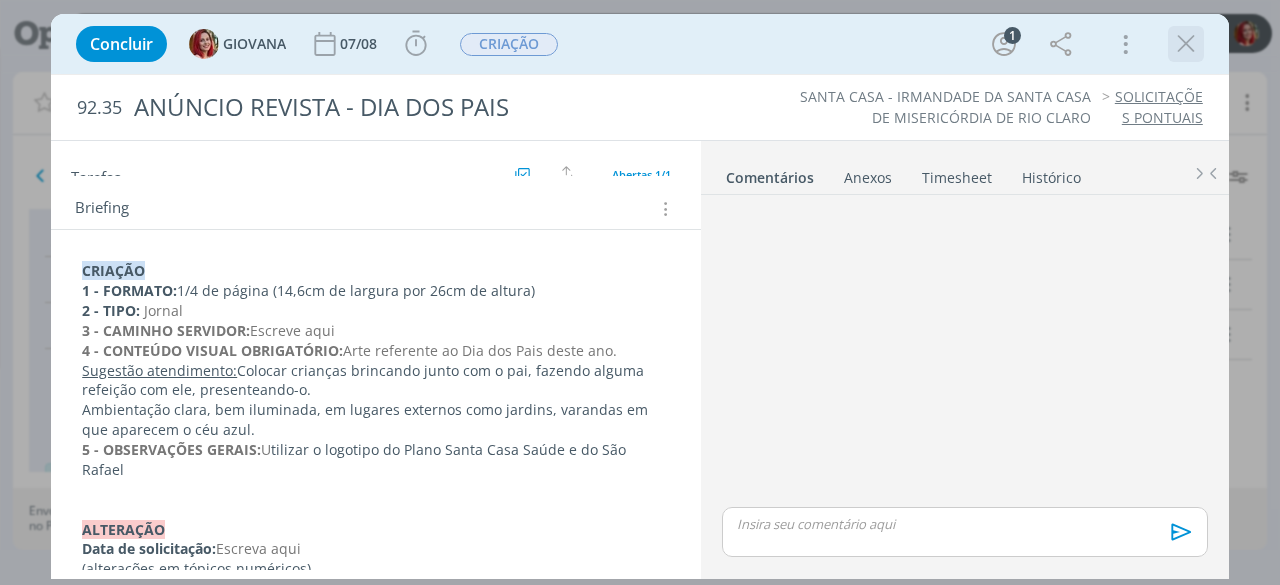 click at bounding box center (1186, 44) 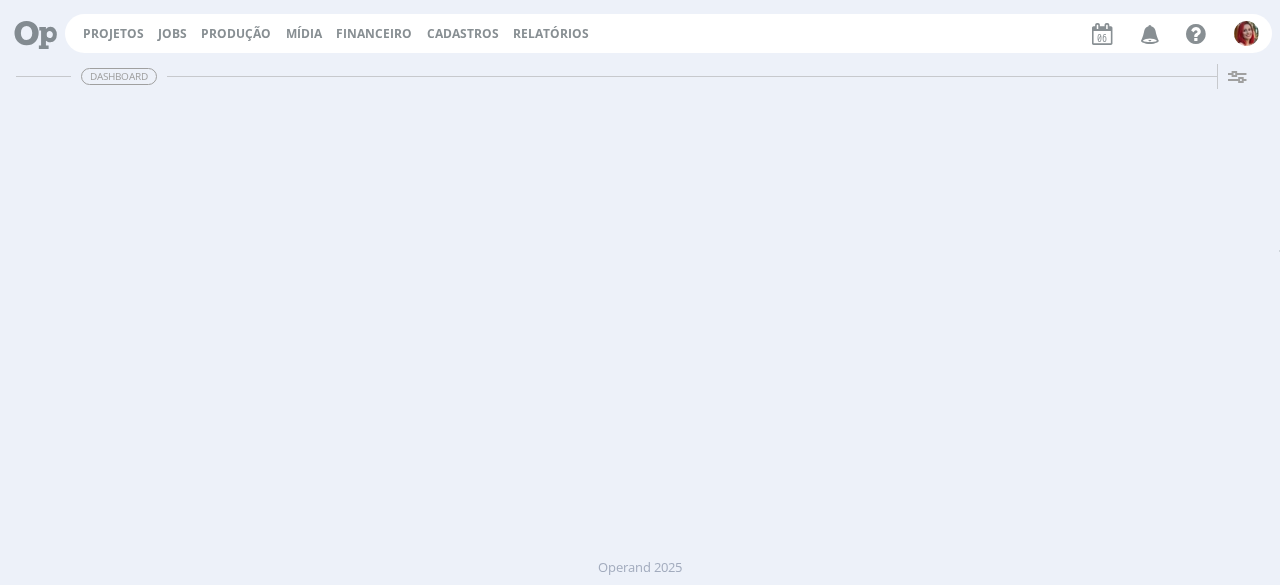 scroll, scrollTop: 0, scrollLeft: 0, axis: both 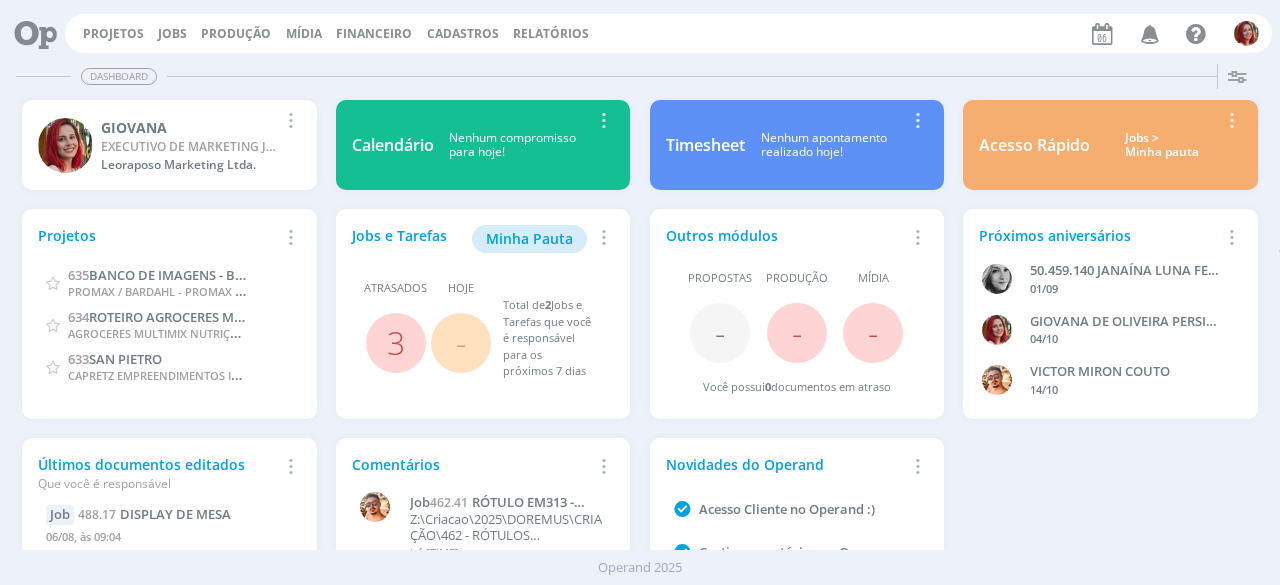 click at bounding box center [1150, 33] 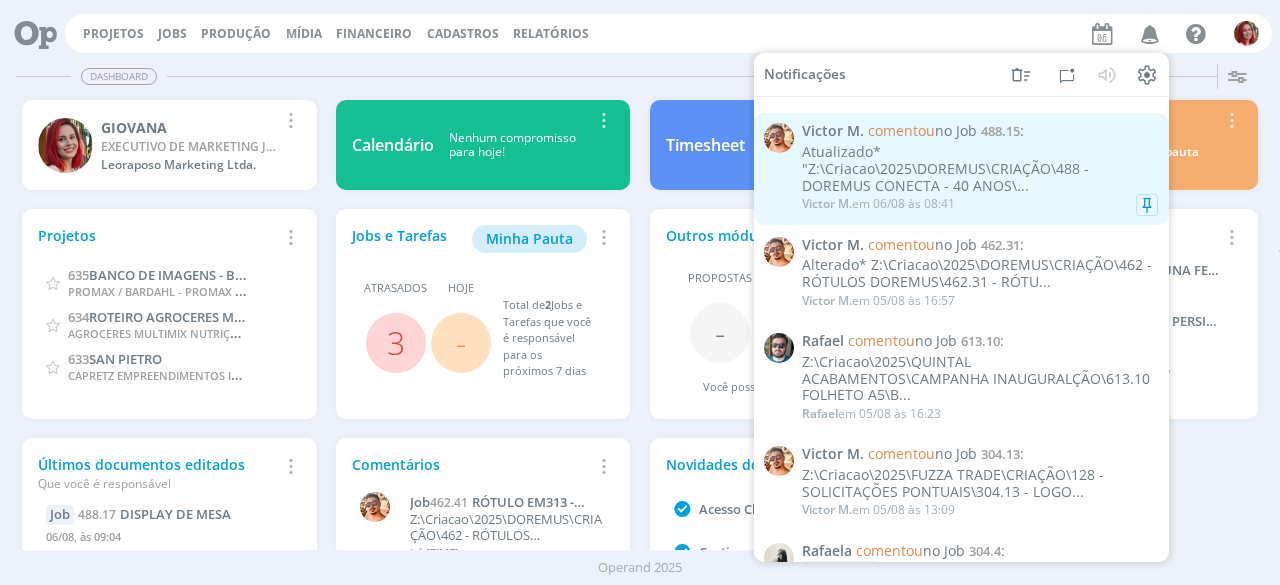 scroll, scrollTop: 300, scrollLeft: 0, axis: vertical 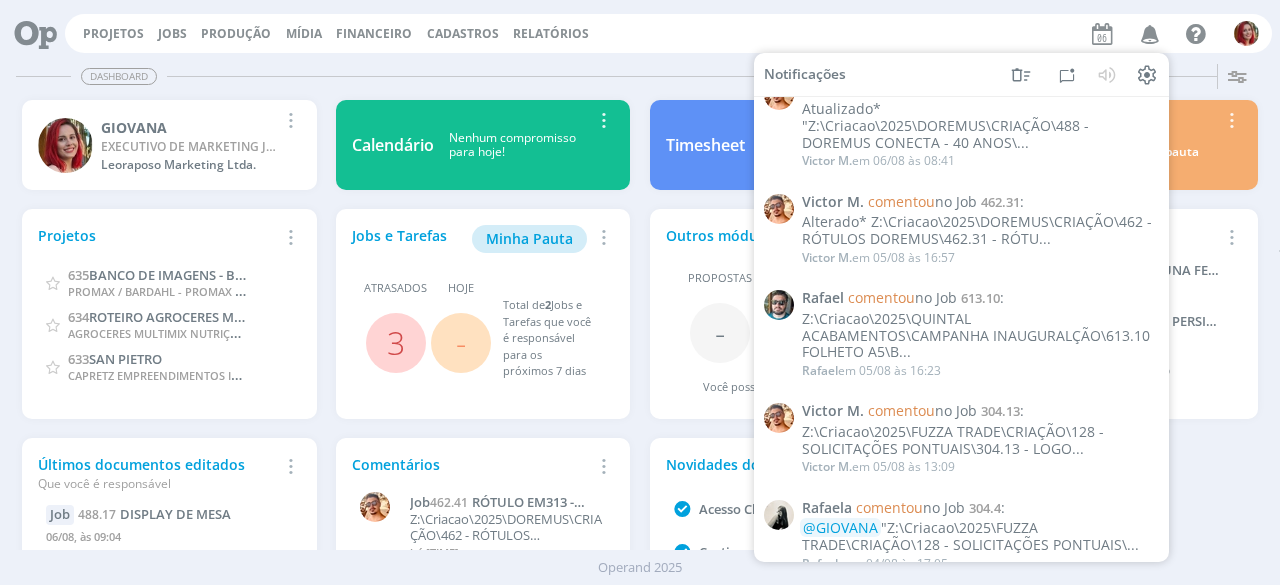 click on "Dashboard" at bounding box center [640, 76] 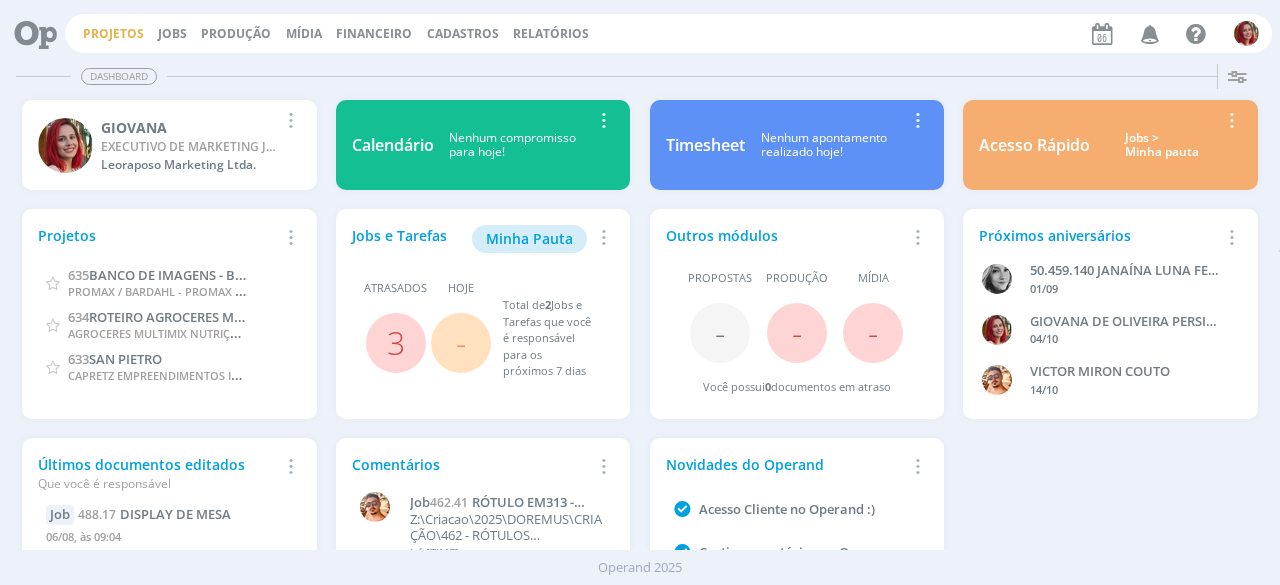 click on "Projetos" at bounding box center [113, 33] 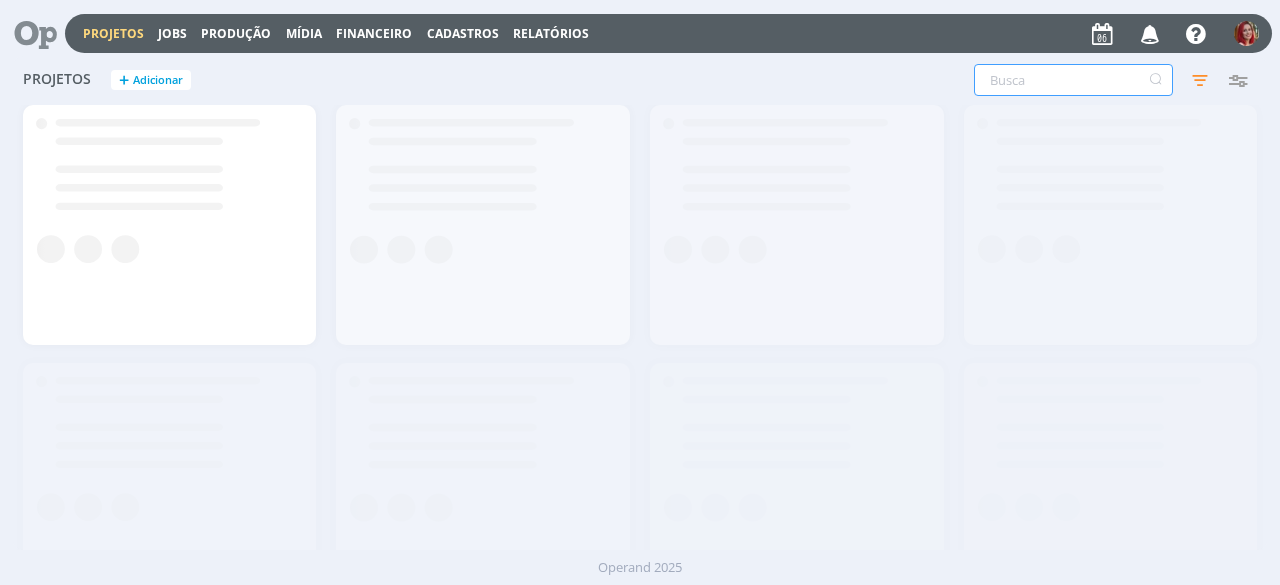 click at bounding box center (1073, 80) 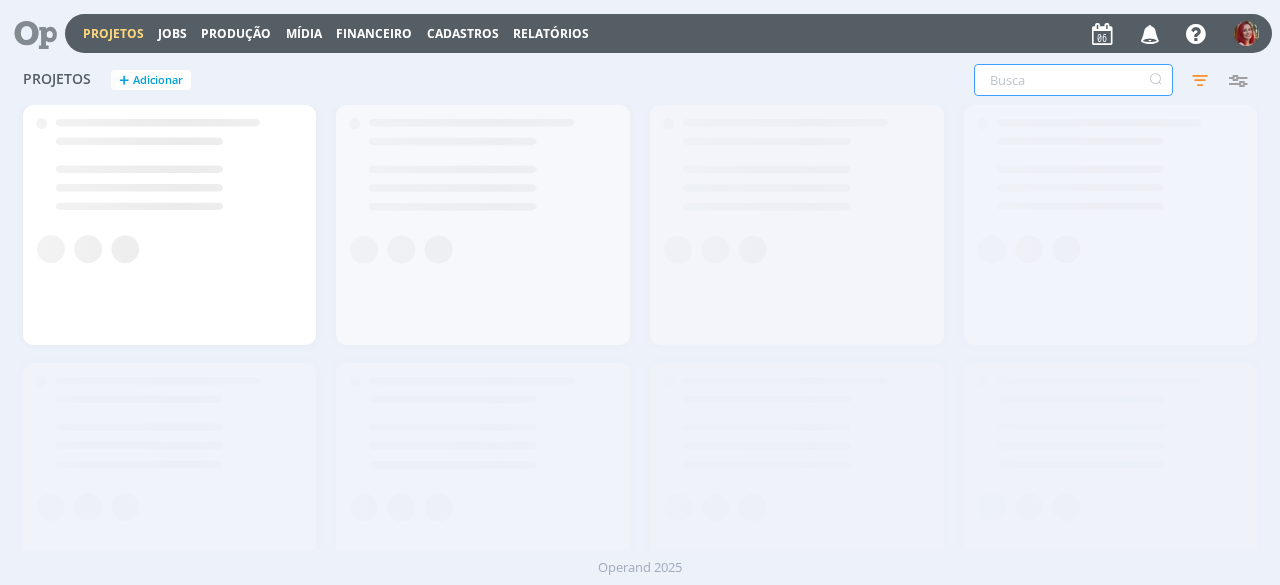 type on "o" 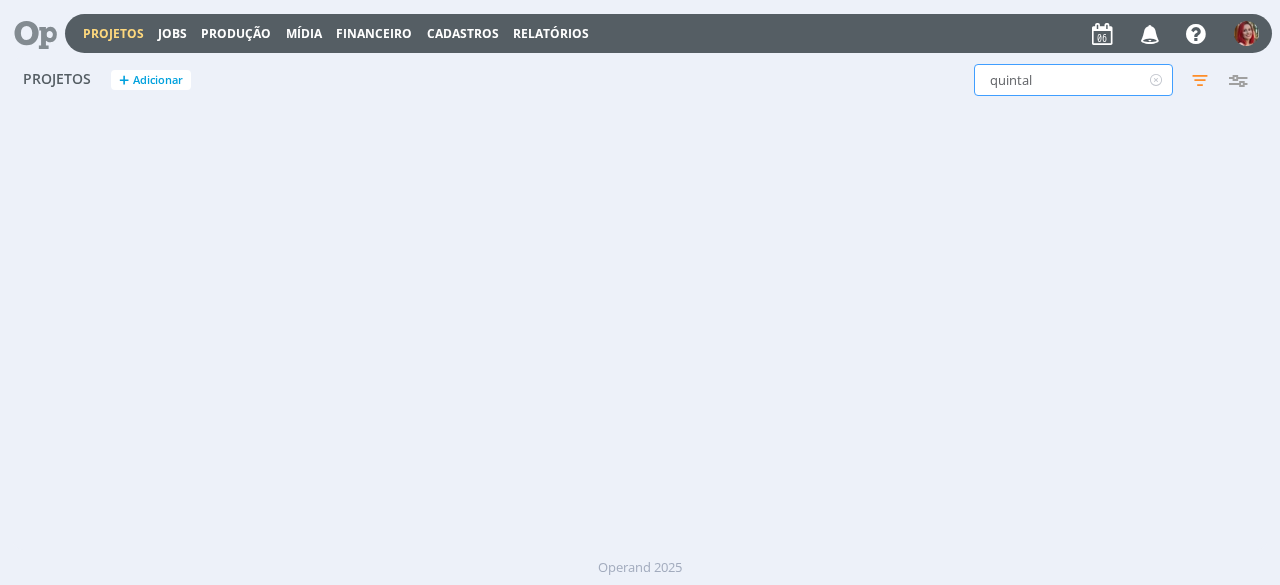 type on "quintal" 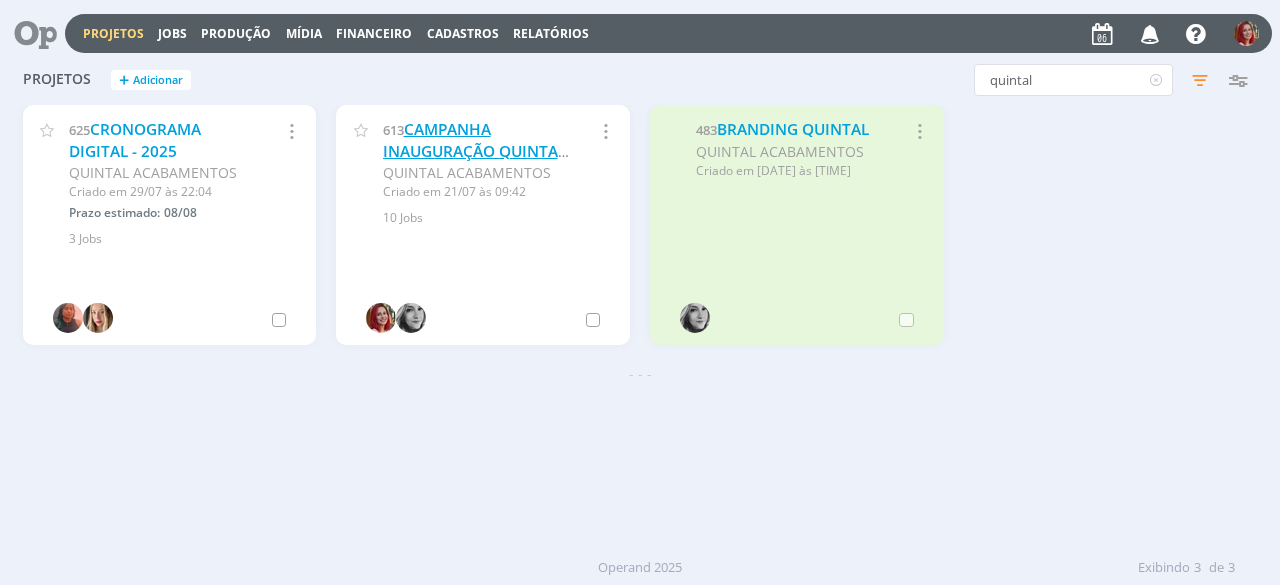 click on "CAMPANHA INAUGURAÇÃO QUINTAL ACABAMENTOS" at bounding box center (474, 151) 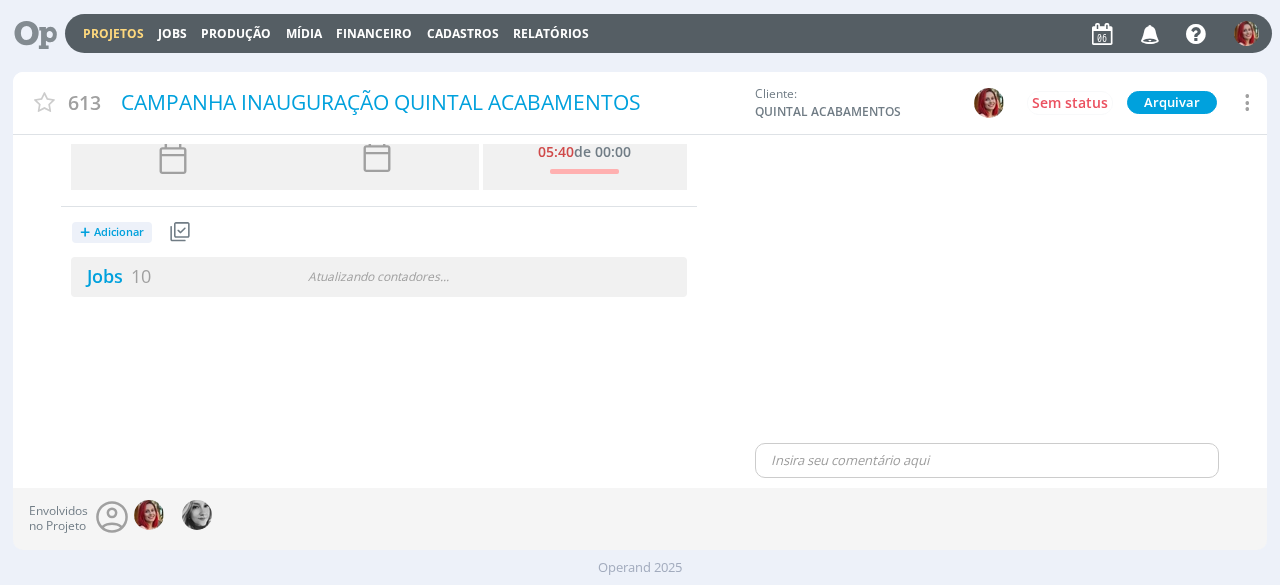 scroll, scrollTop: 100, scrollLeft: 0, axis: vertical 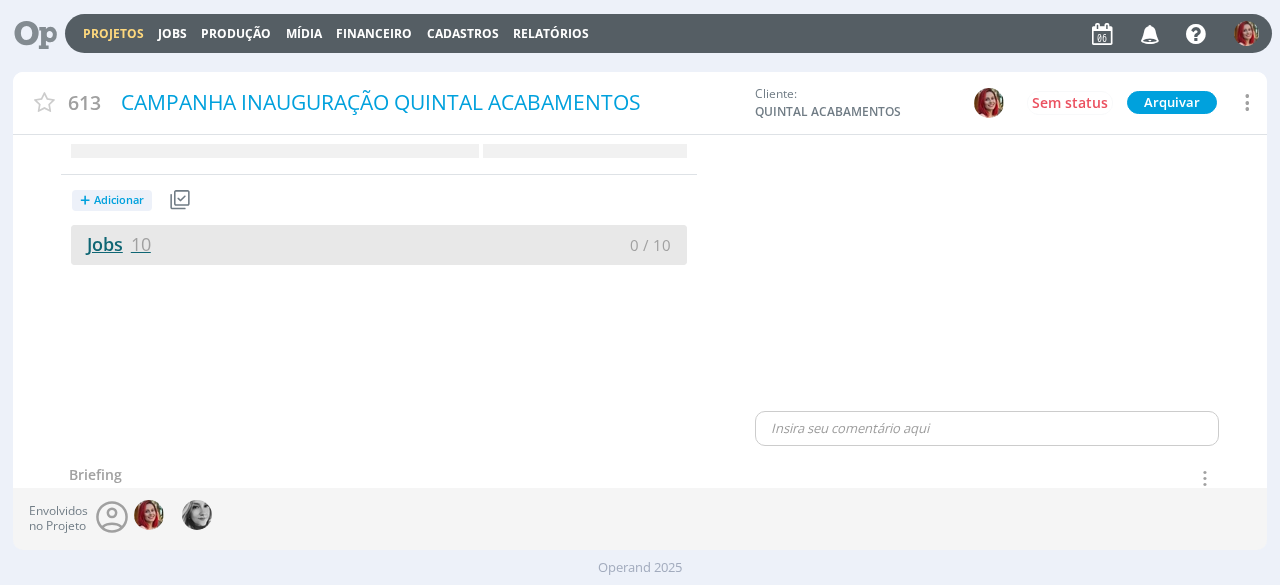 click on "Jobs 10" at bounding box center (111, 244) 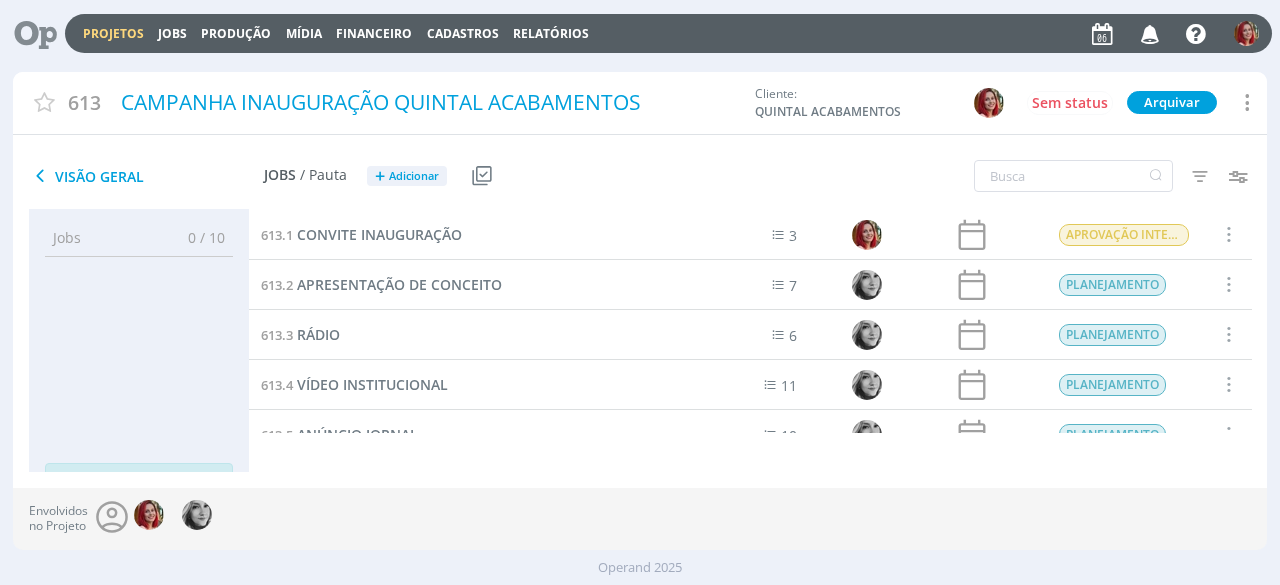 scroll, scrollTop: 276, scrollLeft: 0, axis: vertical 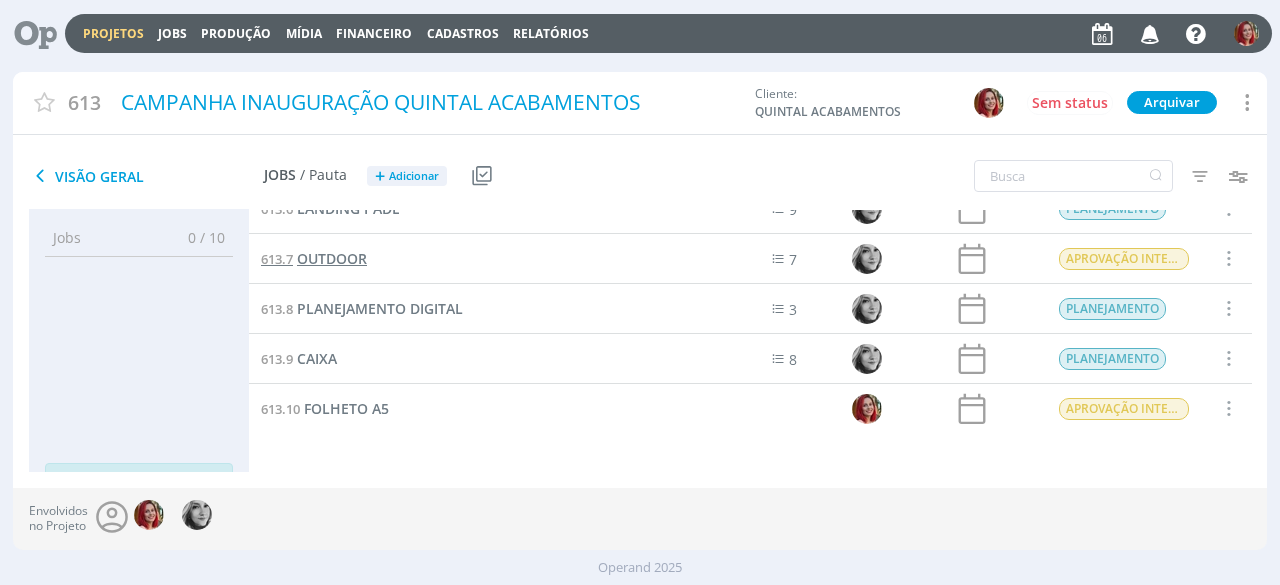 click on "OUTDOOR" at bounding box center (332, 258) 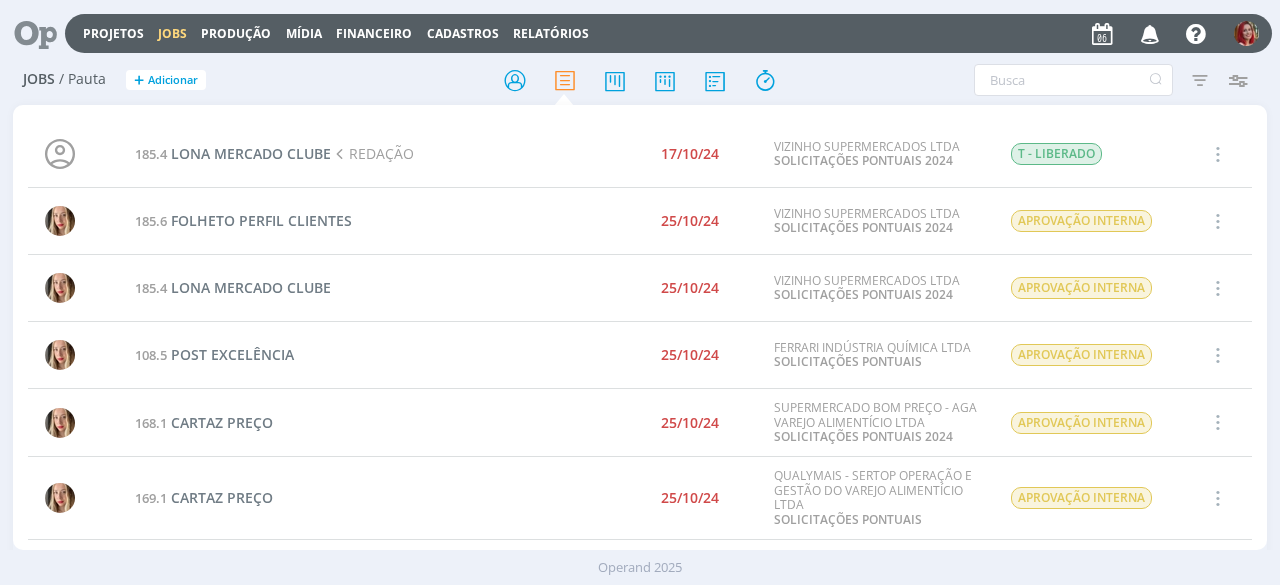 scroll, scrollTop: 0, scrollLeft: 0, axis: both 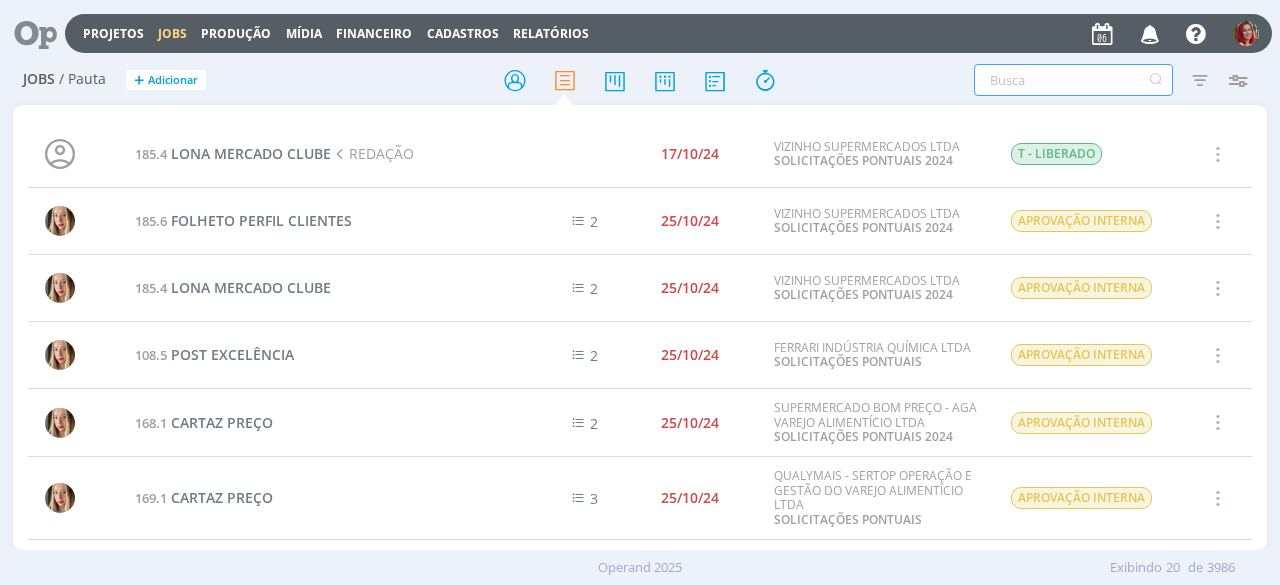 click at bounding box center [1073, 80] 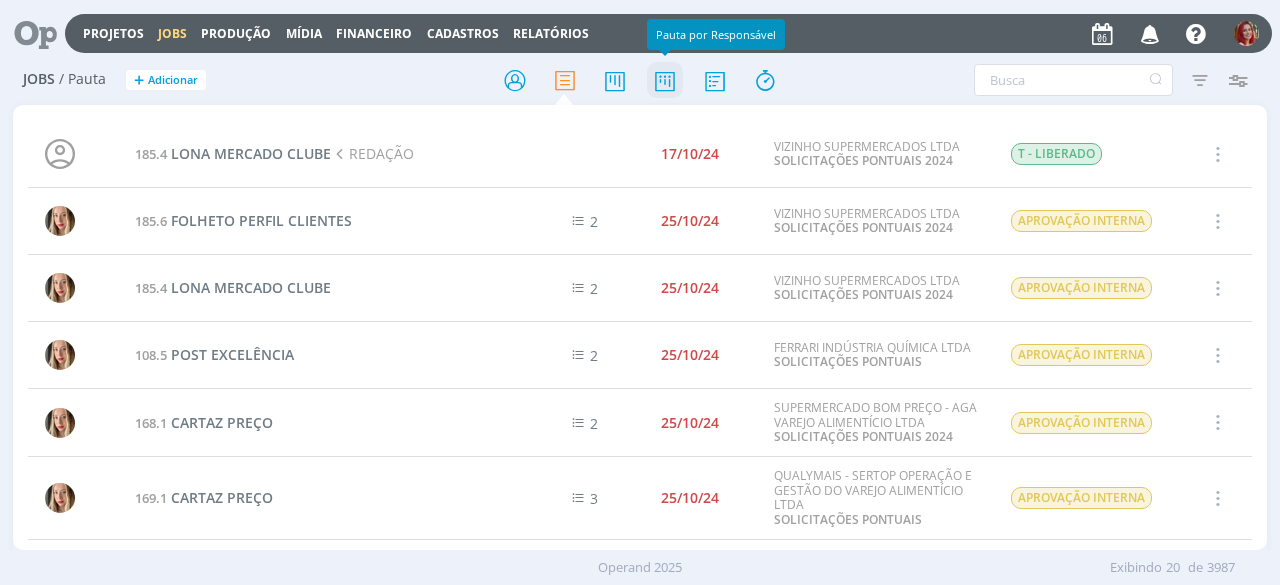 click at bounding box center [665, 80] 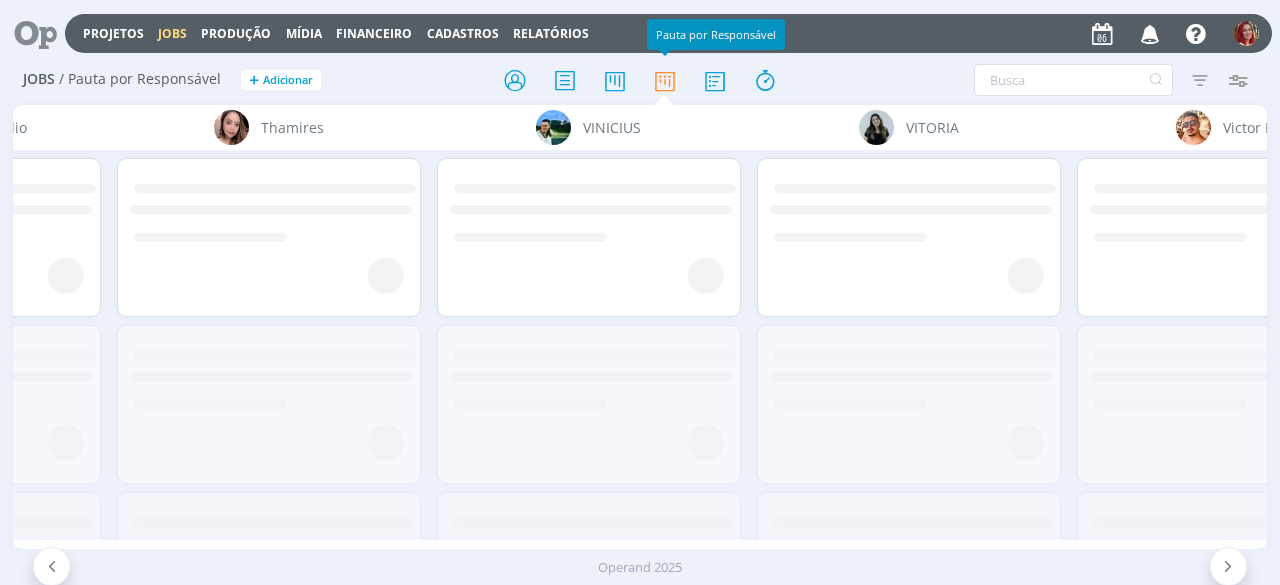 scroll, scrollTop: 0, scrollLeft: 7401, axis: horizontal 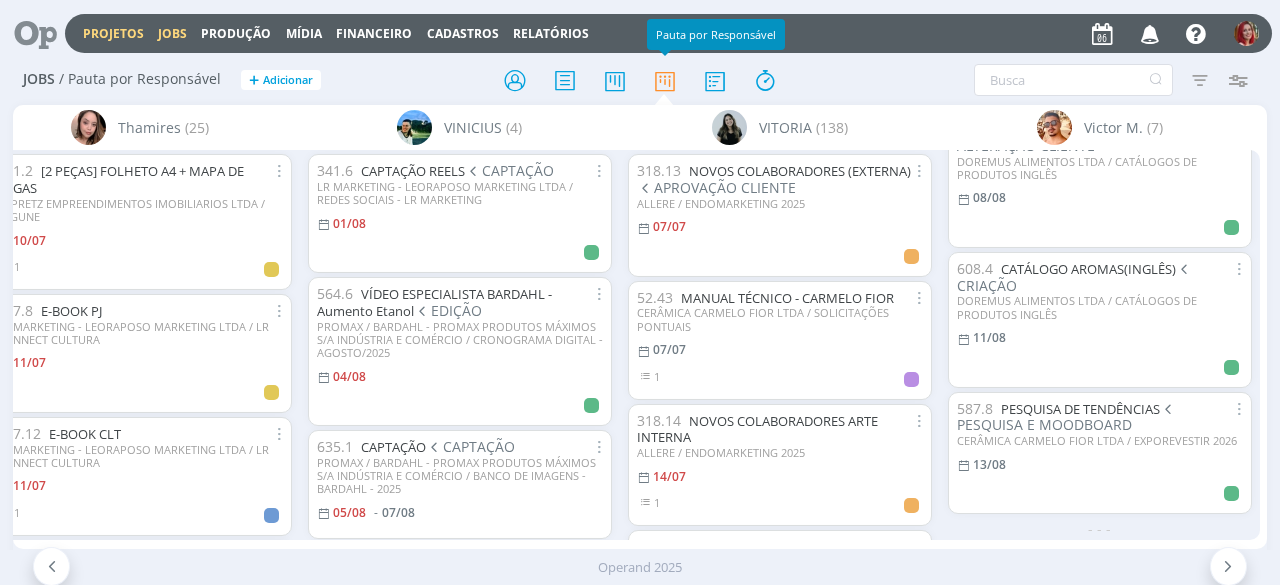 click on "Projetos" at bounding box center [113, 33] 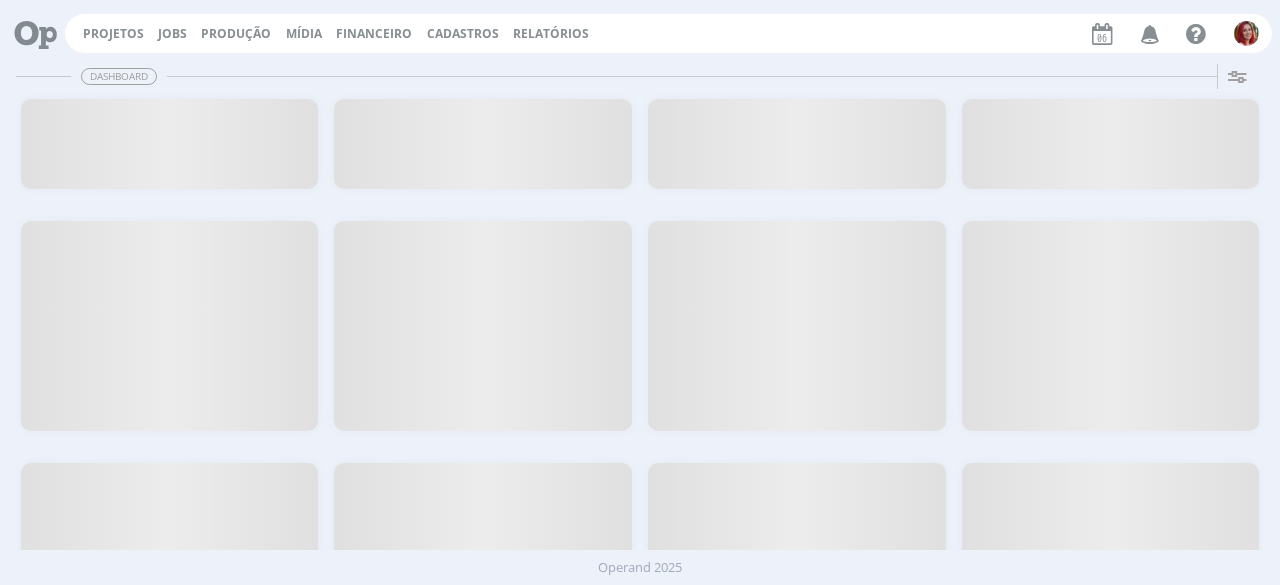 scroll, scrollTop: 0, scrollLeft: 0, axis: both 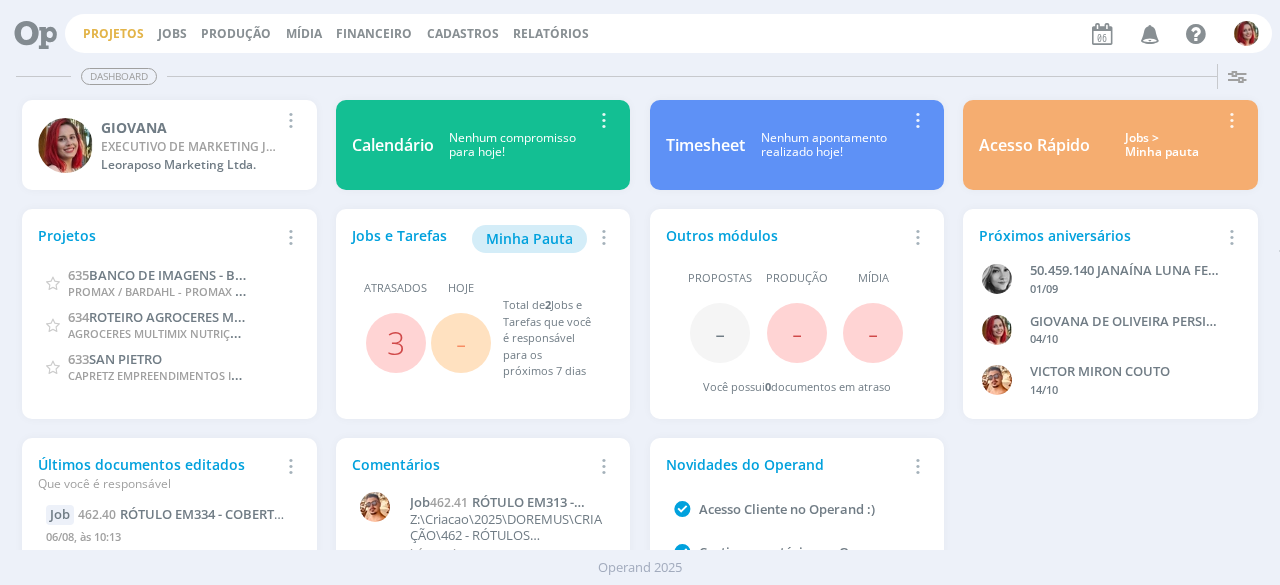 click on "Projetos" at bounding box center [113, 33] 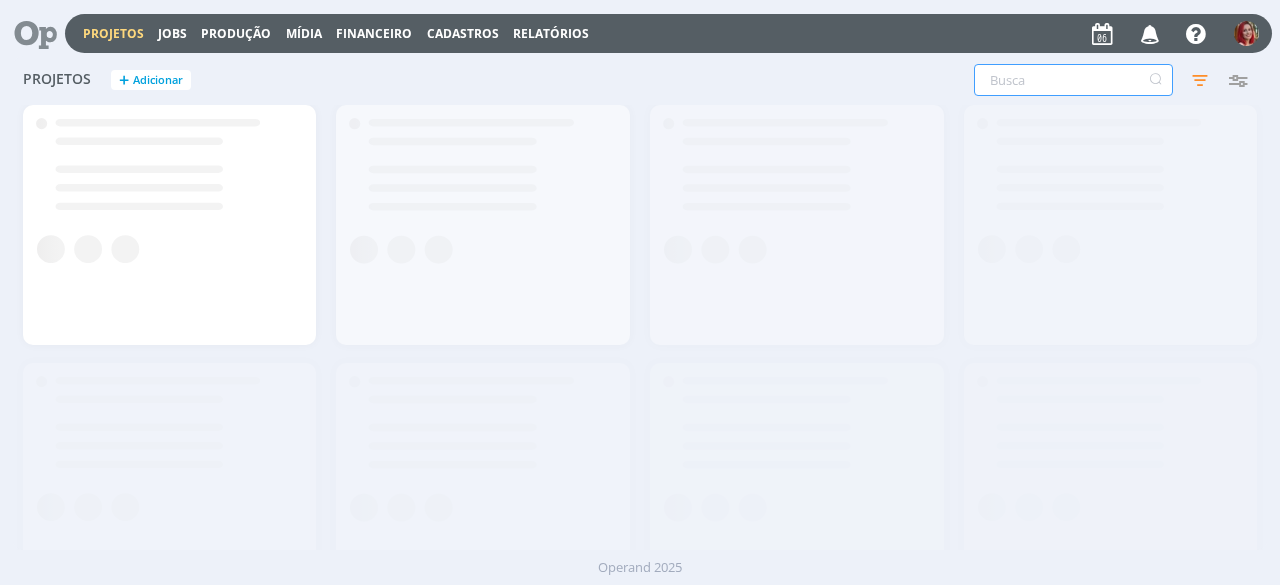 click at bounding box center (1073, 80) 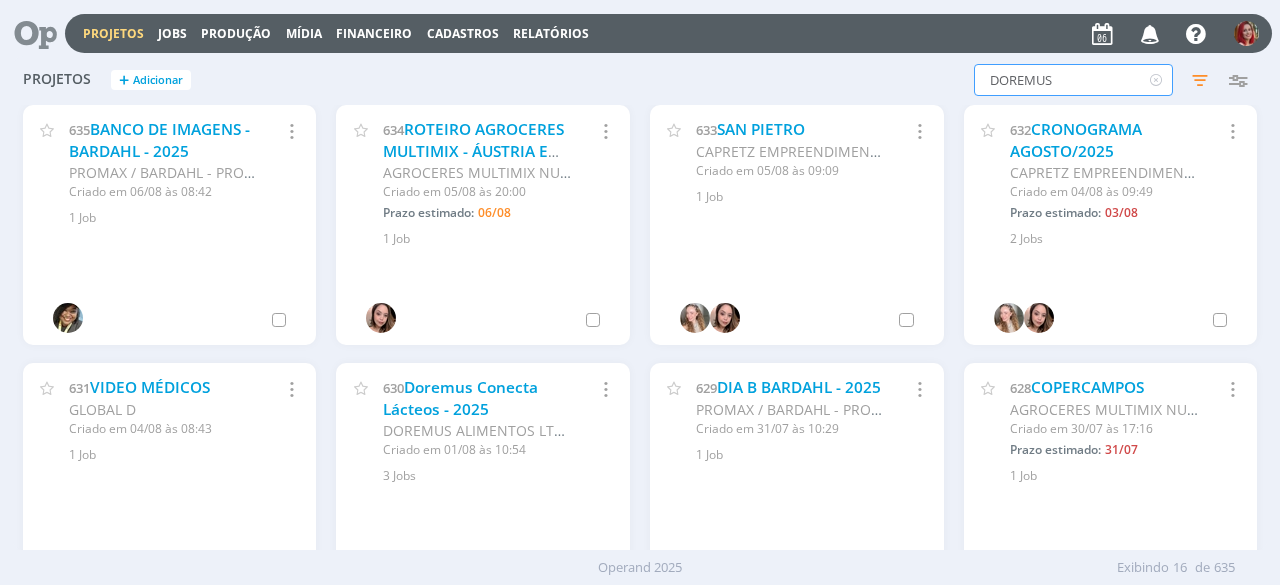type on "DOREMUS" 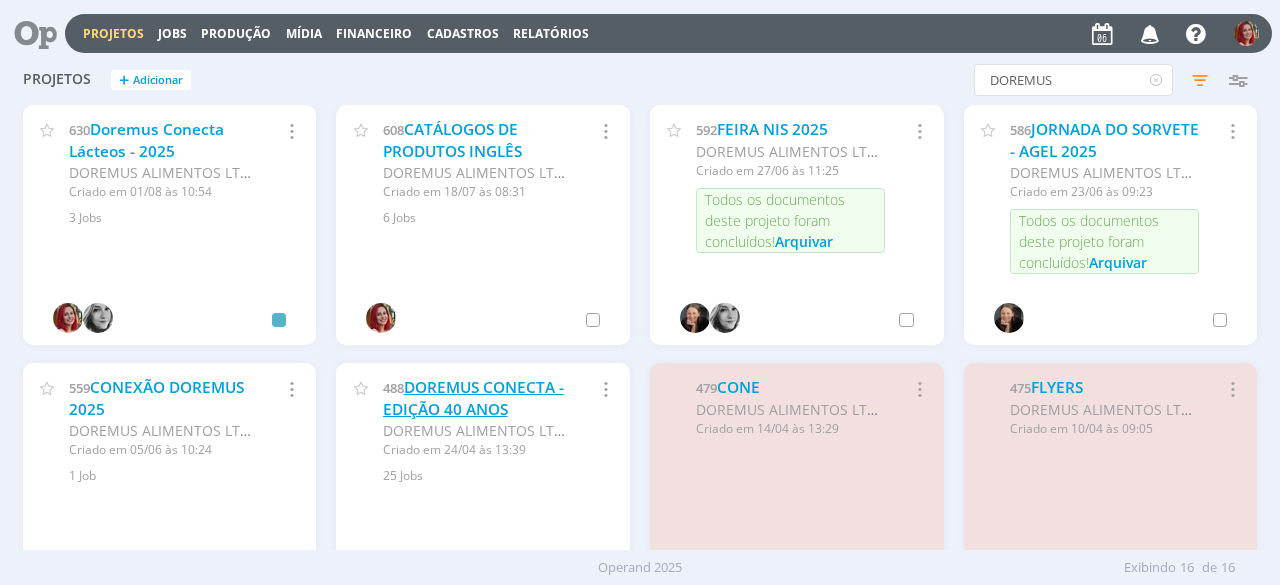 click on "DOREMUS CONECTA - EDIÇÃO 40 ANOS" at bounding box center [473, 398] 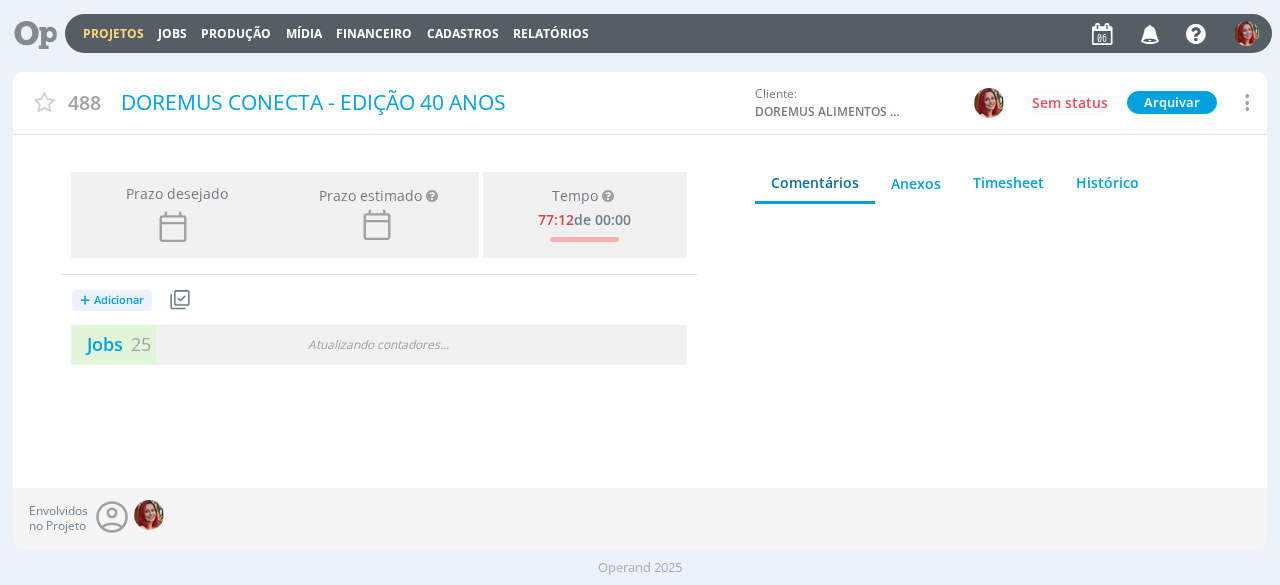 click on "Jobs 25" at bounding box center [111, 344] 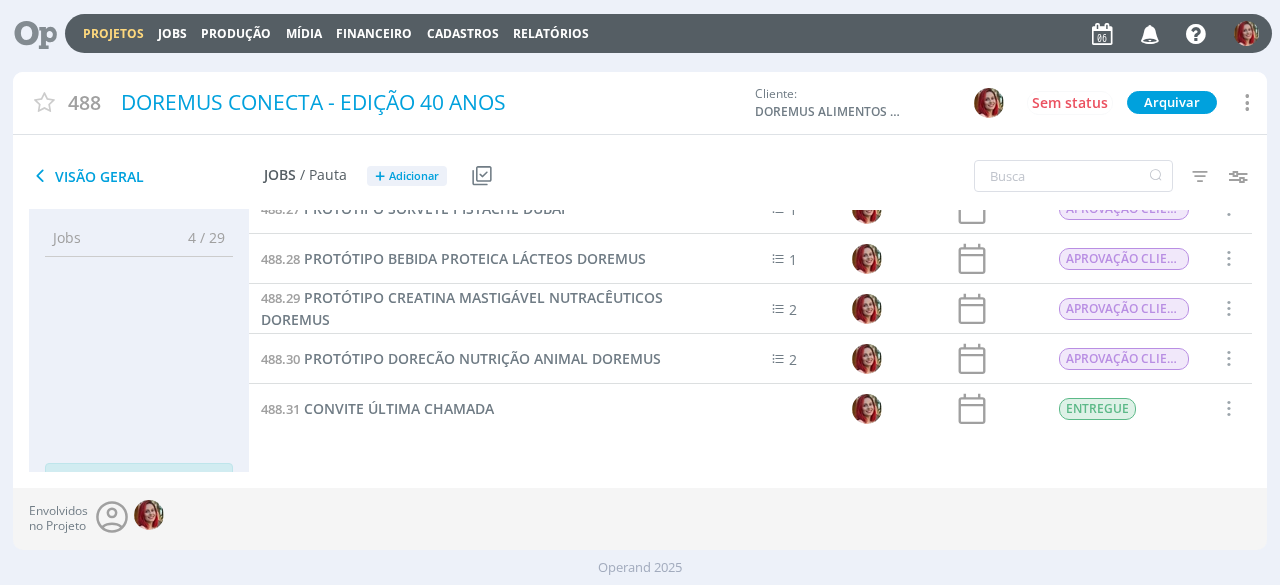 scroll, scrollTop: 880, scrollLeft: 0, axis: vertical 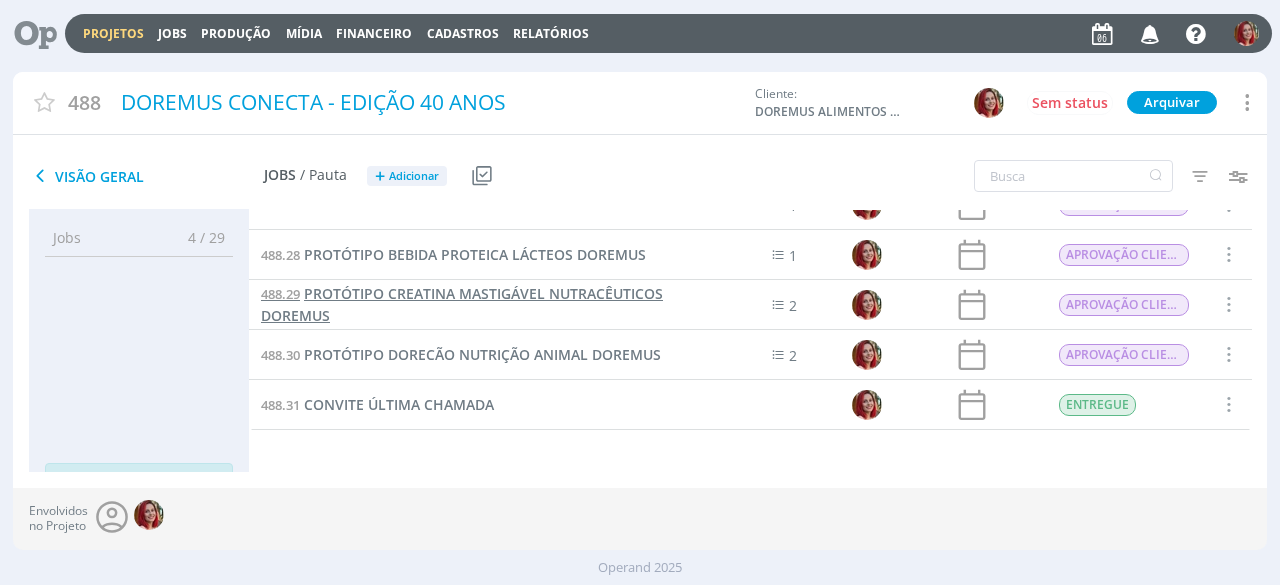 click on "PROTÓTIPO CREATINA MASTIGÁVEL NUTRACÊUTICOS DOREMUS" at bounding box center (462, 304) 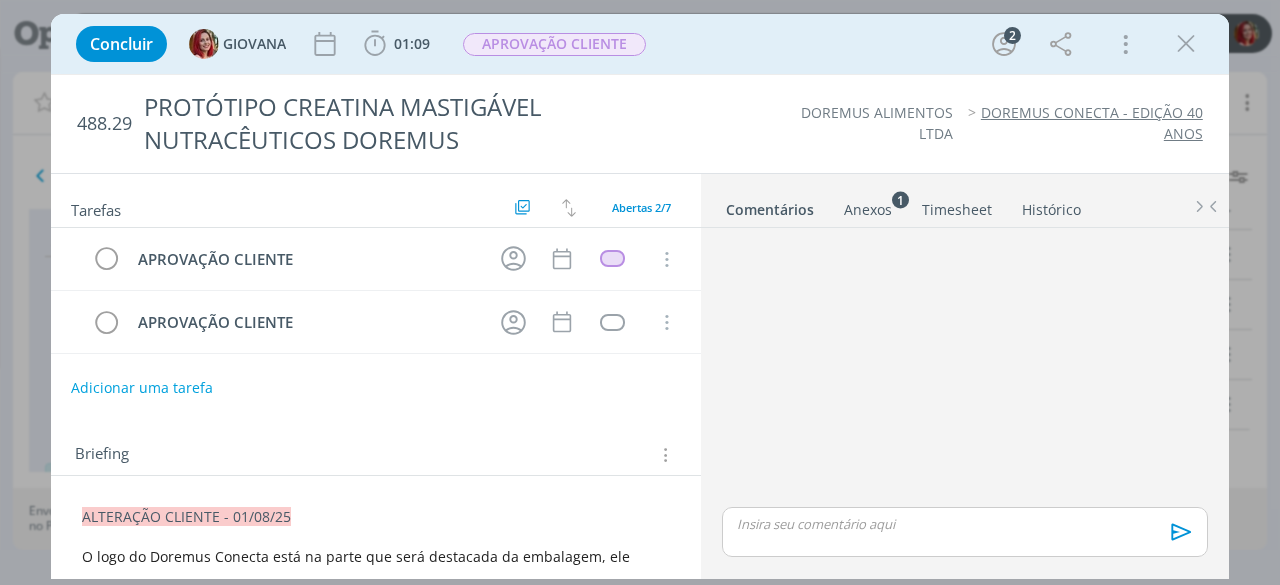 scroll, scrollTop: 154, scrollLeft: 0, axis: vertical 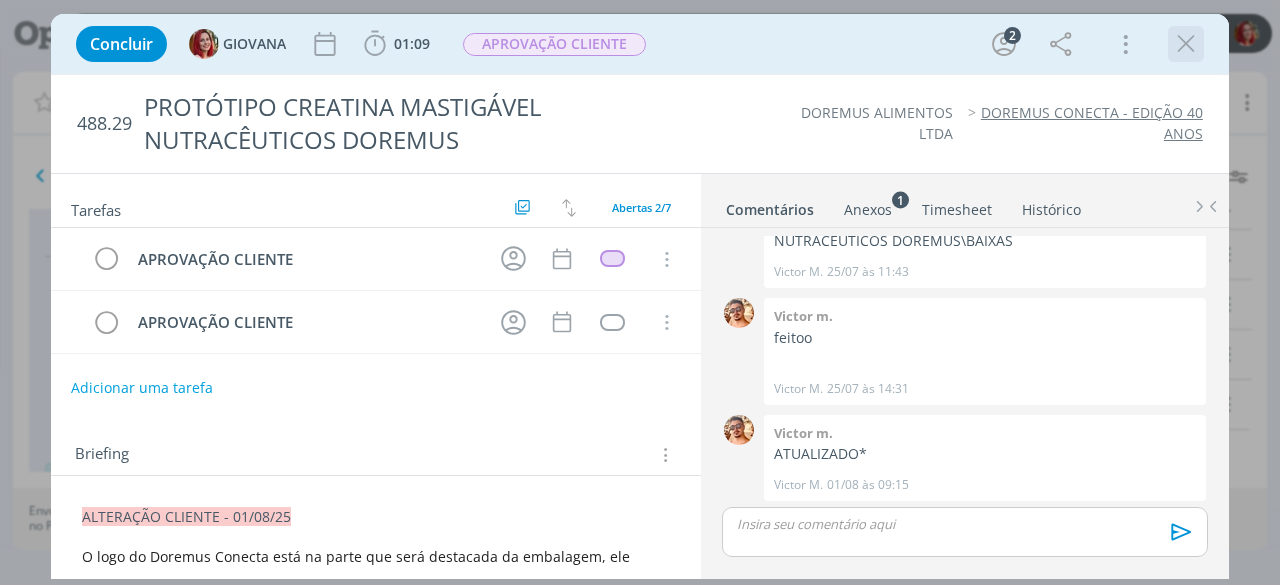 click at bounding box center (1186, 44) 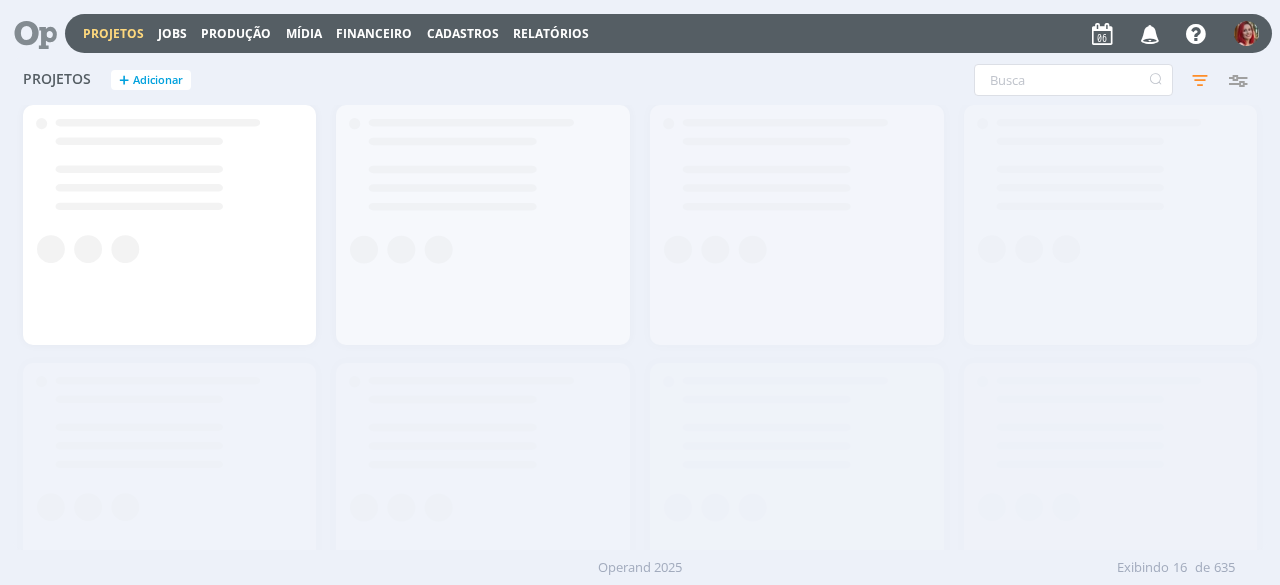 scroll, scrollTop: 0, scrollLeft: 0, axis: both 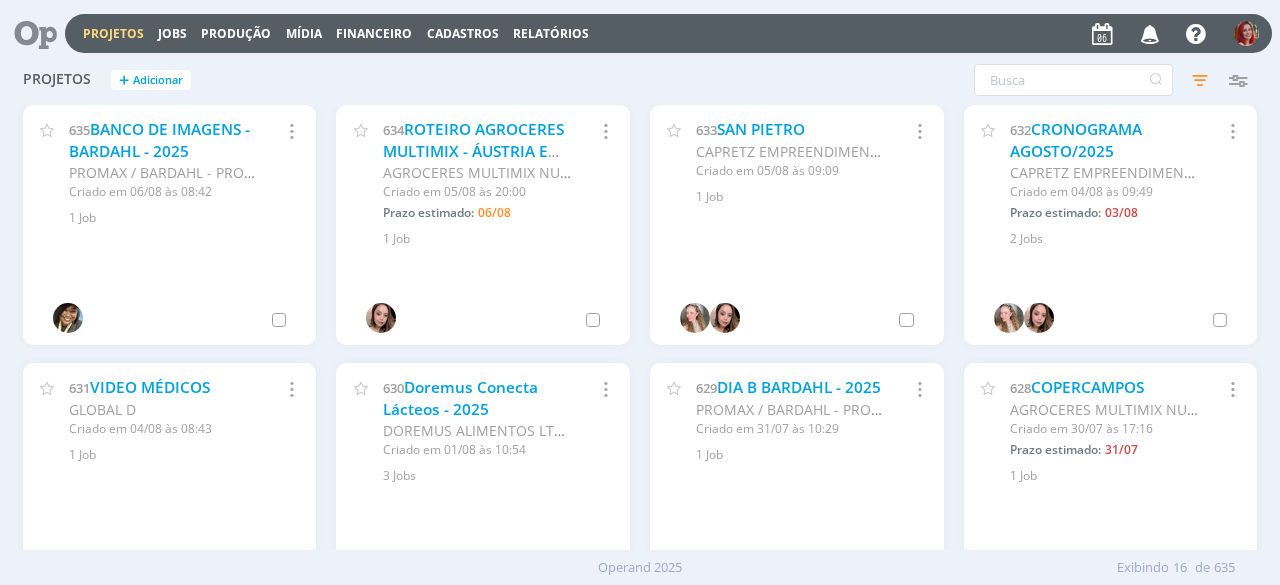 click at bounding box center [1150, 33] 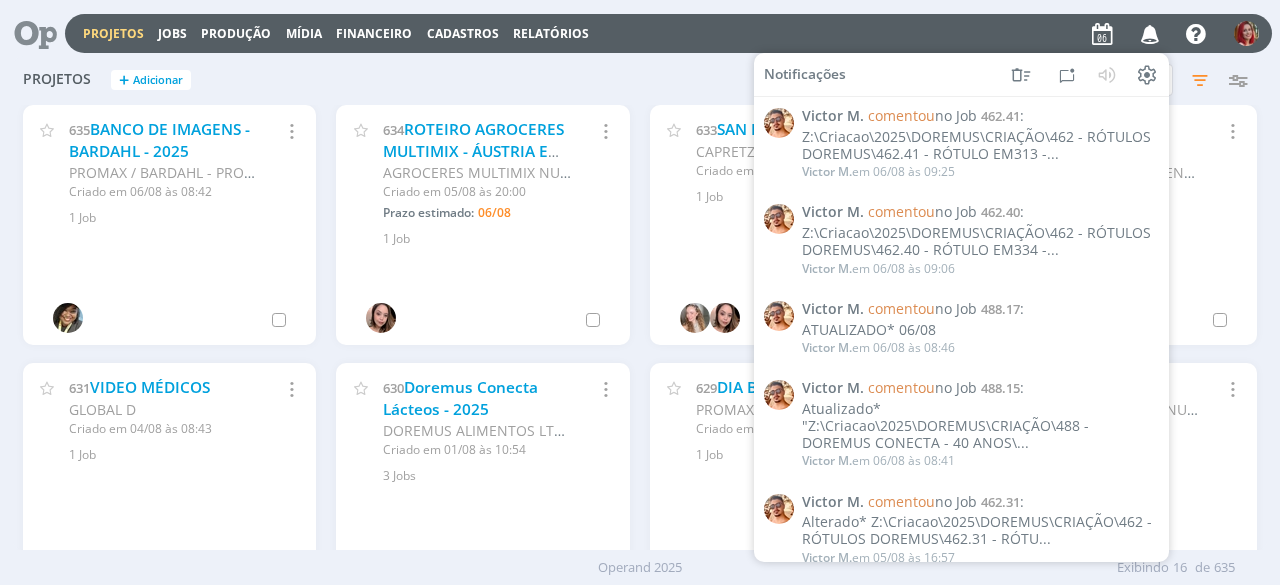 click on "Projetos + Adicionar
Filtros
Filtrar
Limpar
Status
Clientes
Selecione
Data de criação
a
Situação dos projetos
Abertos
Arquivados
Cancelados
Visibilidade
Apenas ocultos
Responsável
Envolvidos
Configurar exibição
Ordenação
Ordenação padrão
Cliente
Data criação
Título
Número do projeto
Ordenação padrão
Mais configurações" at bounding box center [640, 81] 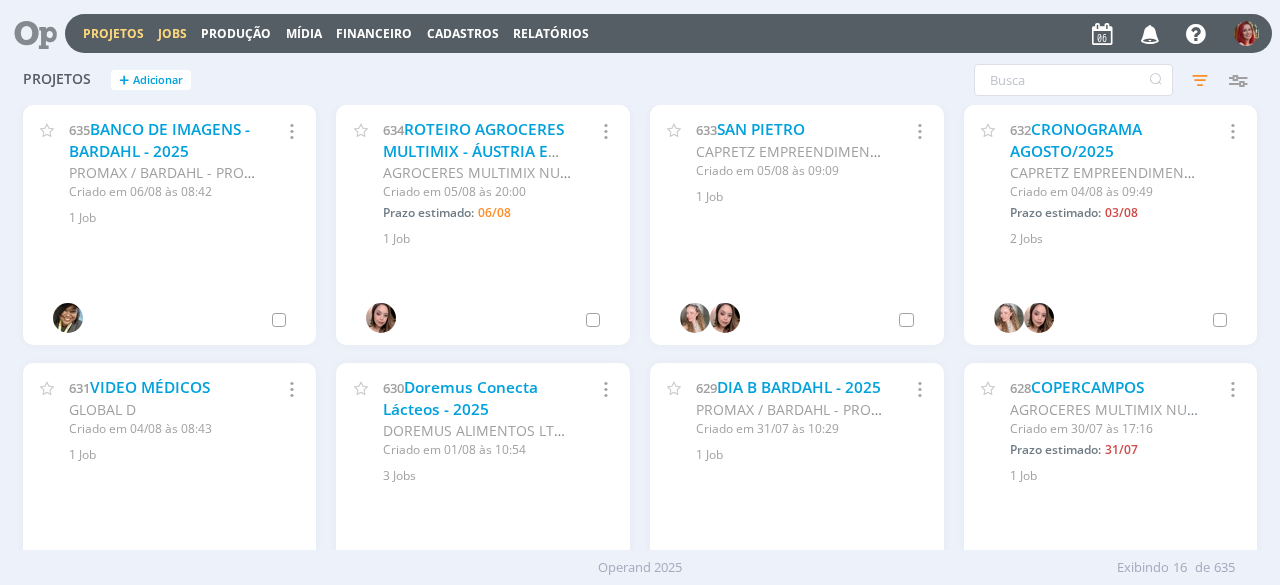 click on "Jobs" at bounding box center [172, 33] 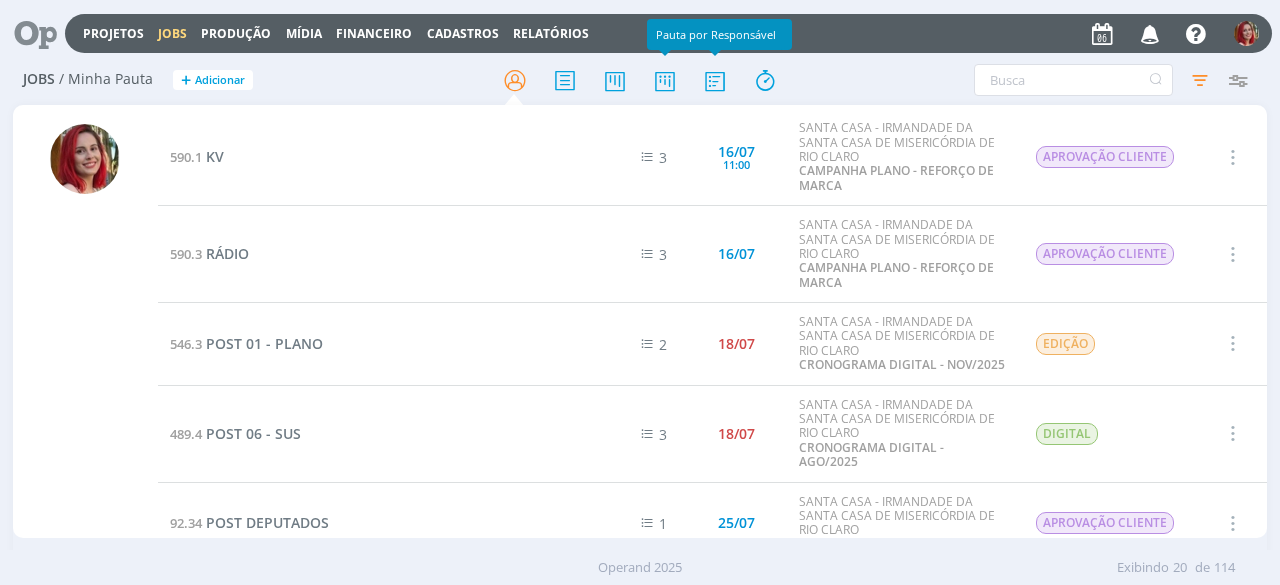 click at bounding box center (640, 80) 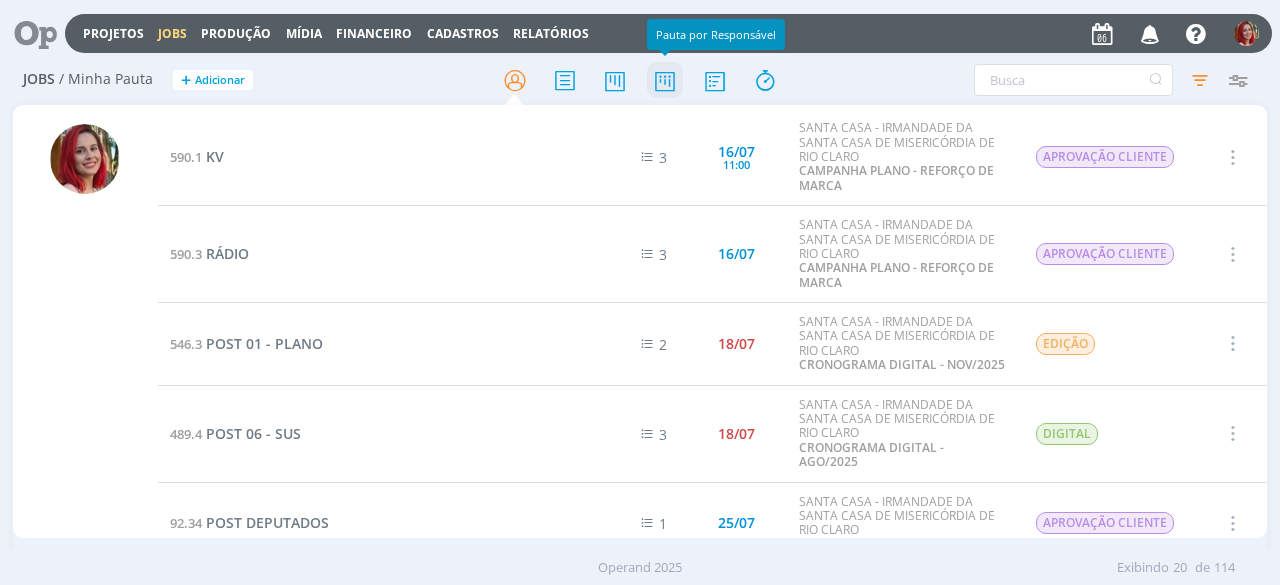 click at bounding box center (665, 80) 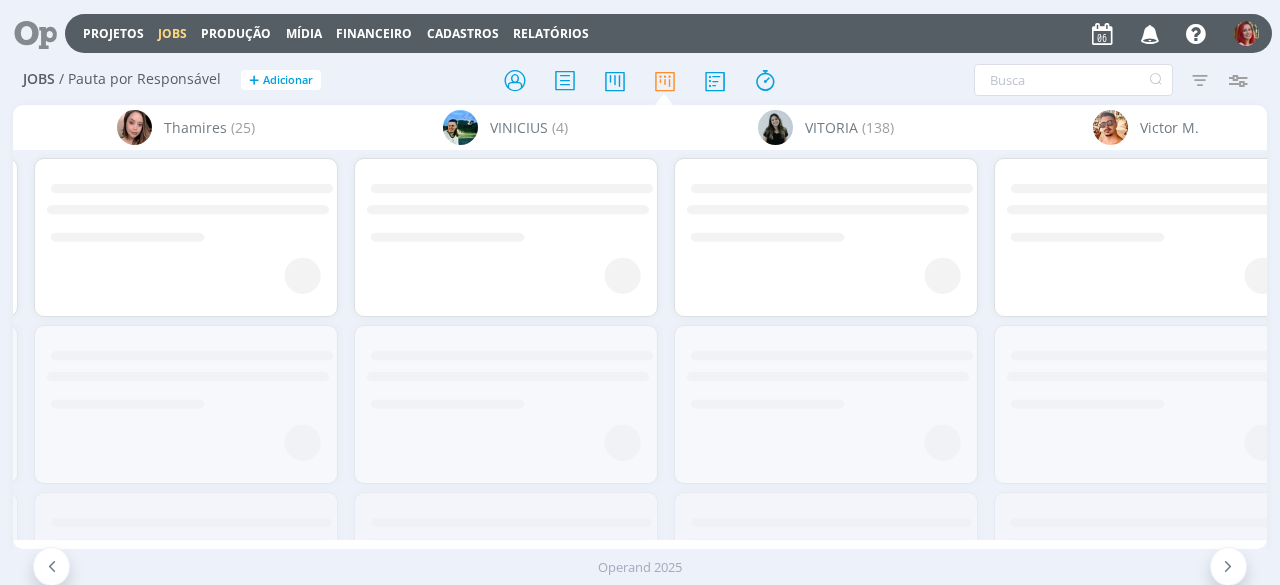 scroll, scrollTop: 0, scrollLeft: 7401, axis: horizontal 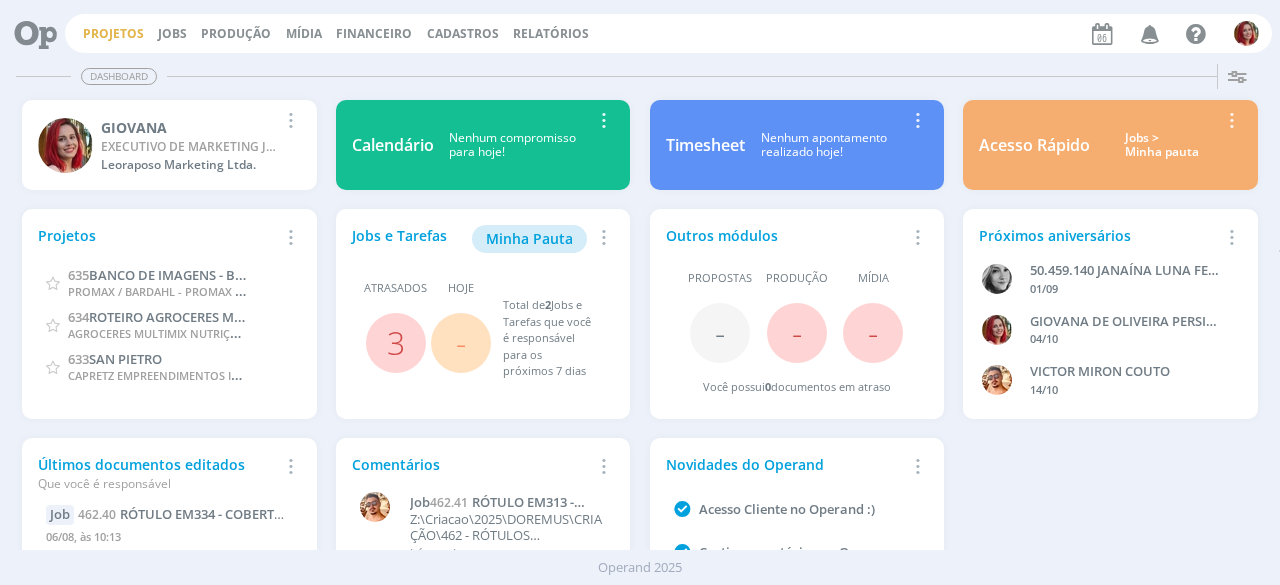 click on "Projetos" at bounding box center (113, 33) 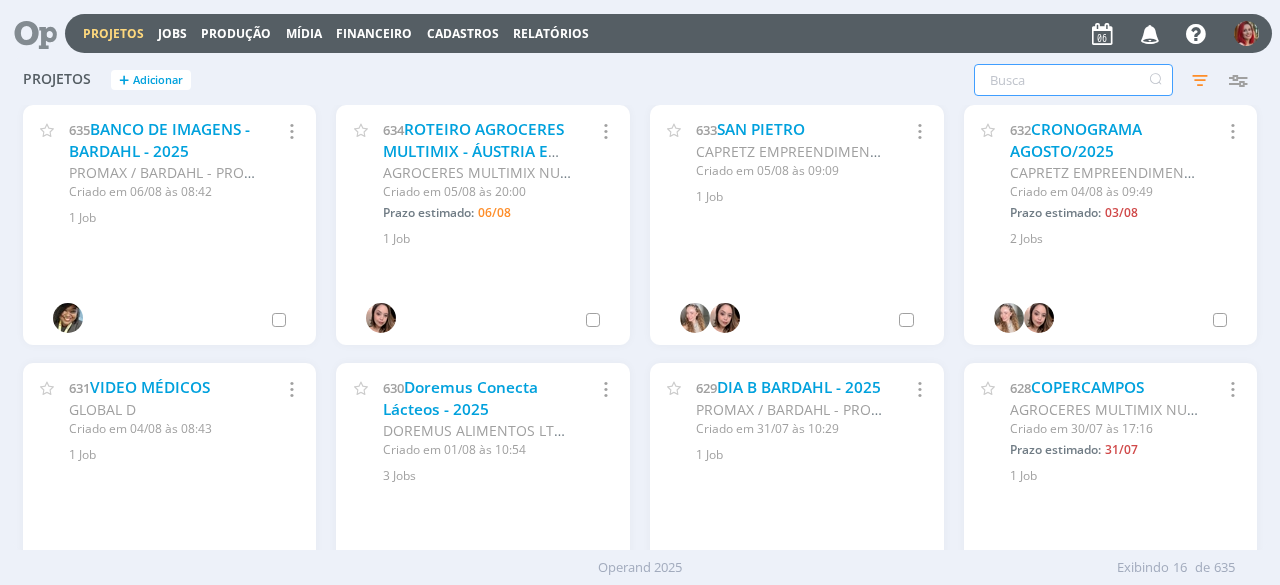 click at bounding box center [1073, 80] 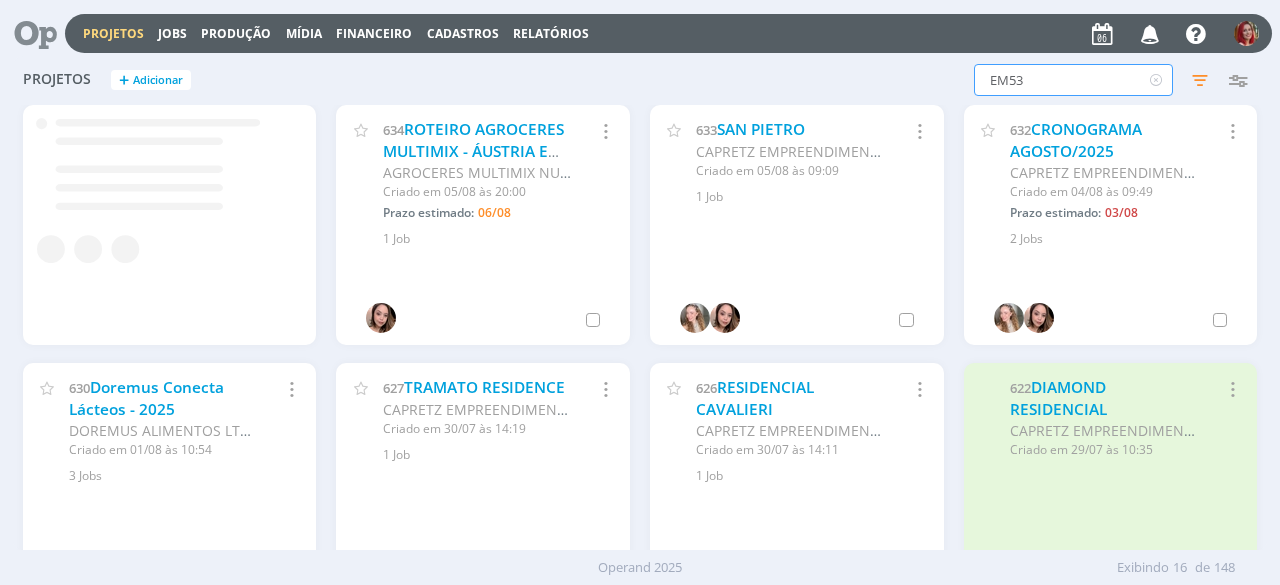 type on "EM535" 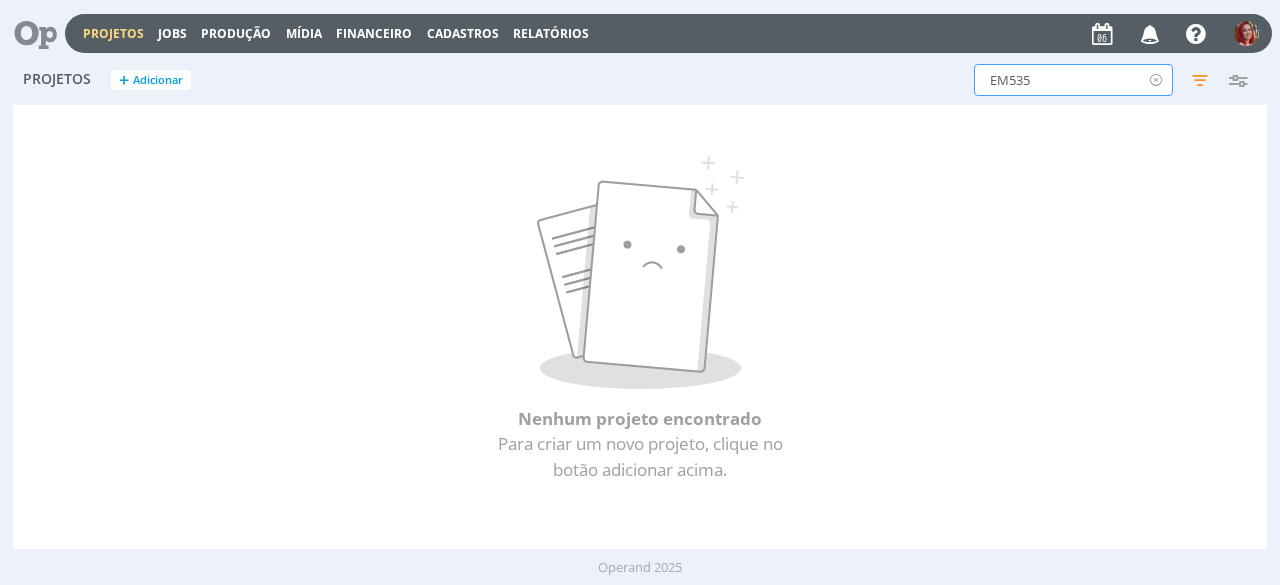 click at bounding box center (1155, 80) 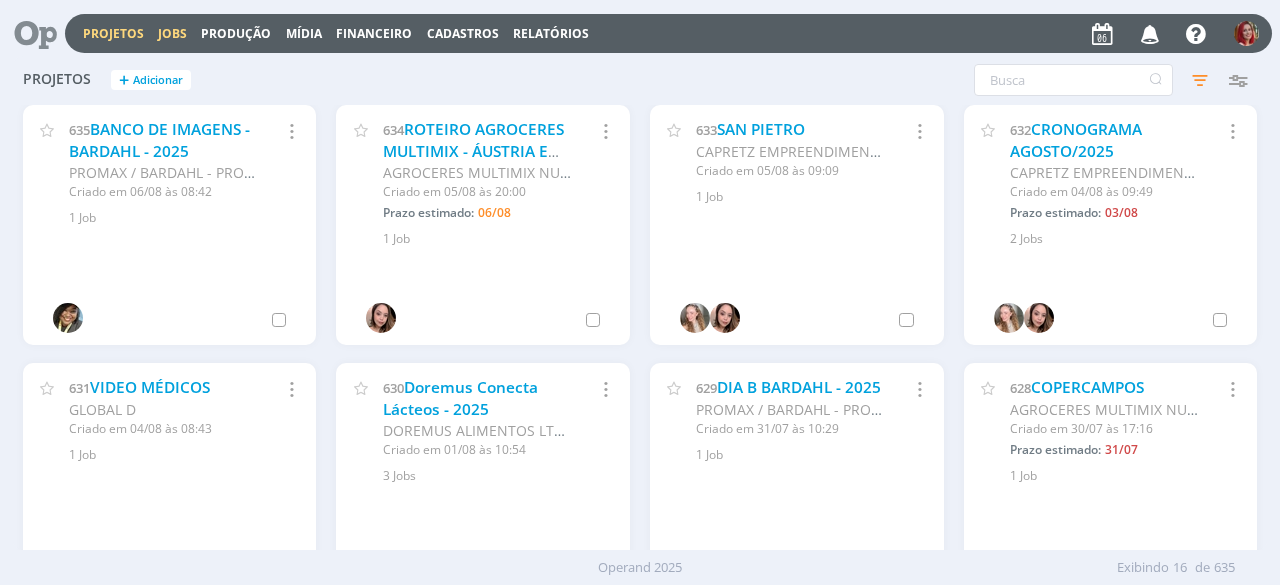 click on "Jobs" at bounding box center [172, 33] 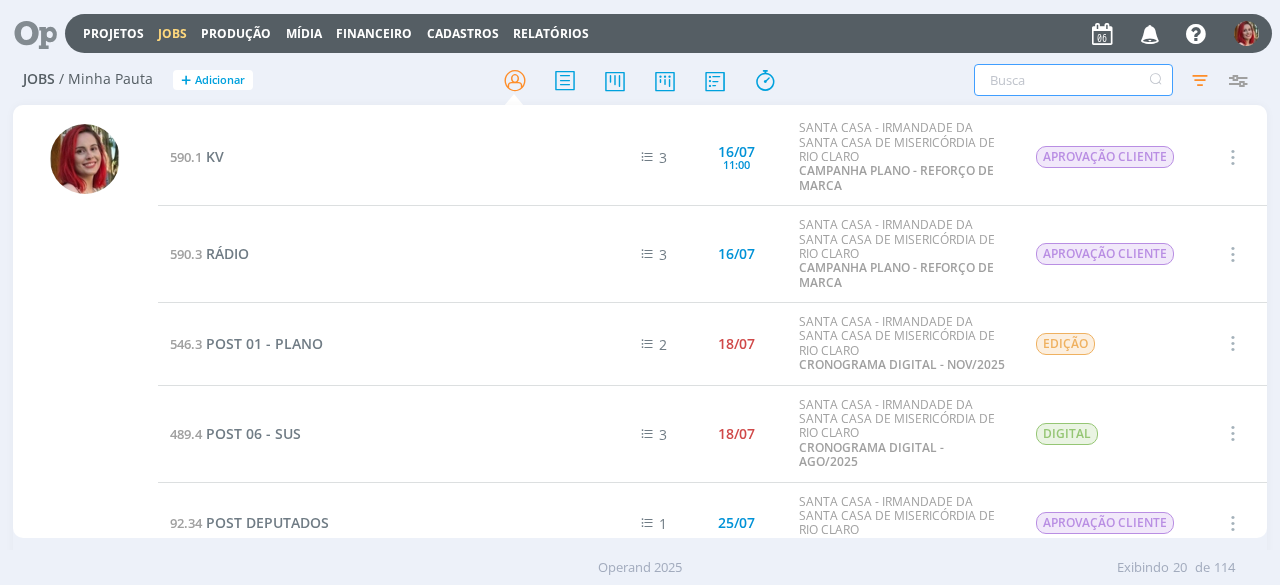 click at bounding box center [1073, 80] 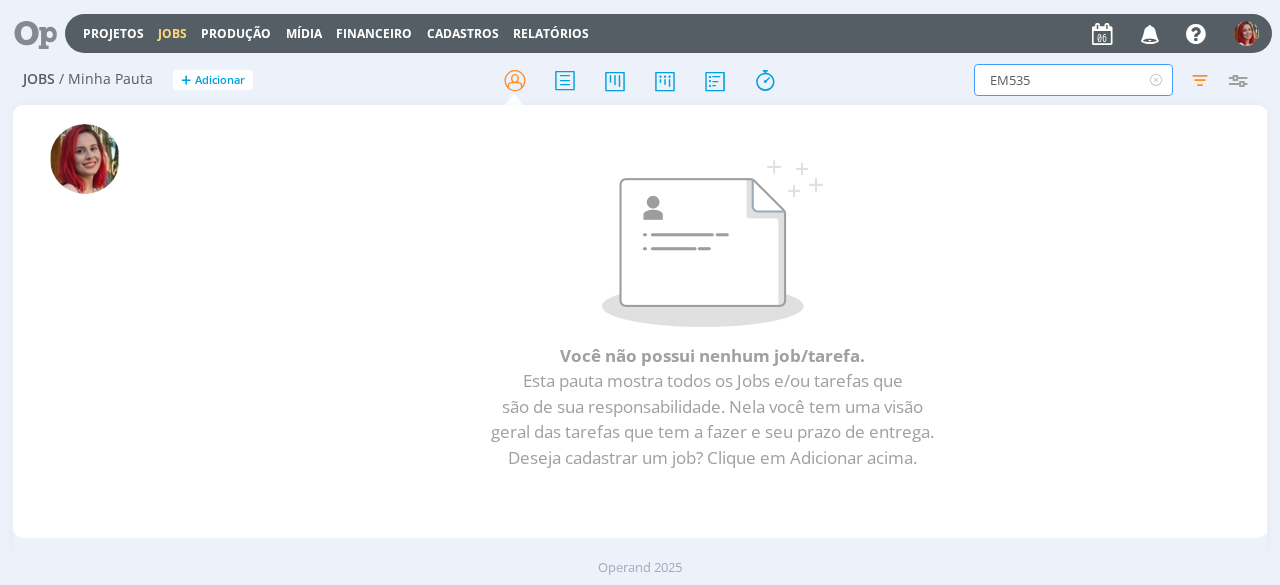 click on "EM535" at bounding box center [1073, 80] 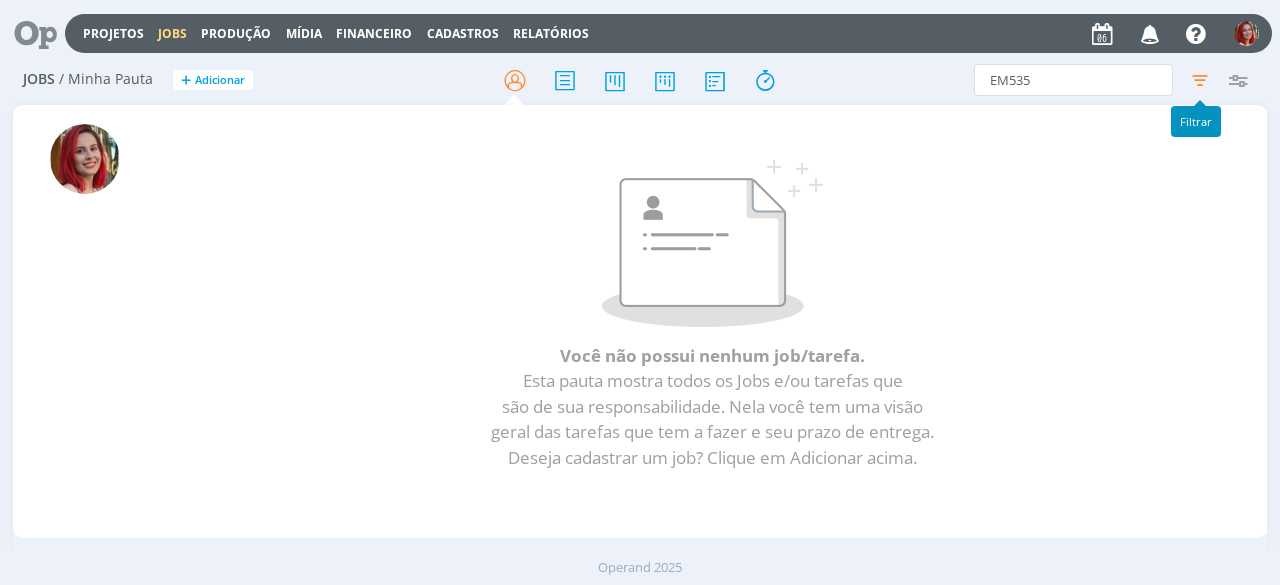 click at bounding box center (1199, 80) 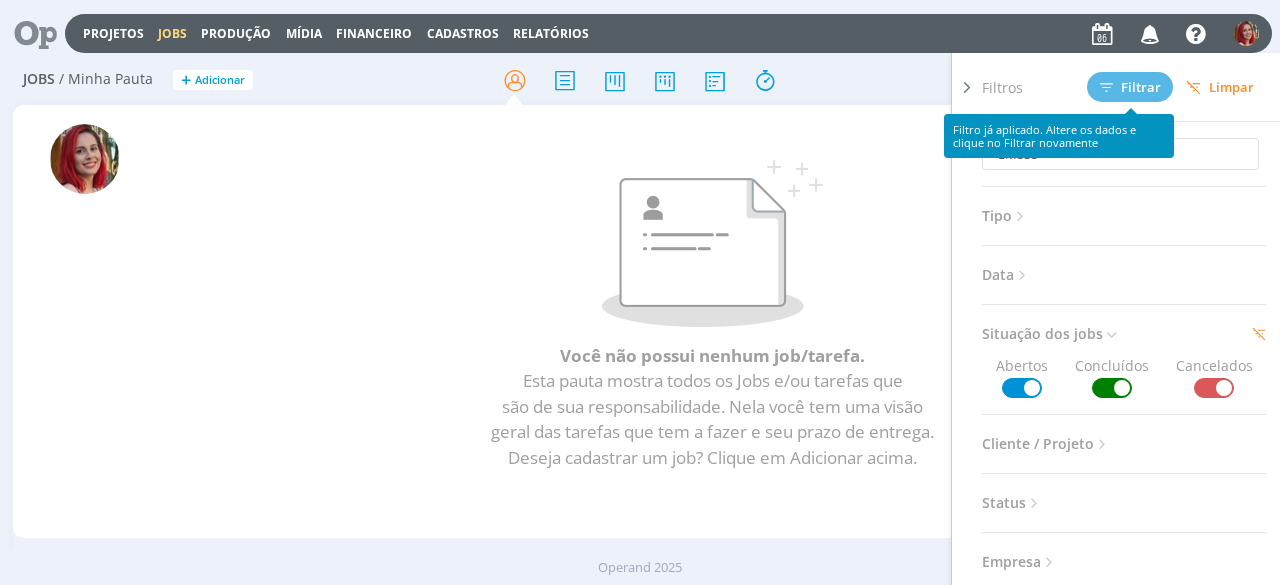 click at bounding box center (712, 243) 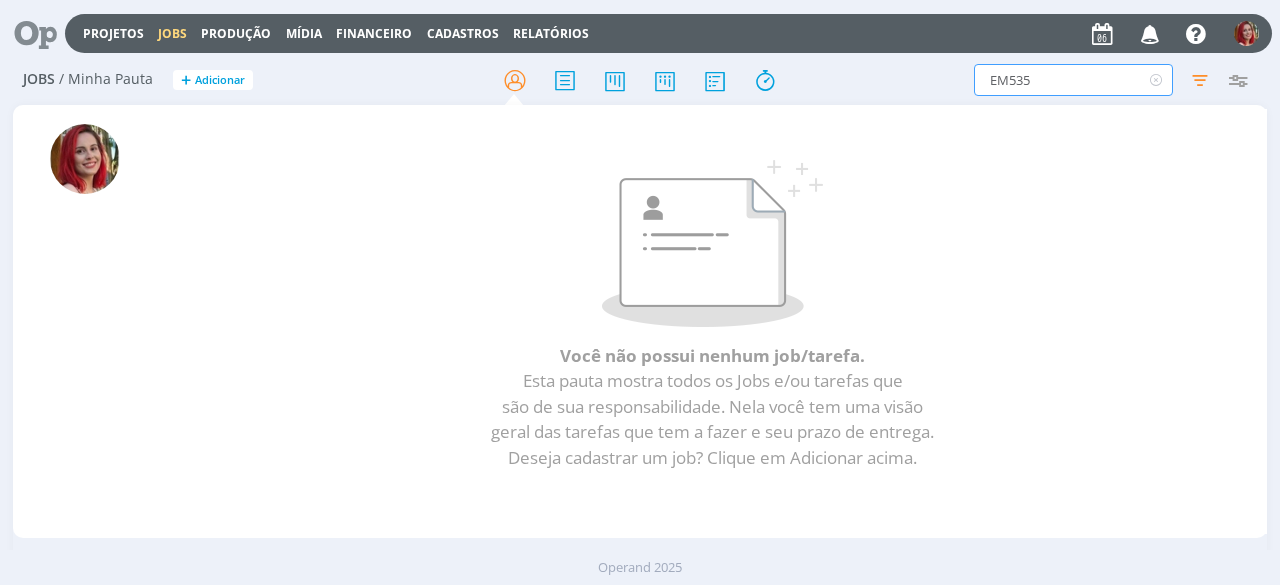 click on "EM535" at bounding box center [1073, 80] 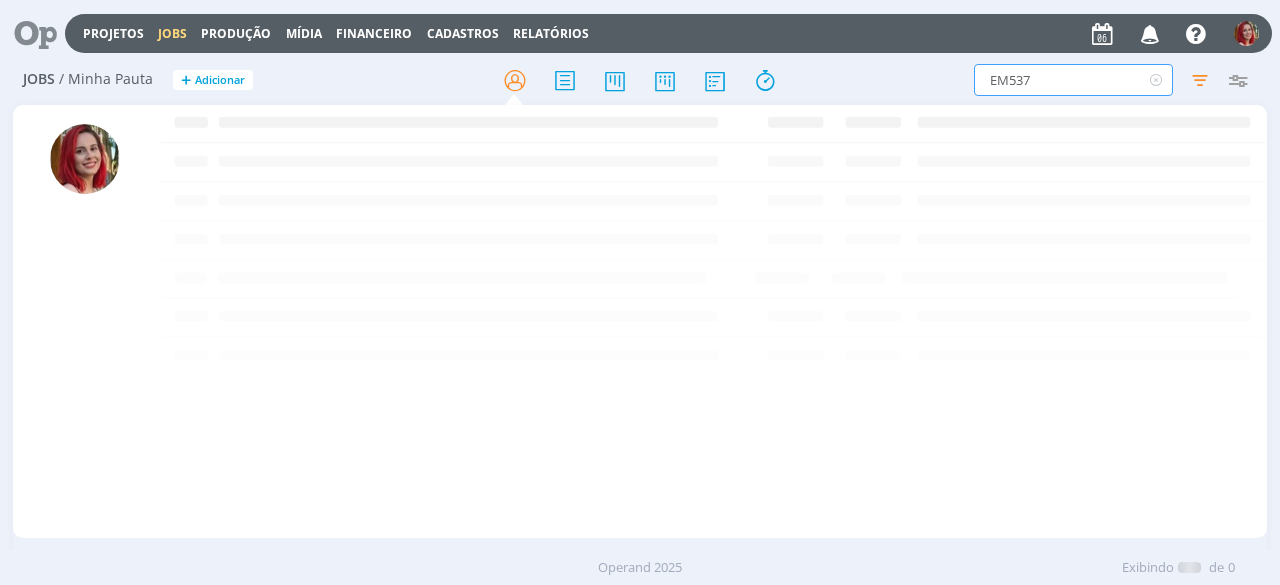 type on "EM537" 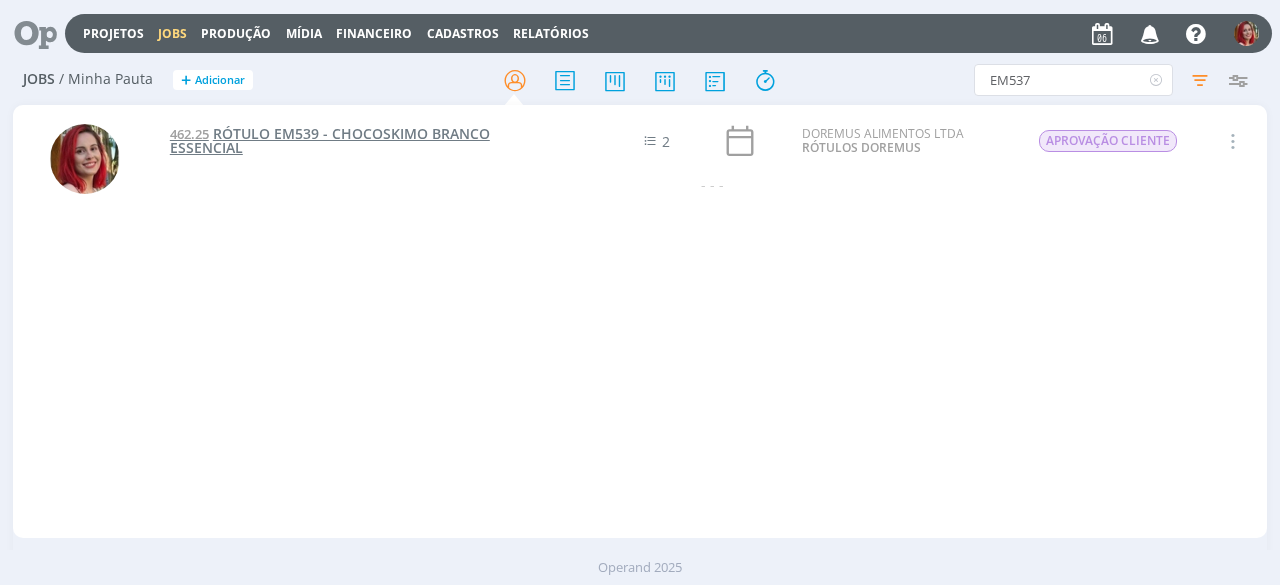 click on "RÓTULO EM539 - CHOCOSKIMO BRANCO ESSENCIAL" at bounding box center (330, 140) 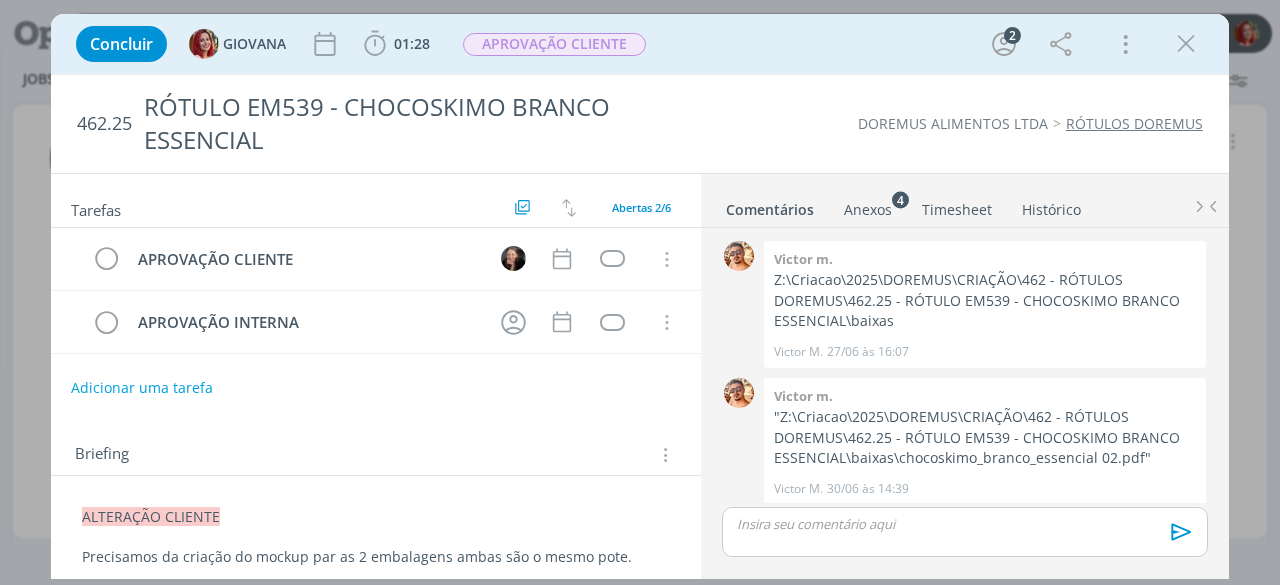 scroll, scrollTop: 278, scrollLeft: 0, axis: vertical 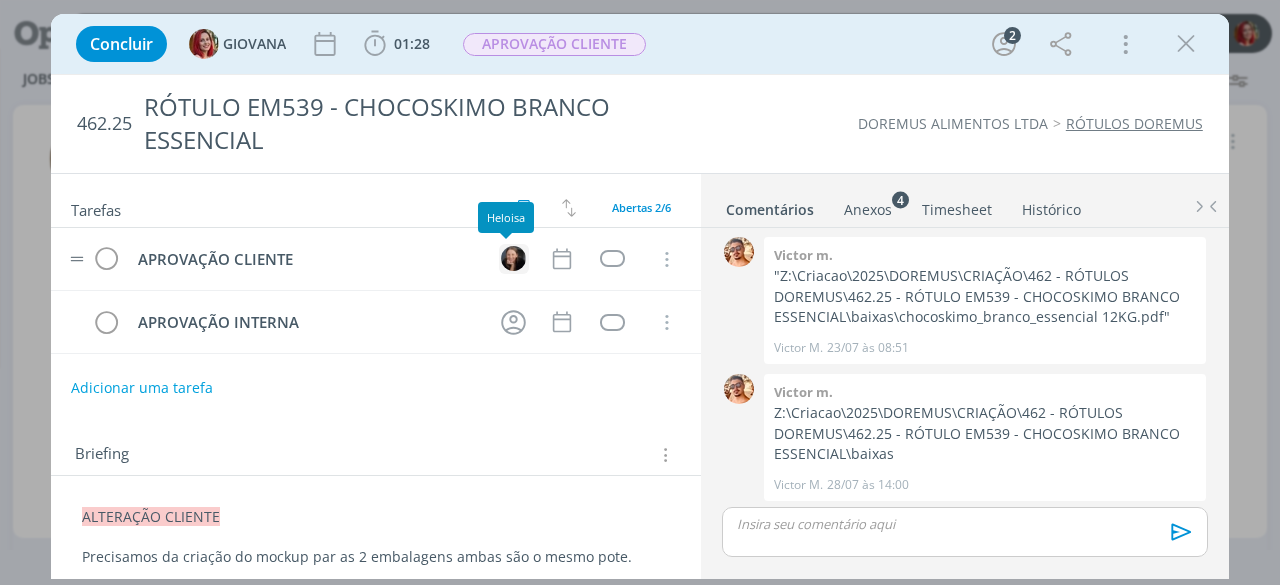 click at bounding box center (513, 258) 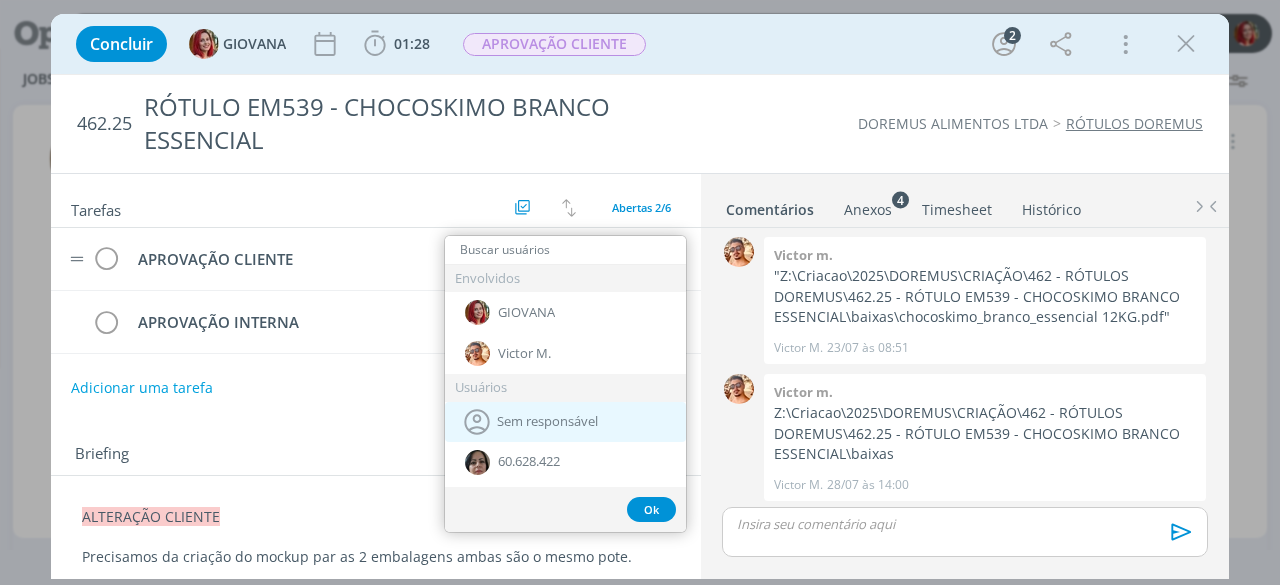 click on "Sem responsável" at bounding box center (565, 421) 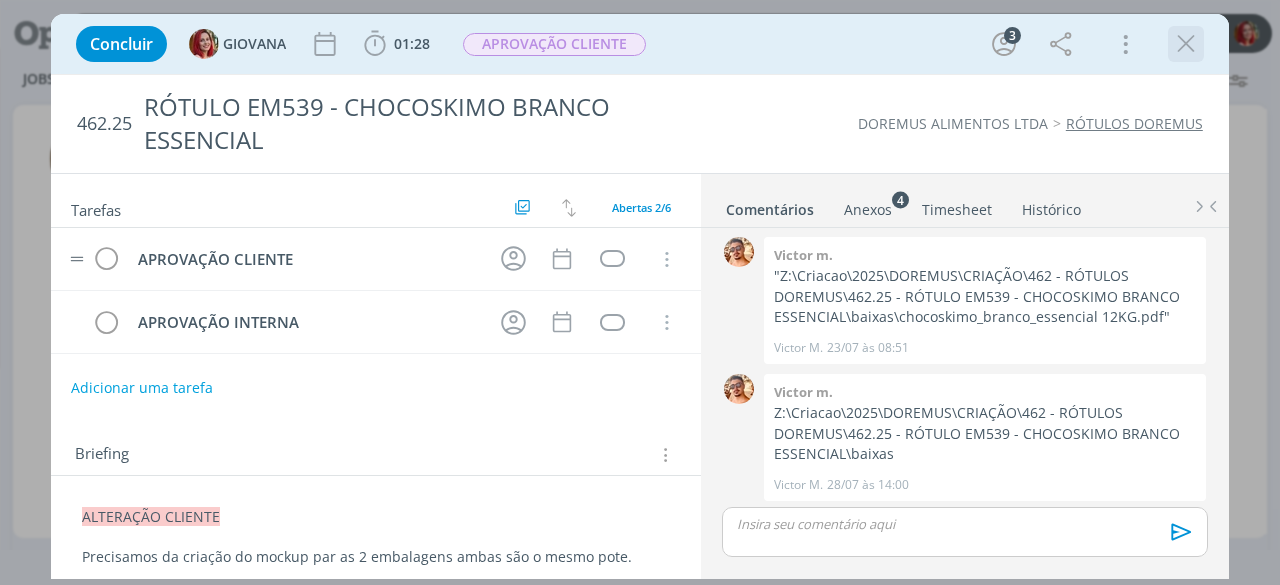 click at bounding box center (1186, 44) 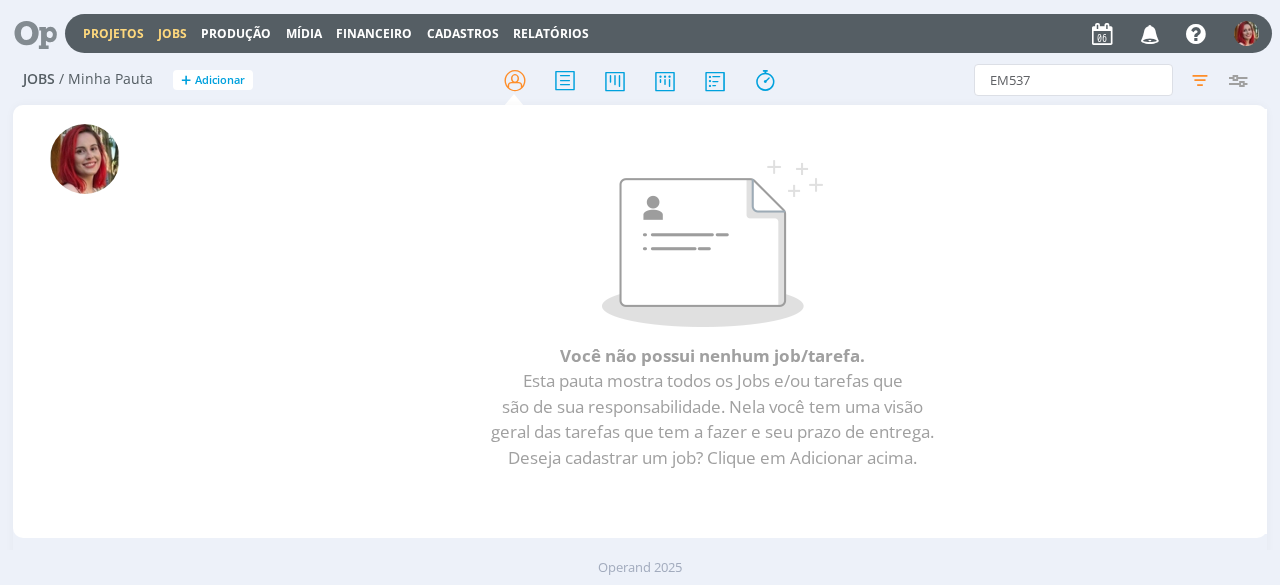 click on "Projetos" at bounding box center [113, 33] 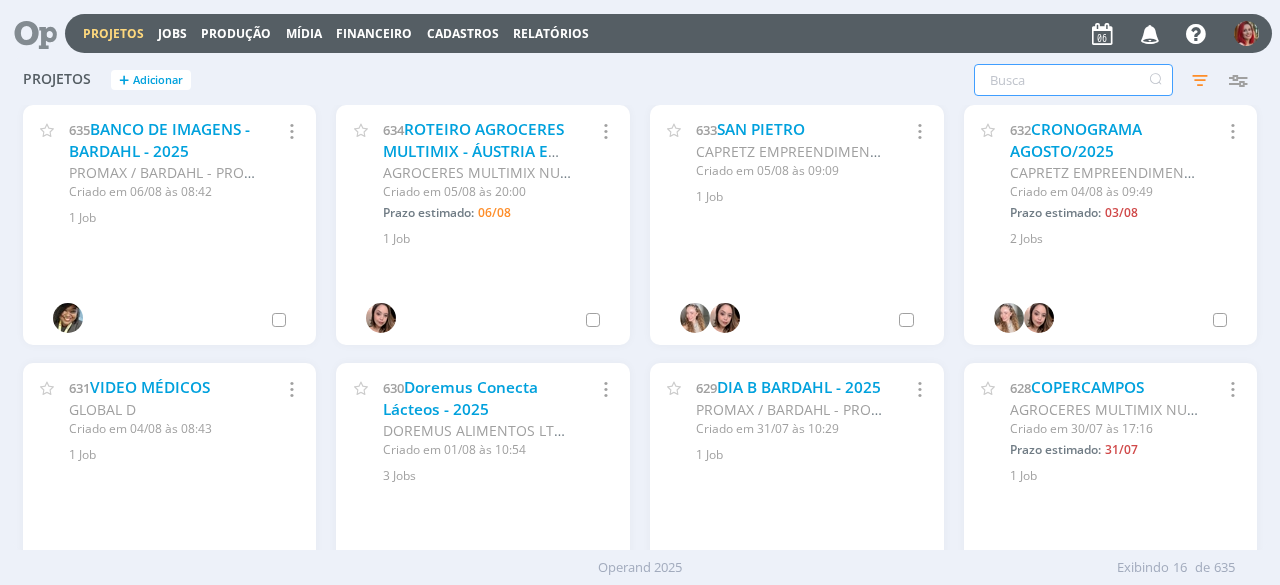 click at bounding box center [1073, 80] 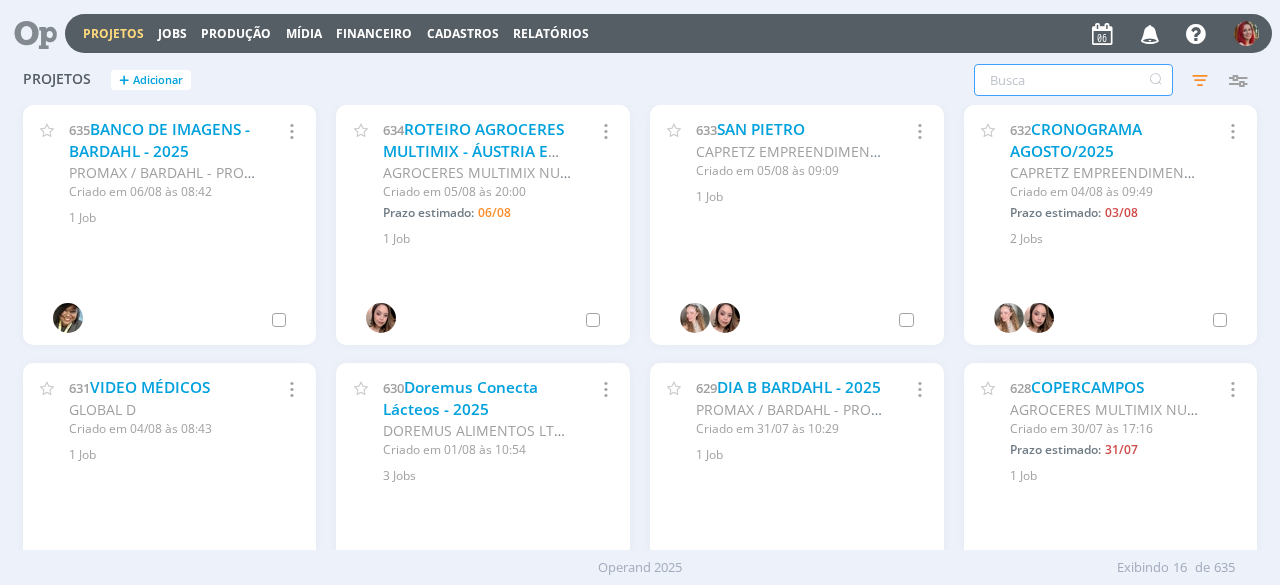 click at bounding box center [1150, 33] 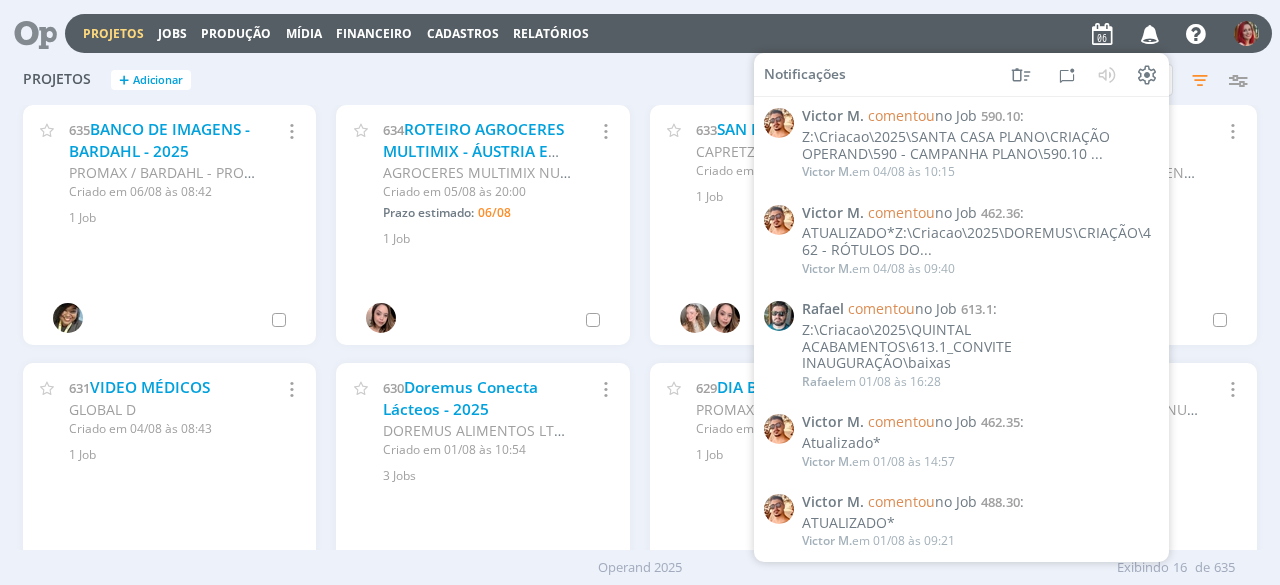 scroll, scrollTop: 1286, scrollLeft: 0, axis: vertical 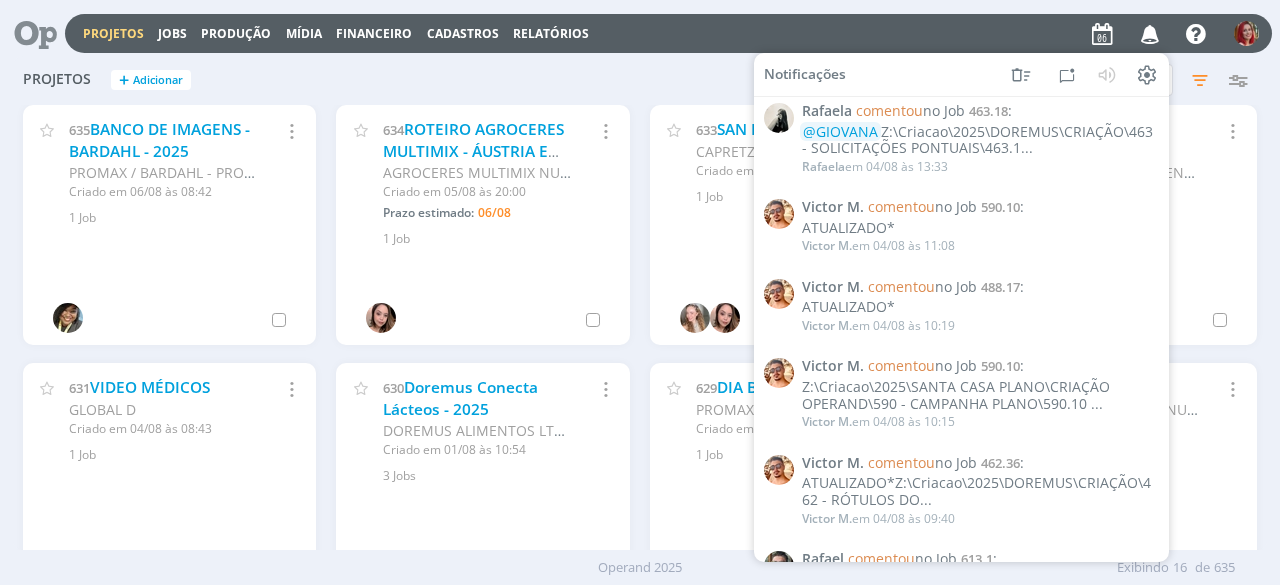 click on "Projetos + Adicionar
Filtros
Filtrar
Limpar
Status
Clientes
Selecione
Data de criação
a
Situação dos projetos
Abertos
Arquivados
Cancelados
Visibilidade
Apenas ocultos
Responsável
Envolvidos
Configurar exibição
Ordenação
Ordenação padrão
Cliente
Data criação
Título
Número do projeto
Ordenação padrão
Mais configurações" at bounding box center [640, 81] 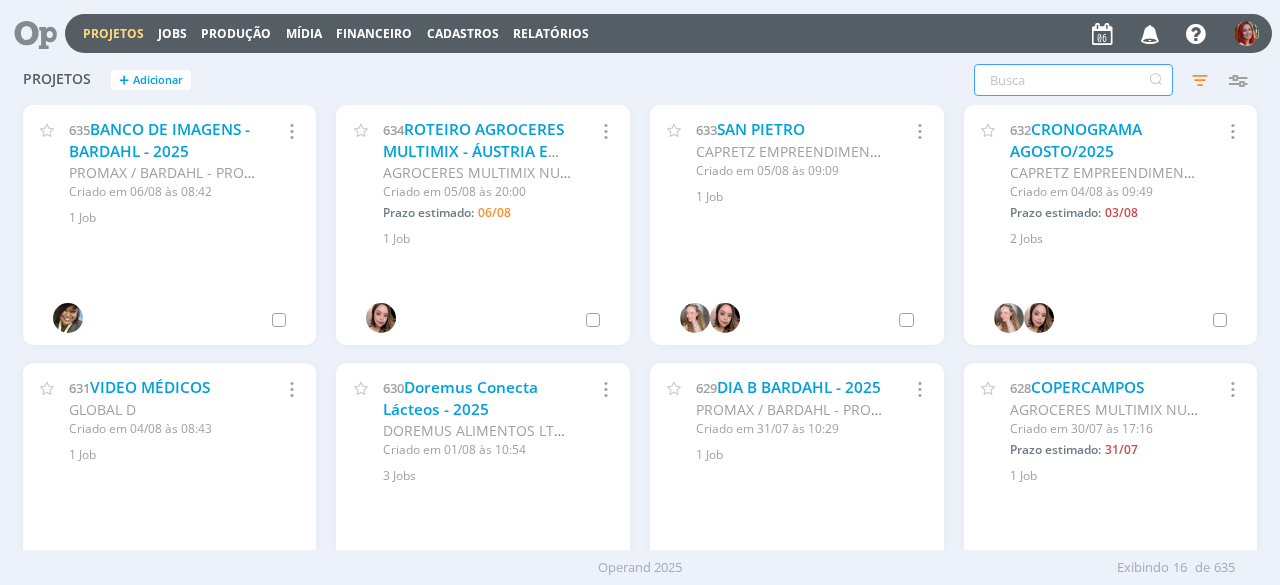 click at bounding box center (1073, 80) 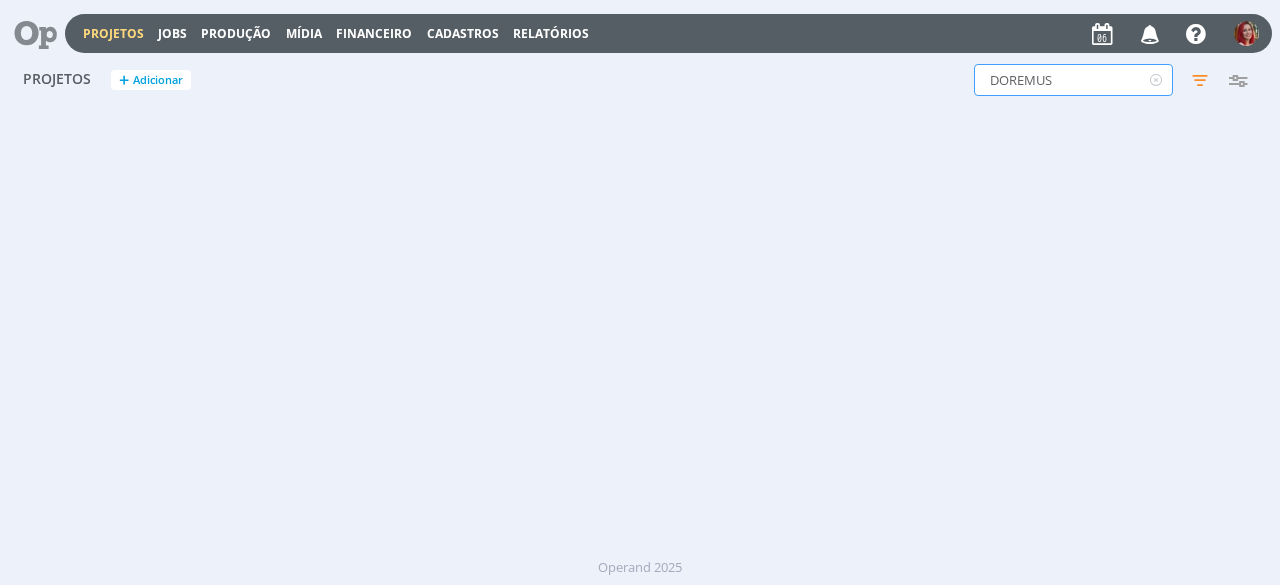 type on "DOREMUS" 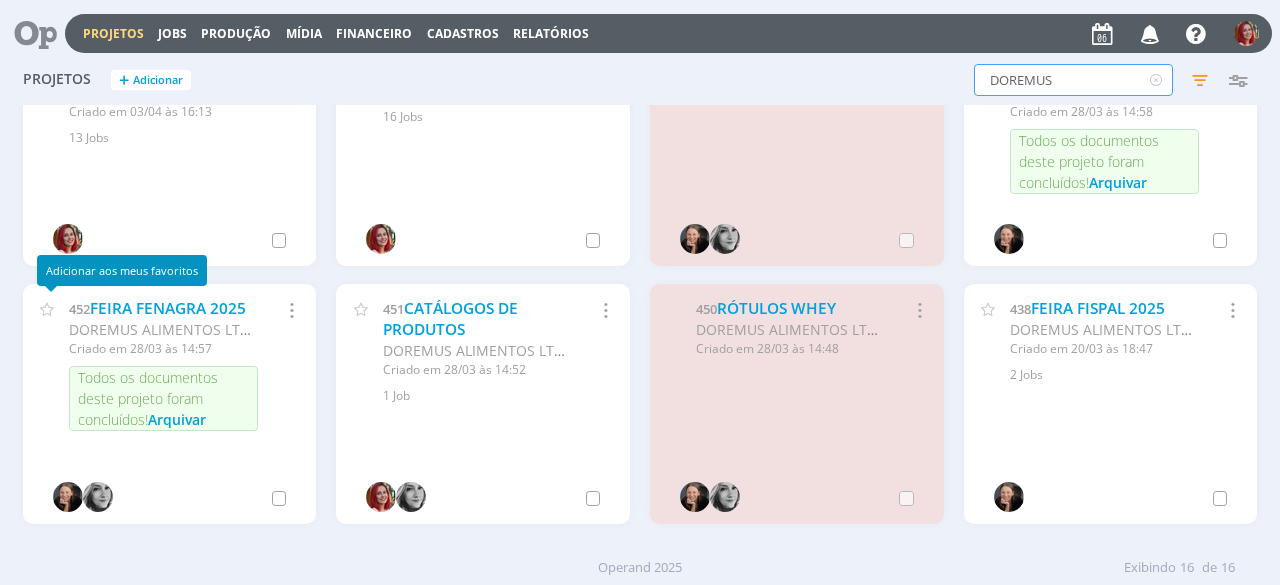 scroll, scrollTop: 616, scrollLeft: 0, axis: vertical 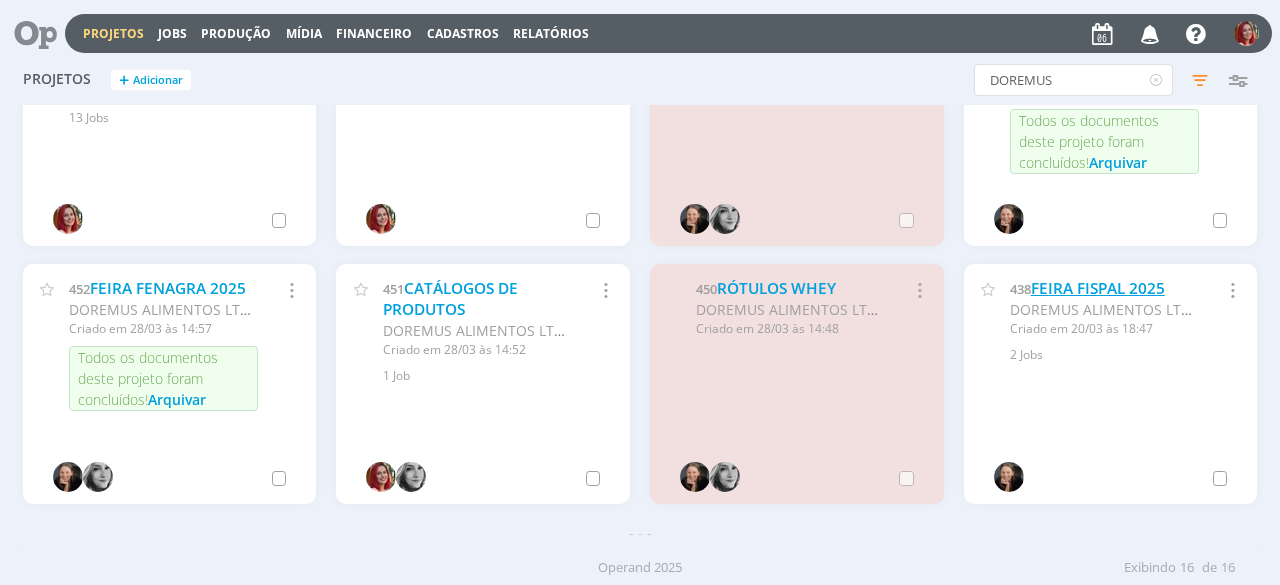 click on "FEIRA FISPAL 2025" at bounding box center [1098, 288] 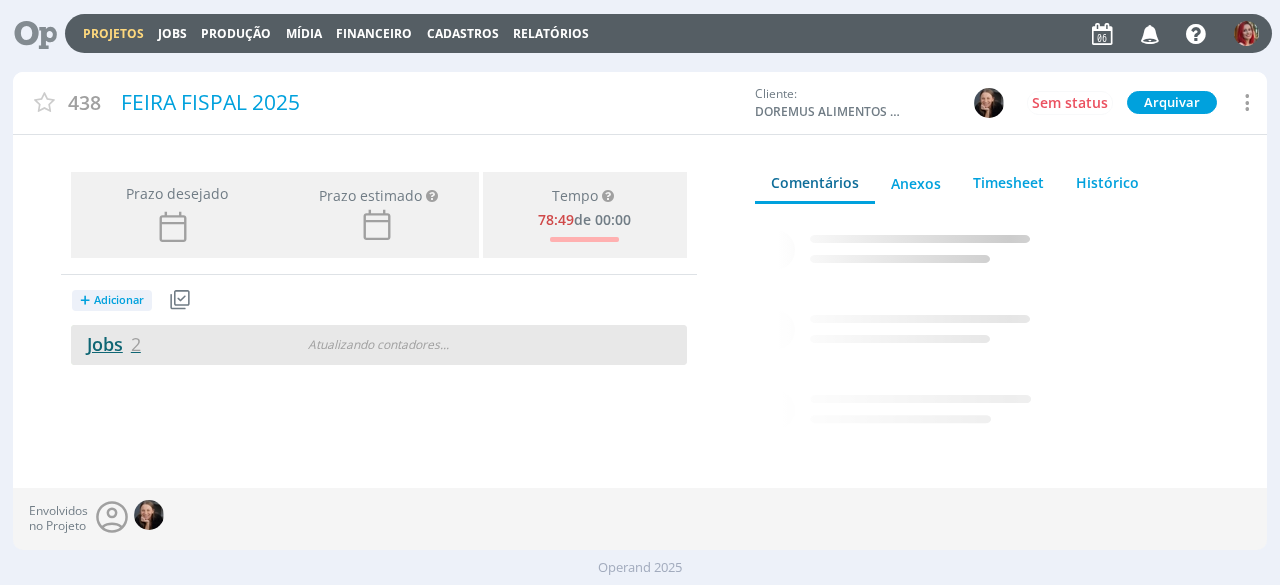 click on "Jobs 2" at bounding box center [106, 344] 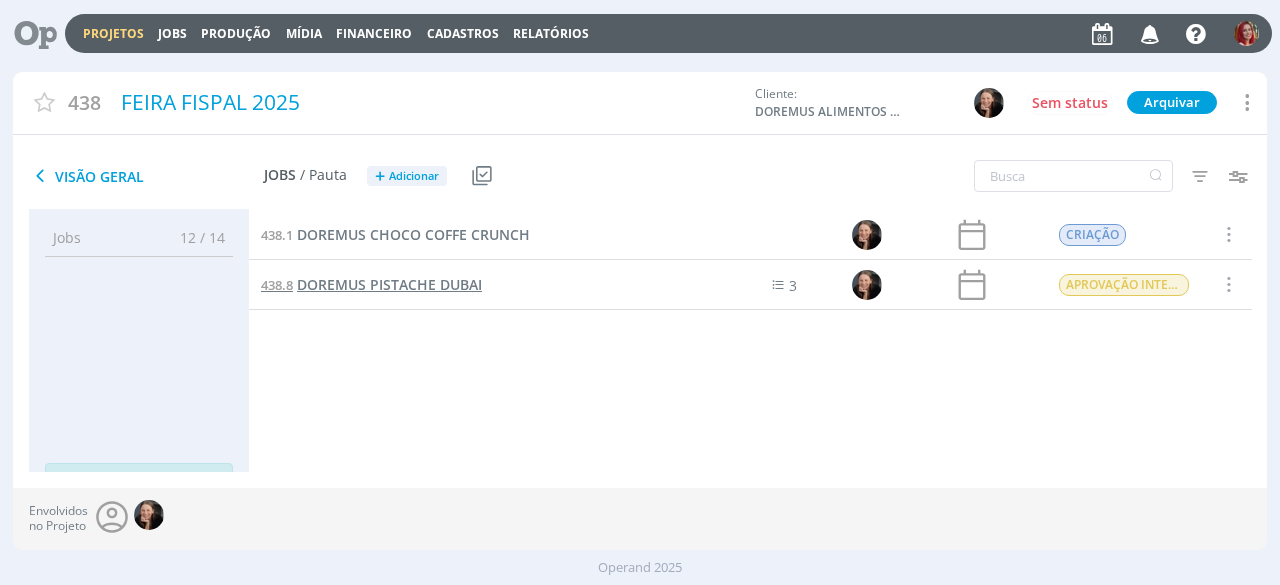 click on "438.8 DOREMUS PISTACHE DUBAI" at bounding box center (371, 285) 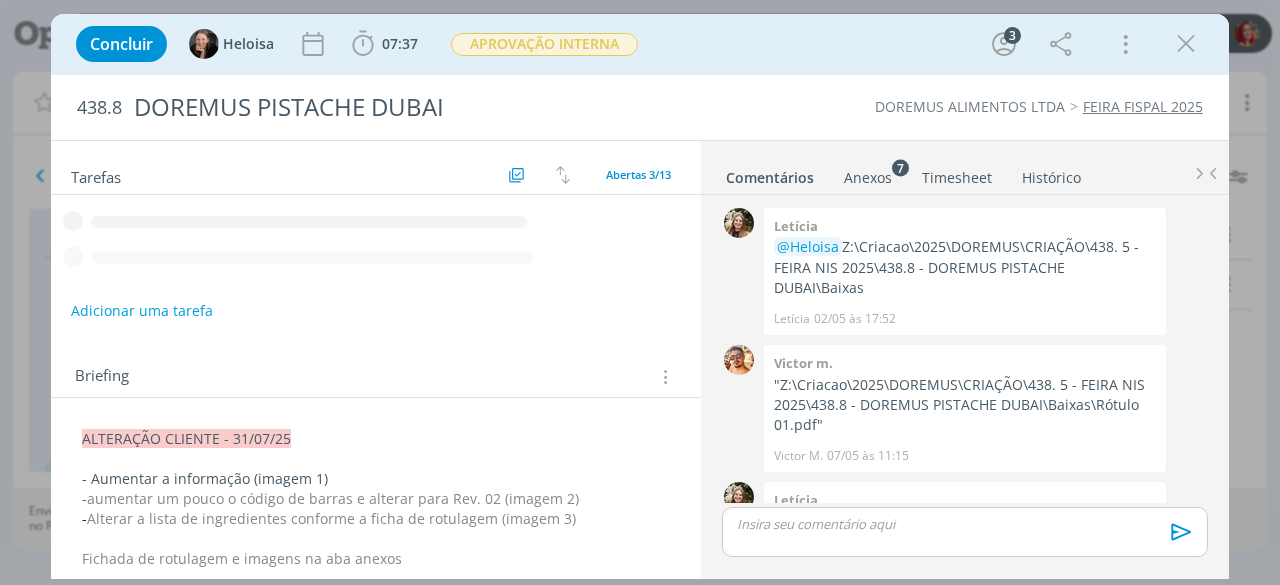 scroll, scrollTop: 444, scrollLeft: 0, axis: vertical 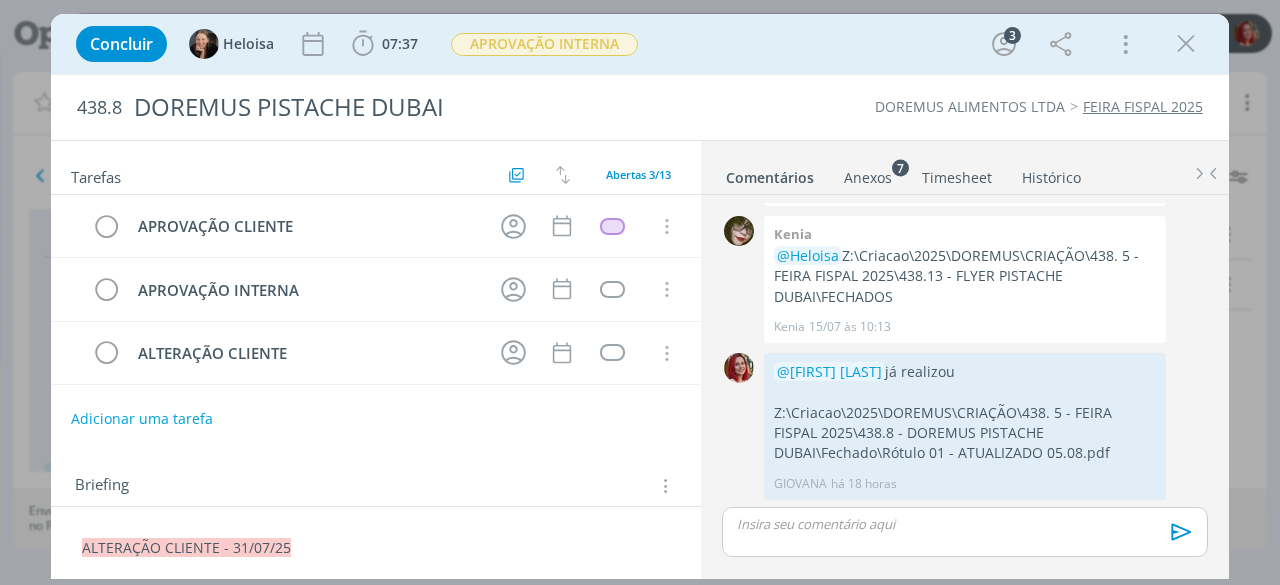 click on "Concluir
Heloisa
07:37
Iniciar
Apontar
Data * 06/08/2025 Horas * 00:00 Tarefa Selecione a tarefa Descrição *  Retrabalho  Apontar Realizado Estimado 07:37 / 00:00 APROVAÇÃO INTERNA 3 Mais Informações
Copiar Link
Duplicar Job Mover Job de Projeto Exportar/Imprimir Job
Cancelar 438.8 DOREMUS PISTACHE DUBAI DOREMUS ALIMENTOS LTDA FEIRA FISPAL 2025 Tarefas
Usar Job de template
Criar template a partir deste job
Visualizar Templates
Ordenar por: Prazo crescente Prazo decrescente Ordem original Todas 14 Concluídas 10 Canceladas 1
Abertas 3/13
APROVAÇÃO CLIENTE Cancelar APROVAÇÃO INTERNA Cancelar ALTERAÇÃO CLIENTE Cancelar
Adicionar uma tarefa" at bounding box center (640, 292) 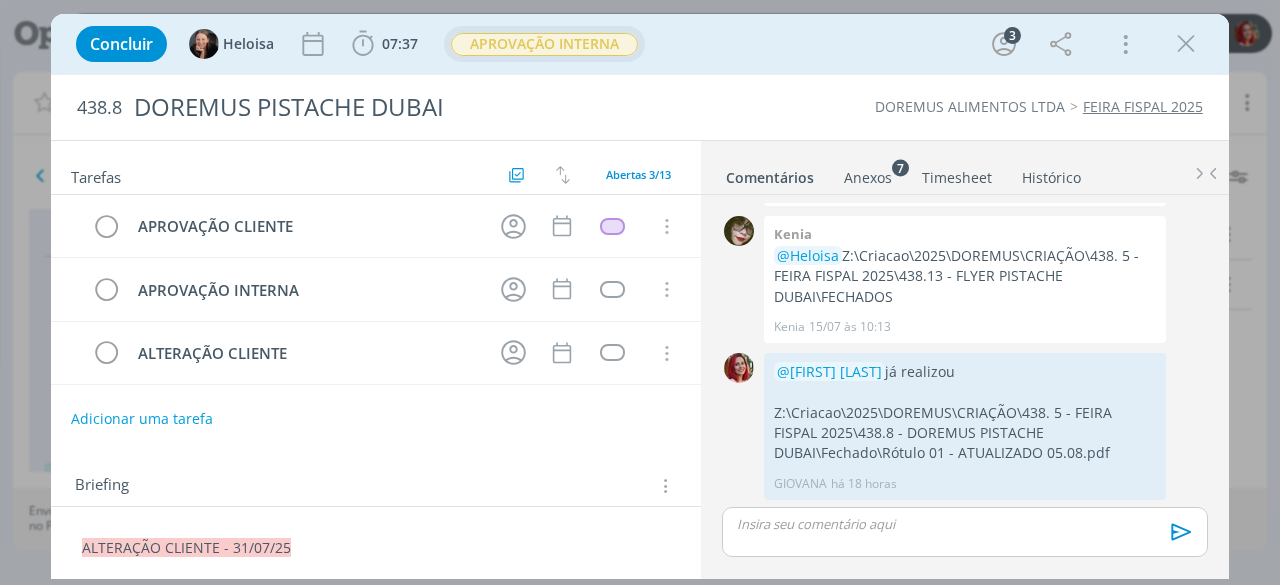 click on "APROVAÇÃO INTERNA" at bounding box center [544, 44] 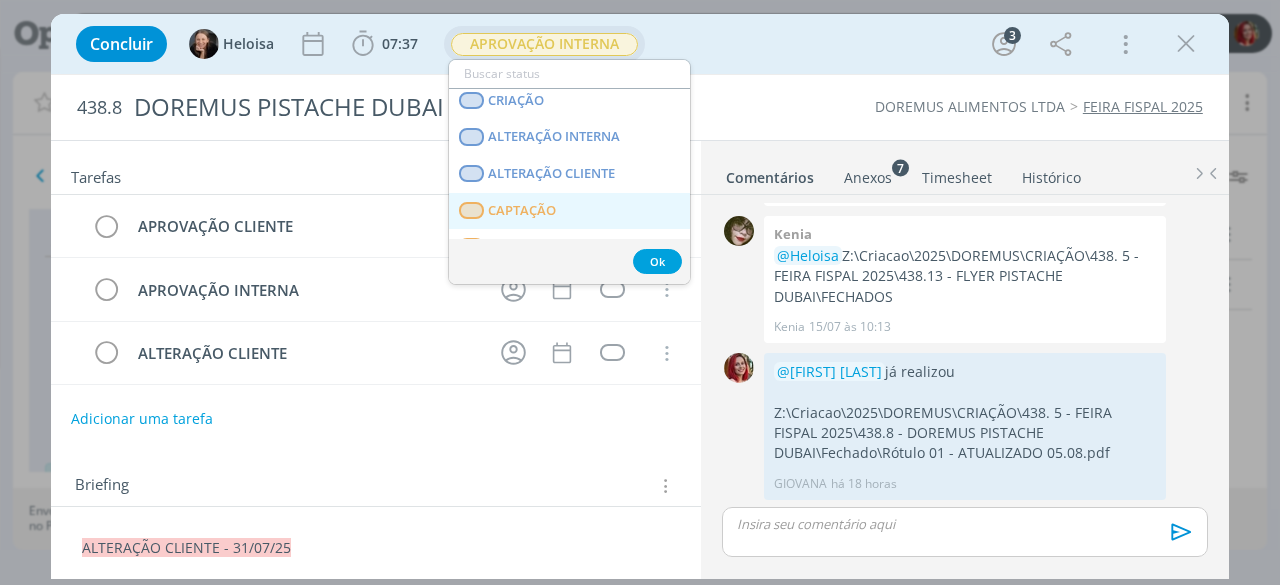 scroll, scrollTop: 200, scrollLeft: 0, axis: vertical 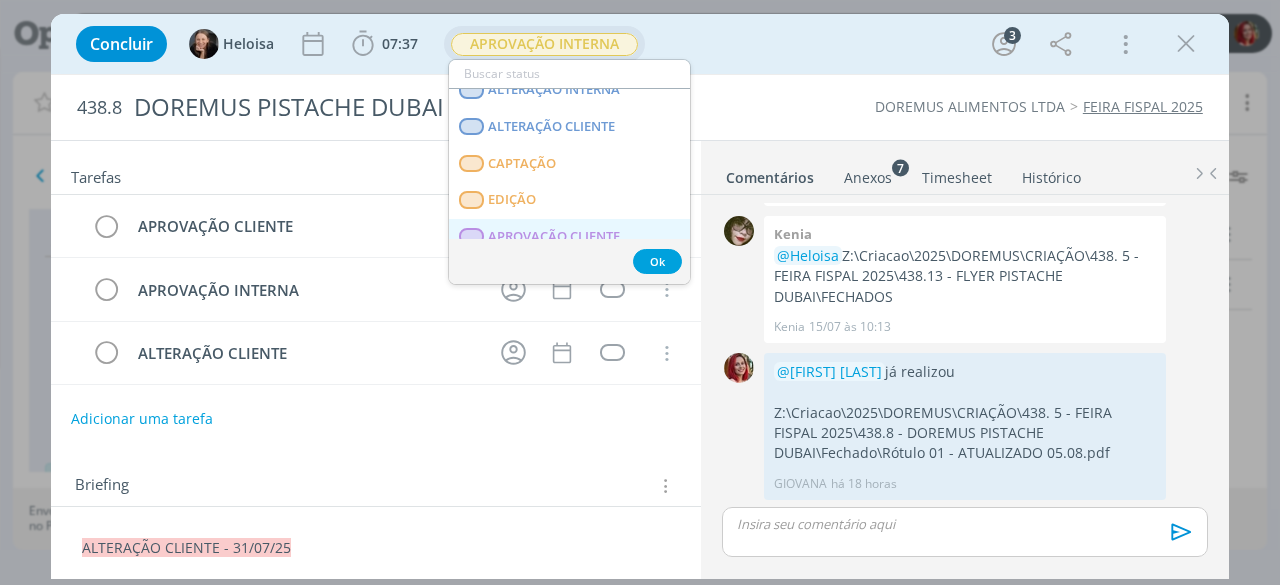 click on "APROVAÇÃO CLIENTE" at bounding box center [555, 237] 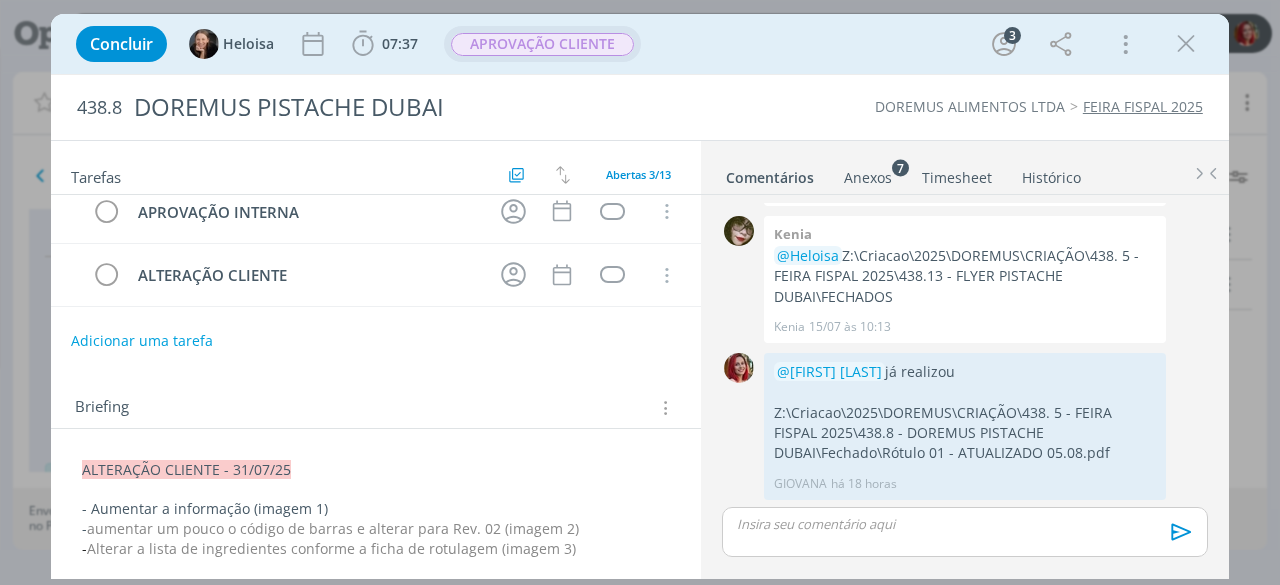 scroll, scrollTop: 200, scrollLeft: 0, axis: vertical 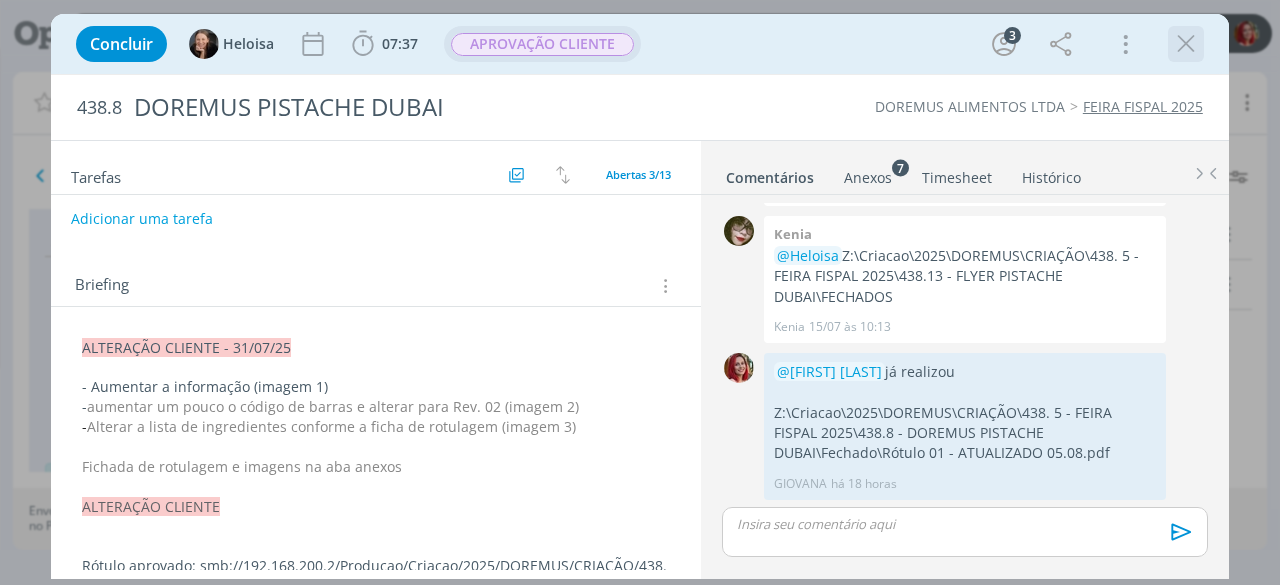 click at bounding box center [1186, 44] 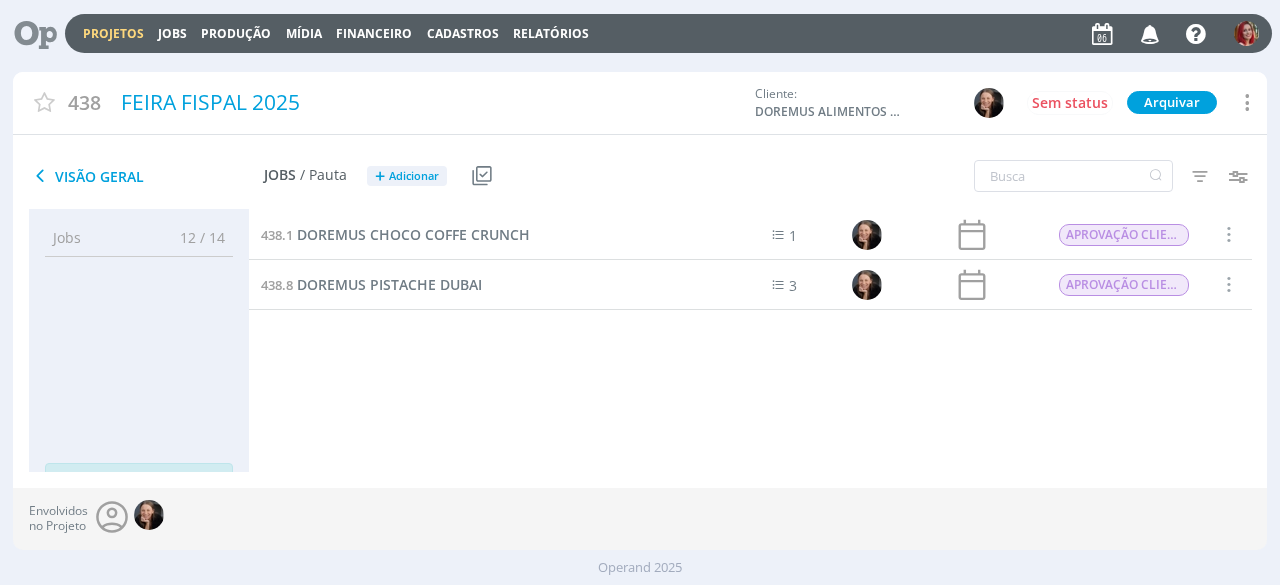 click at bounding box center (28, 33) 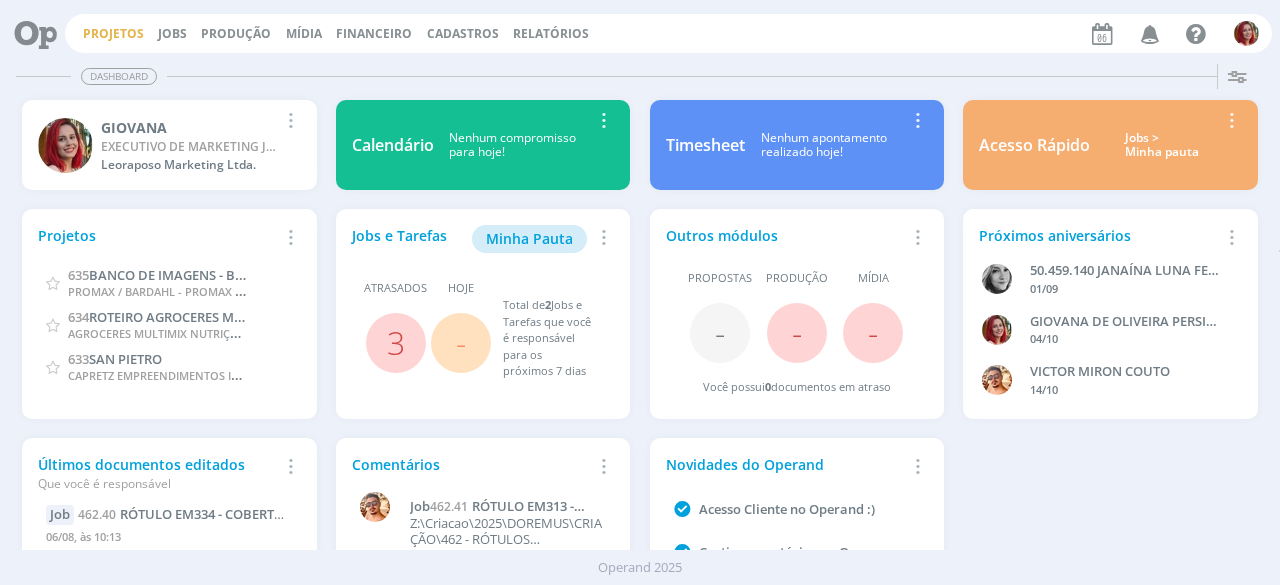click on "Projetos" at bounding box center (113, 33) 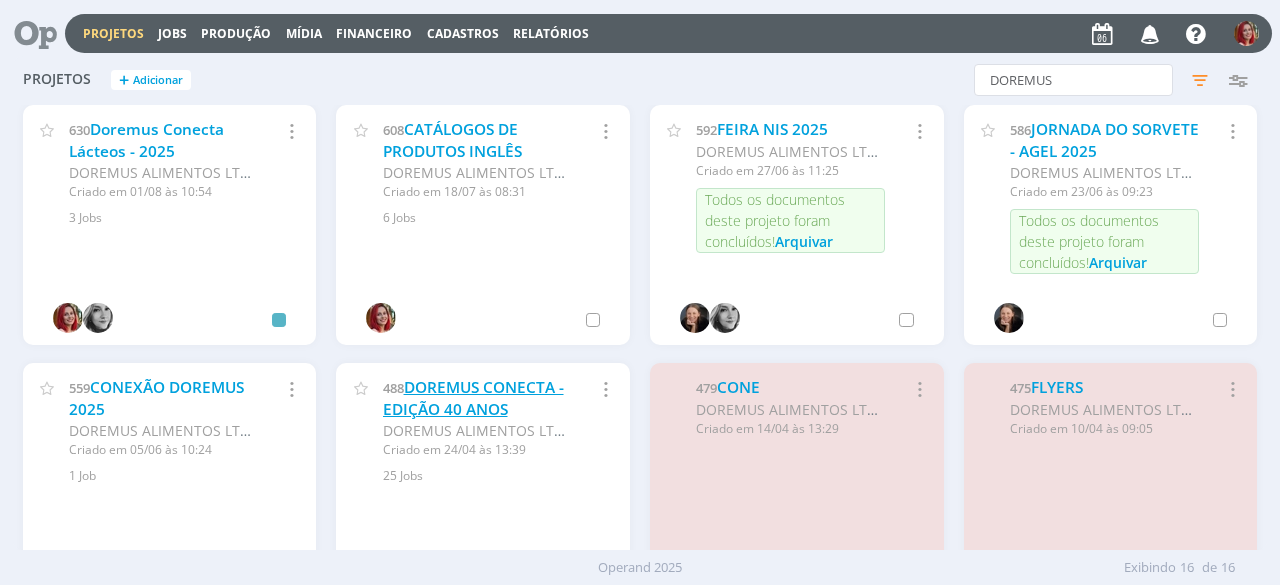 click on "DOREMUS CONECTA - EDIÇÃO 40 ANOS" at bounding box center [473, 398] 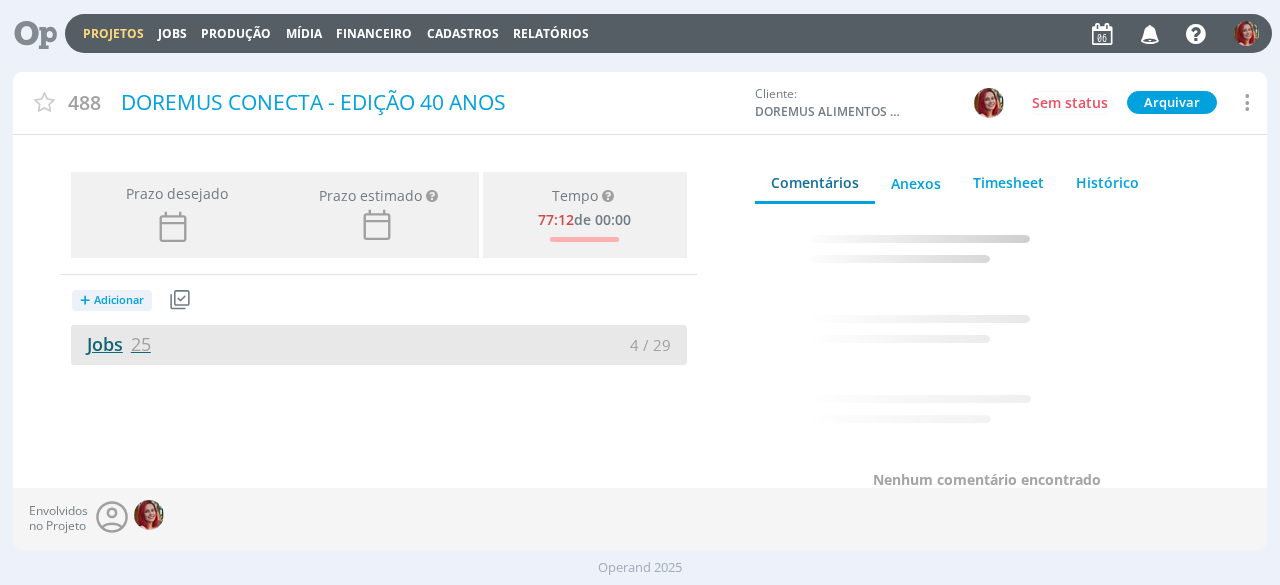click on "Jobs 25" at bounding box center [111, 344] 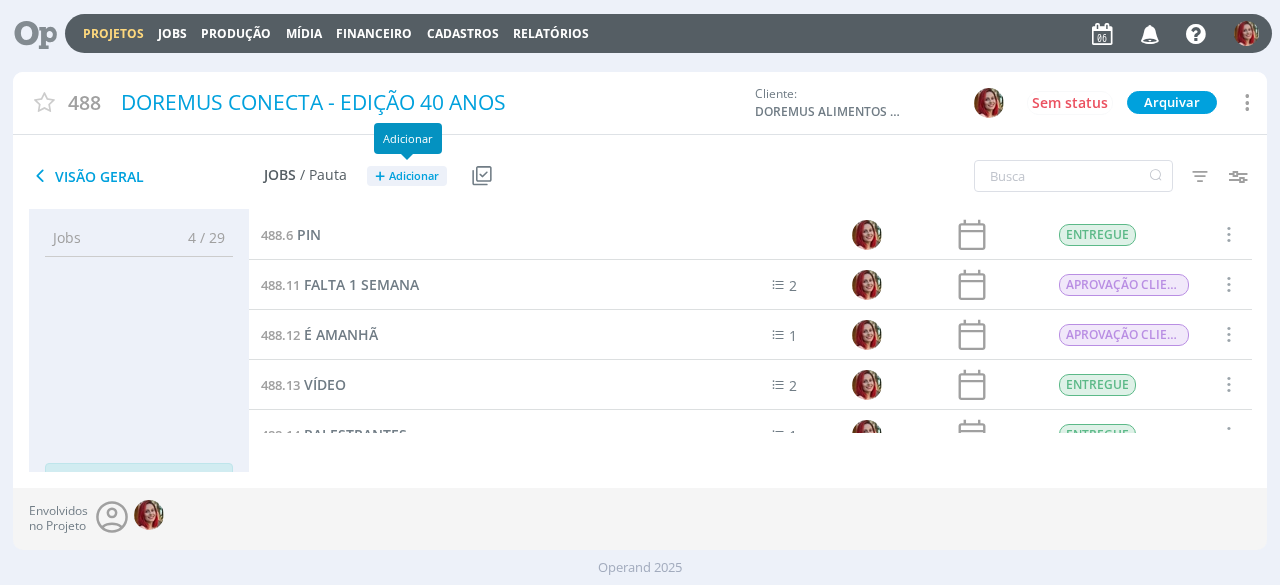 click on "Adicionar" at bounding box center [414, 176] 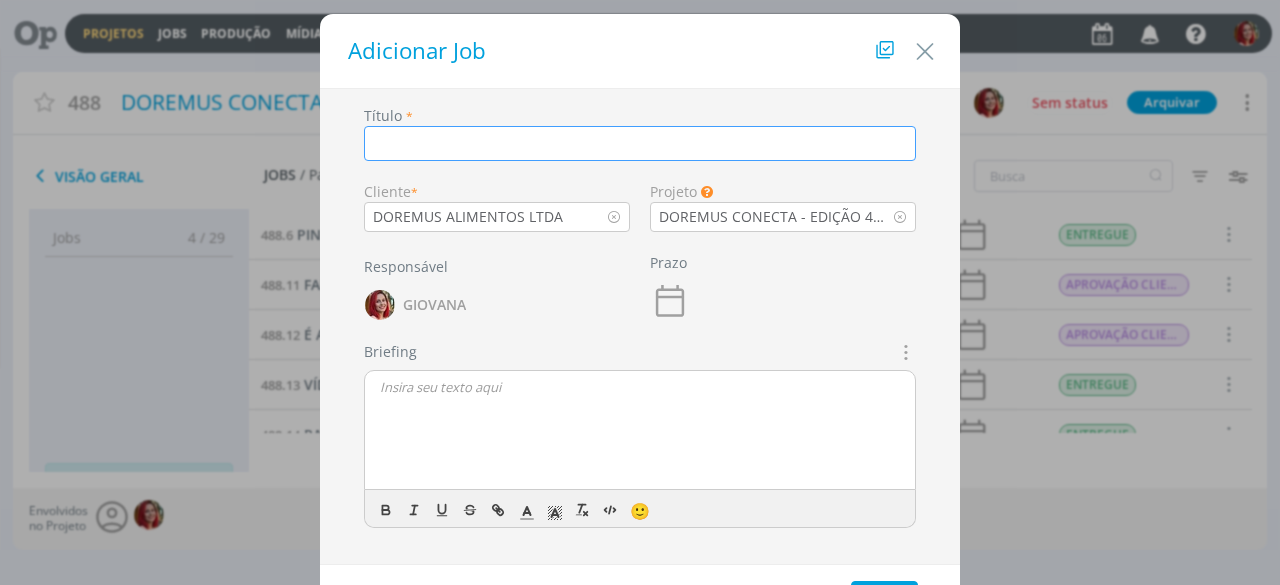 click at bounding box center [640, 143] 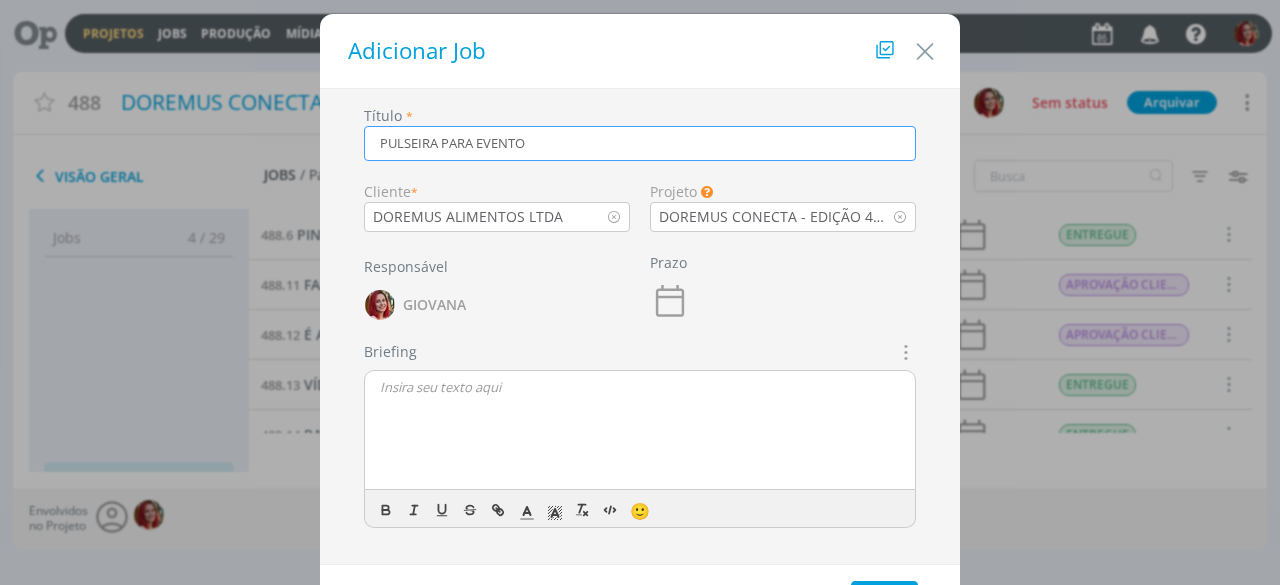 click at bounding box center (904, 352) 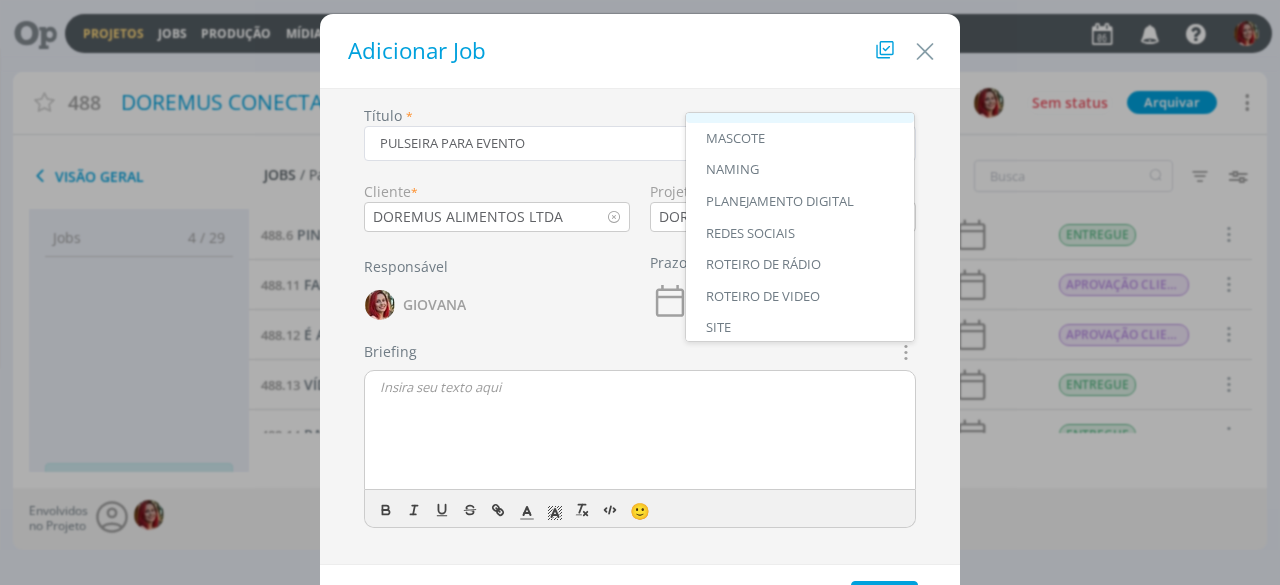 scroll, scrollTop: 150, scrollLeft: 0, axis: vertical 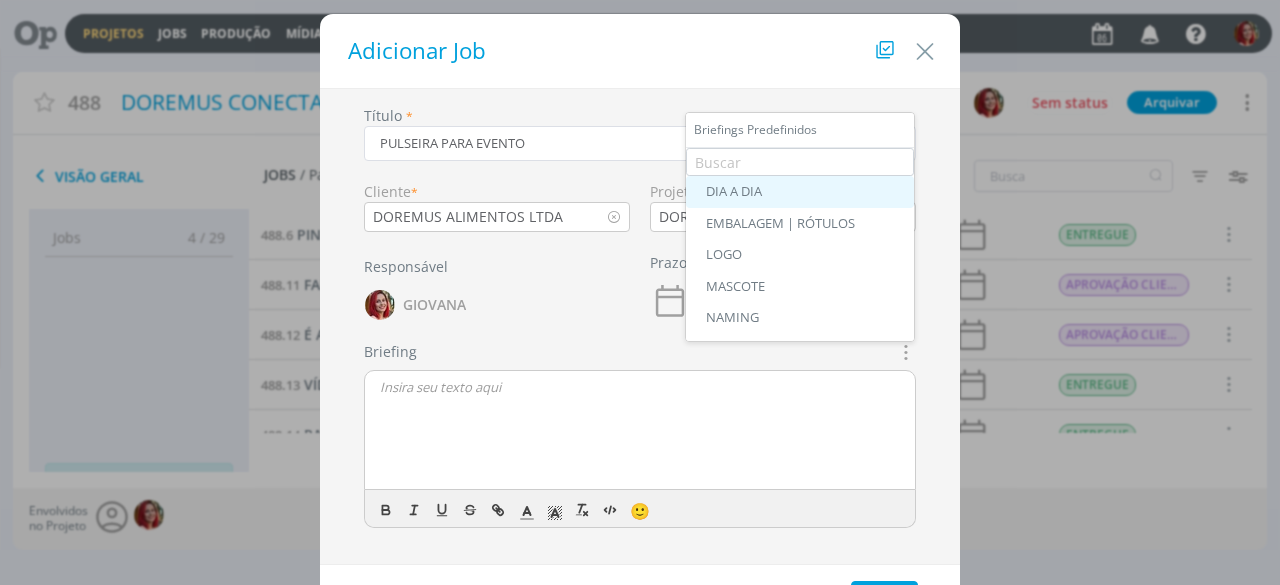 click on "DIA A DIA" at bounding box center [800, 192] 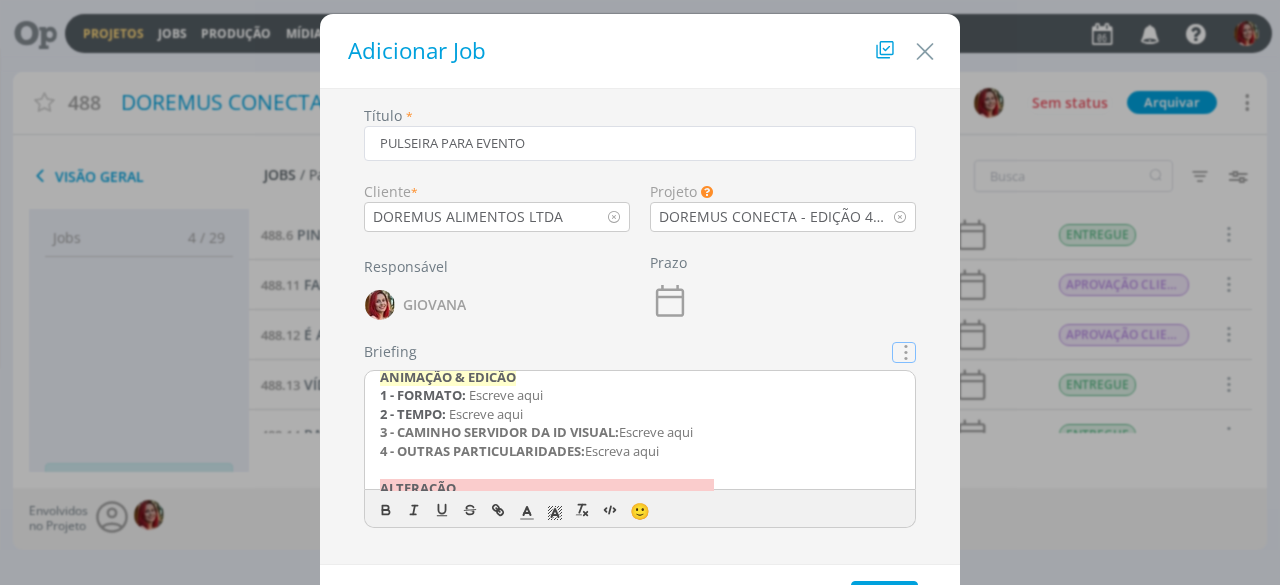 scroll, scrollTop: 300, scrollLeft: 0, axis: vertical 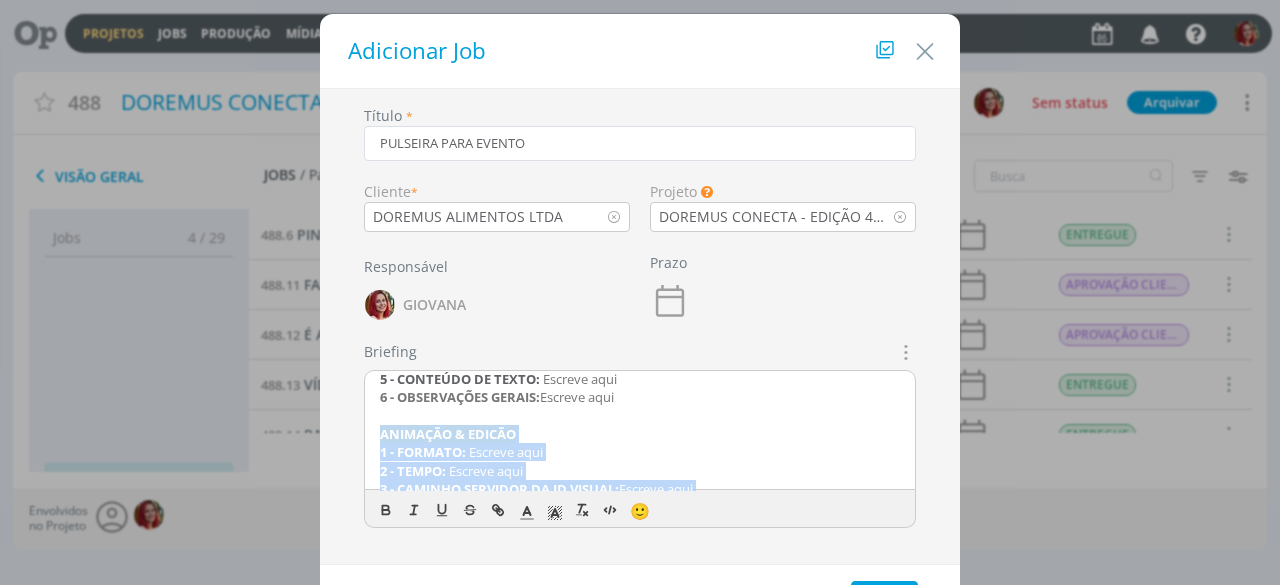 drag, startPoint x: 697, startPoint y: 414, endPoint x: 366, endPoint y: 429, distance: 331.3397 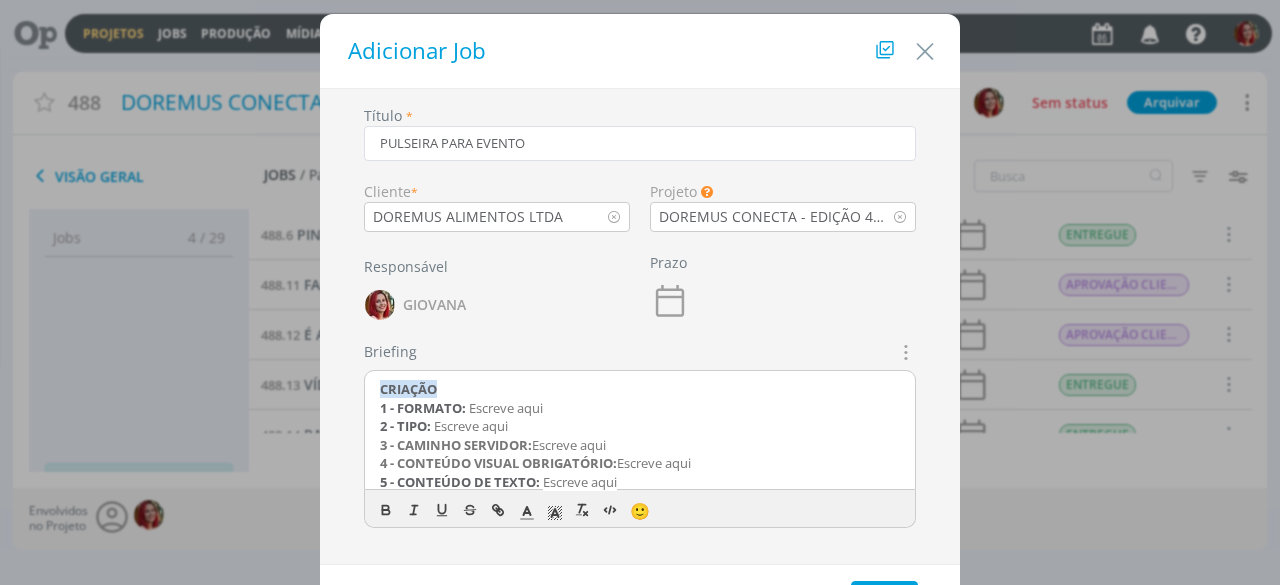 scroll, scrollTop: 8, scrollLeft: 0, axis: vertical 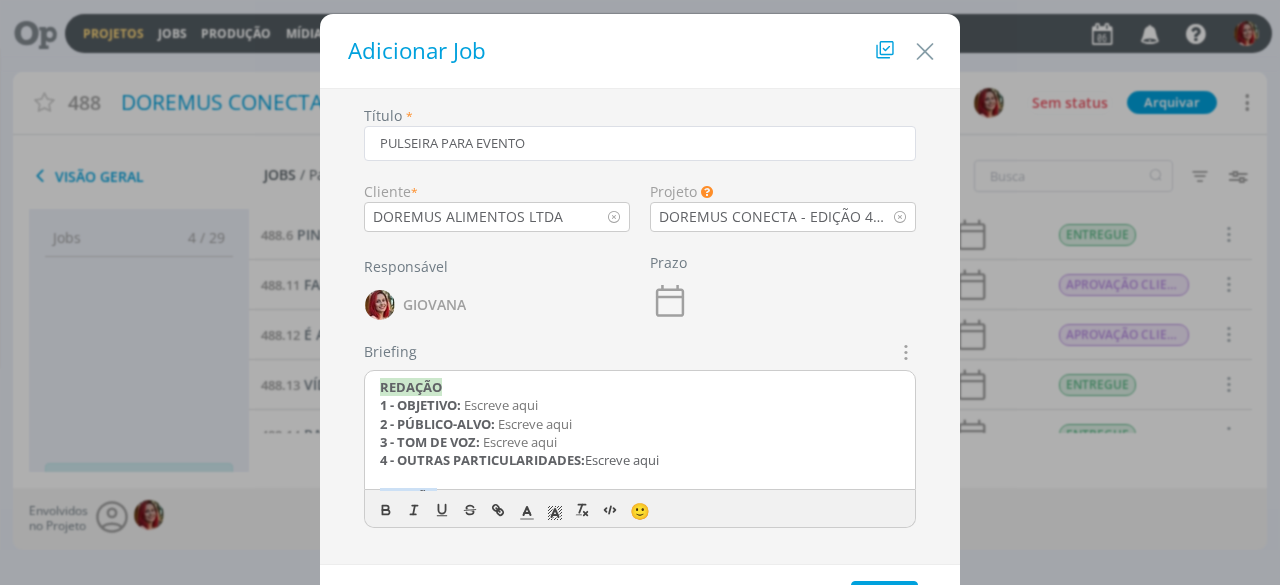 drag, startPoint x: 666, startPoint y: 448, endPoint x: 366, endPoint y: 377, distance: 308.2872 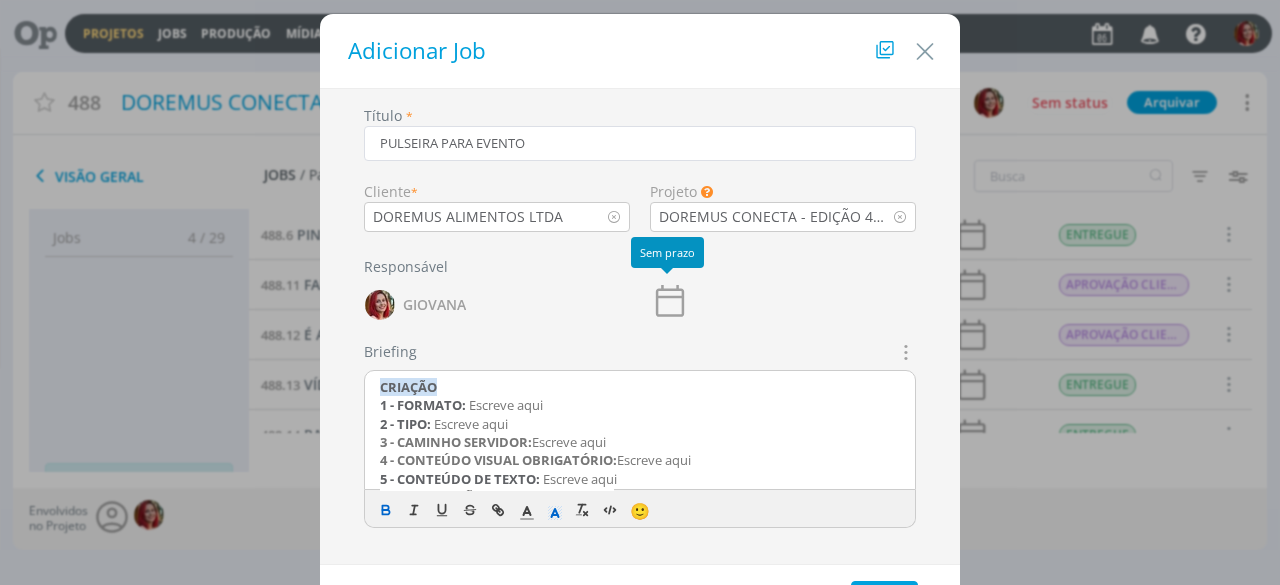 click 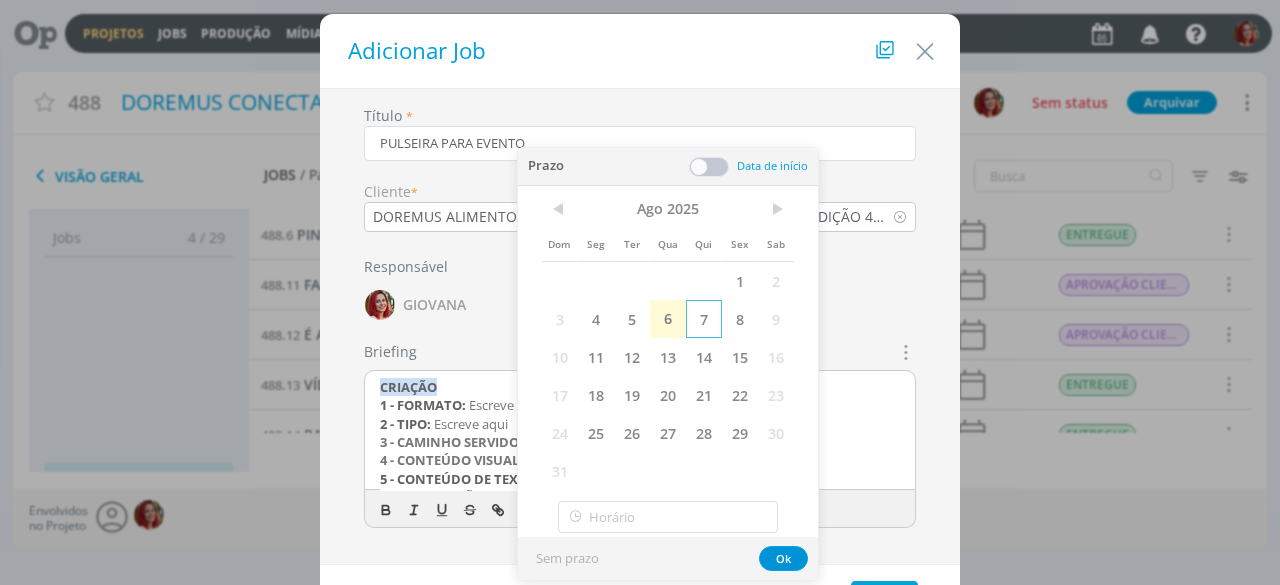 click on "7" at bounding box center [704, 319] 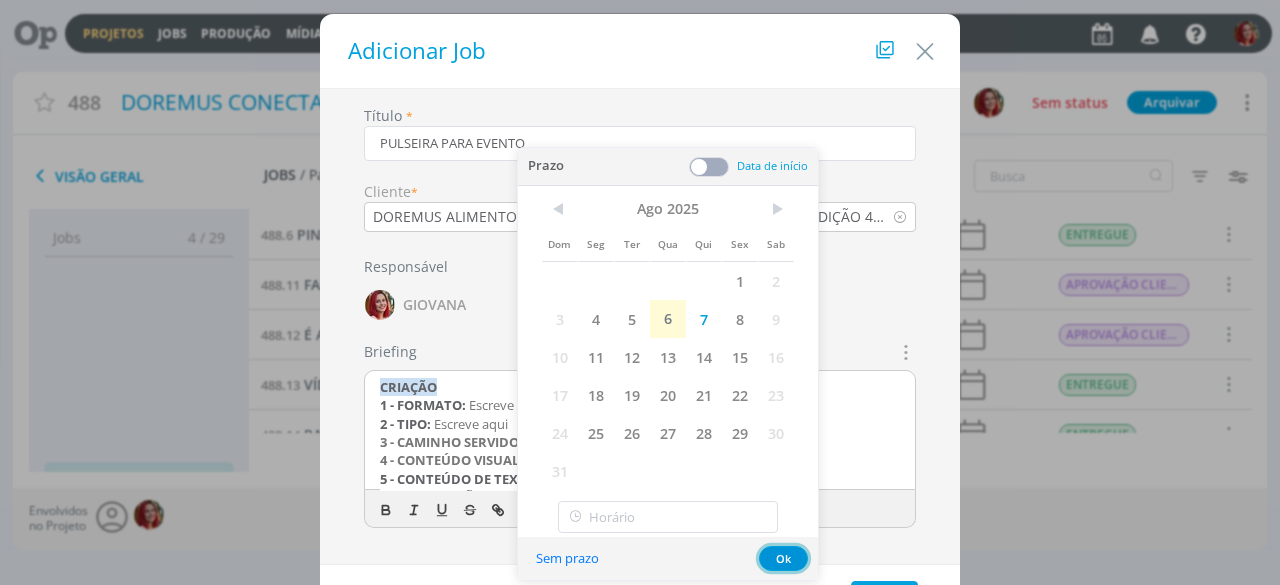 click on "Ok" at bounding box center (783, 558) 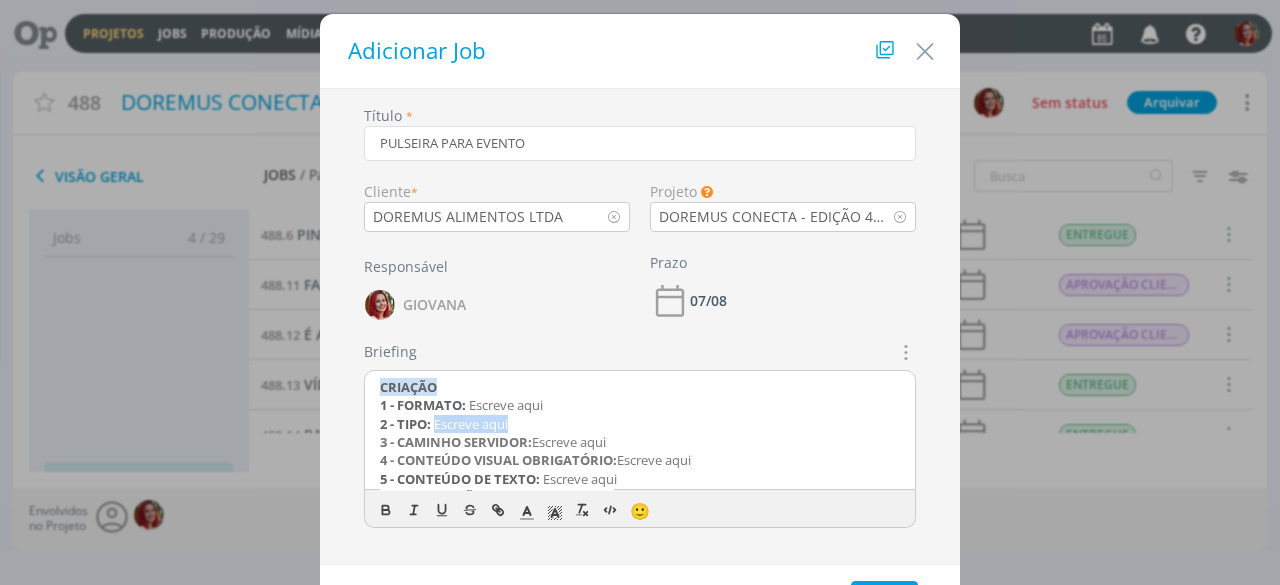 drag, startPoint x: 510, startPoint y: 419, endPoint x: 432, endPoint y: 421, distance: 78.025635 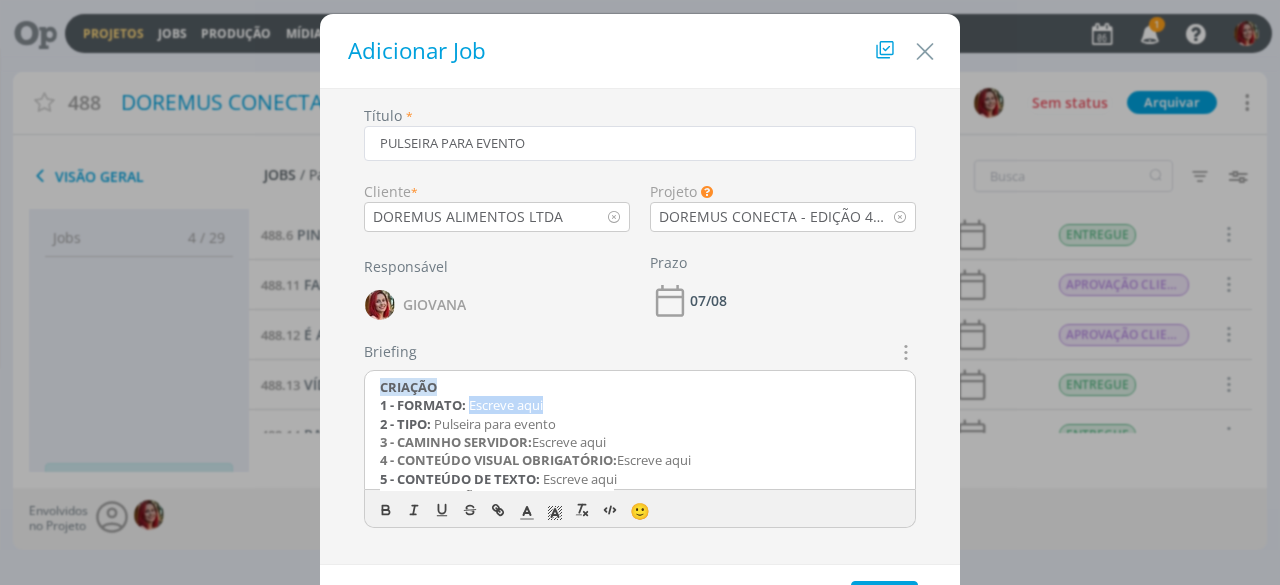 drag, startPoint x: 567, startPoint y: 404, endPoint x: 468, endPoint y: 403, distance: 99.00505 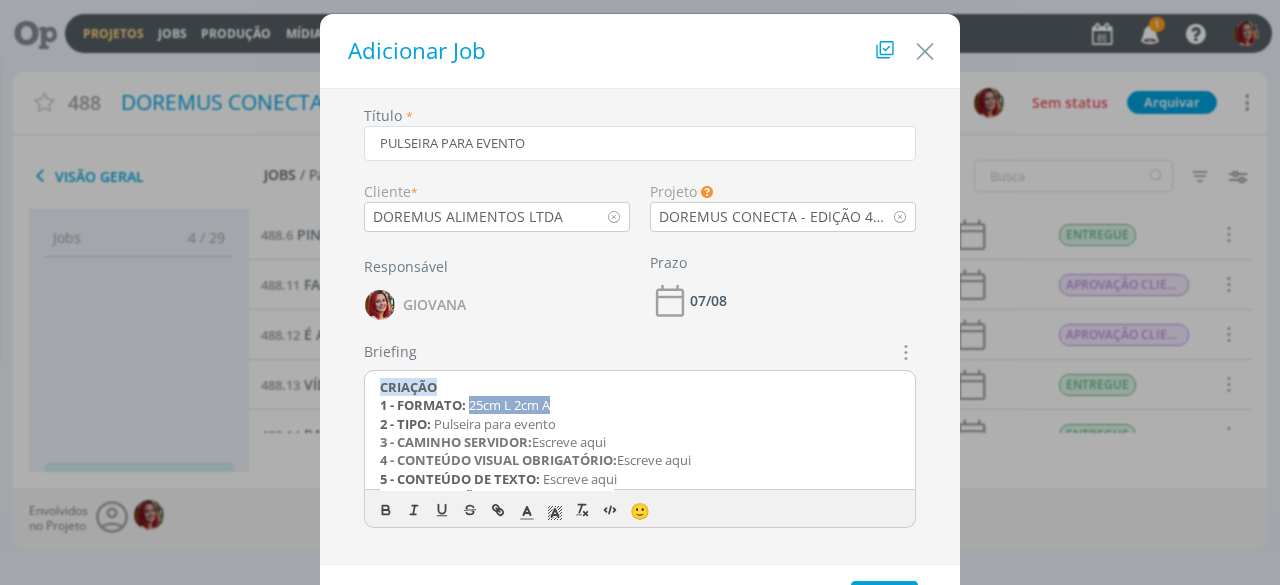drag, startPoint x: 572, startPoint y: 401, endPoint x: 470, endPoint y: 401, distance: 102 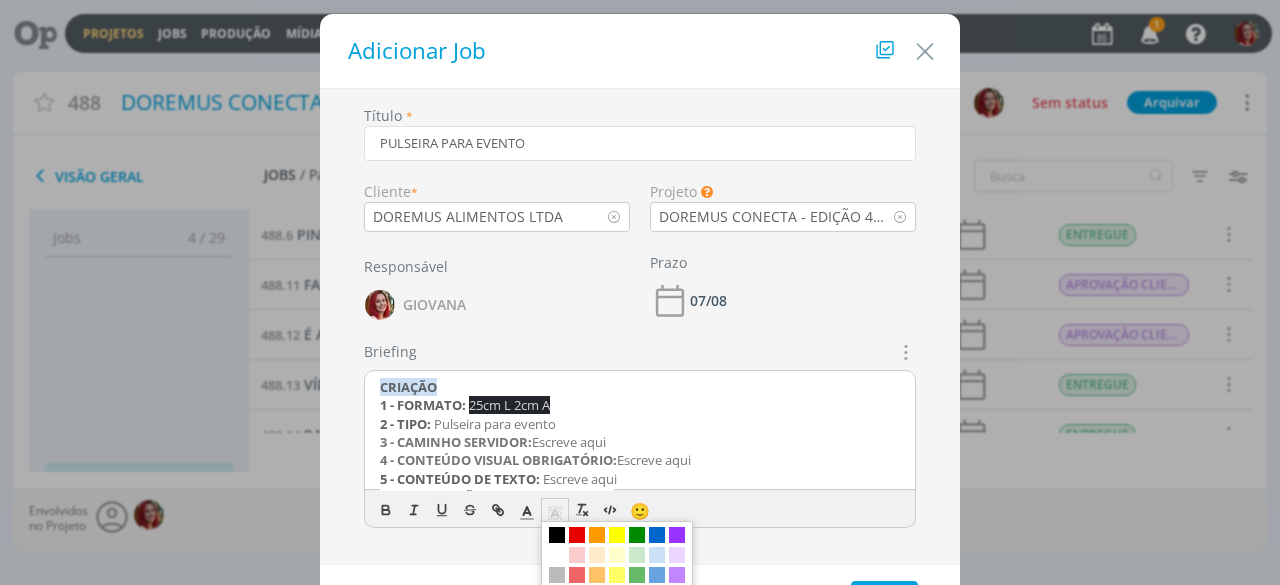 click 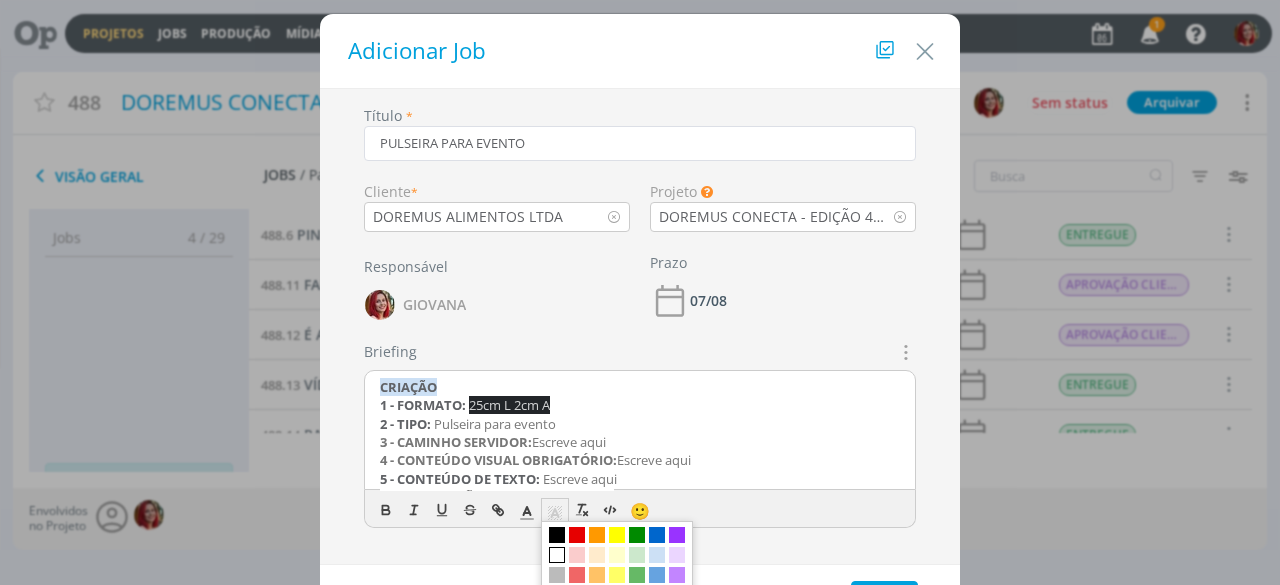 click at bounding box center [557, 555] 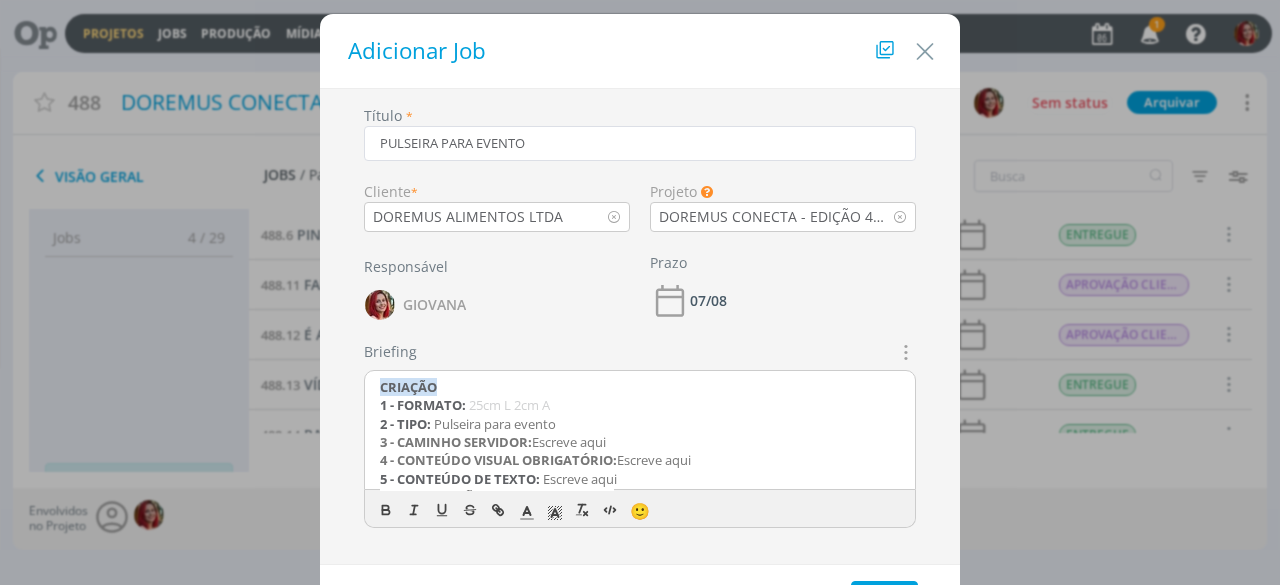 click on "2 - TIPO:   Pulseira para evento" at bounding box center [640, 424] 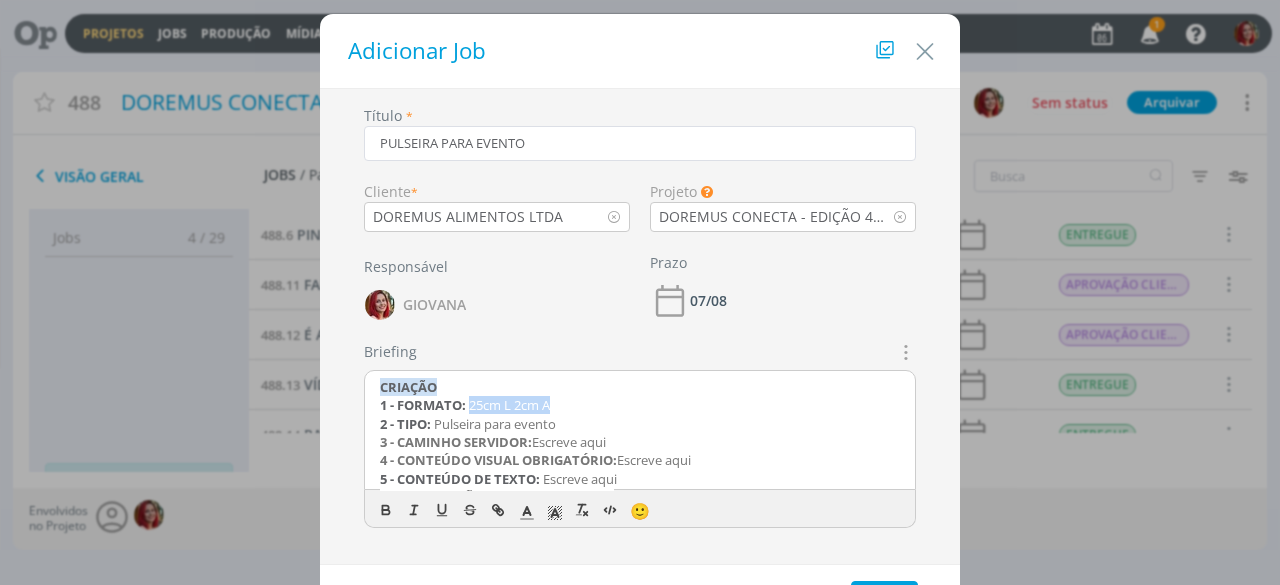 drag, startPoint x: 560, startPoint y: 401, endPoint x: 466, endPoint y: 408, distance: 94.26028 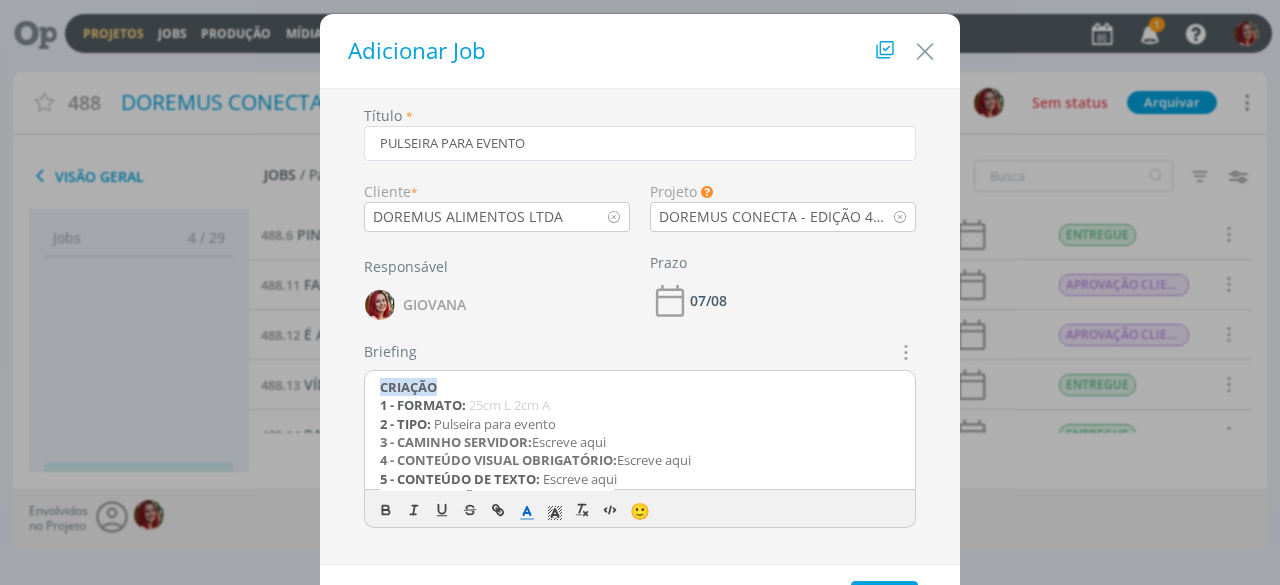 click at bounding box center (527, 510) 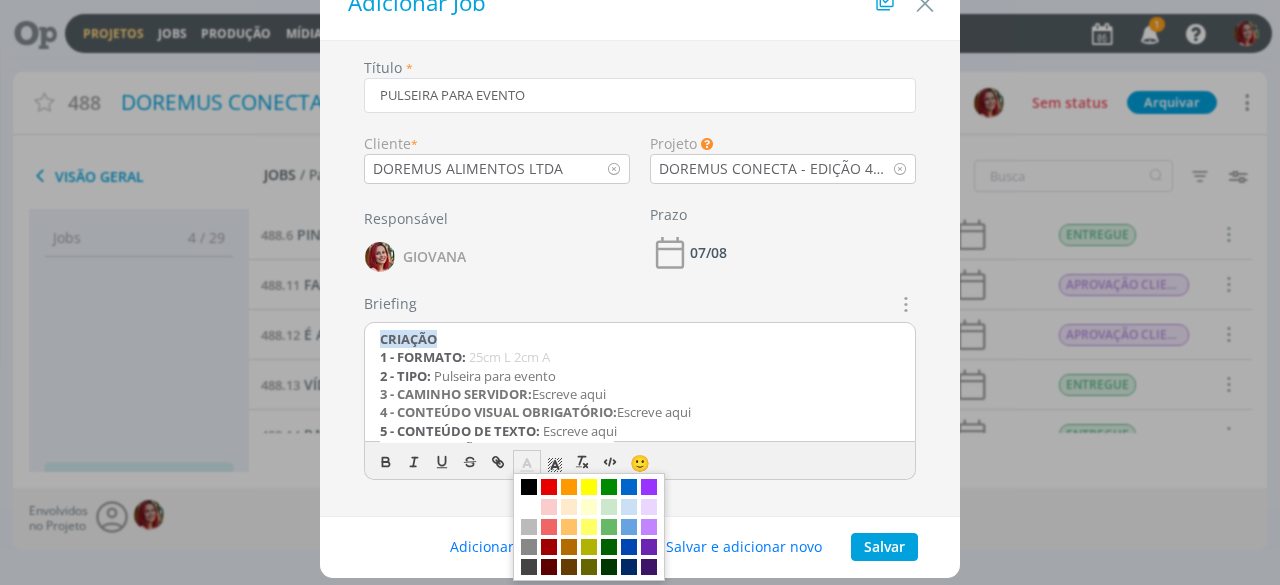 scroll, scrollTop: 89, scrollLeft: 0, axis: vertical 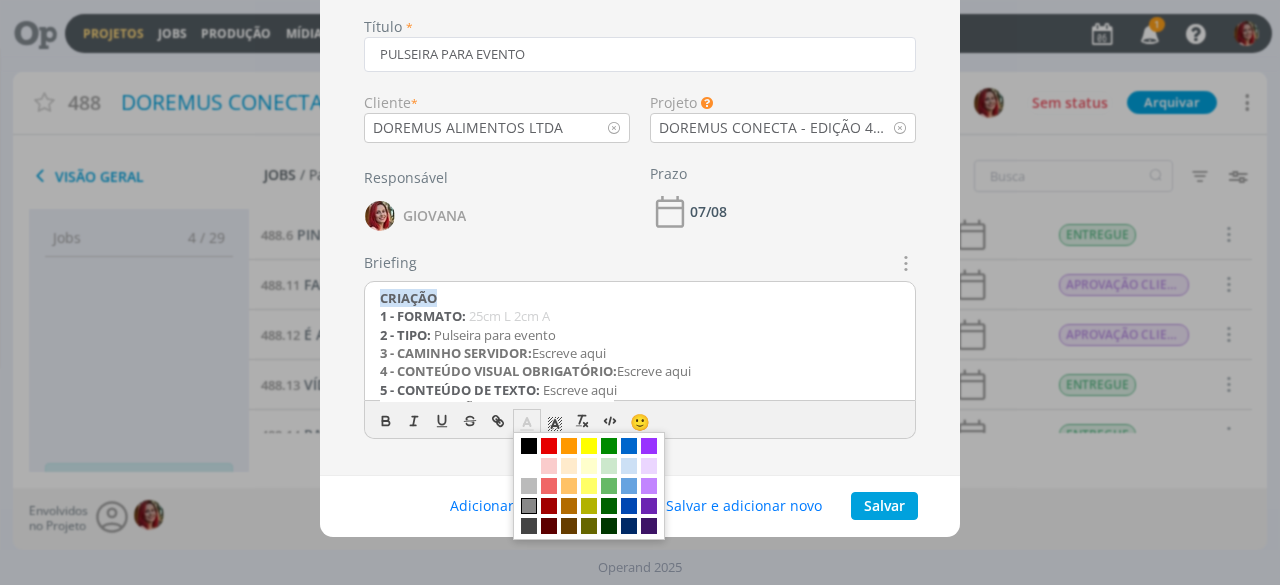 click at bounding box center (529, 506) 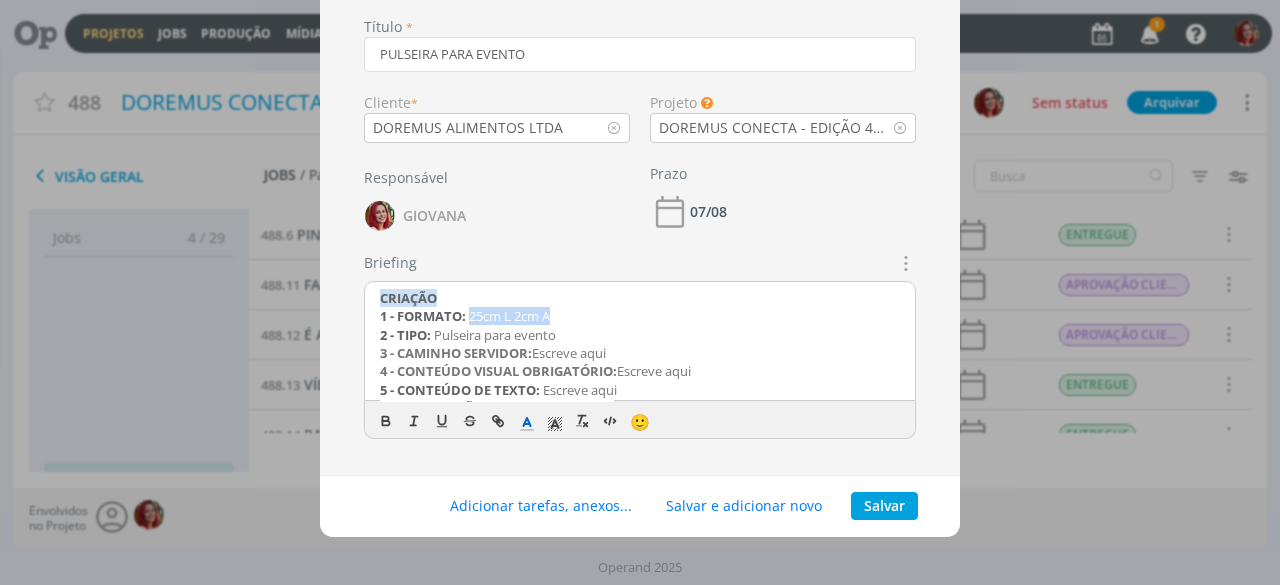 click on "1 - FORMATO:   25cm L 2cm A" at bounding box center [640, 316] 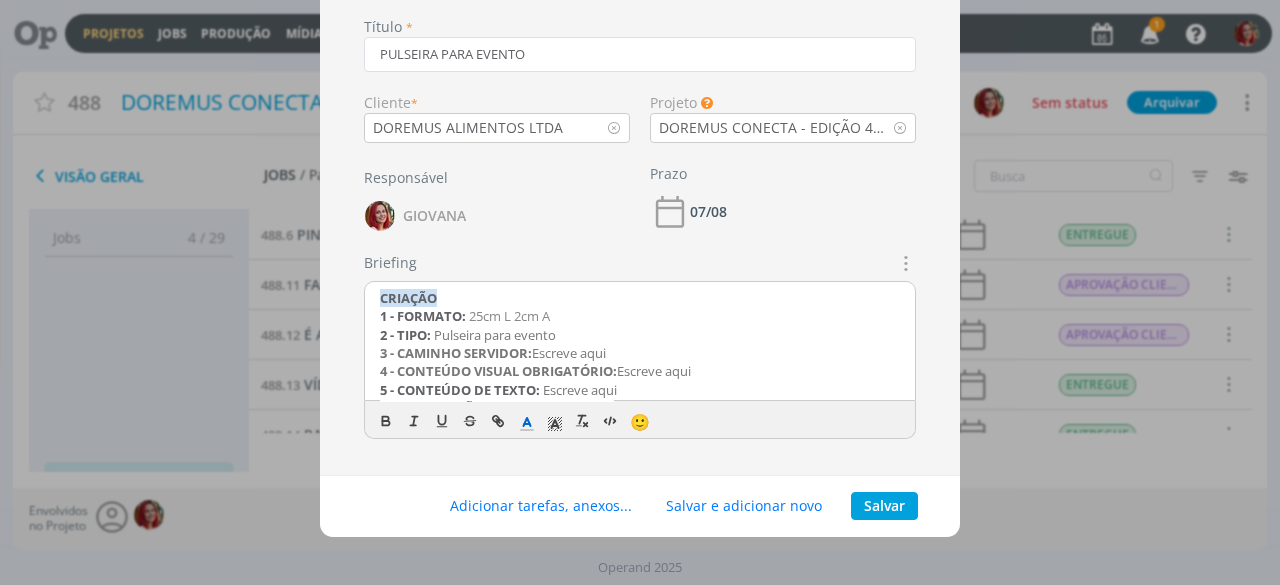click on "2 - TIPO:   Pulseira para evento" at bounding box center (640, 335) 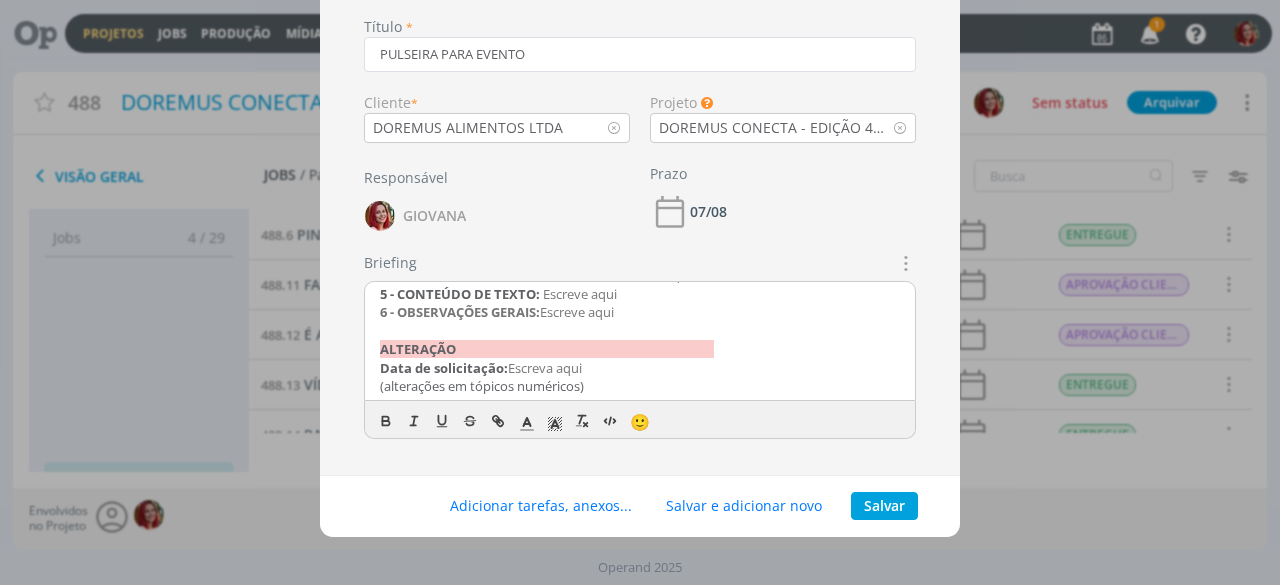 scroll, scrollTop: 0, scrollLeft: 0, axis: both 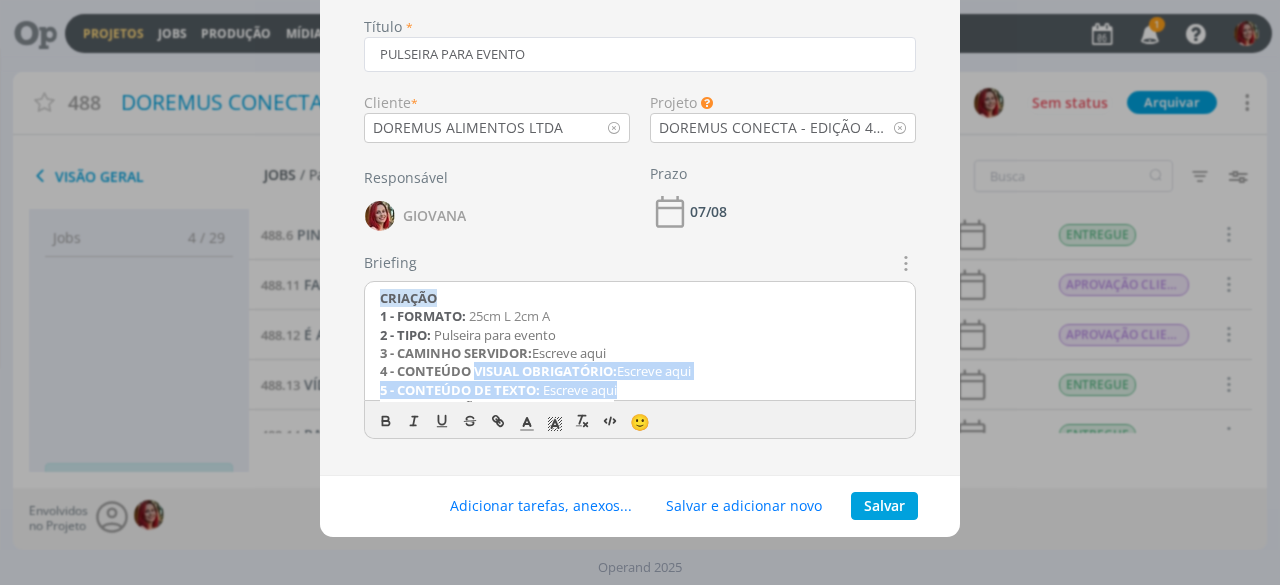drag, startPoint x: 638, startPoint y: 385, endPoint x: 472, endPoint y: 374, distance: 166.36406 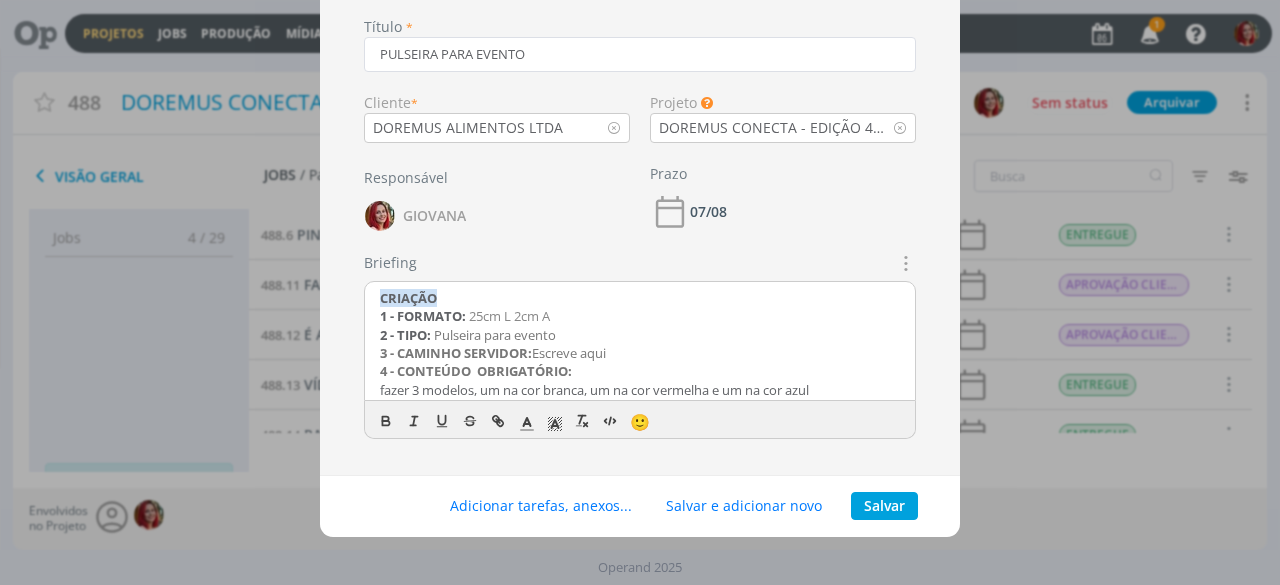 scroll, scrollTop: 34, scrollLeft: 0, axis: vertical 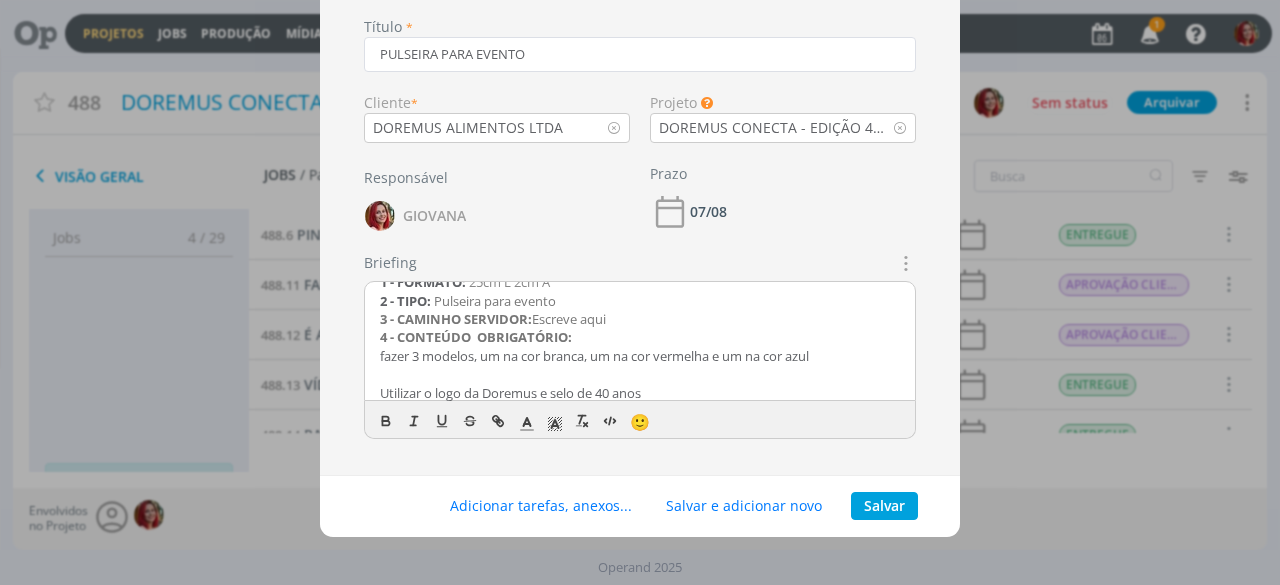 click on "fazer 3 modelos, um na cor branca, um na cor vermelha e um na cor azul" at bounding box center (640, 356) 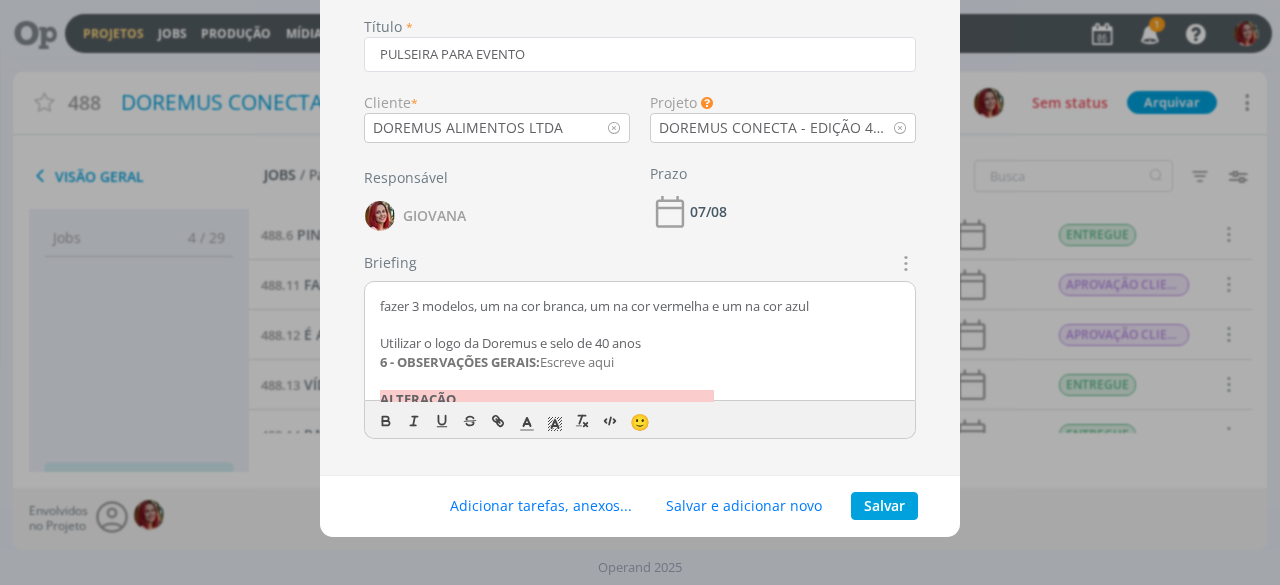 scroll, scrollTop: 134, scrollLeft: 0, axis: vertical 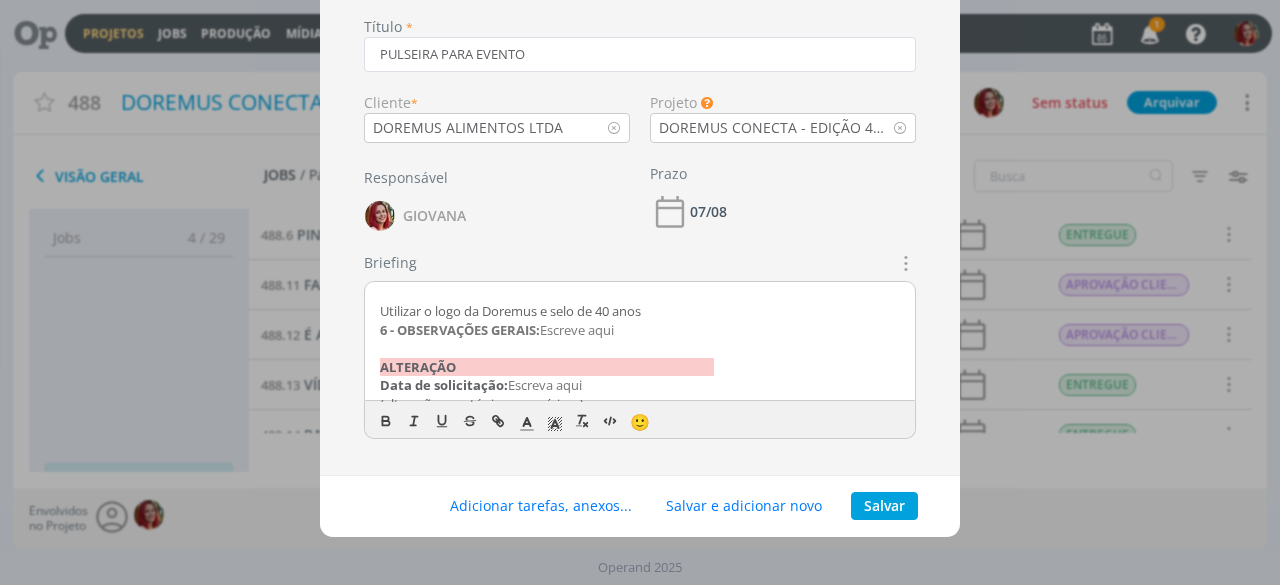 click on "Utilizar o logo da Doremus e selo de 40 anos" at bounding box center (640, 311) 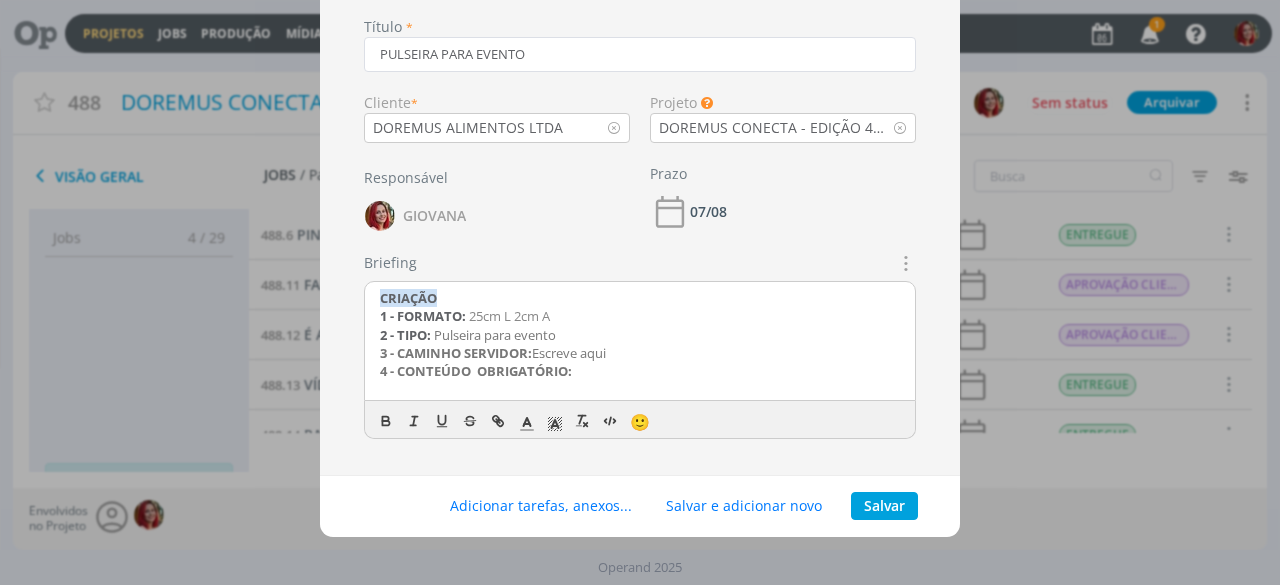 scroll, scrollTop: 100, scrollLeft: 0, axis: vertical 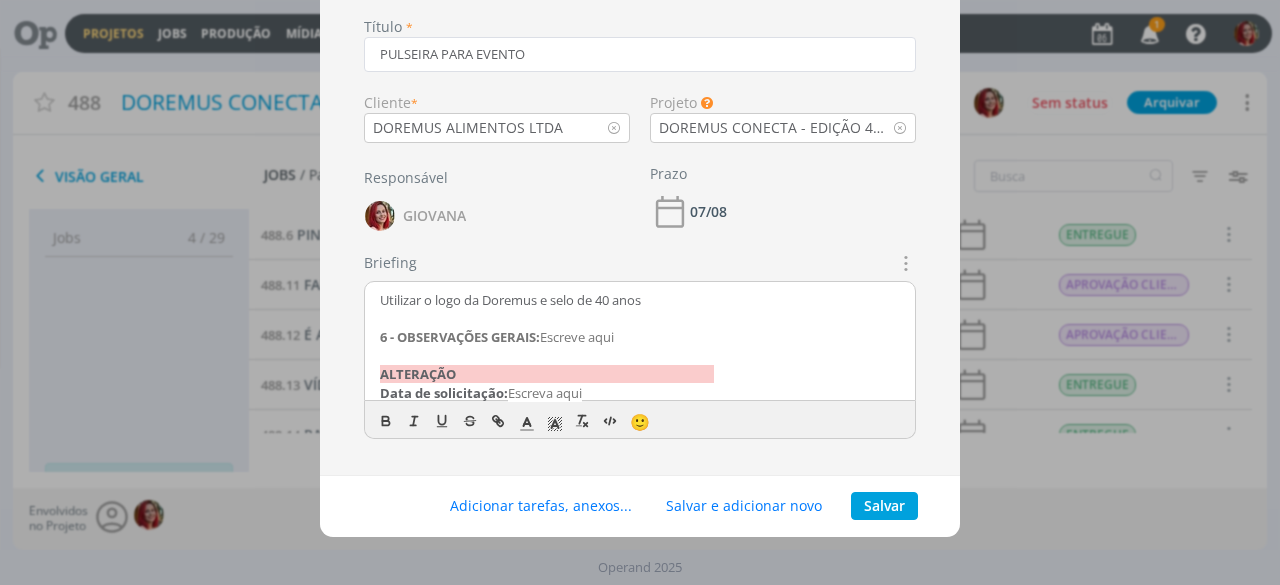 drag, startPoint x: 634, startPoint y: 381, endPoint x: 358, endPoint y: 337, distance: 279.48523 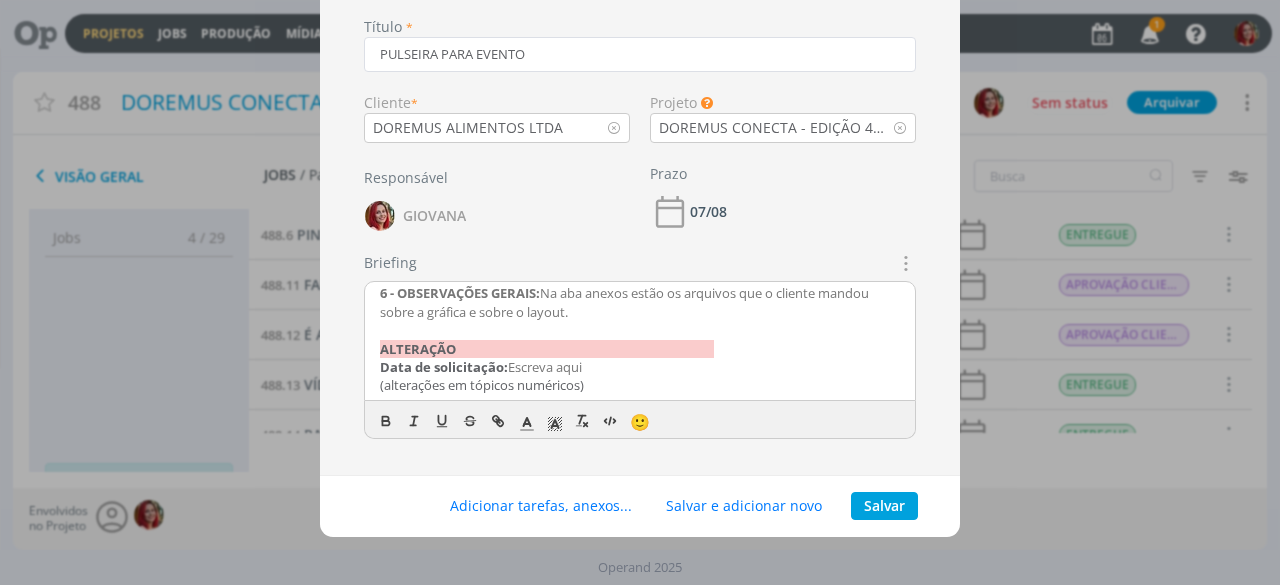 scroll, scrollTop: 89, scrollLeft: 0, axis: vertical 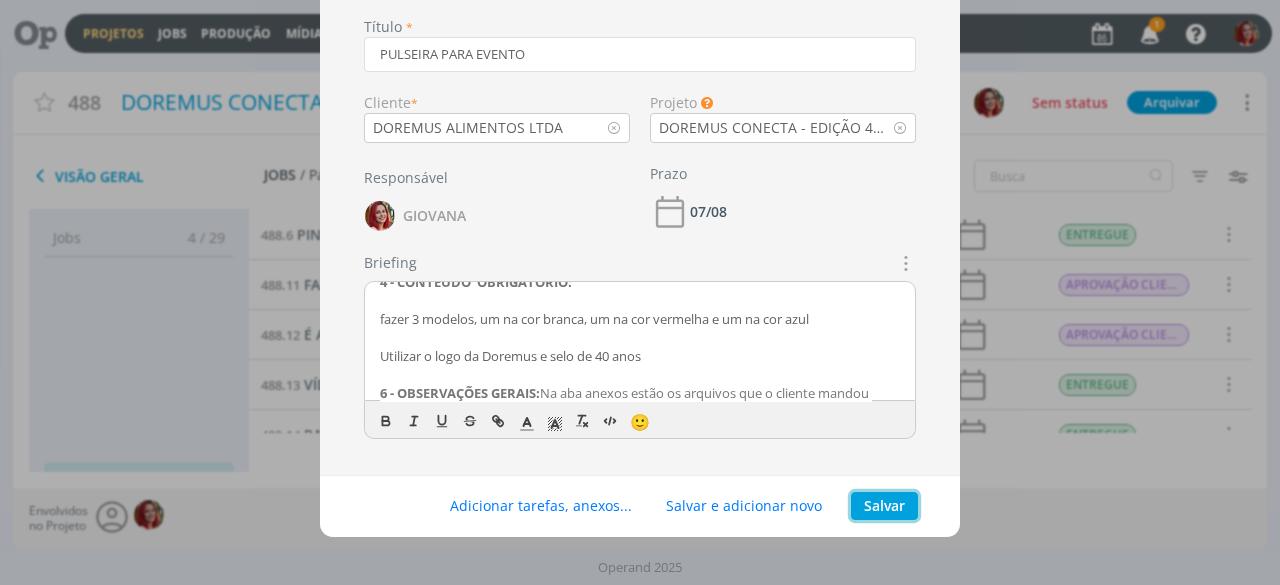 click on "Salvar" at bounding box center [884, 506] 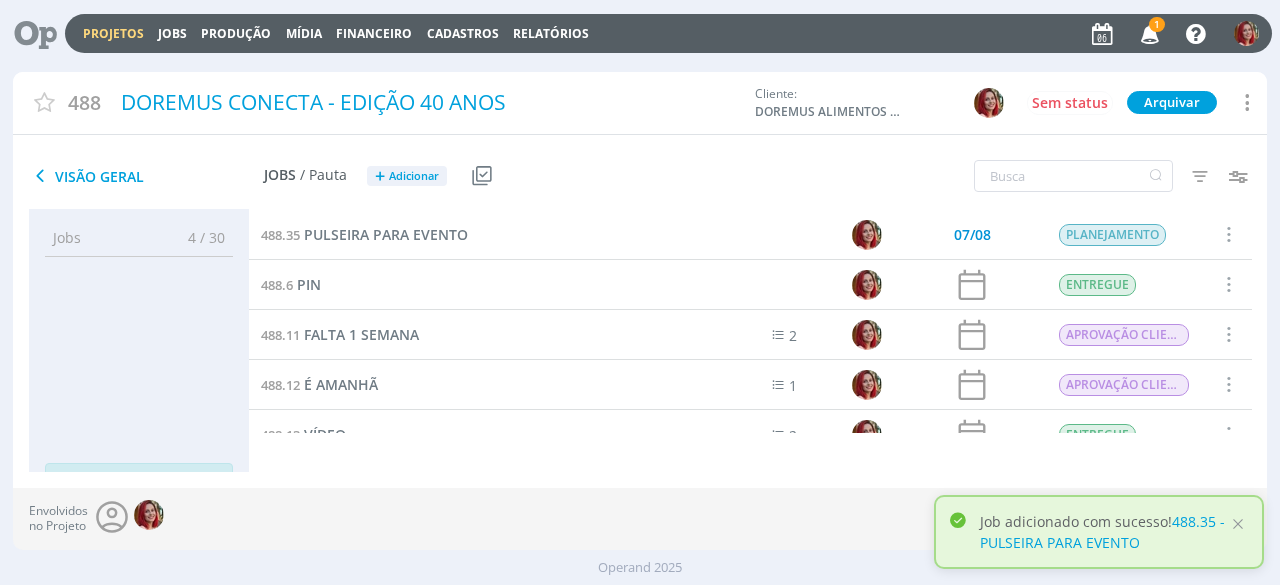 click on "488.35 PULSEIRA PARA EVENTO" at bounding box center (465, 234) 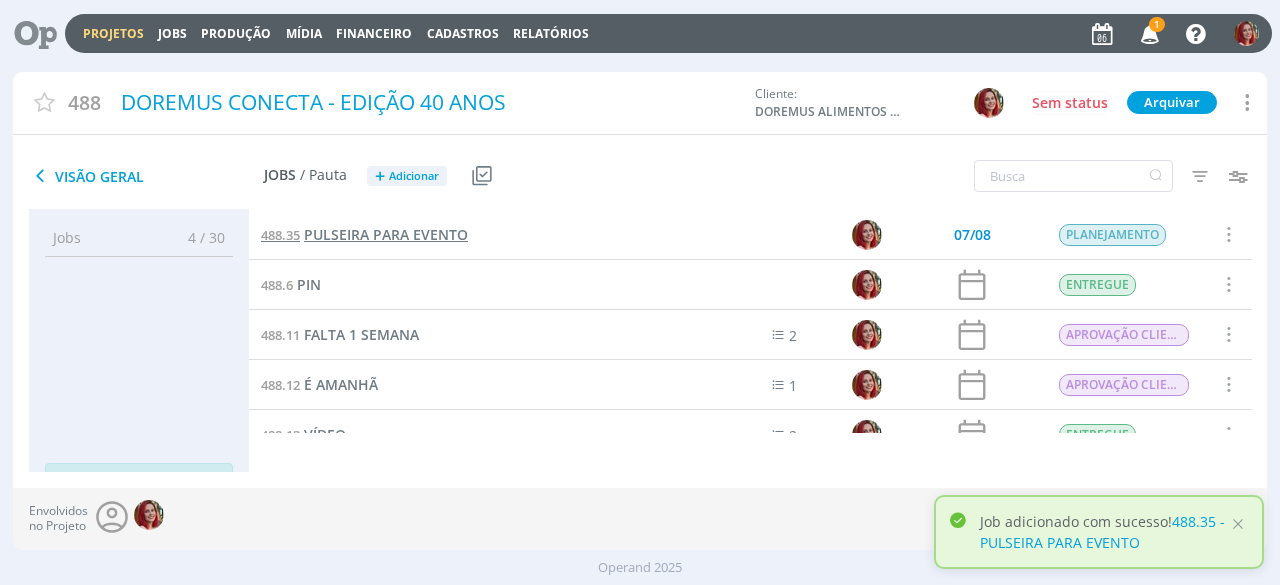 click on "PULSEIRA PARA EVENTO" at bounding box center [386, 234] 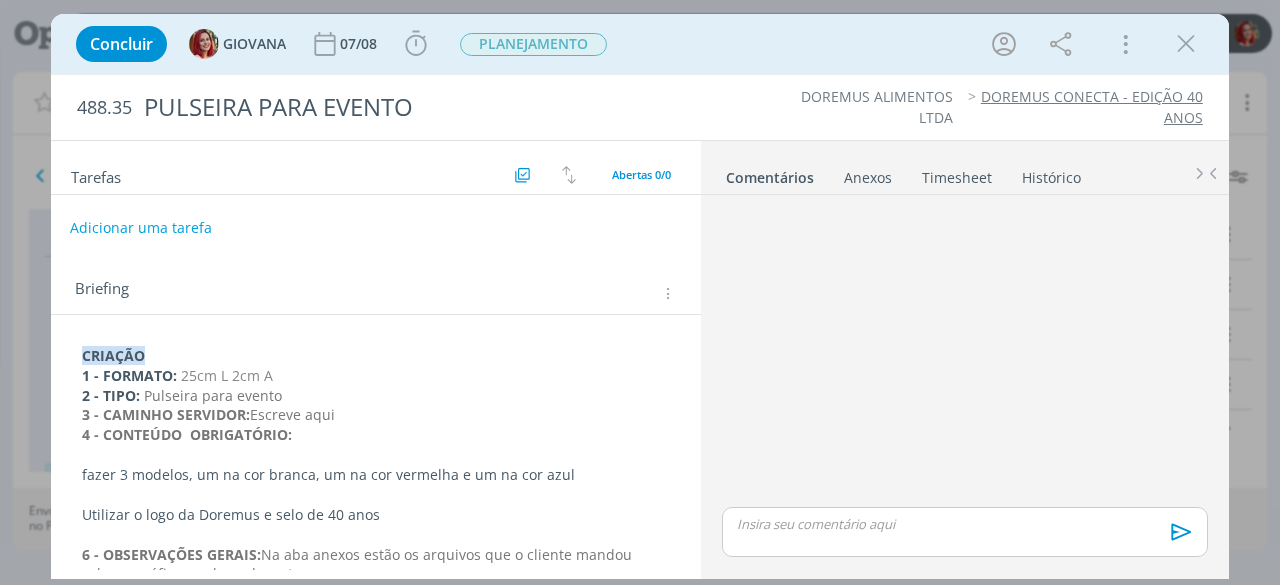 click on "Adicionar uma tarefa" at bounding box center (141, 228) 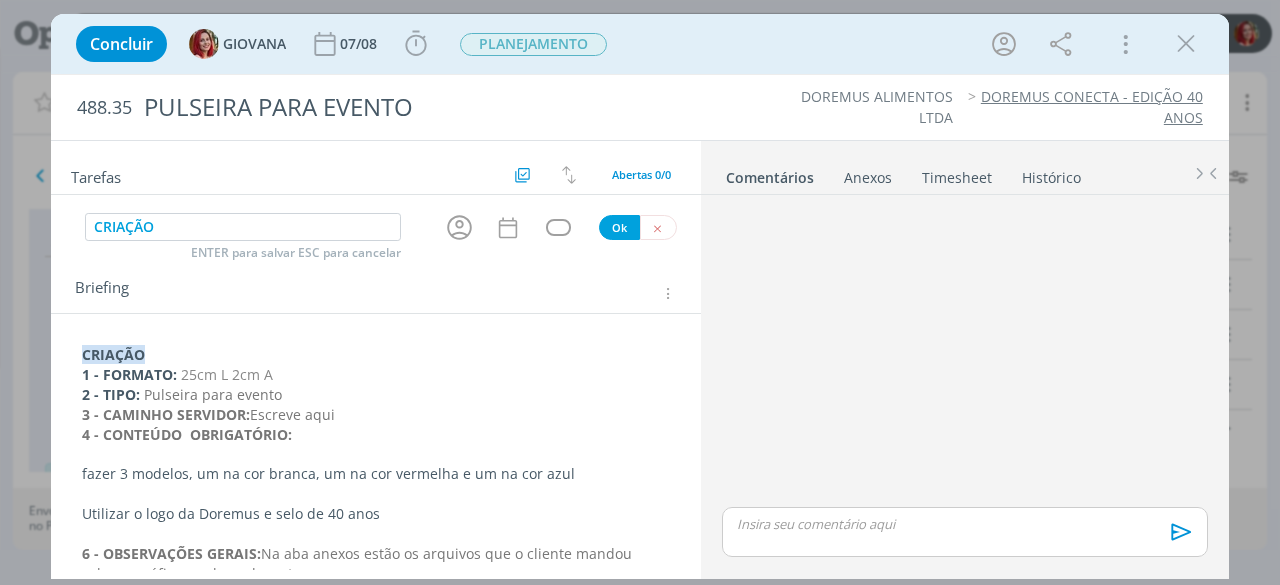 type on "CRIAÇÃO" 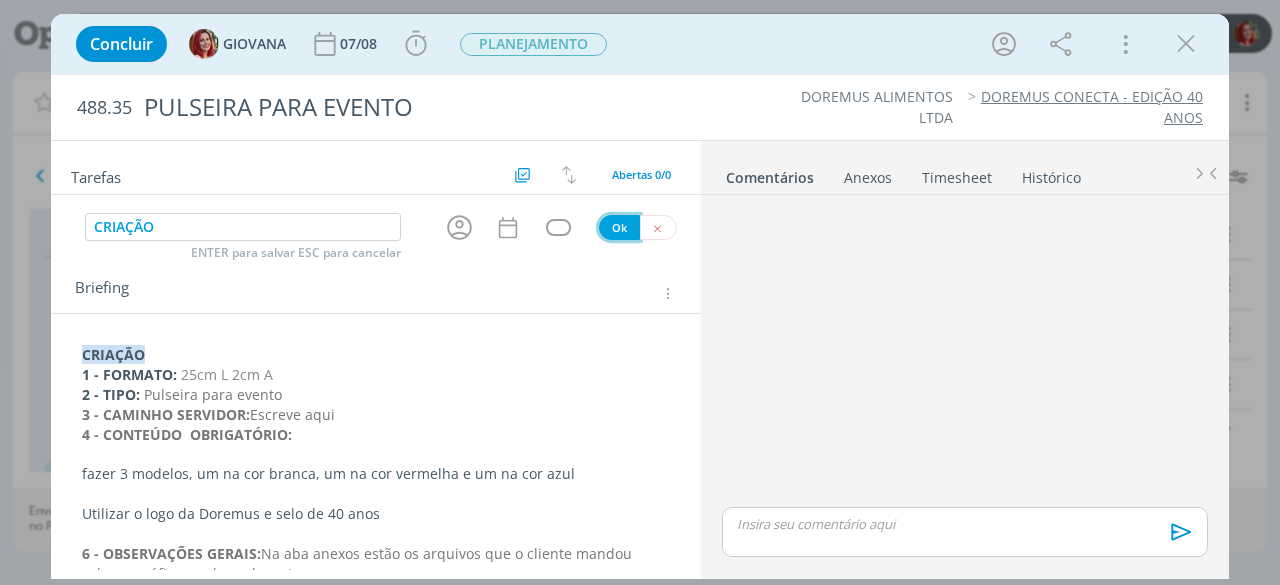 click on "Ok" at bounding box center (619, 227) 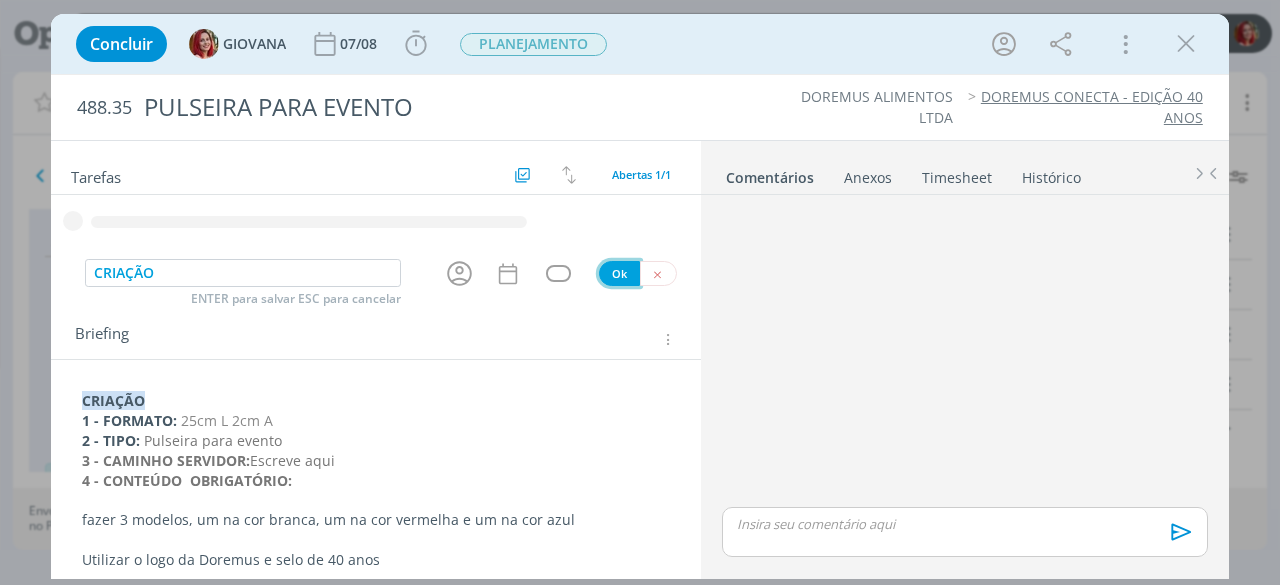 type 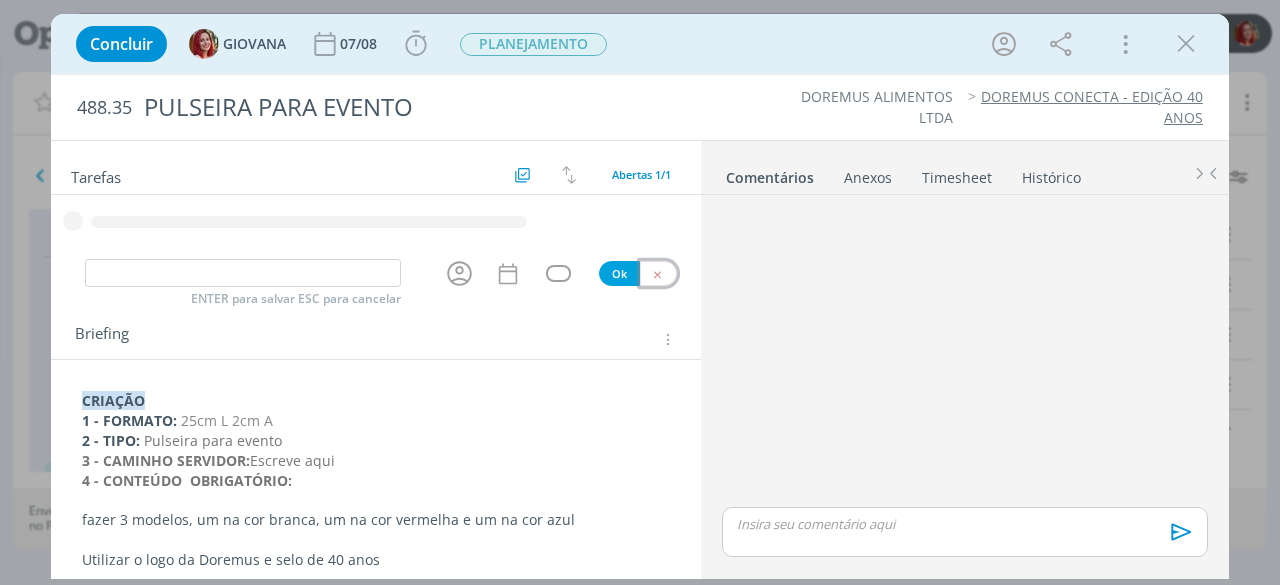 click at bounding box center [657, 274] 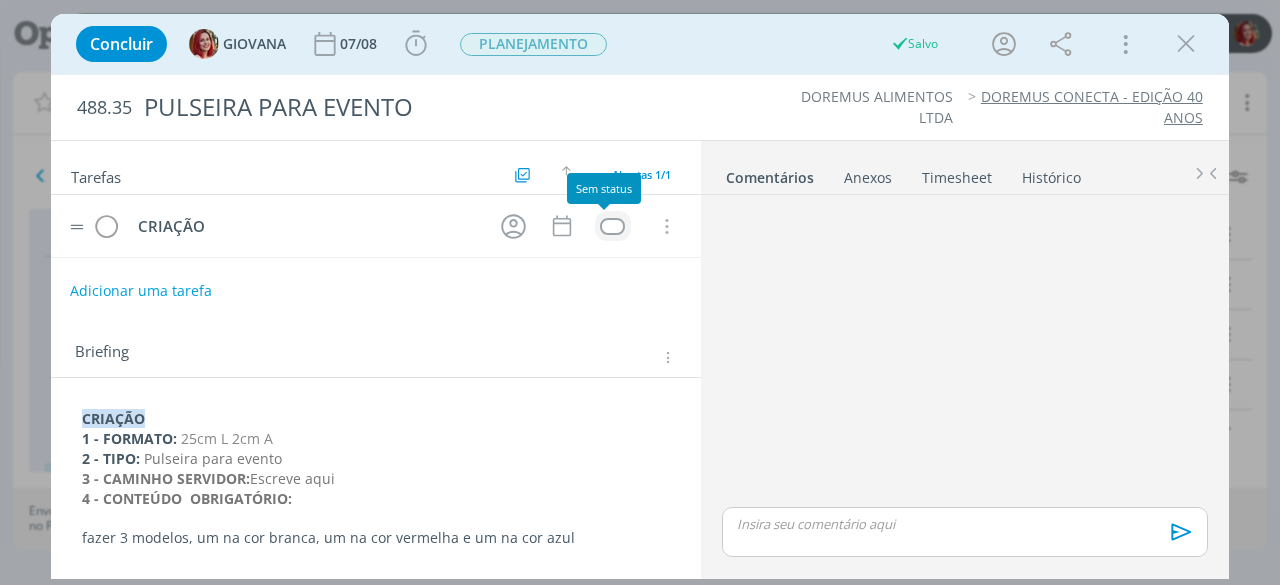 click at bounding box center [612, 226] 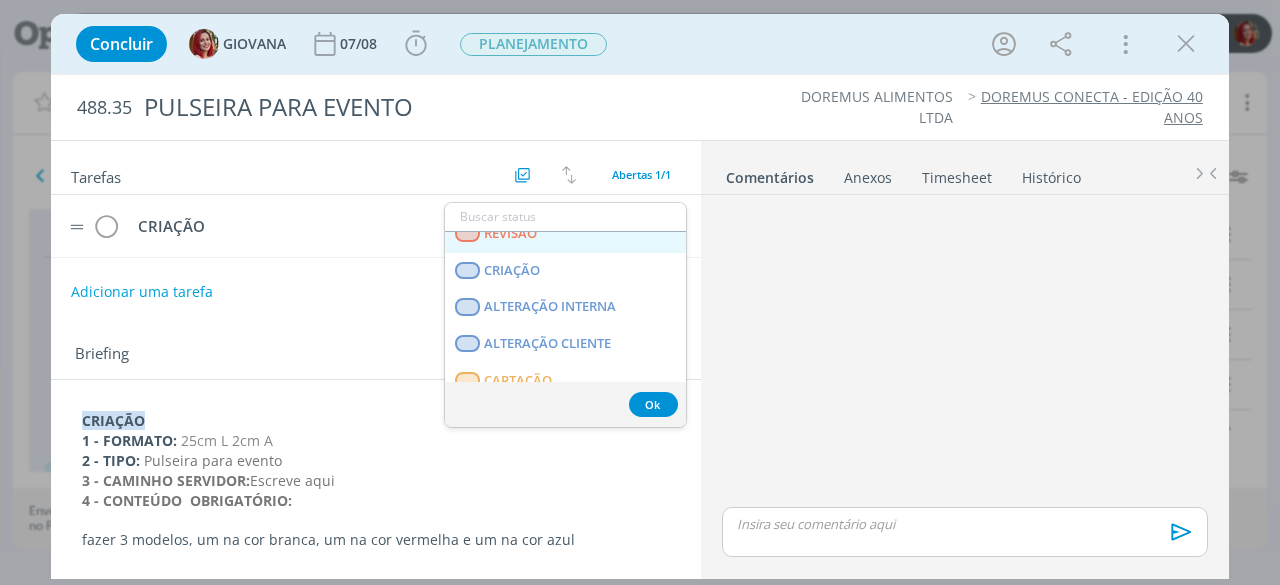 scroll, scrollTop: 500, scrollLeft: 0, axis: vertical 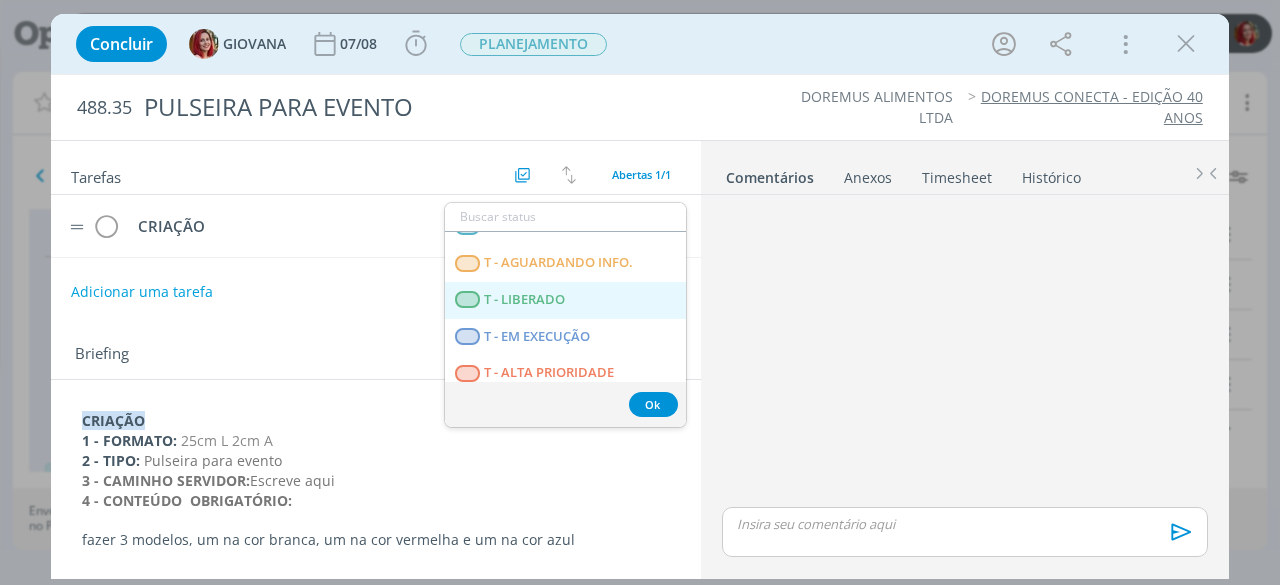 click on "T - LIBERADO" at bounding box center [565, 300] 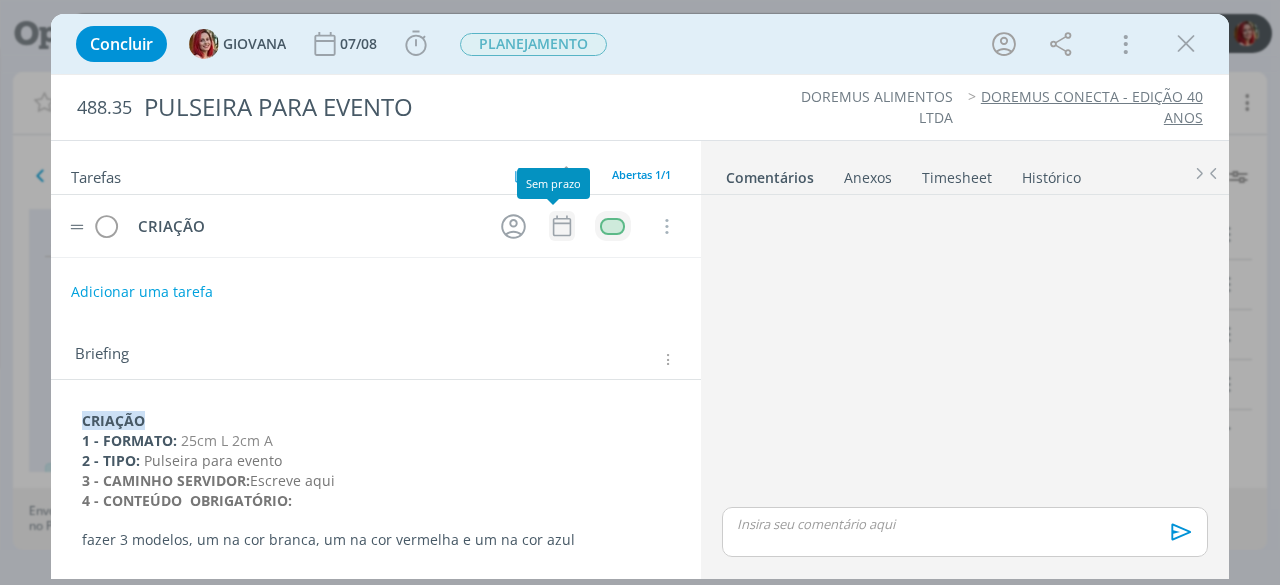 click 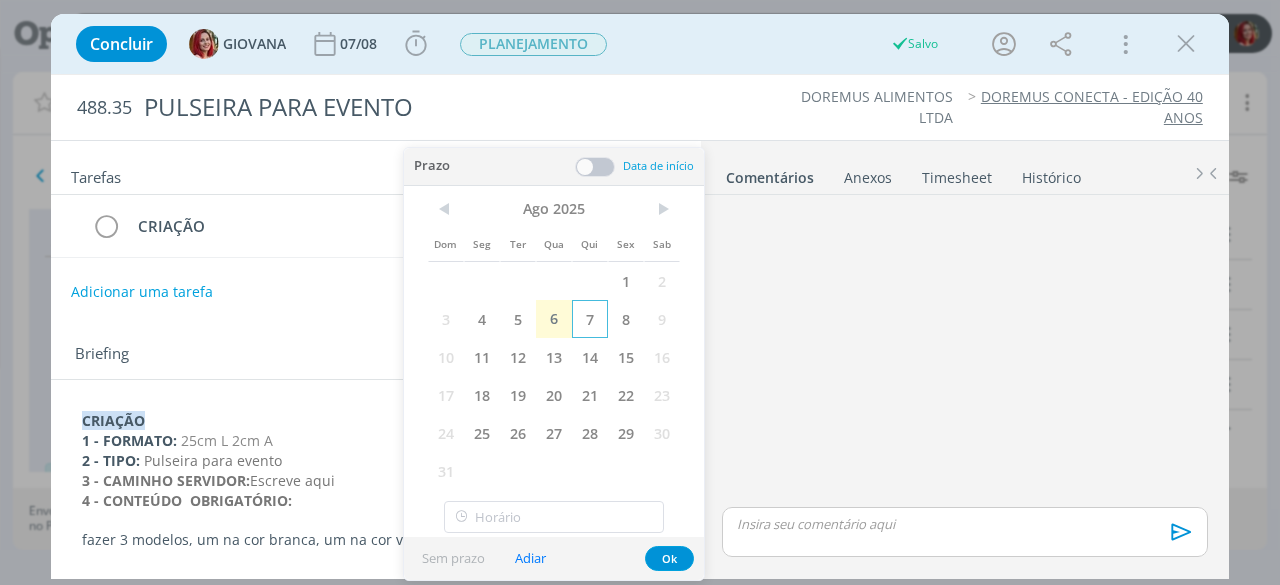 click on "7" at bounding box center [590, 319] 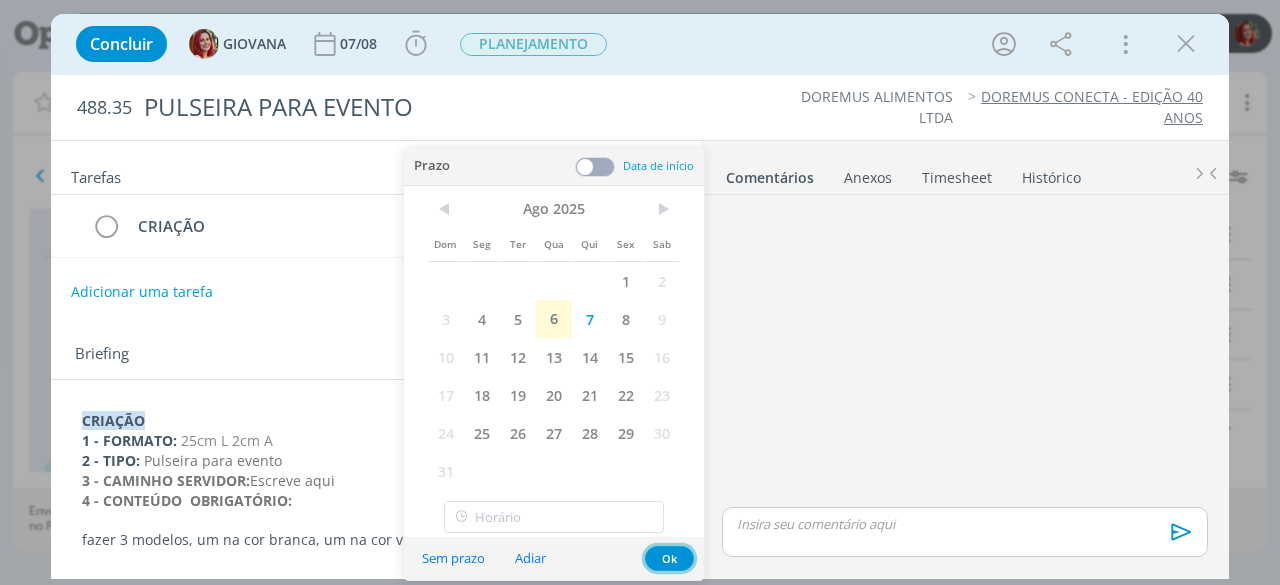 click on "Ok" at bounding box center (669, 558) 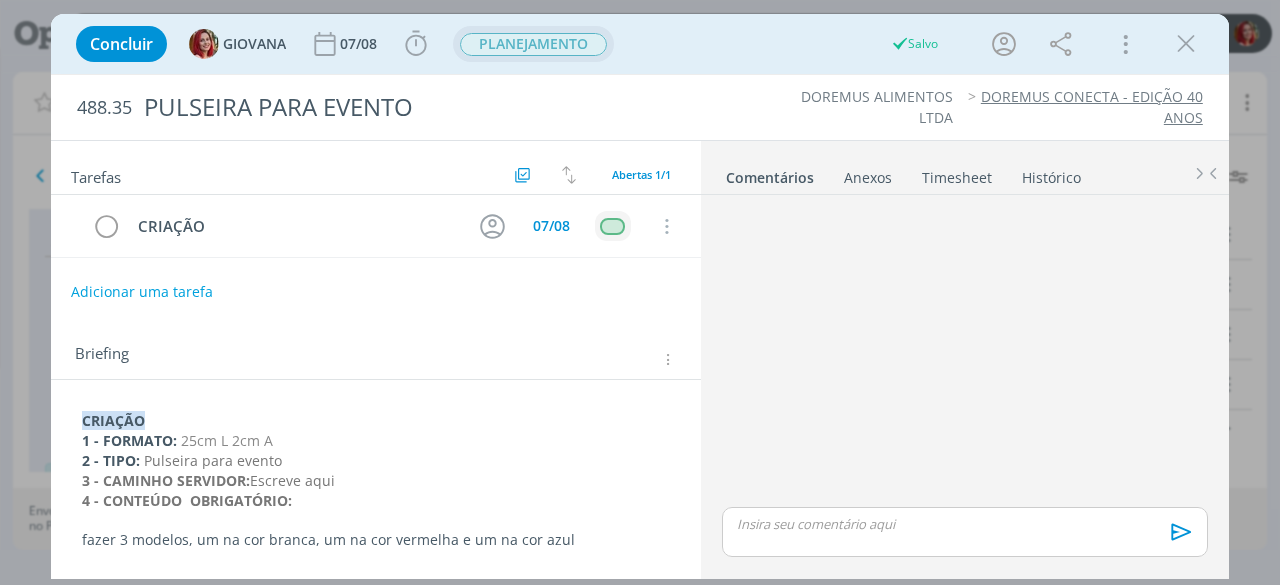 click on "PLANEJAMENTO" at bounding box center (533, 44) 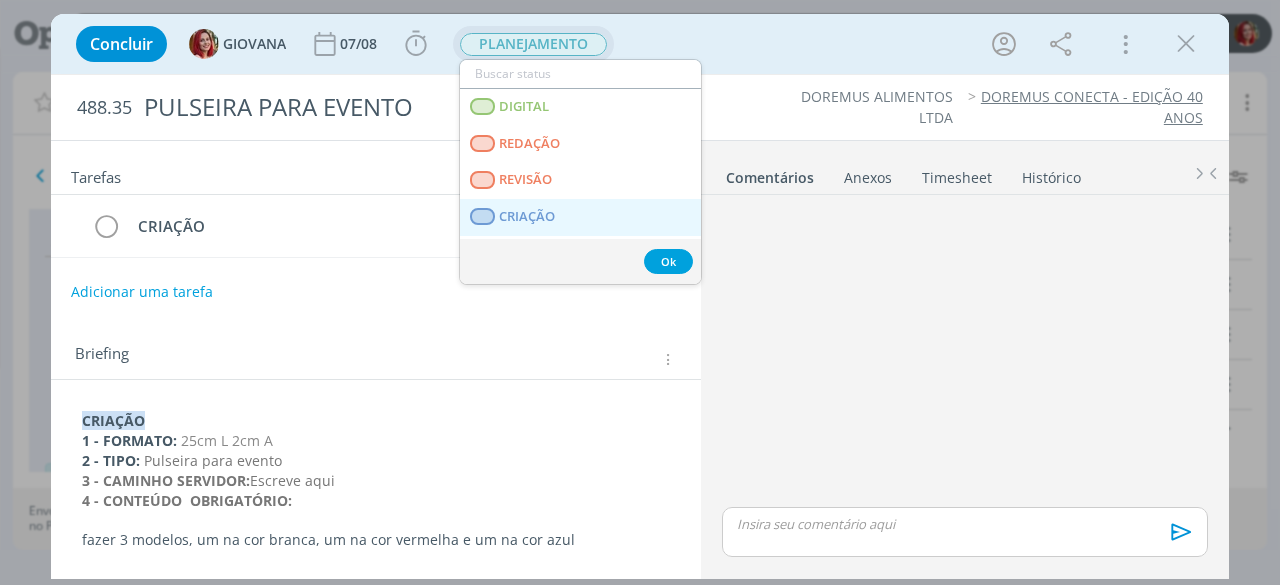 click on "CRIAÇÃO" at bounding box center (580, 217) 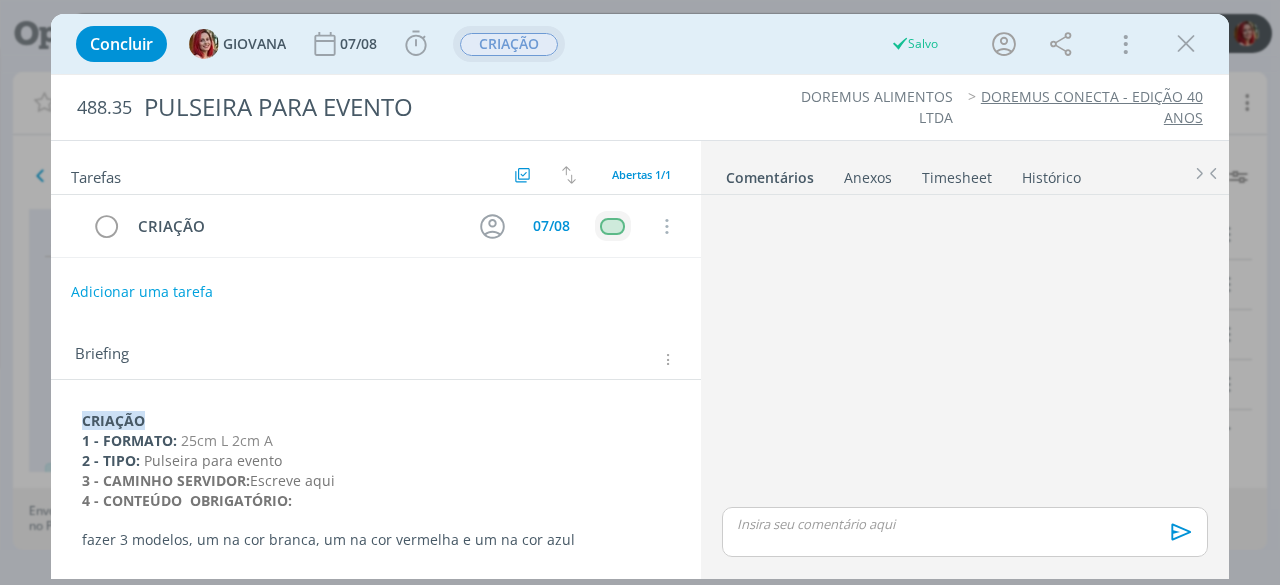 click on "Anexos
0" at bounding box center [868, 178] 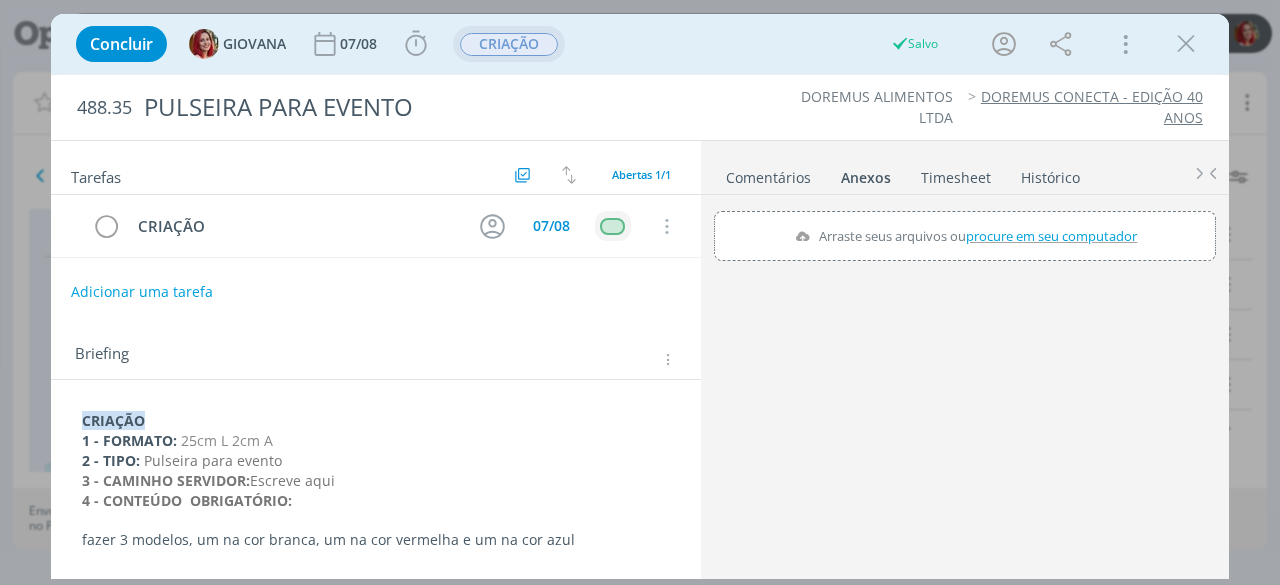 click on "procure em seu computador" at bounding box center (1051, 236) 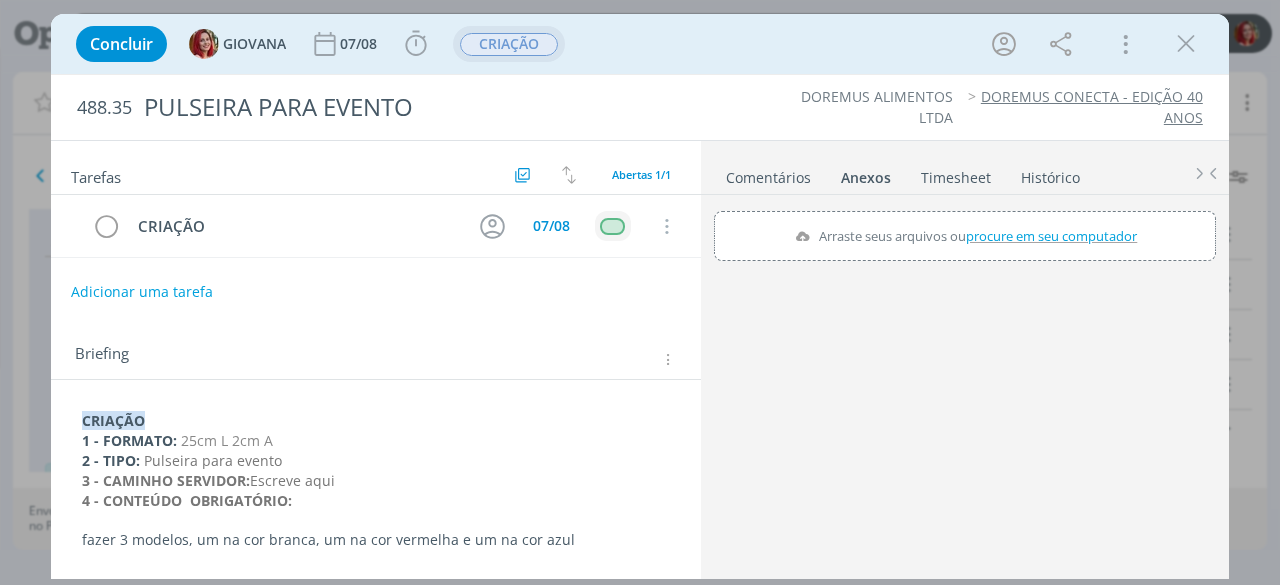 type on "C:\fakepath\Instrucoes-illustrator_Refile-FV-Paisagem.pdf" 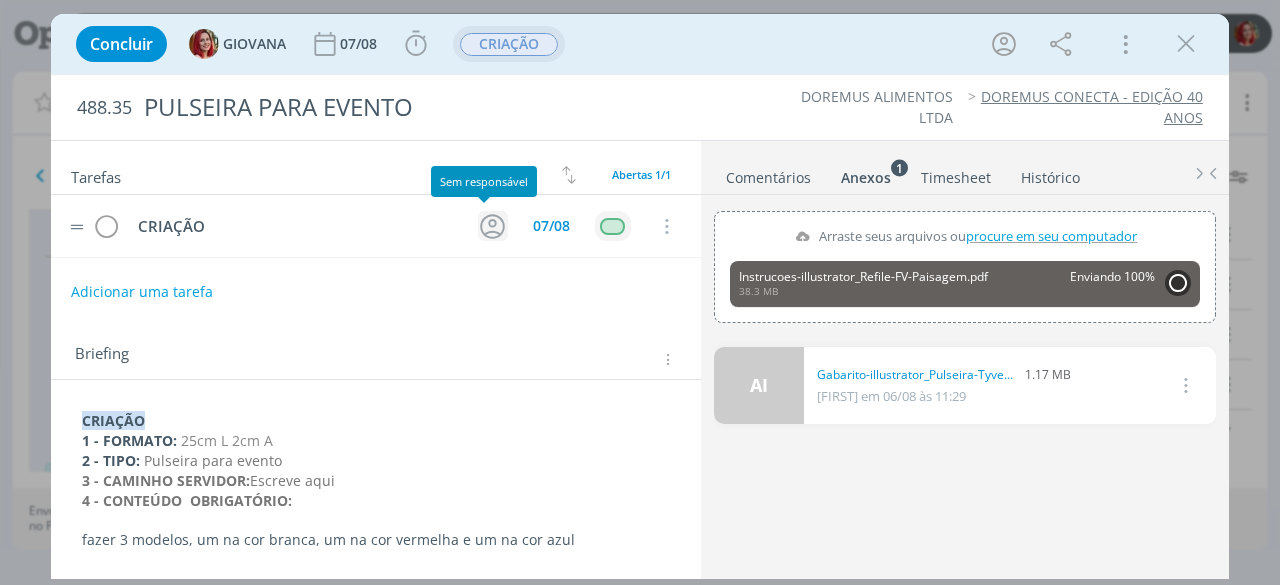 click 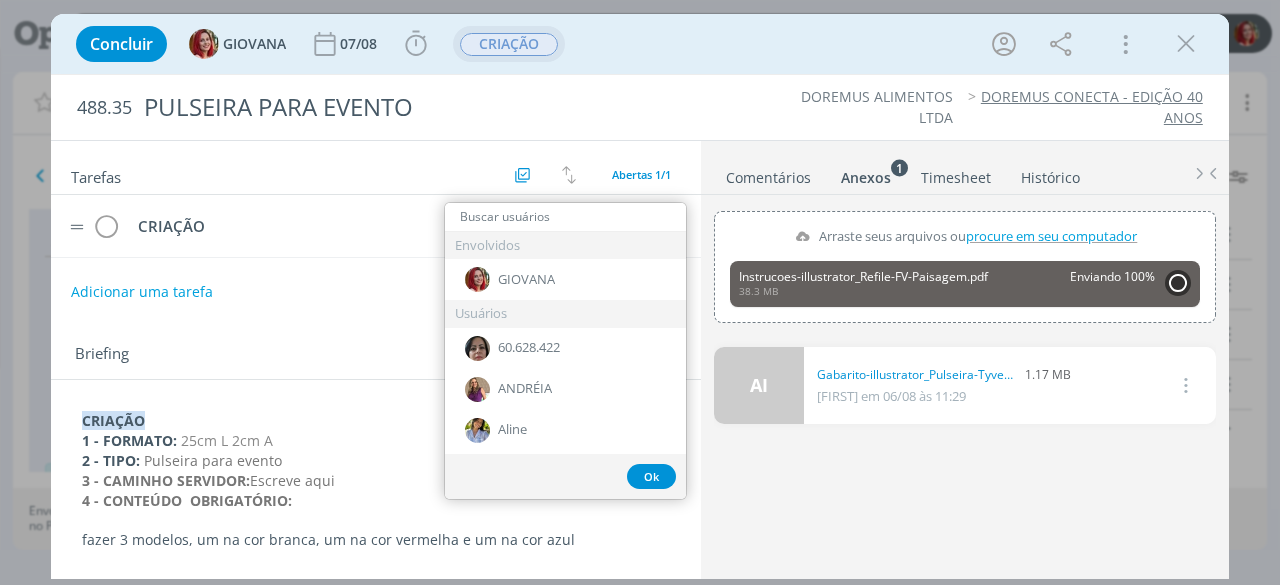 type on "V" 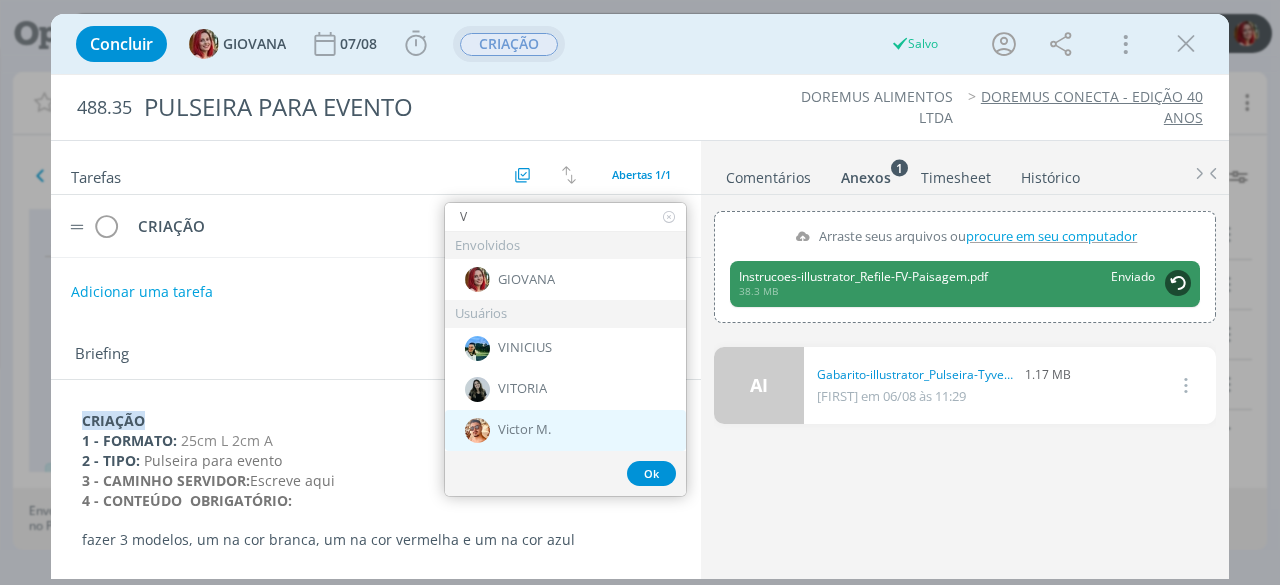 click on "Victor M." at bounding box center [565, 430] 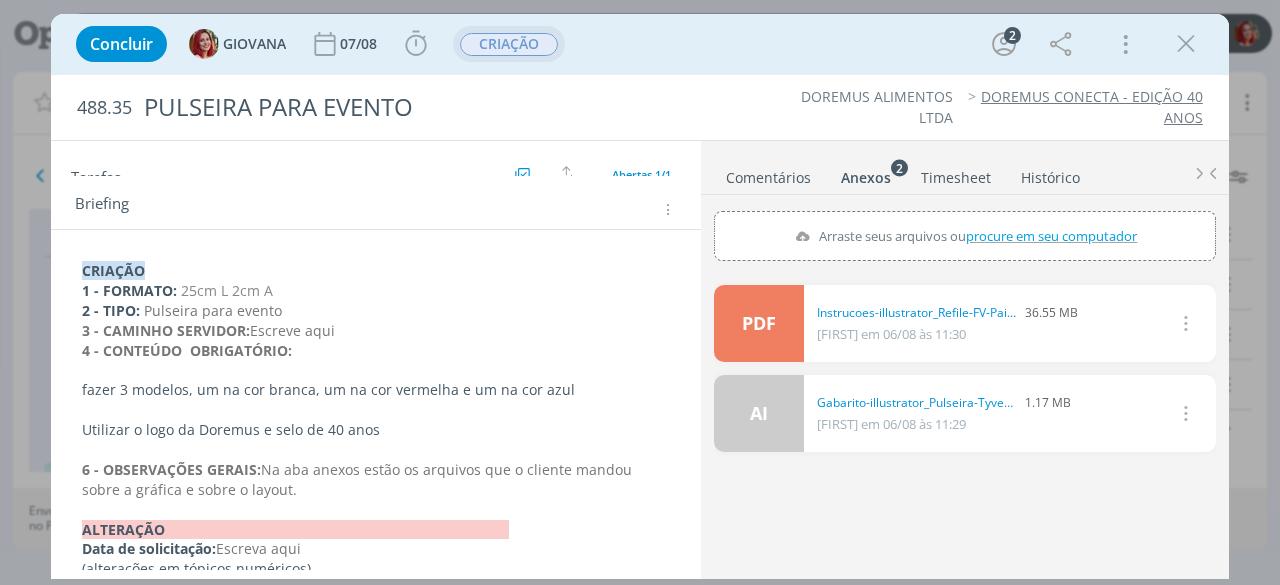 scroll, scrollTop: 170, scrollLeft: 0, axis: vertical 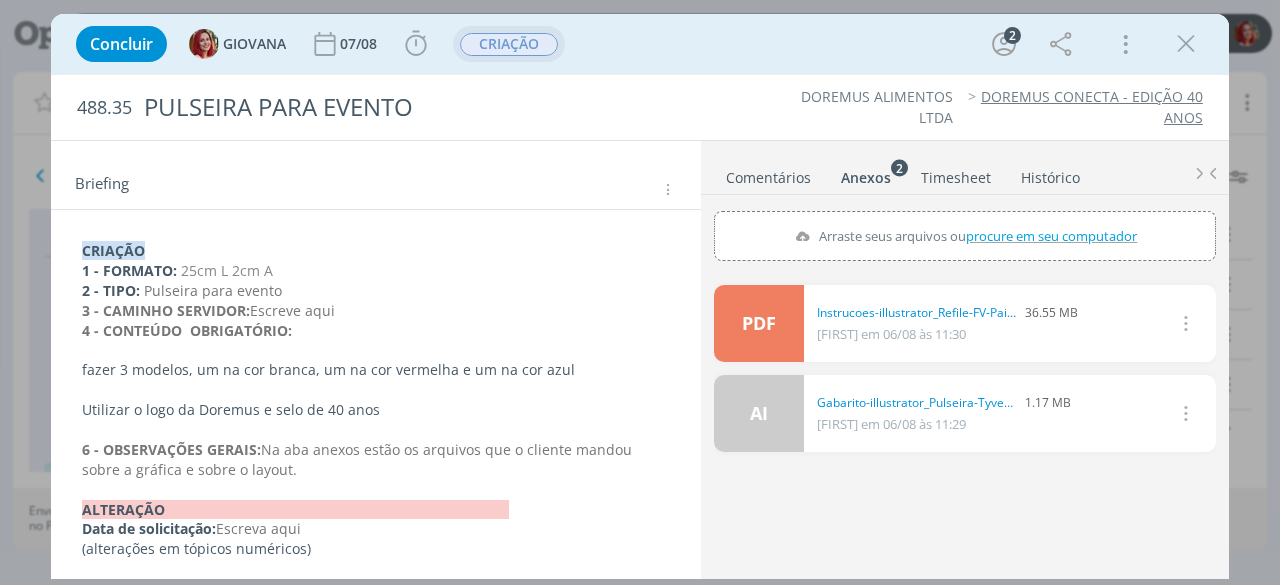 click on "25cm L 2cm A" at bounding box center [227, 270] 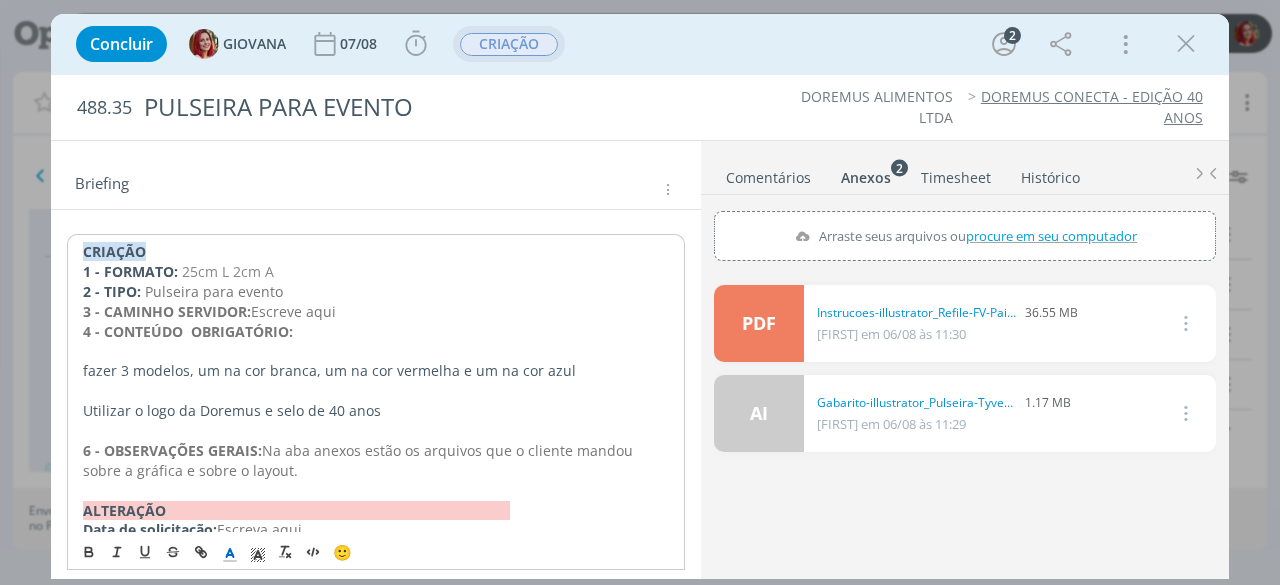 type 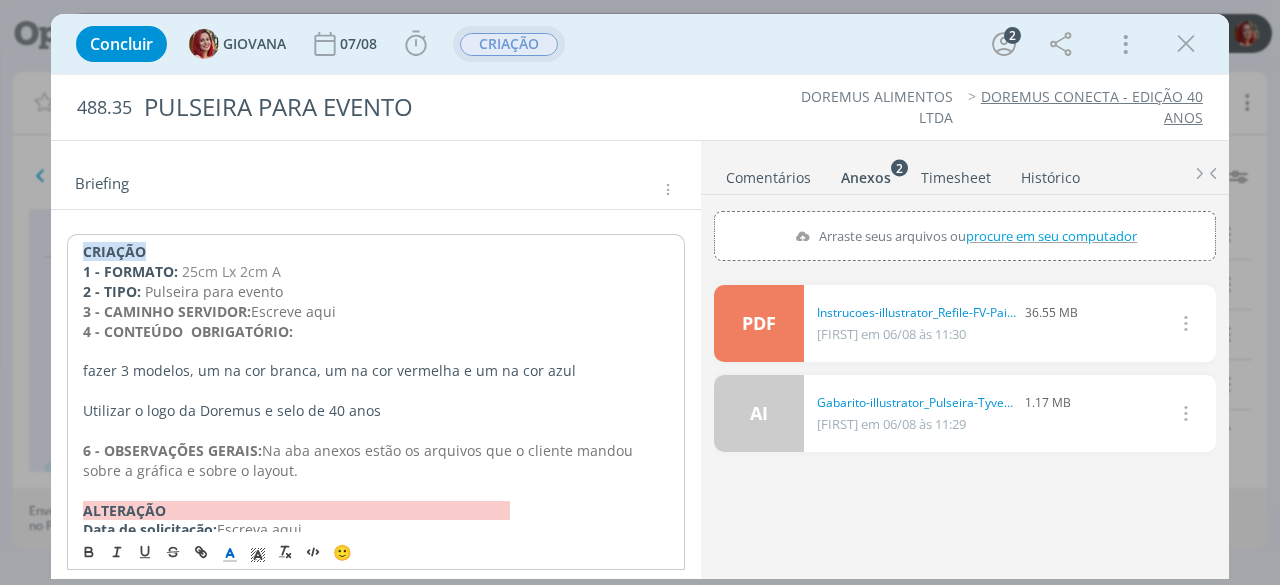click on "25cm Lx 2cm A" at bounding box center (231, 271) 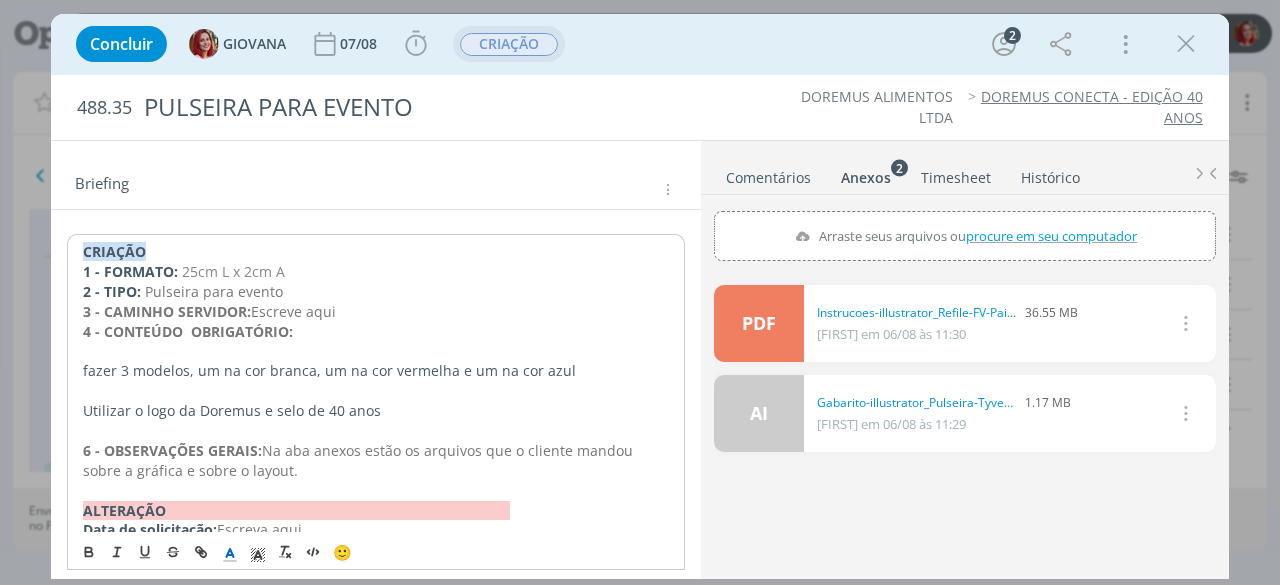 click on "1 - FORMATO:   25cm L x 2cm A" at bounding box center [376, 272] 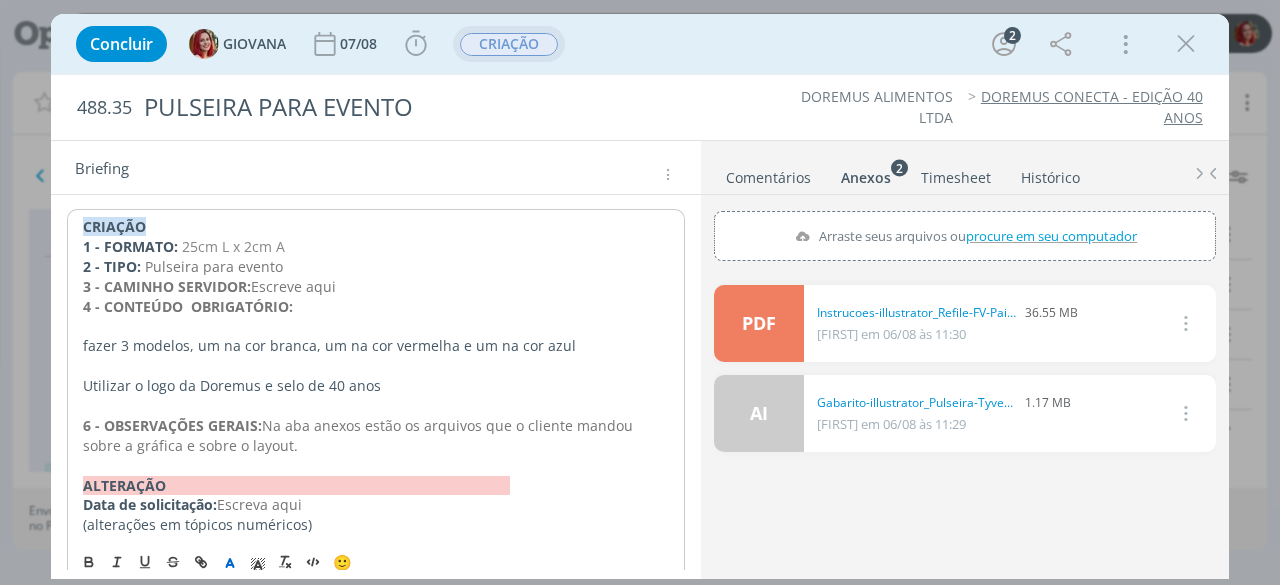 scroll, scrollTop: 209, scrollLeft: 0, axis: vertical 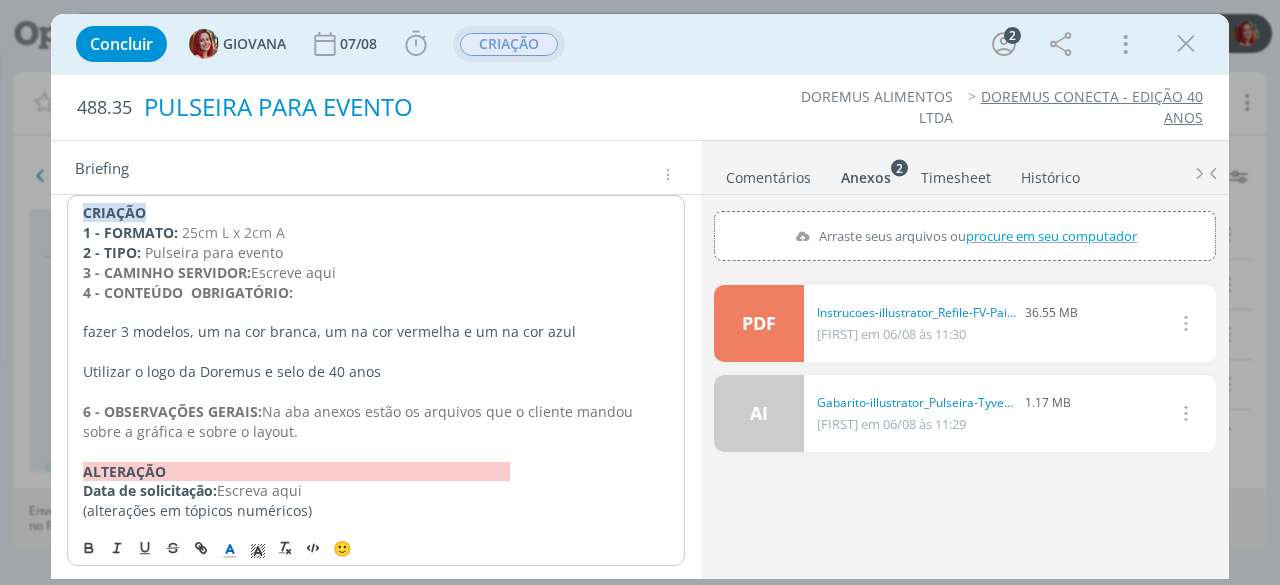 click on "PULSEIRA PARA EVENTO" at bounding box center [430, 107] 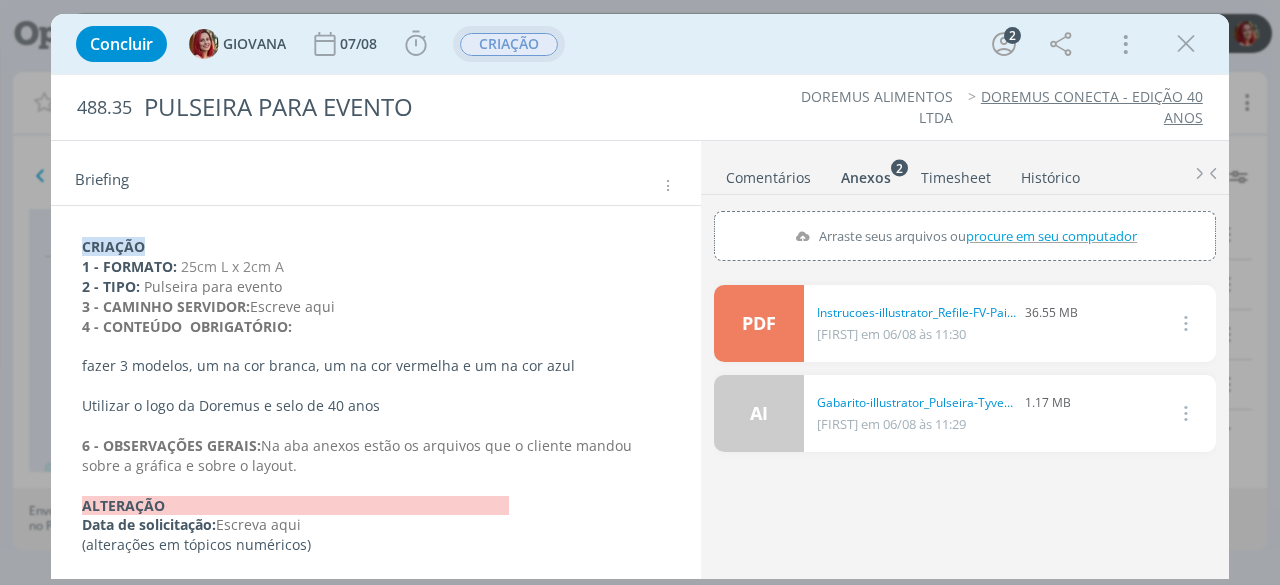scroll, scrollTop: 170, scrollLeft: 0, axis: vertical 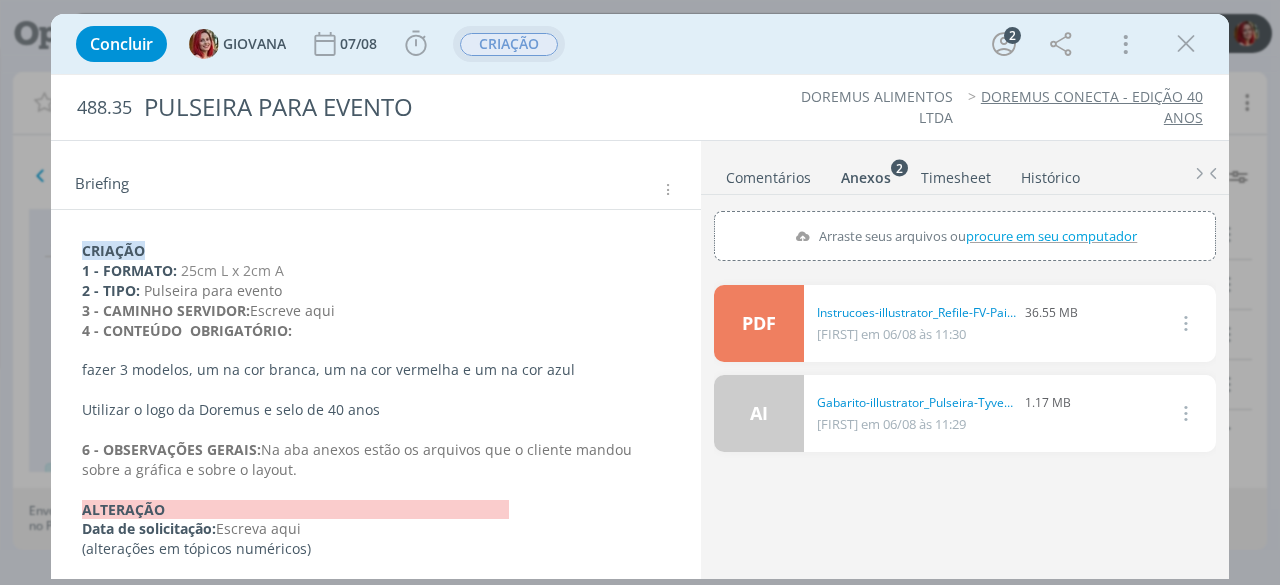 click on "Concluir
GIOVANA
07/08
Iniciar
Apontar
Data * 06/08/2025 Horas * 00:00 Tarefa Selecione a tarefa Descrição *  Retrabalho  Apontar Realizado Estimado 00:00 / 00:00 CRIAÇÃO 2 Mais Informações
Copiar Link
Duplicar Job Mover Job de Projeto Exportar/Imprimir Job
Cancelar" at bounding box center [640, 44] 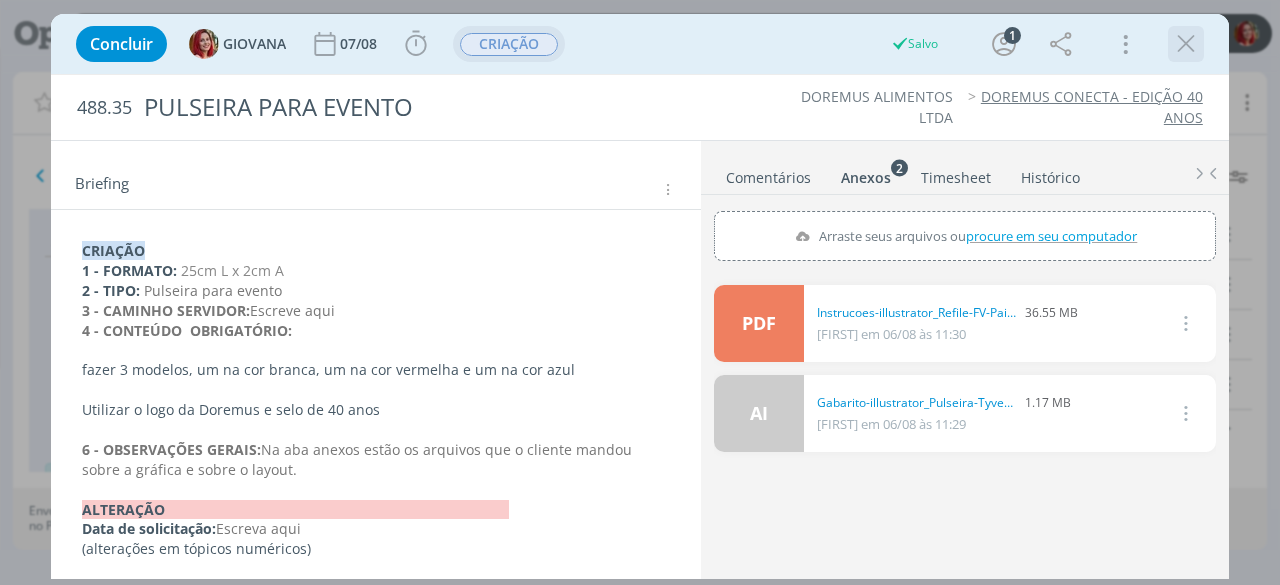 click at bounding box center [1186, 44] 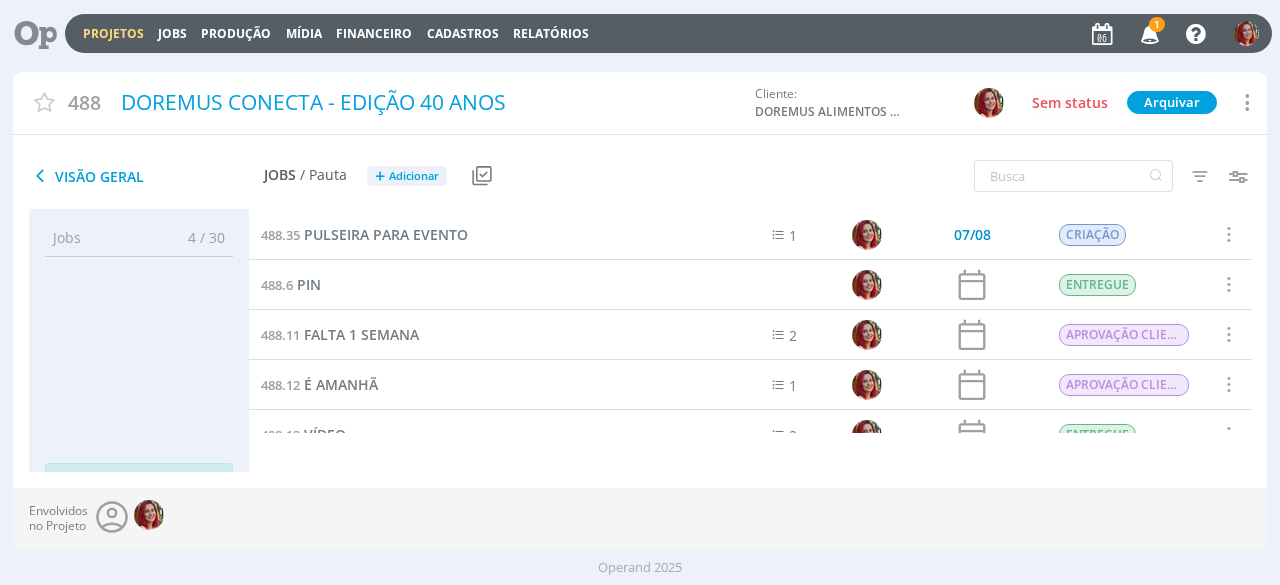 click at bounding box center (1150, 33) 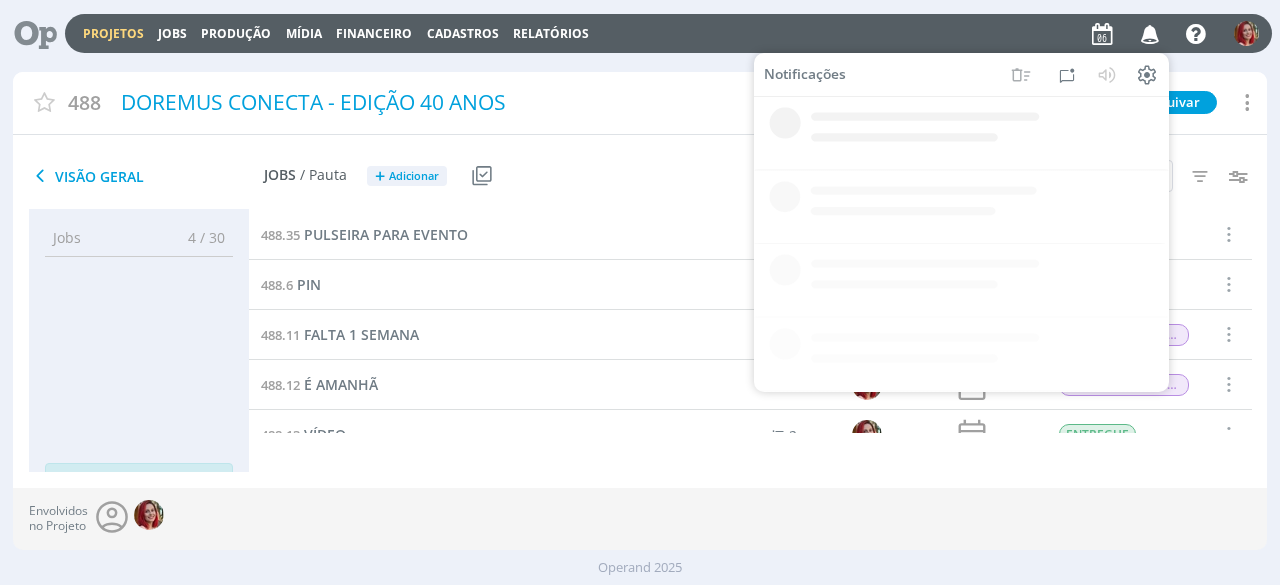 scroll, scrollTop: 0, scrollLeft: 0, axis: both 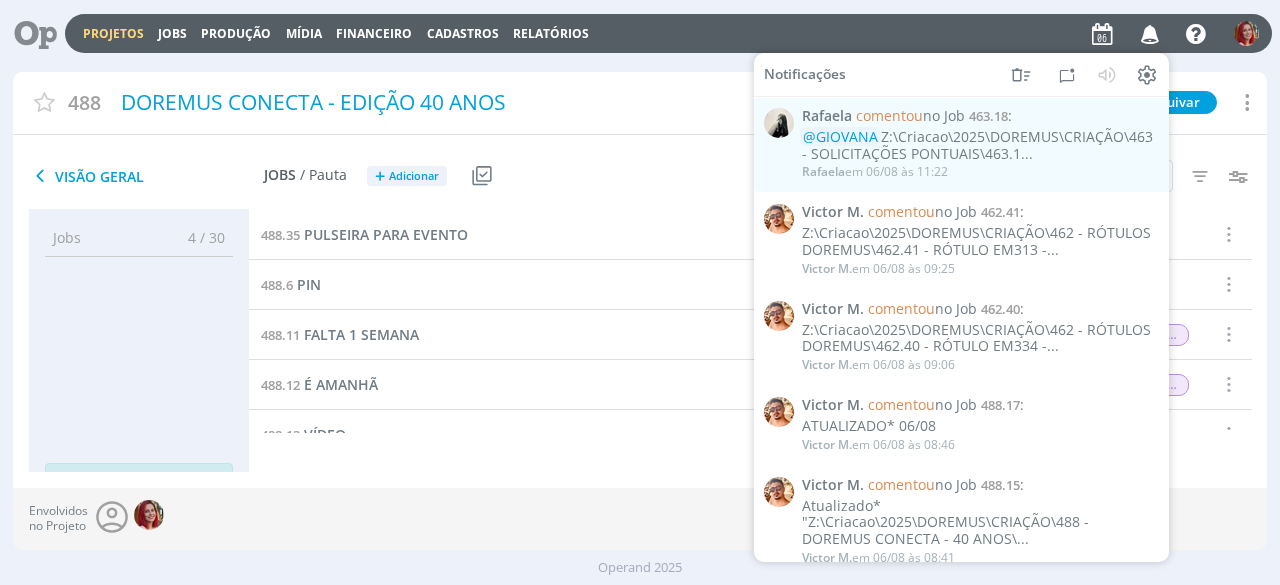 click on "Projetos
Jobs
Produção
Mídia
Financeiro
Cadastros
Relatórios
Notificações Rafaela comentou  no Job 463.18 :
@GIOVANA  Z:\Criacao\2025\DOREMUS\CRIAÇÃO\463 - SOLICITAÇÕES PONTUAIS\463.1... Rafaela
em 06/08 às 11:22
Victor M. comentou  no Job 462.41 :
Z:\Criacao\2025\DOREMUS\CRIAÇÃO\462 - RÓTULOS DOREMUS\462.41 - RÓTULO EM313 -... Victor M.
em 06/08 às 09:25
Victor M. comentou  no Job 462.40 :
Z:\Criacao\2025\DOREMUS\CRIAÇÃO\462 - RÓTULOS DOREMUS\462.40 - RÓTULO EM334 -... Victor M.
em 06/08 às 09:06
Victor M. comentou  no Job" at bounding box center (668, 33) 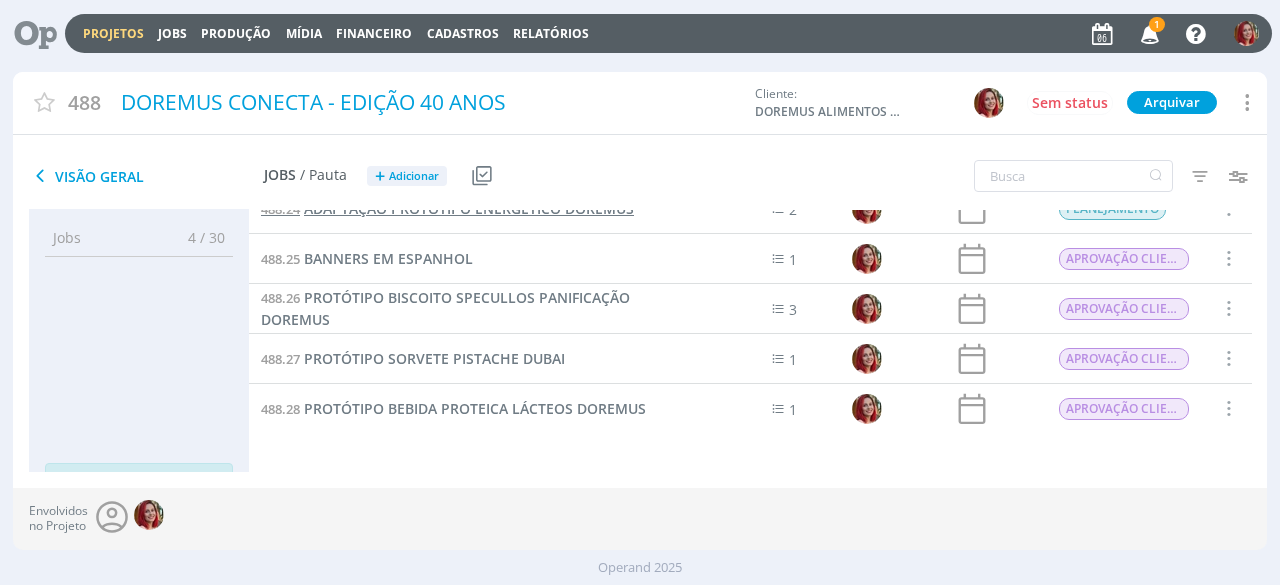 scroll, scrollTop: 676, scrollLeft: 0, axis: vertical 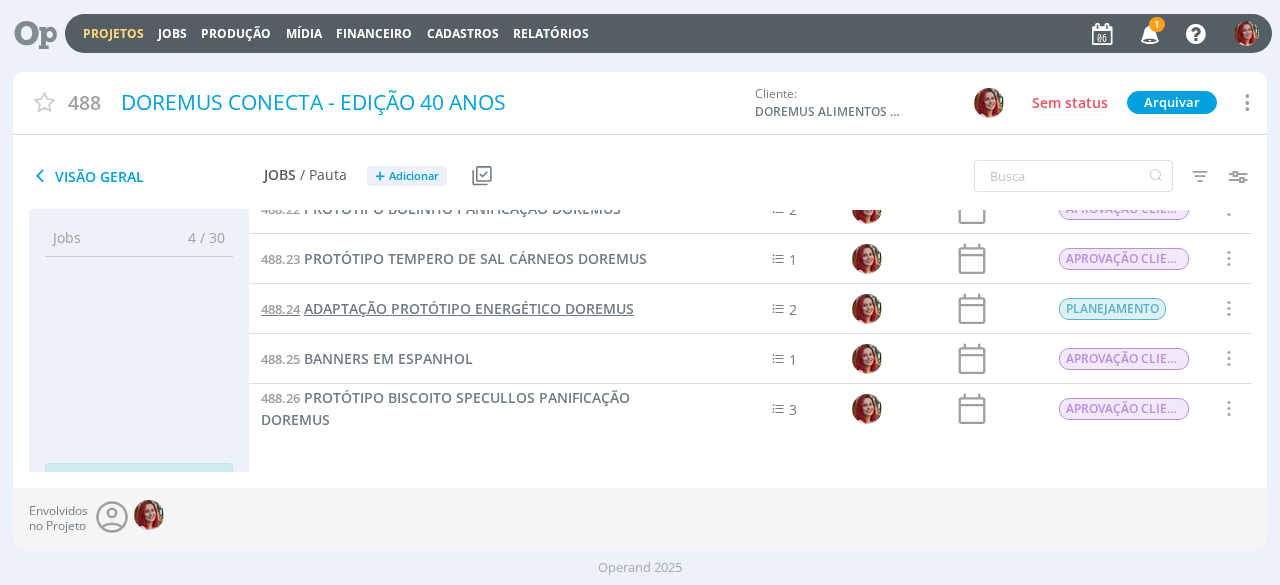 click on "ADAPTAÇÃO PROTÓTIPO ENERGÉTICO DOREMUS" at bounding box center [469, 308] 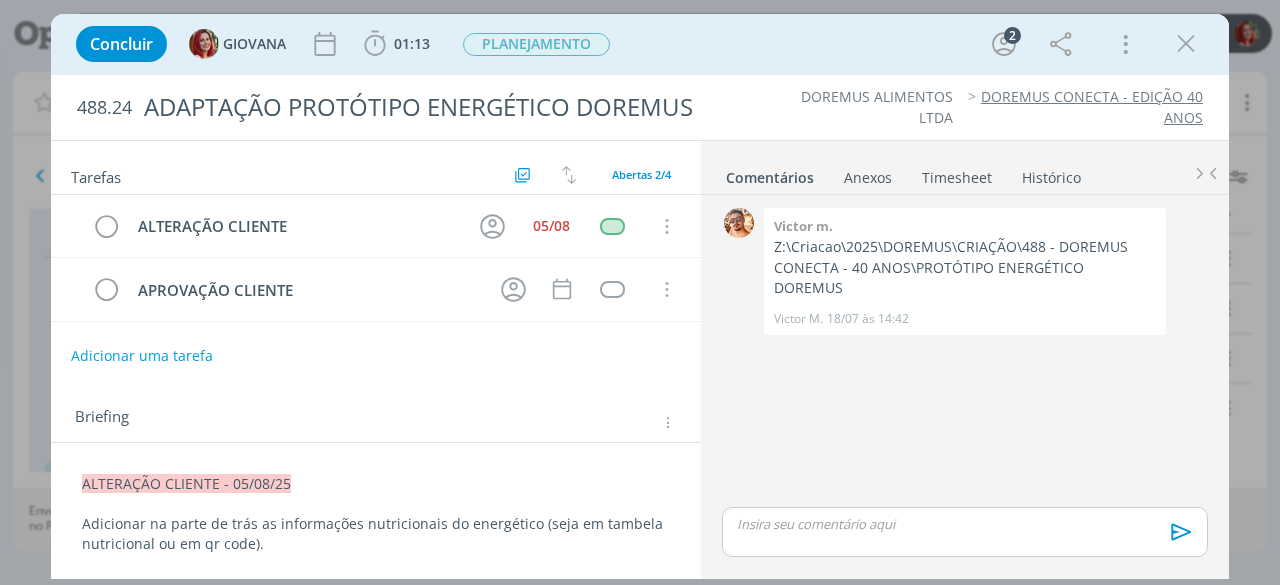 click on "Anexos
0" at bounding box center (868, 178) 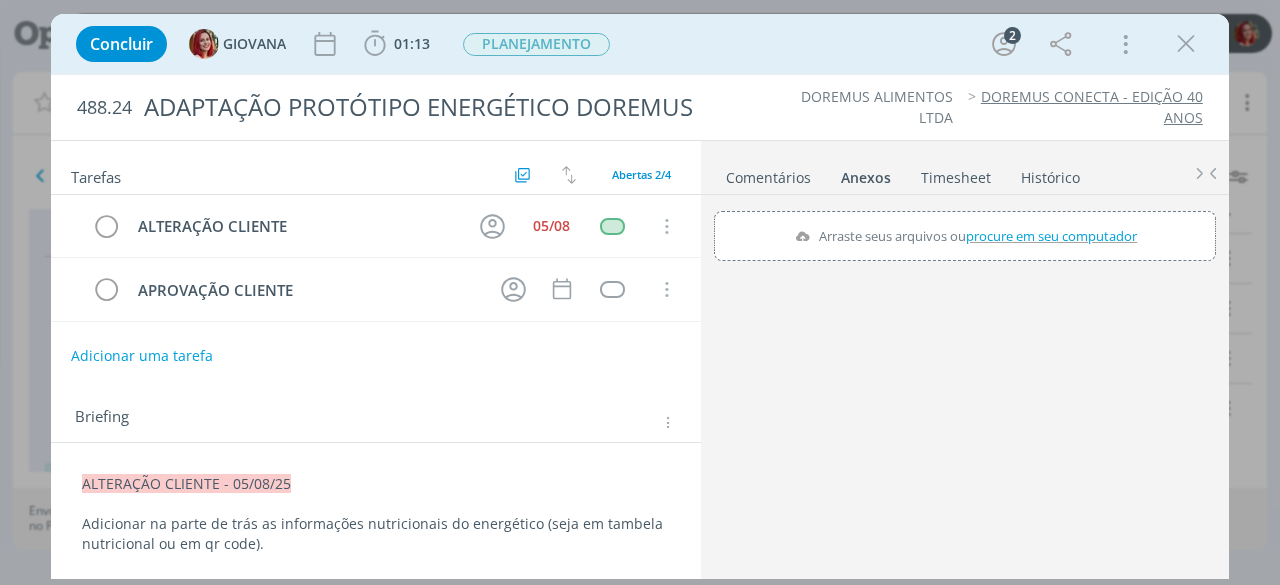 click on "procure em seu computador" at bounding box center [1051, 236] 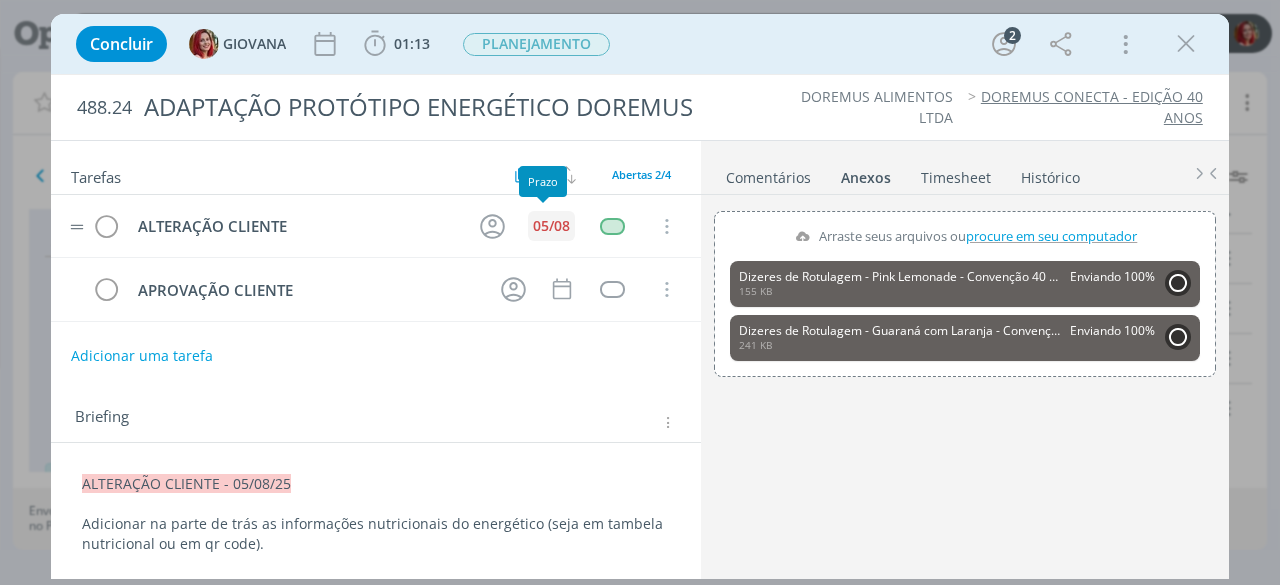 click on "05/08" at bounding box center (551, 226) 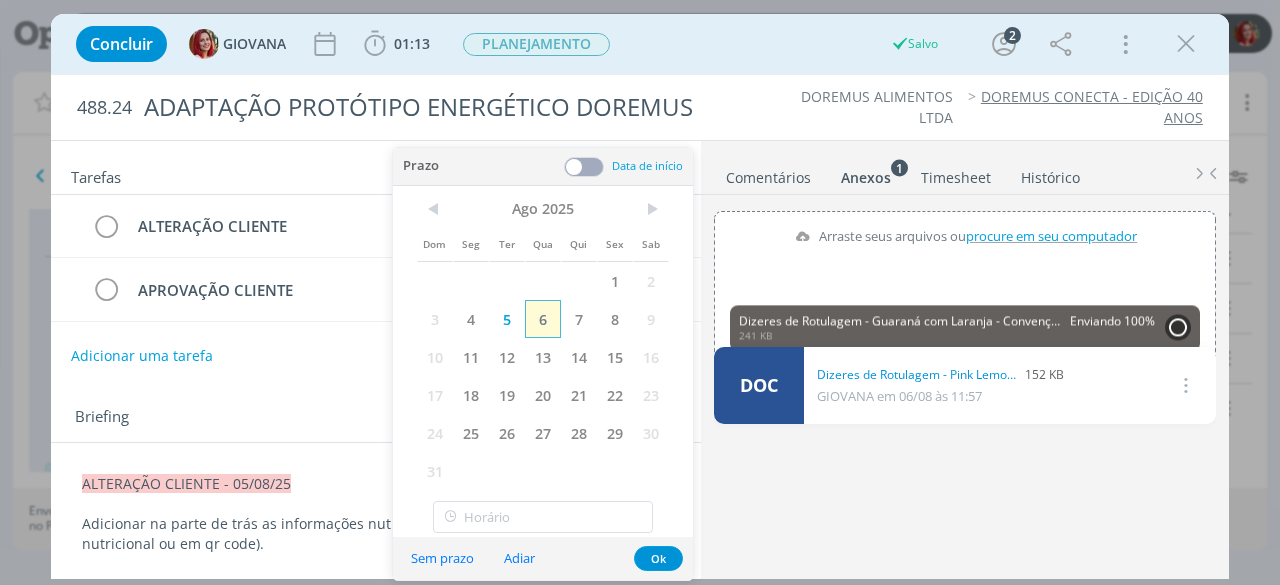 click on "6" at bounding box center [543, 319] 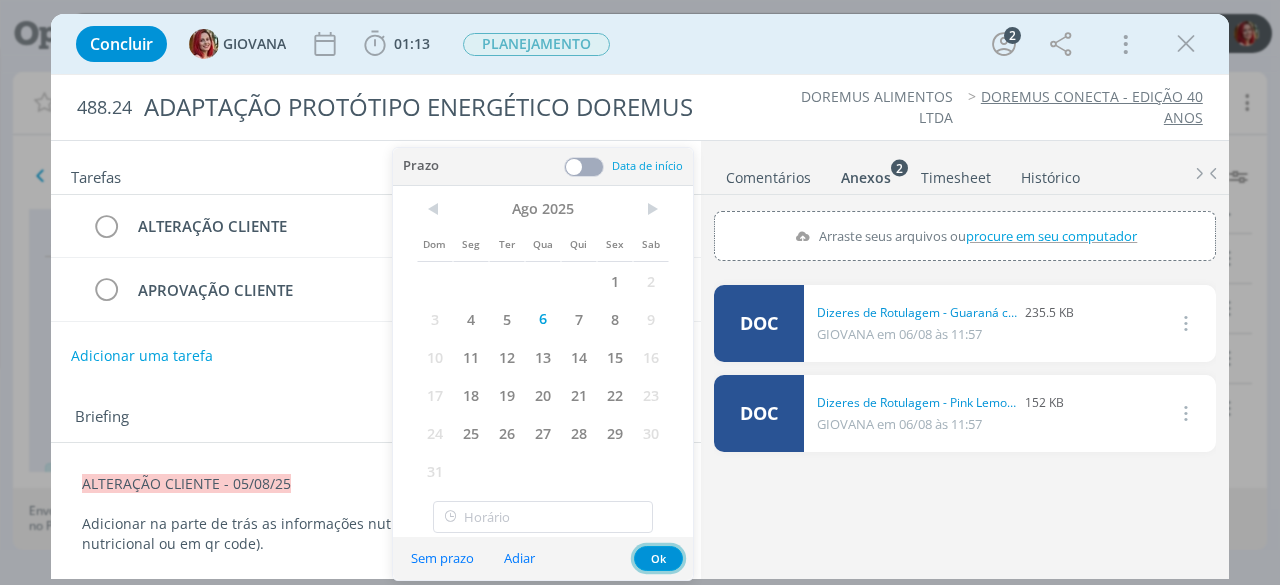 click on "Ok" at bounding box center (658, 558) 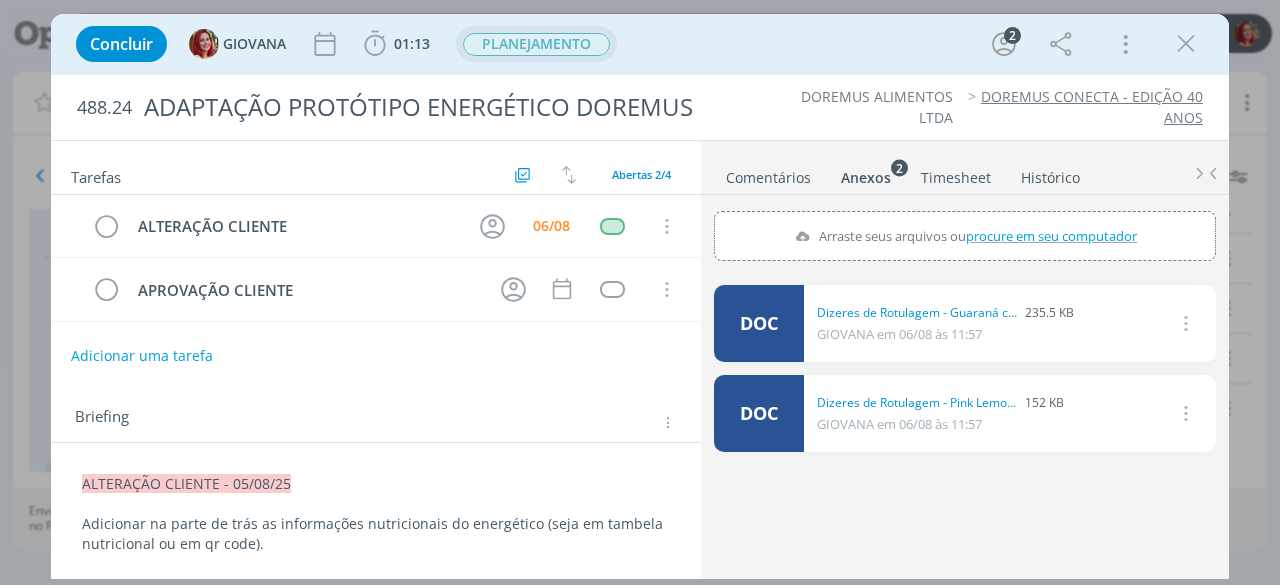 click on "PLANEJAMENTO" at bounding box center (536, 44) 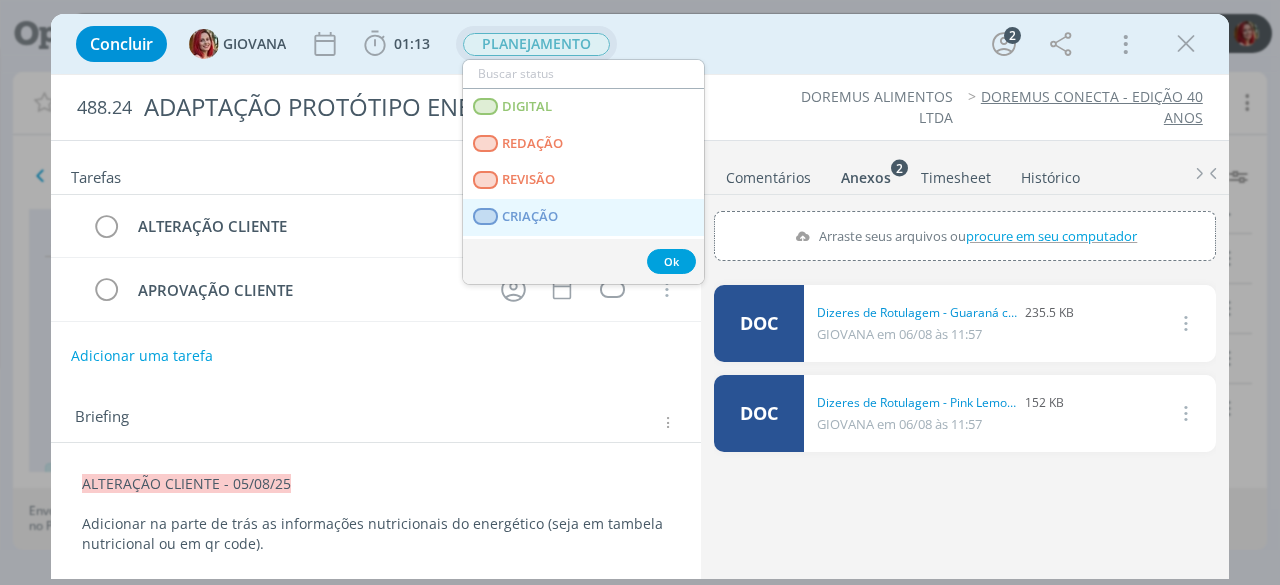 click on "CRIAÇÃO" at bounding box center (583, 217) 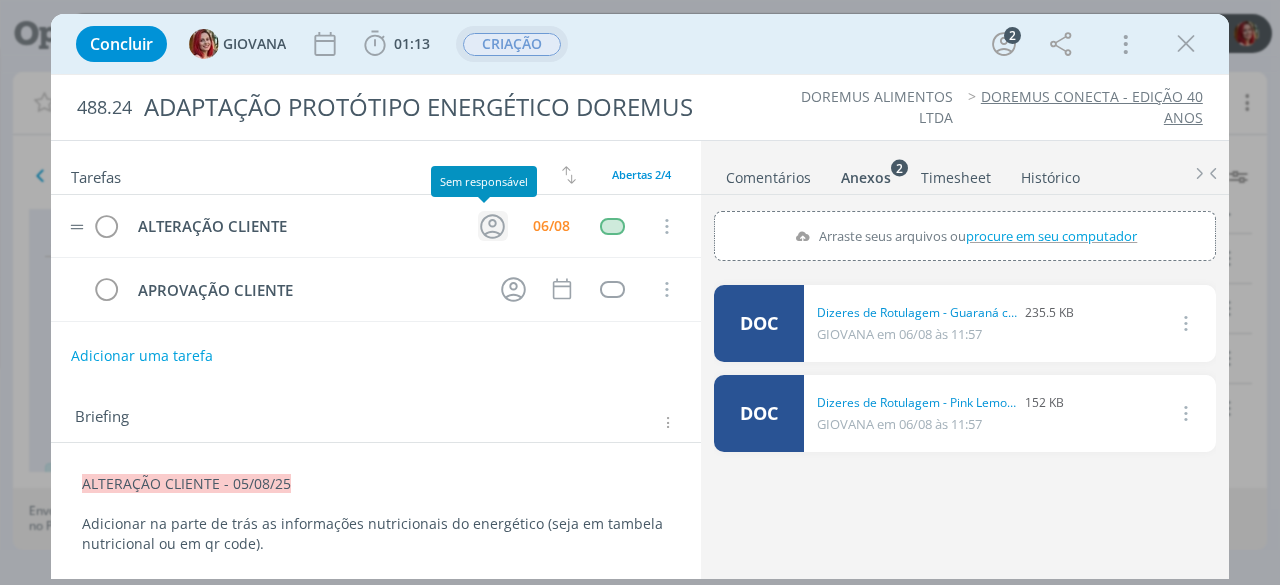 click 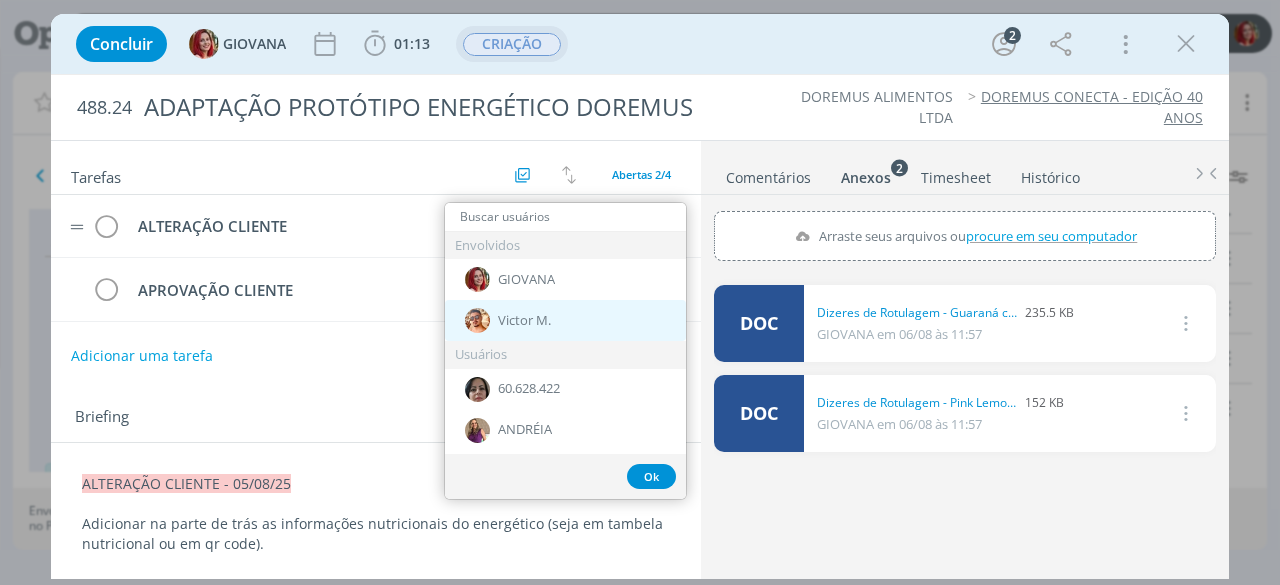 click on "Victor M." at bounding box center [565, 320] 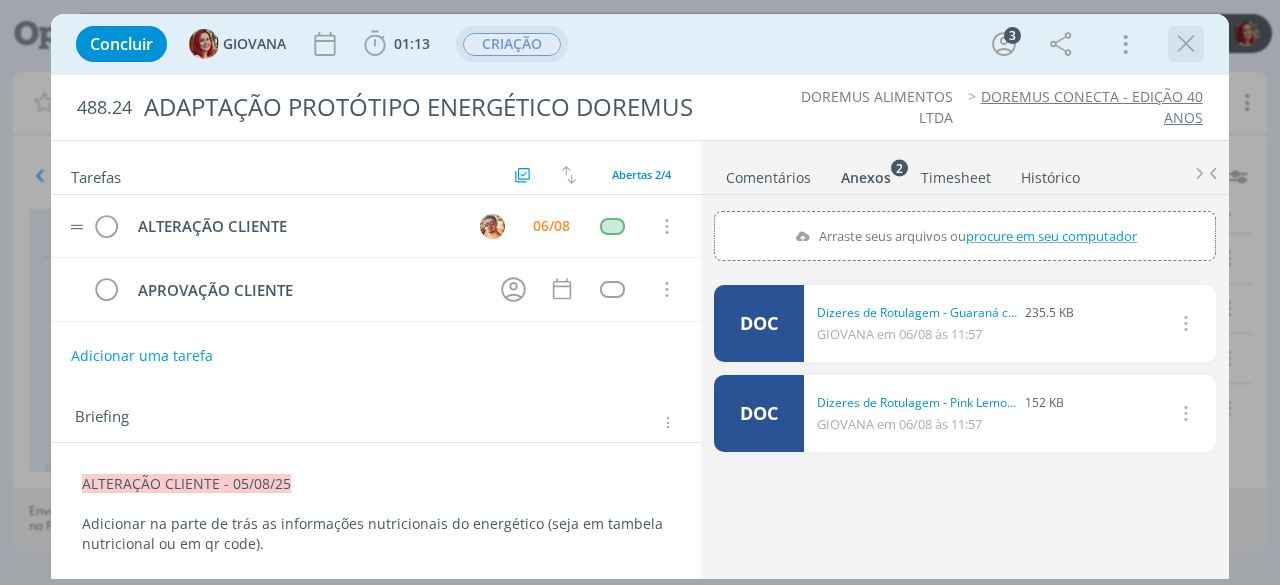 click at bounding box center [1186, 44] 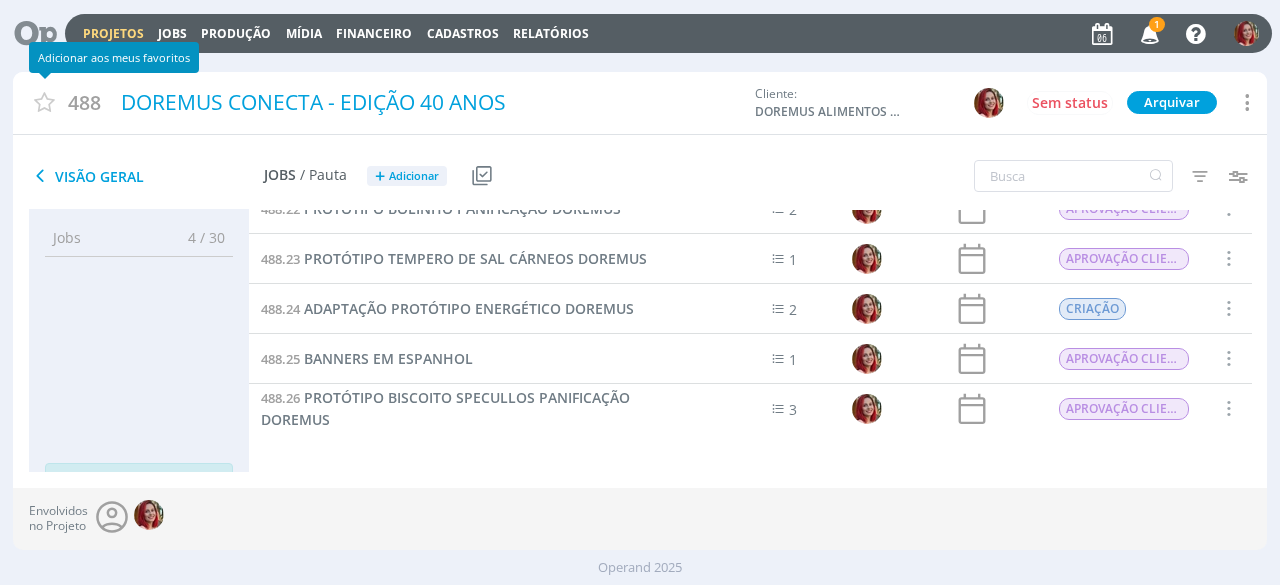 click at bounding box center (28, 33) 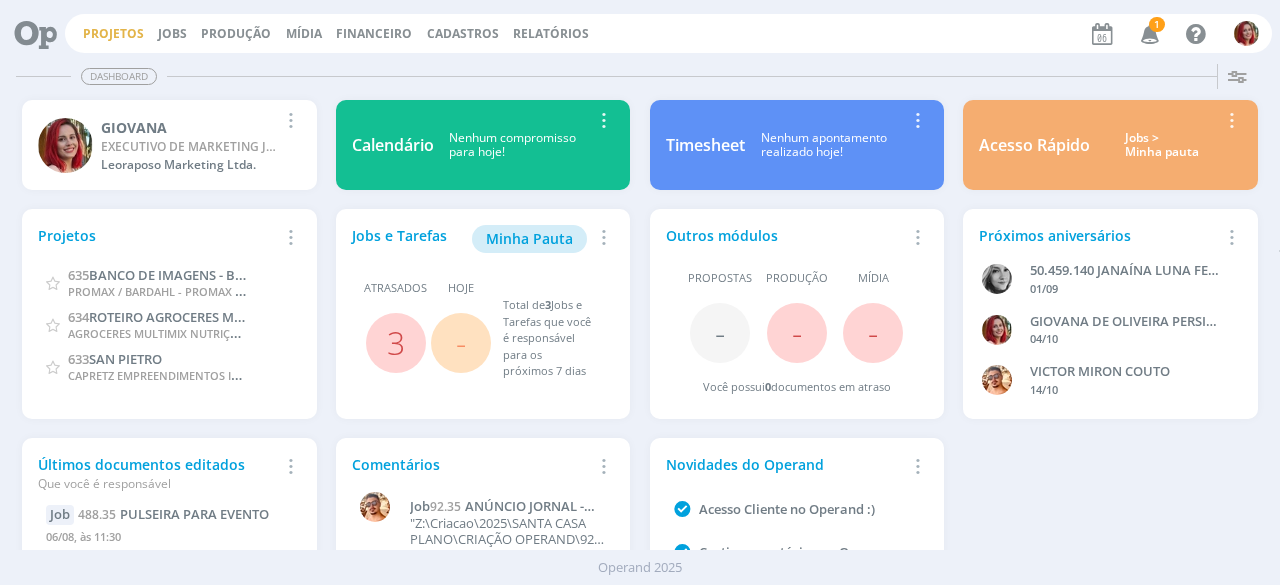click on "Projetos" at bounding box center [113, 33] 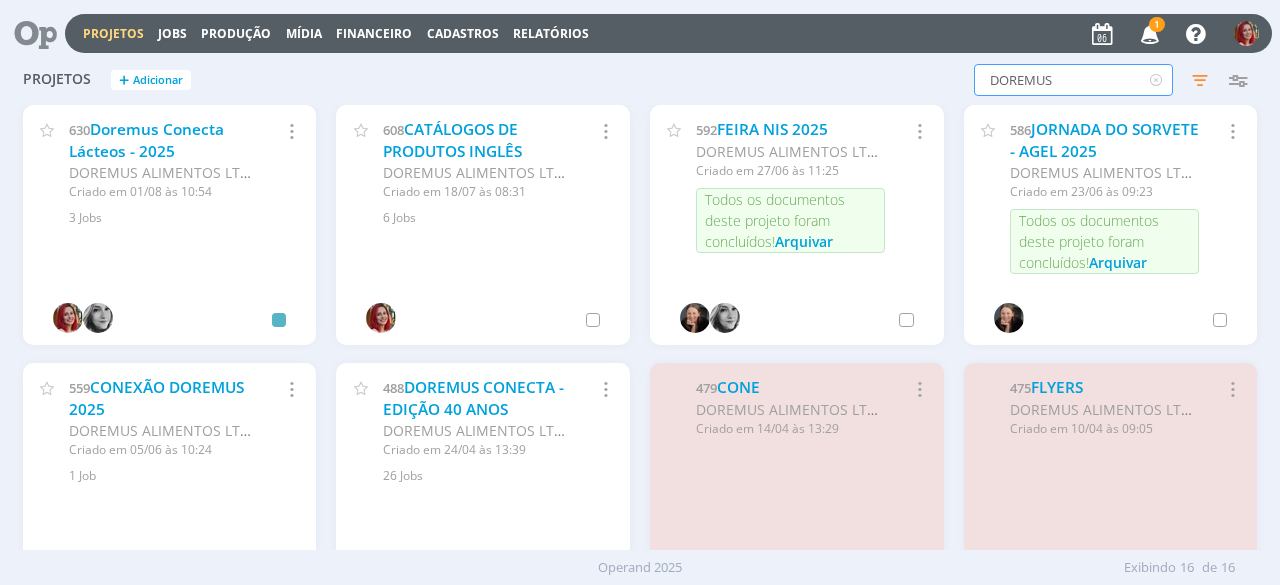 click on "DOREMUS" at bounding box center (1073, 80) 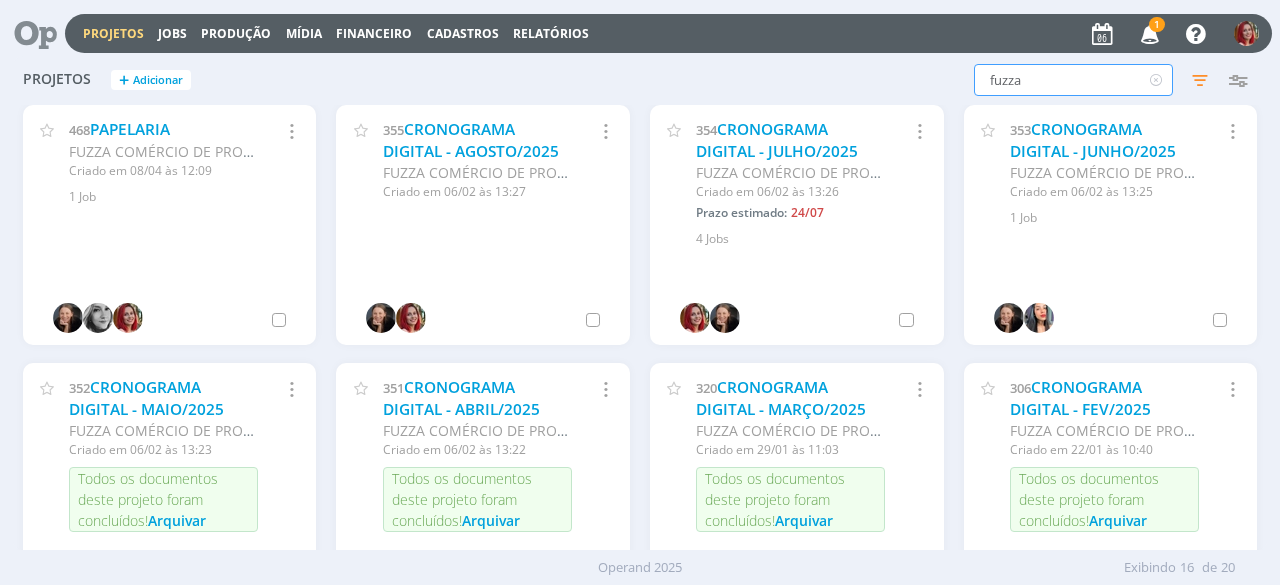 type on "fuzza" 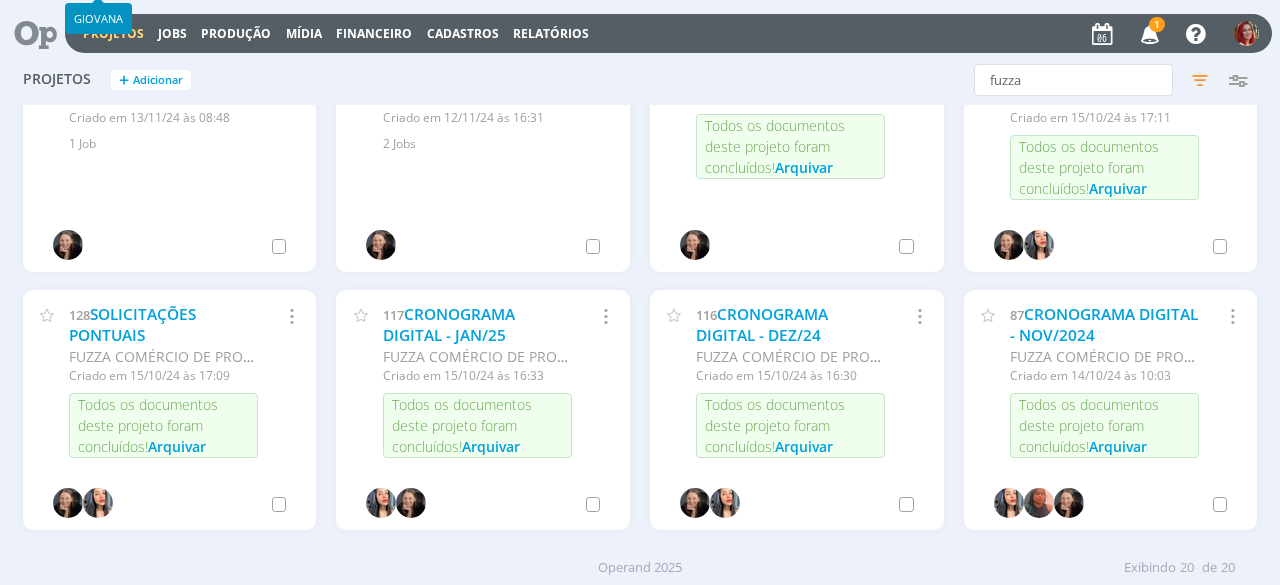 scroll, scrollTop: 875, scrollLeft: 0, axis: vertical 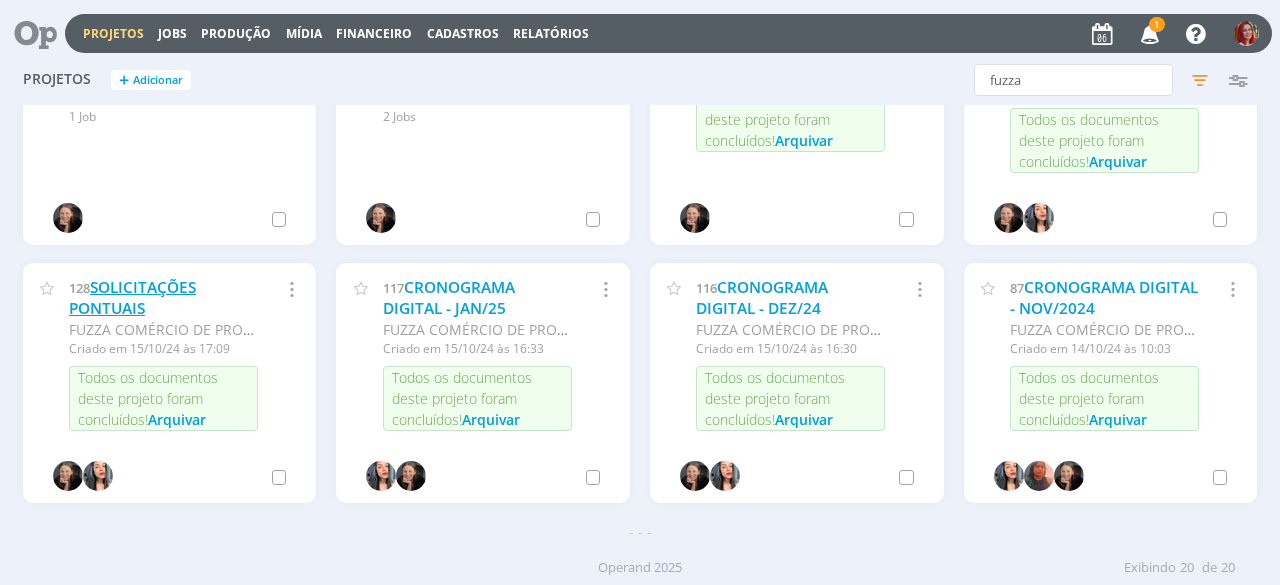 click on "SOLICITAÇÕES PONTUAIS" at bounding box center [132, 298] 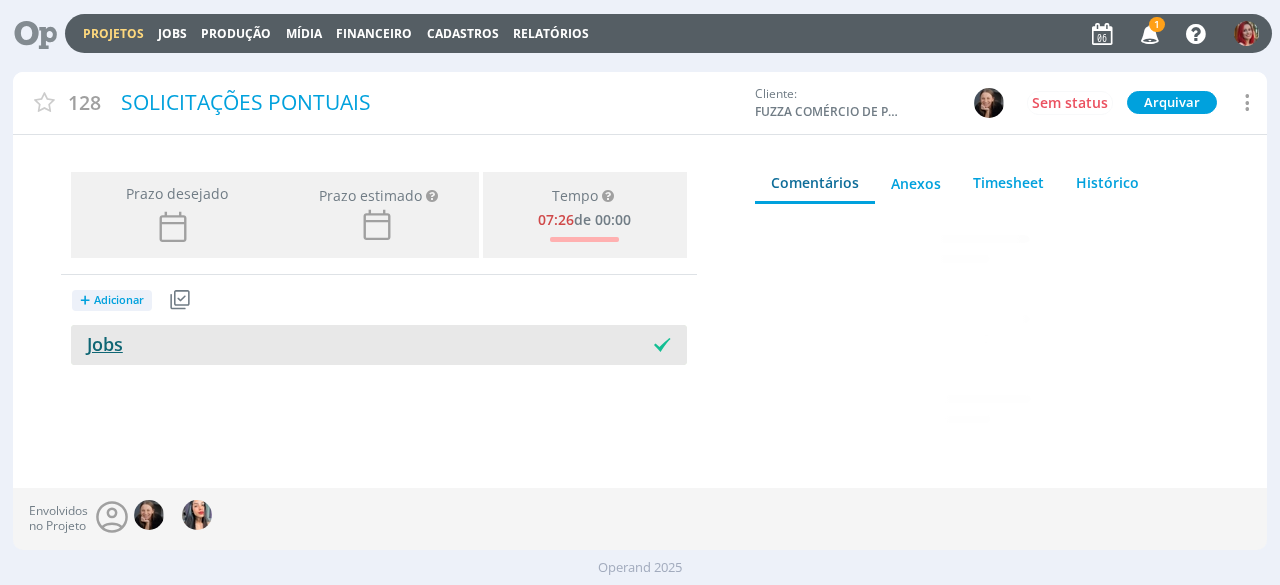 click on "Jobs" at bounding box center [97, 344] 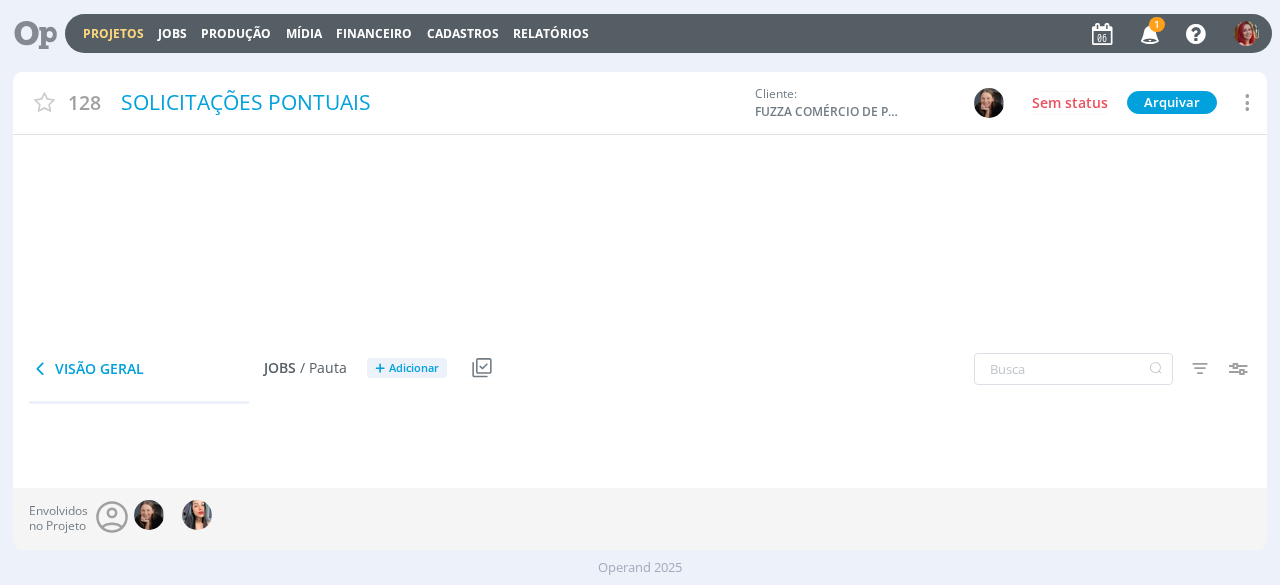 scroll, scrollTop: 76, scrollLeft: 0, axis: vertical 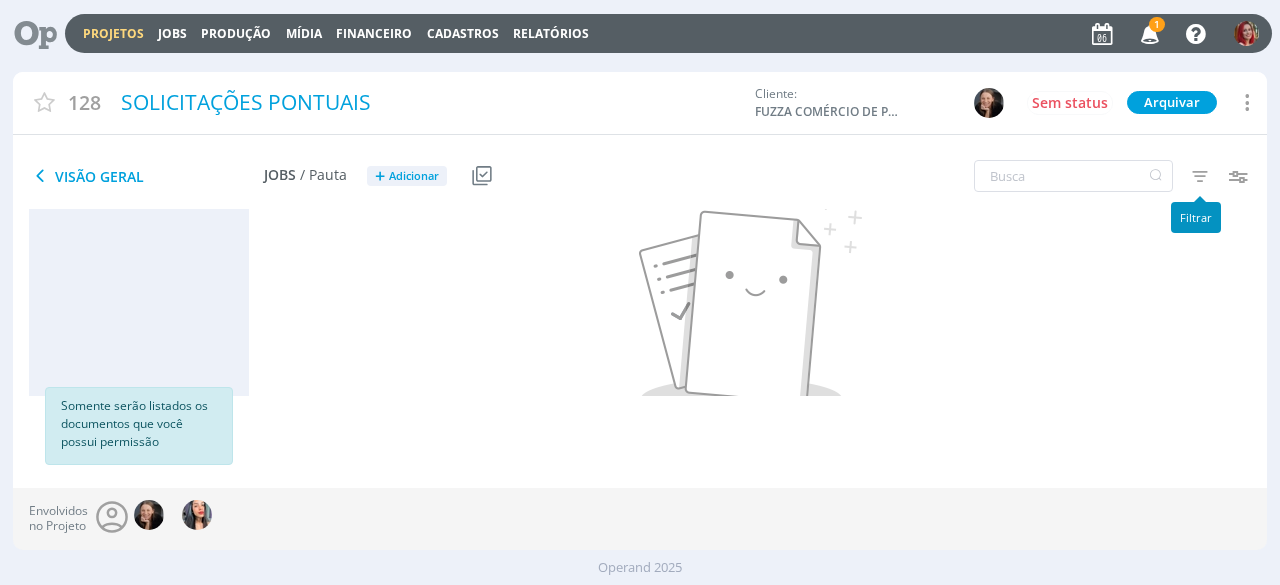 click at bounding box center (1199, 176) 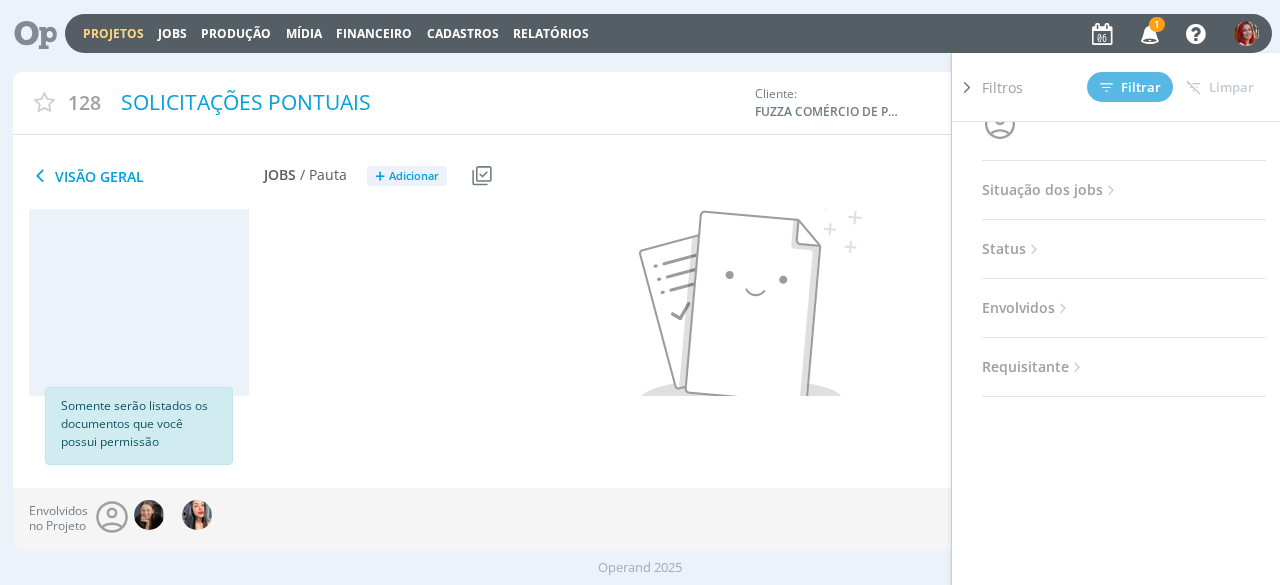 scroll, scrollTop: 210, scrollLeft: 0, axis: vertical 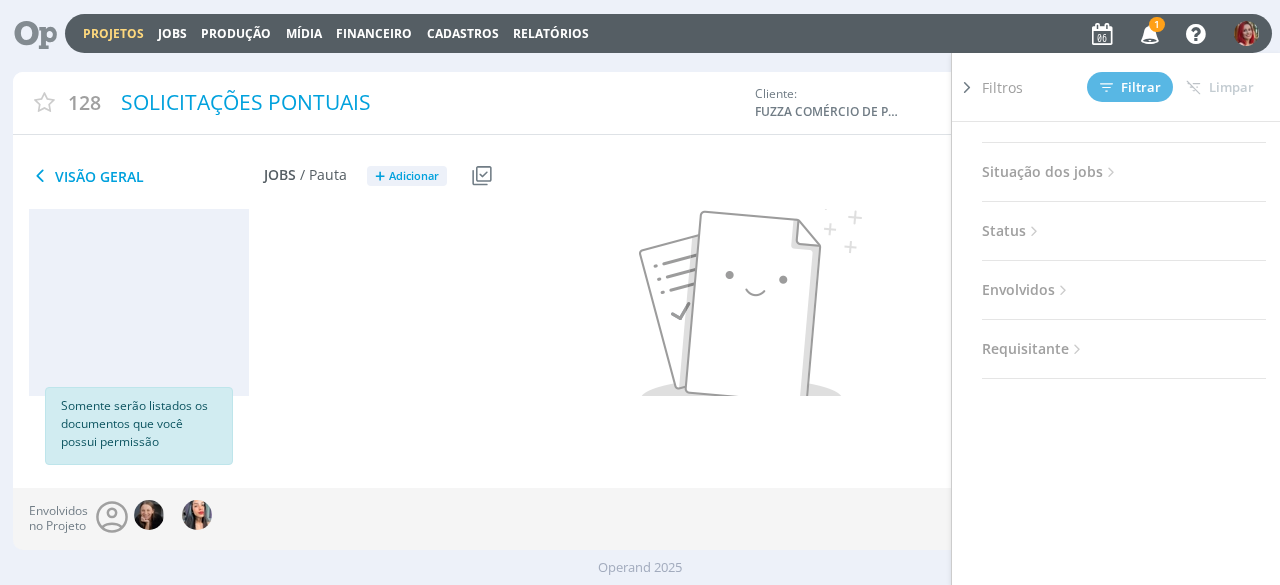 click on "Envolvidos" at bounding box center (1027, 290) 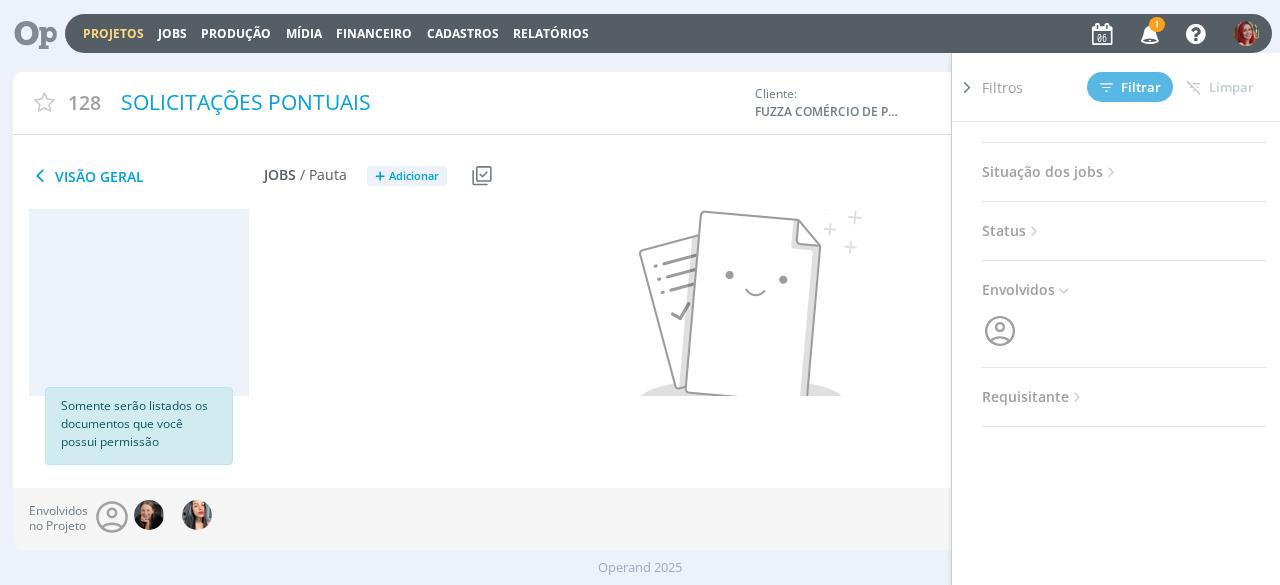 click on "Data
Personalizado
a
Responsável
Situação dos jobs
Abertos
Concluídos
Cancelados
Status
Envolvidos
Requisitante" at bounding box center [1124, 169] 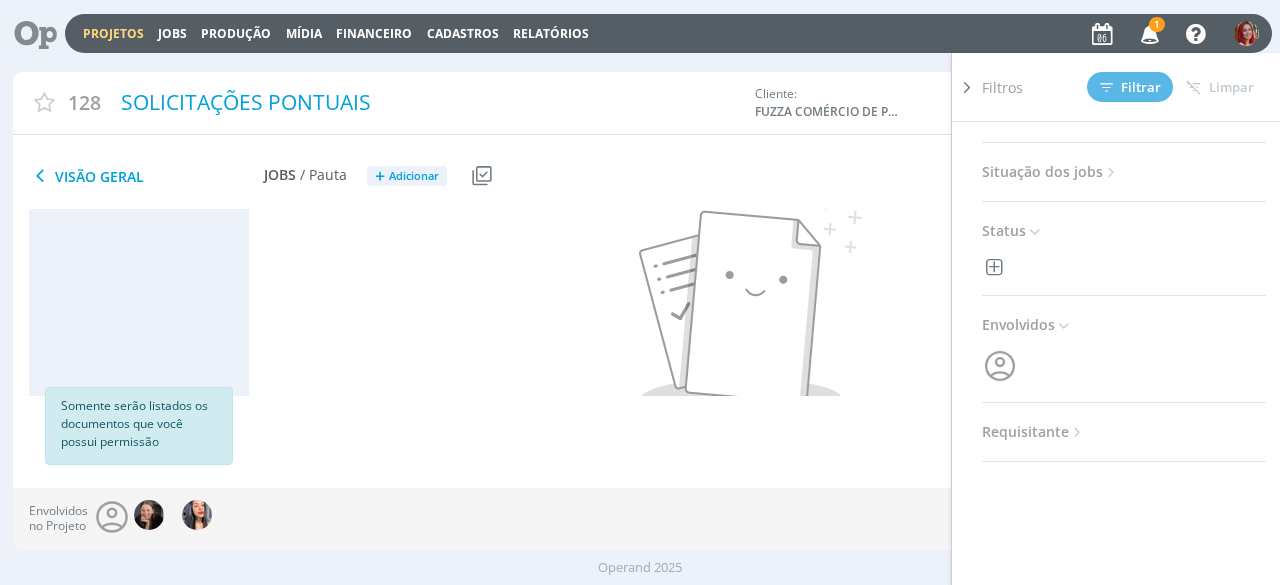 click on "Situação dos jobs" at bounding box center [1051, 172] 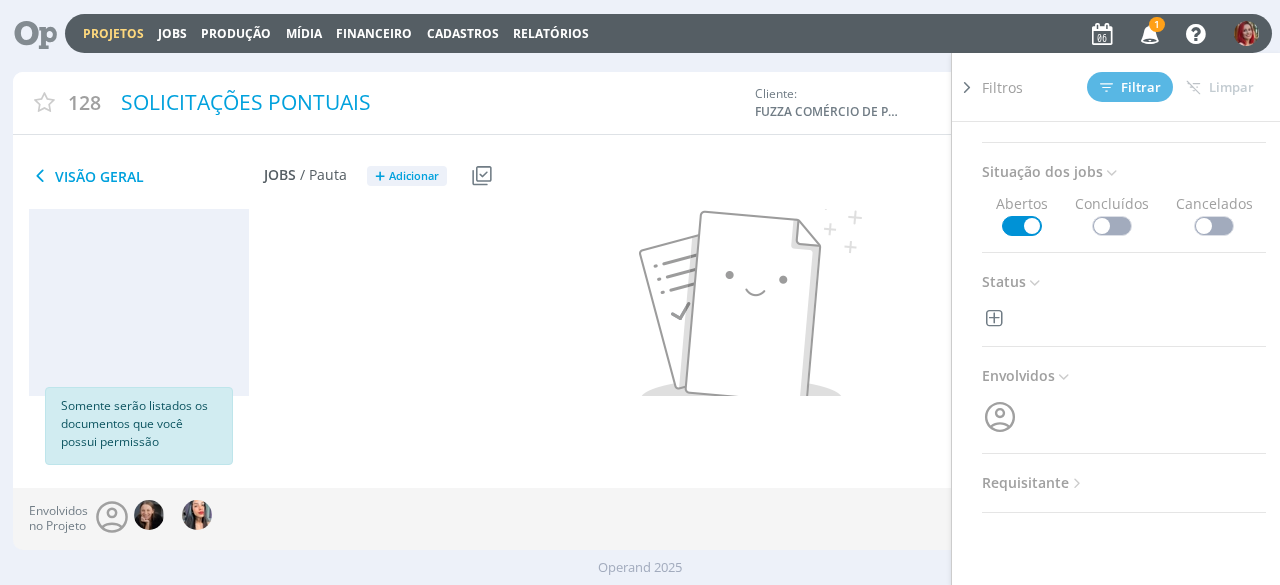 click at bounding box center (1112, 226) 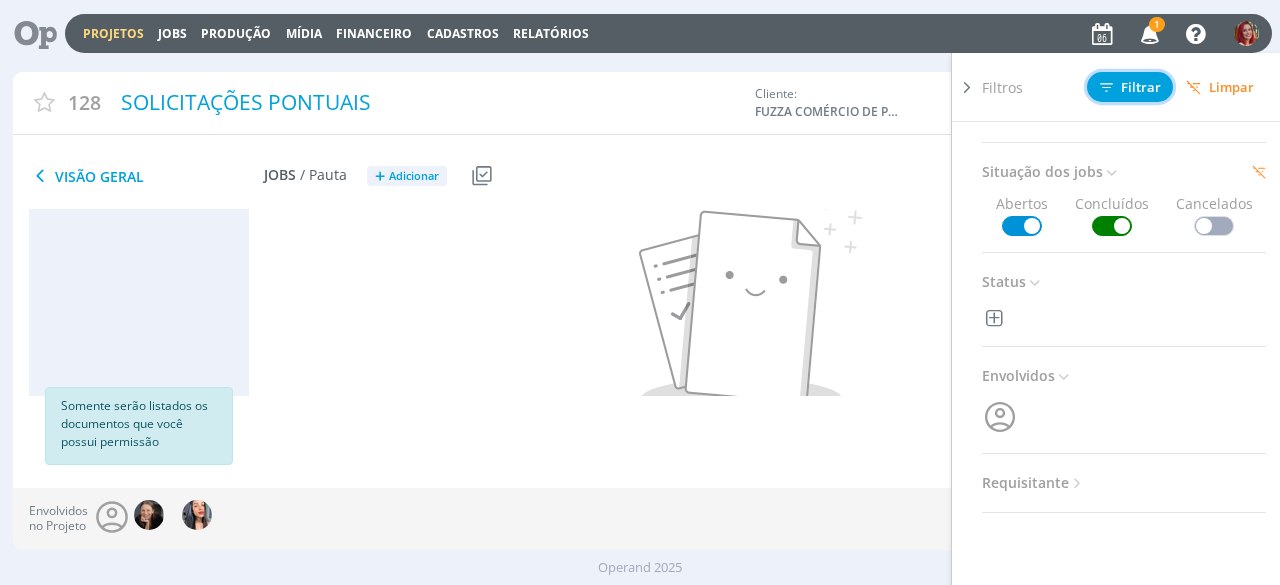 click on "Filtrar" at bounding box center [1130, 87] 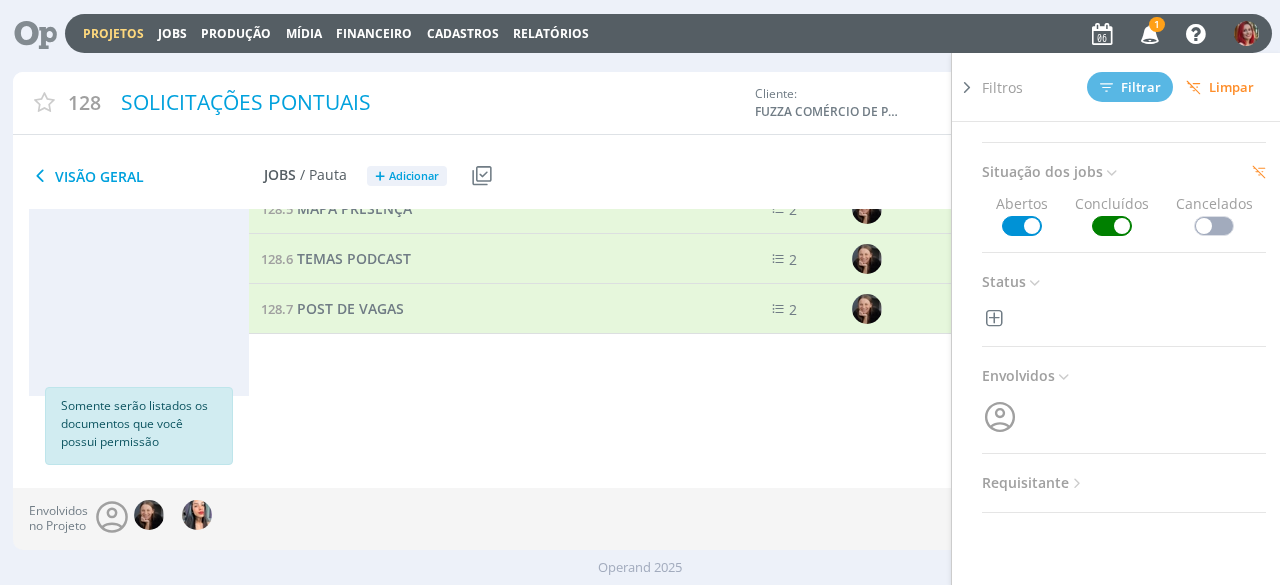click on "Filtros
Filtrar
Limpar
Data
Personalizado
a
Responsável
Situação dos jobs
Abertos
Concluídos
Cancelados
Status
Envolvidos
Requisitante
Configurar exibição
Ordenação
Ordenação padrão
Prazo
Nº Doc
Título
Data Início / Prazo
Status
Ordenação padrão
Cabeçalho
Exibir
Informações do Job
Nº Doc
Responsável
Envolvidos
Tarefas abertas
Tarefas concluídas / Total" at bounding box center (1058, 177) 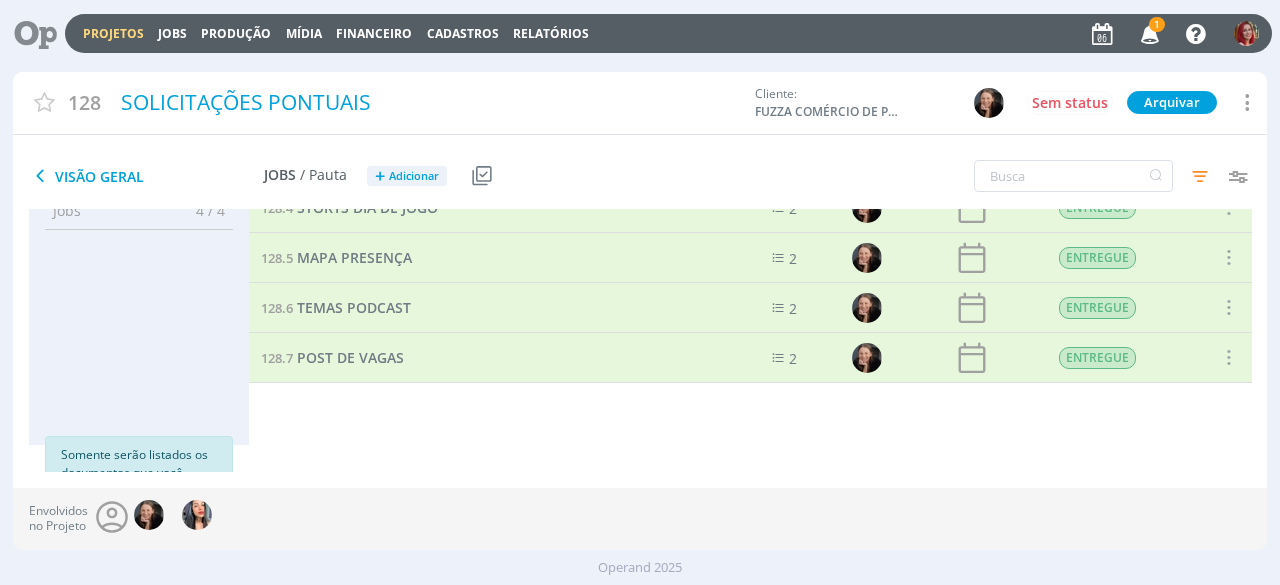 scroll, scrollTop: 0, scrollLeft: 0, axis: both 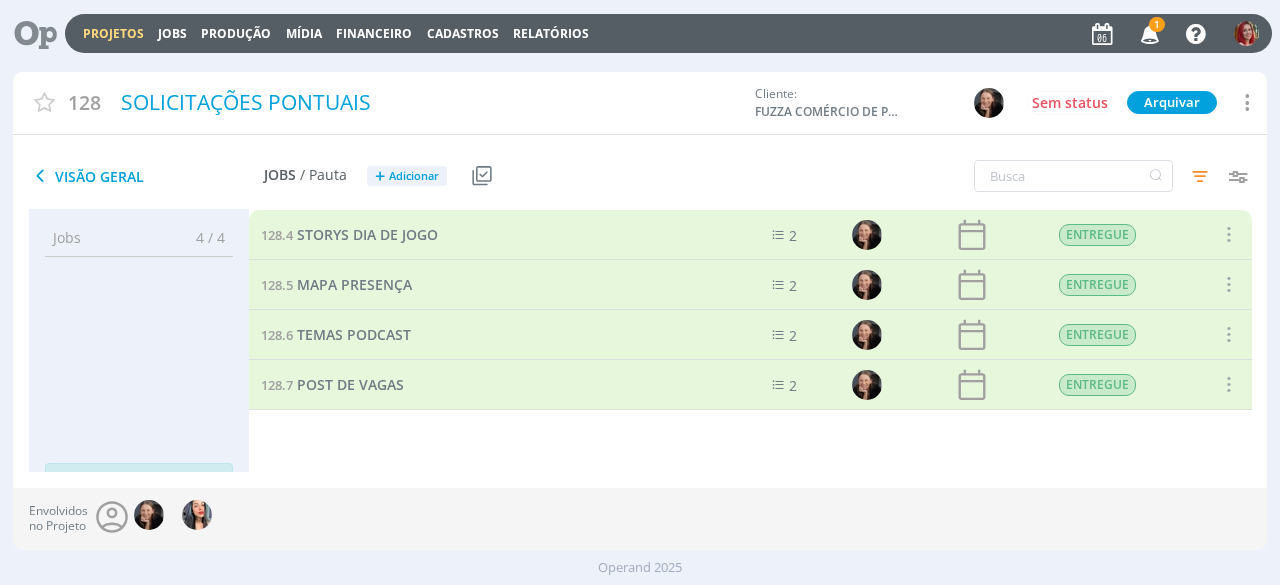 click on "Visão Geral" at bounding box center [146, 176] 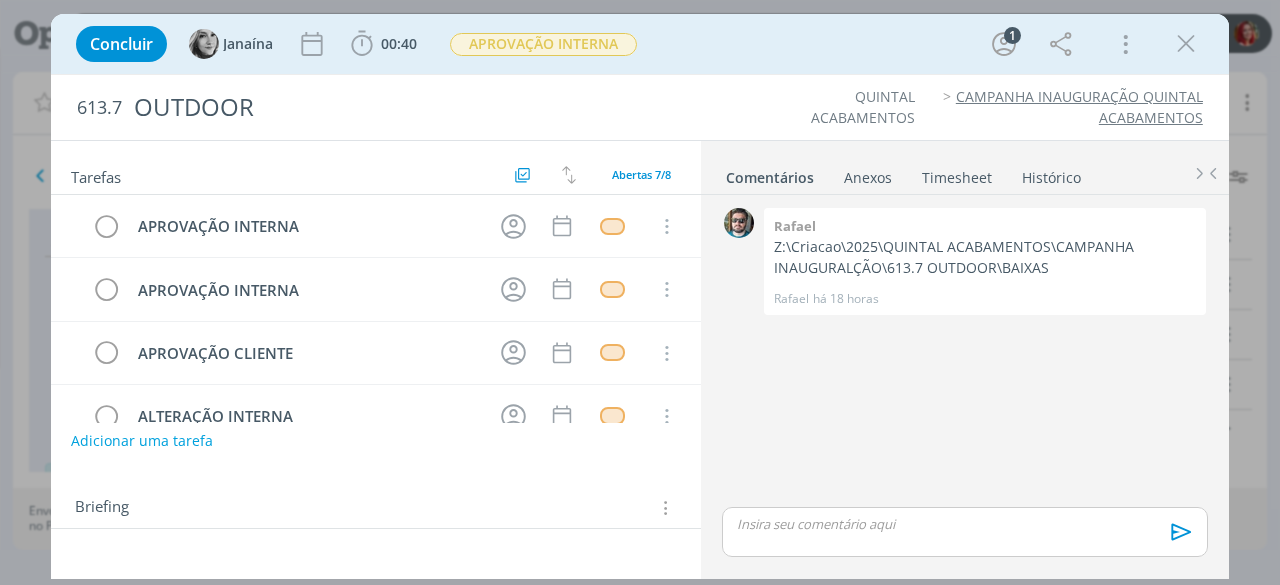 scroll, scrollTop: 0, scrollLeft: 0, axis: both 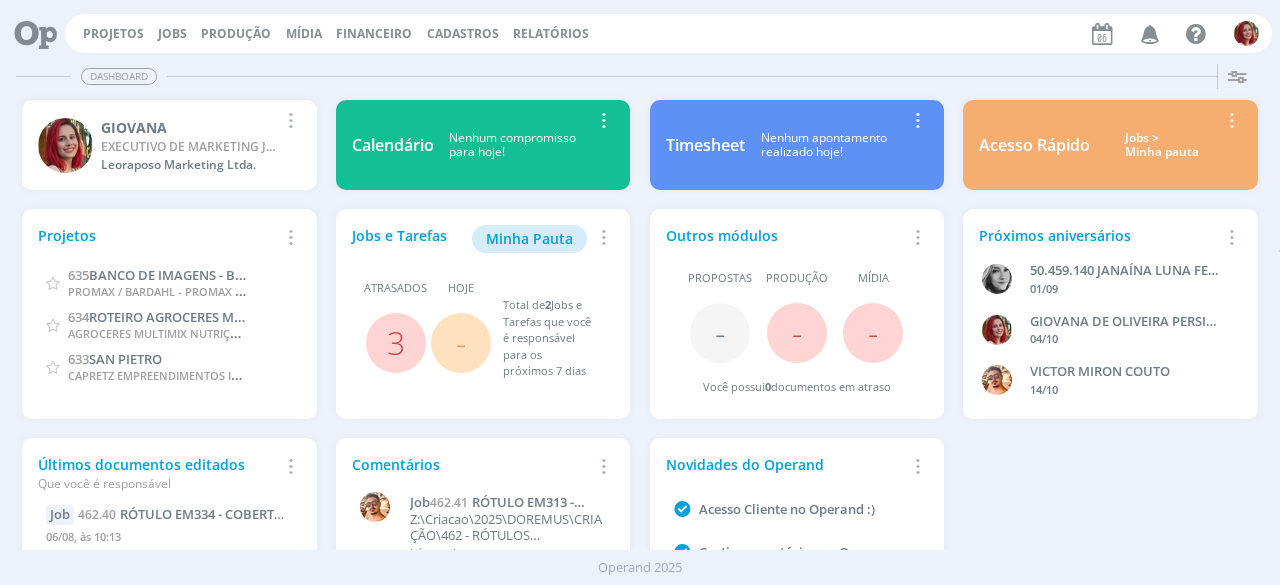 click on "Projetos
Jobs
Produção
Mídia
Financeiro
Cadastros
Relatórios
Notificações
Central de Ajuda
Área de Membros
Implantação orientada Consultoria GIOVANA Meu Perfil
Anexos
Timesheets
Configurações
Sair" at bounding box center [668, 33] 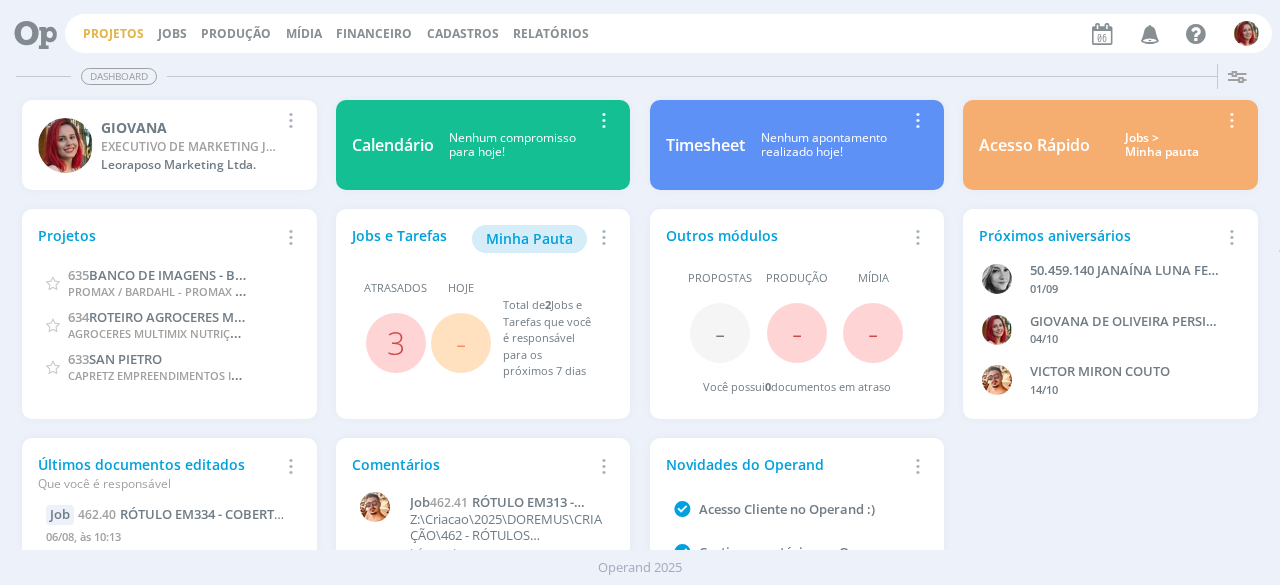 click on "Projetos" at bounding box center [113, 33] 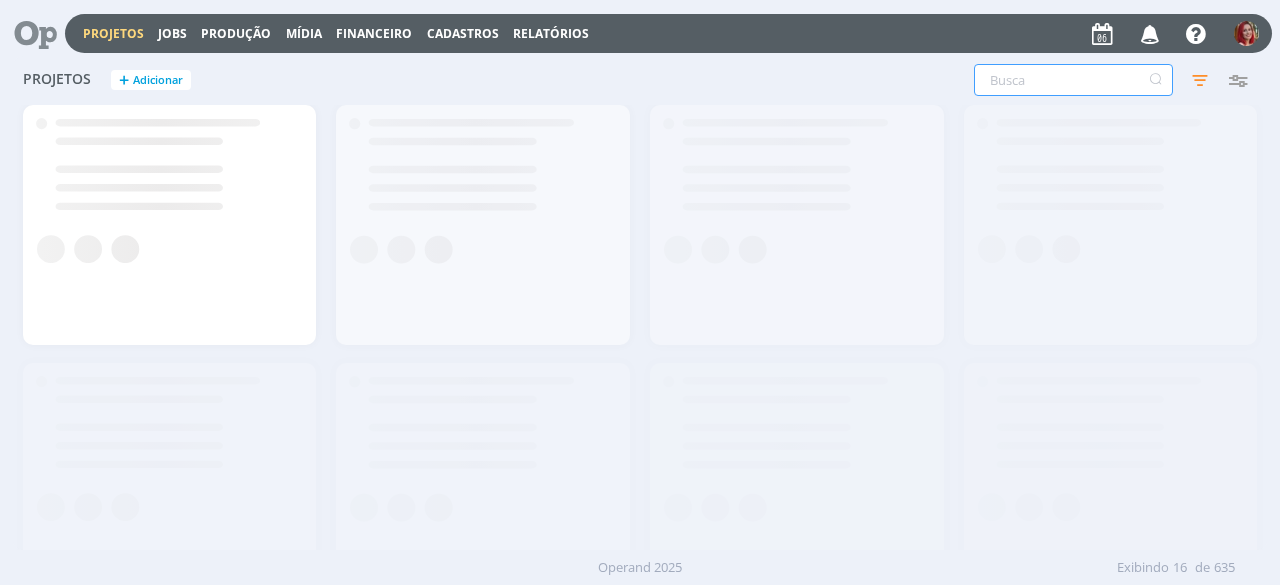 click at bounding box center [1073, 80] 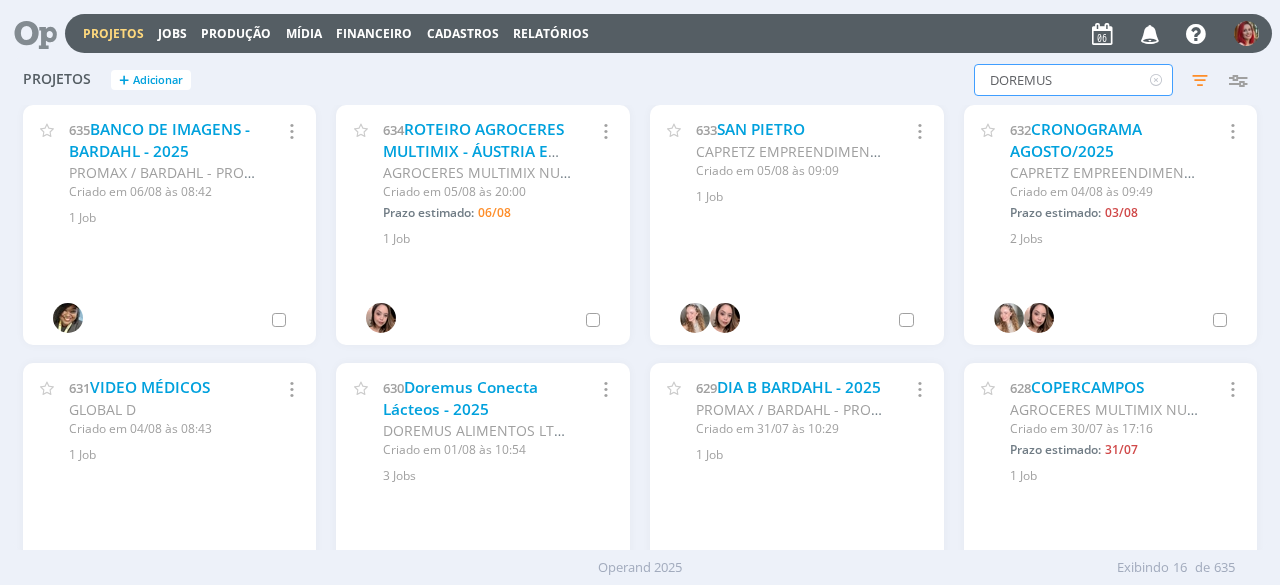 type on "DOREMUS" 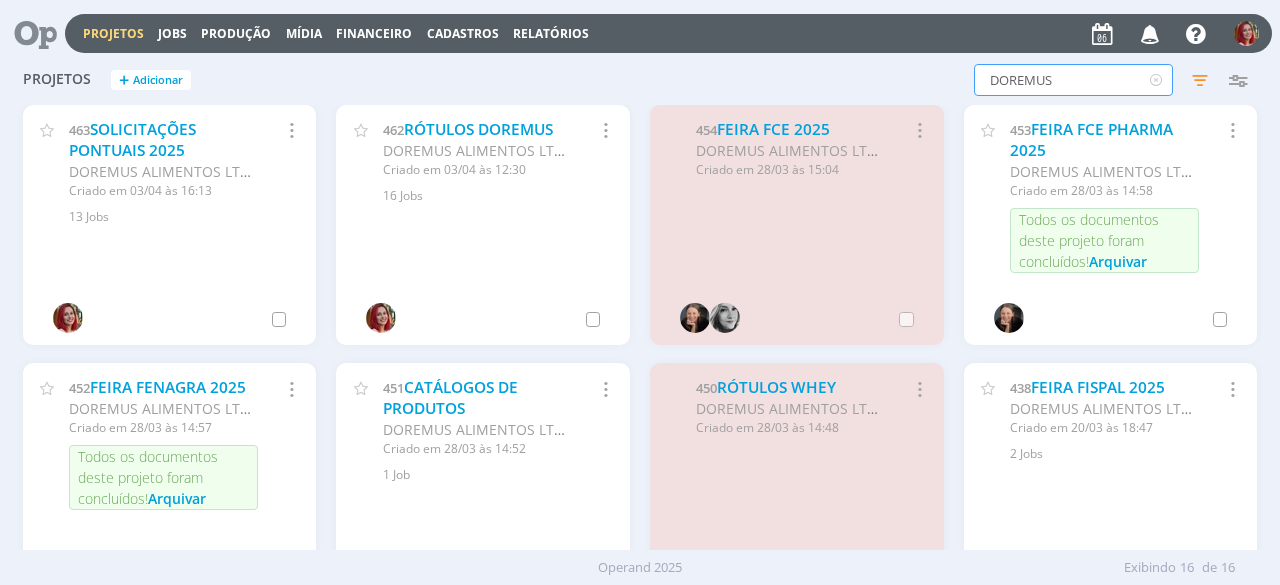 scroll, scrollTop: 596, scrollLeft: 0, axis: vertical 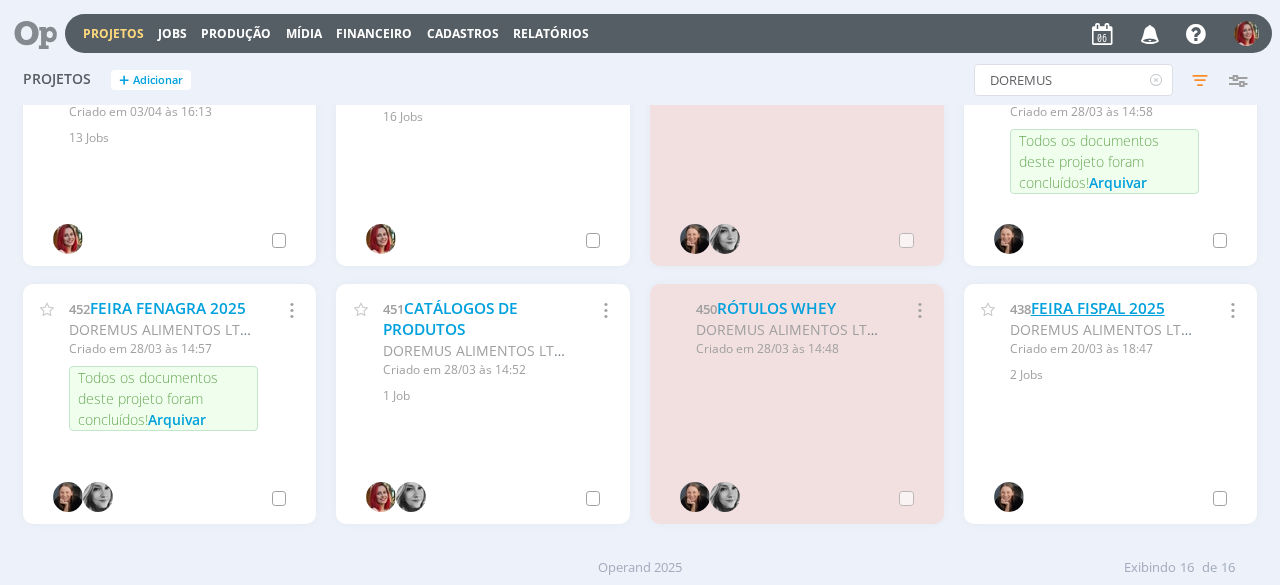 click on "FEIRA FISPAL 2025" at bounding box center [1098, 308] 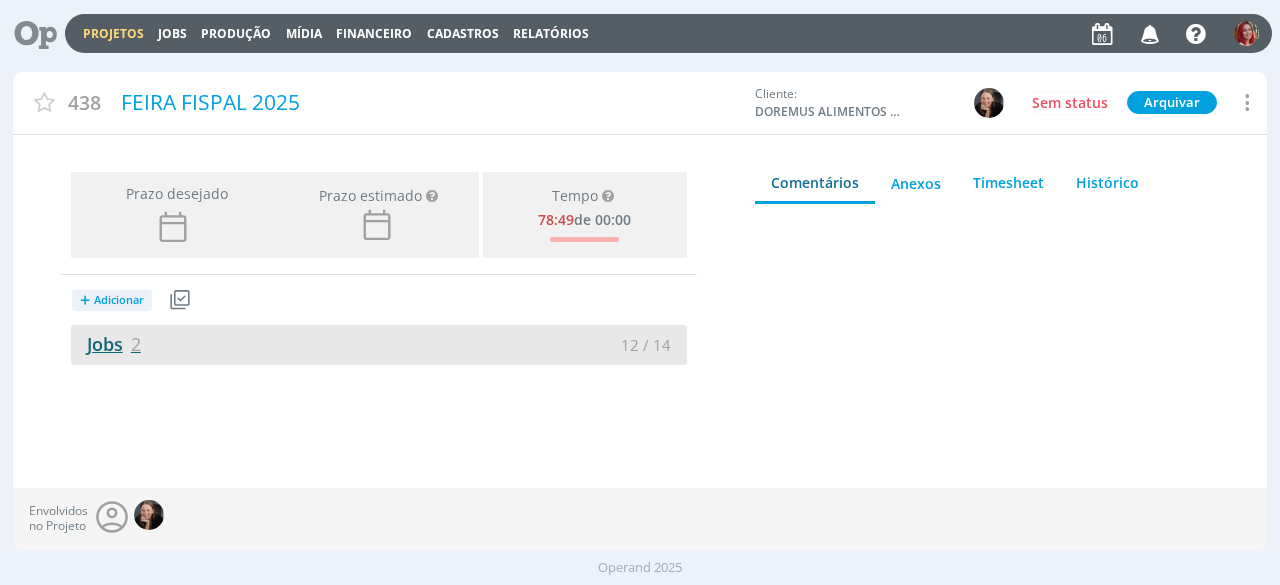 click on "Jobs 2" at bounding box center [106, 344] 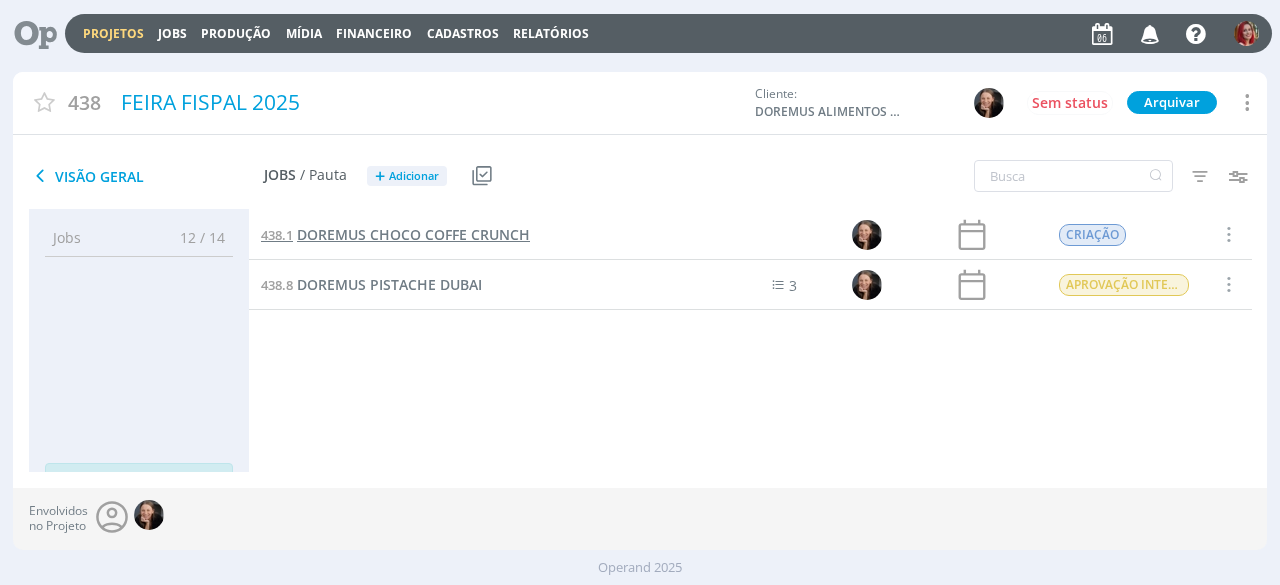 click on "DOREMUS CHOCO COFFE CRUNCH" at bounding box center (413, 234) 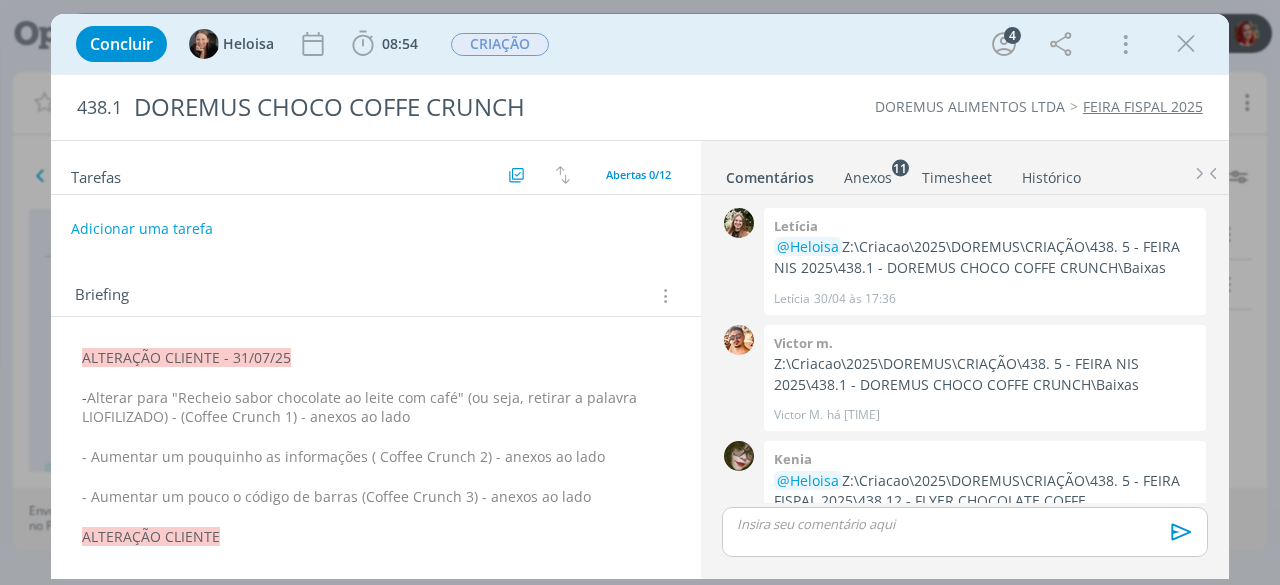 scroll, scrollTop: 205, scrollLeft: 0, axis: vertical 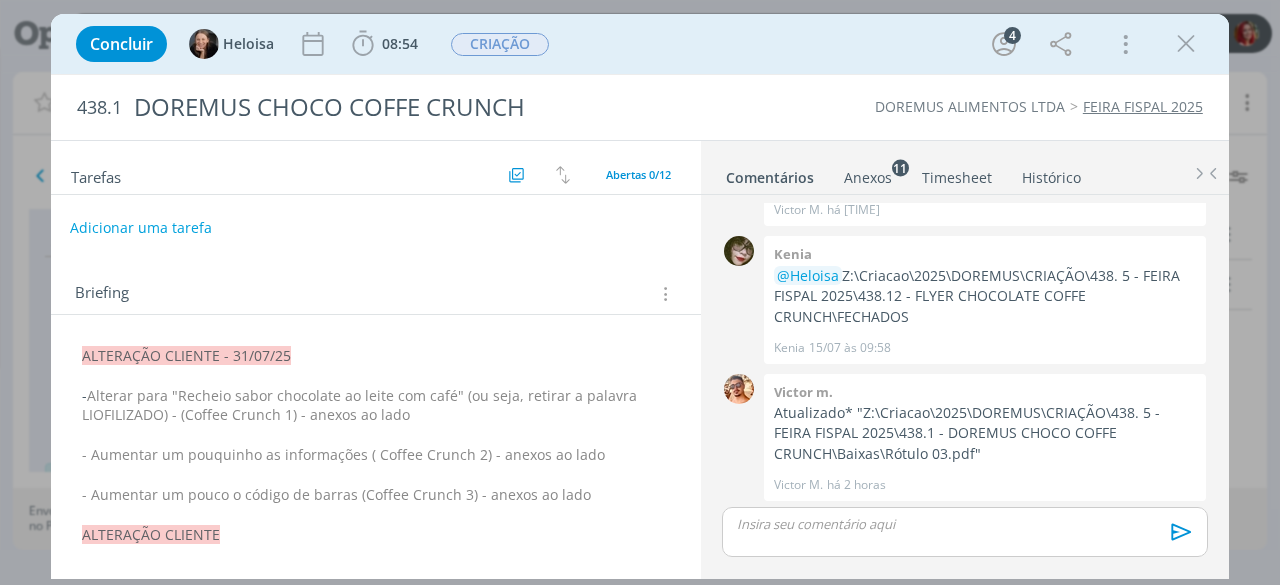 click on "Adicionar uma tarefa" at bounding box center [141, 228] 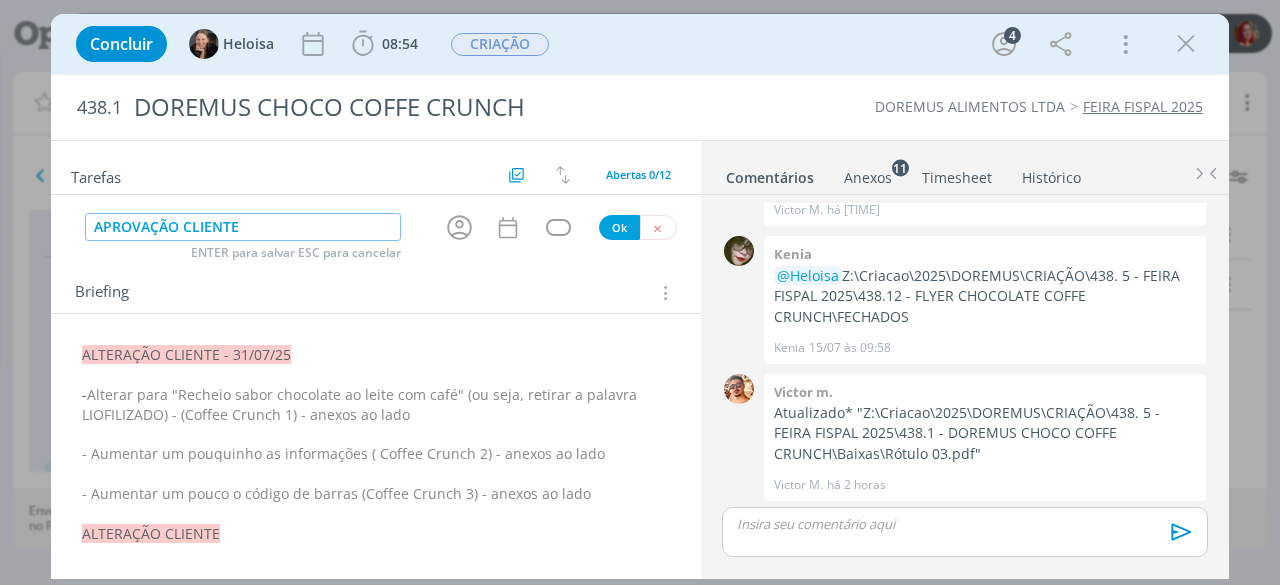 type on "APROVAÇÃO CLIENTE" 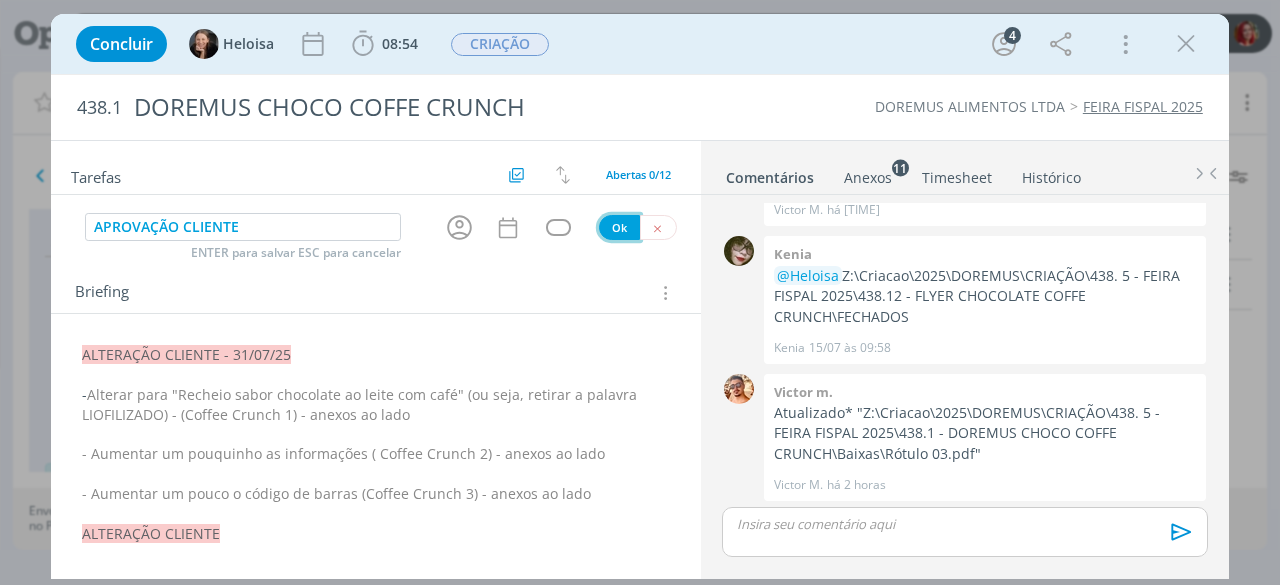 click on "Ok" at bounding box center (619, 227) 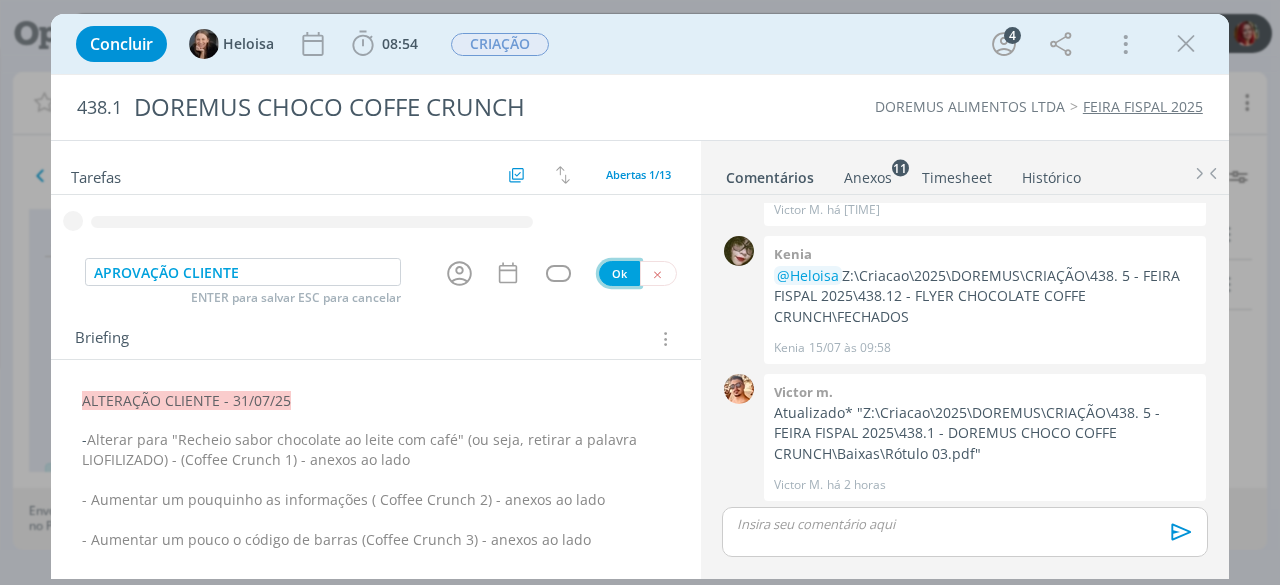 type 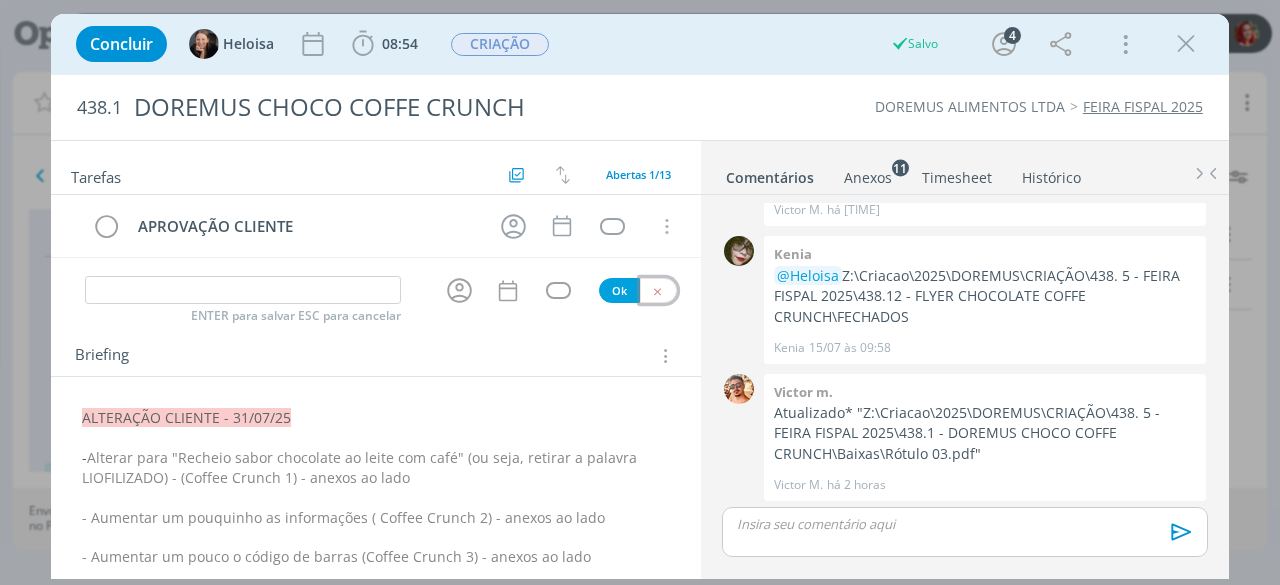 click at bounding box center (657, 291) 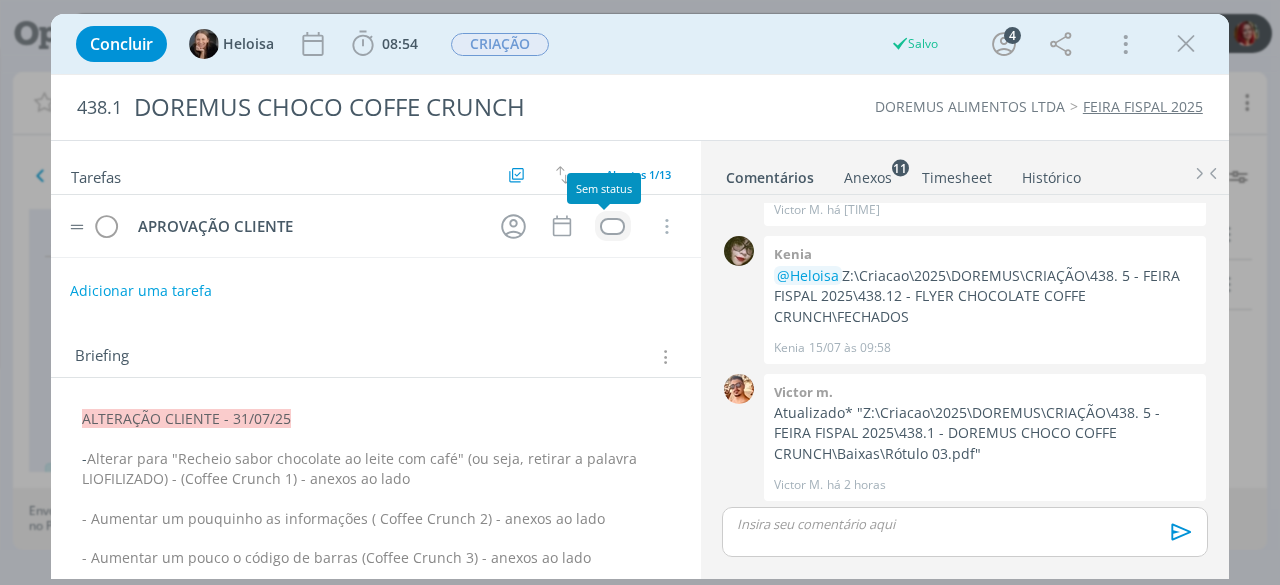 click at bounding box center [612, 226] 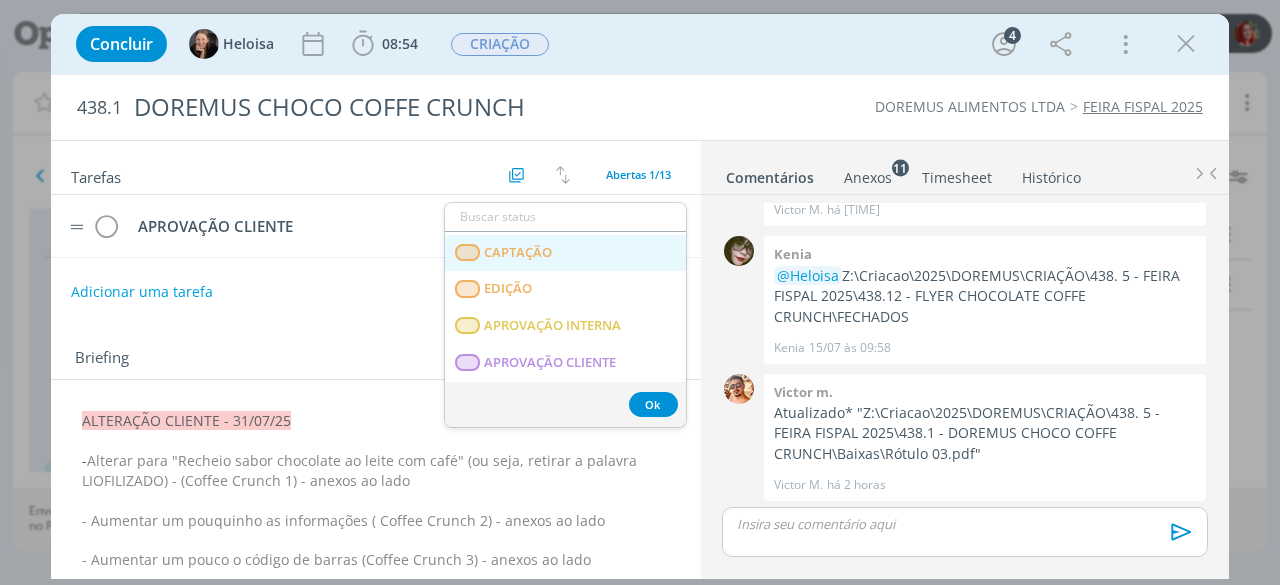 scroll, scrollTop: 300, scrollLeft: 0, axis: vertical 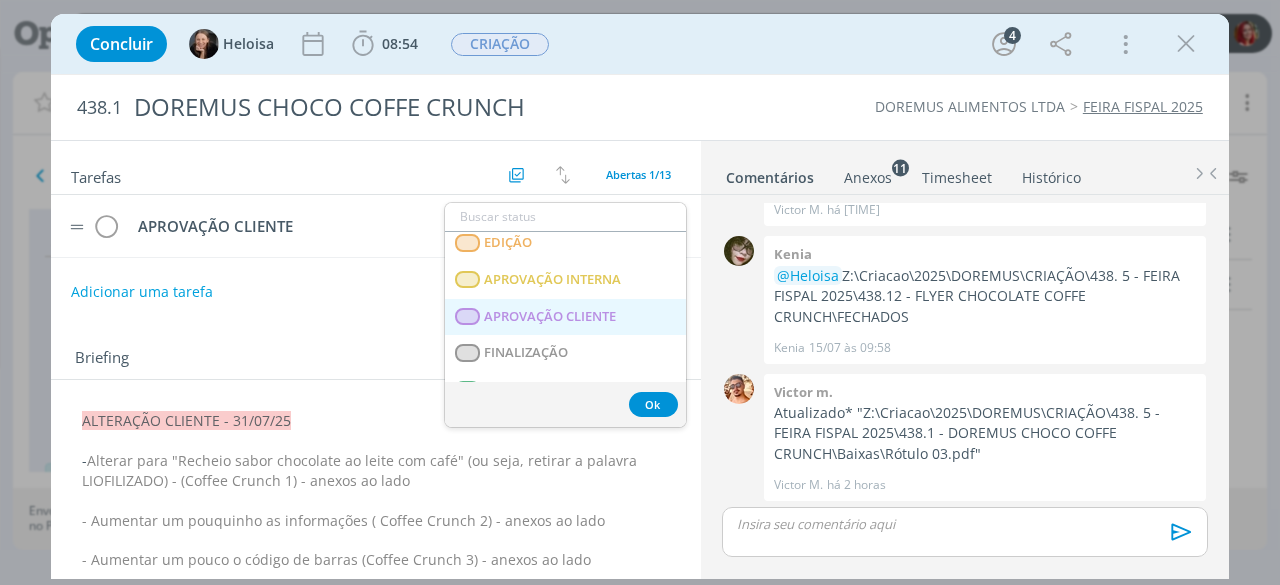 click on "APROVAÇÃO CLIENTE" at bounding box center [551, 317] 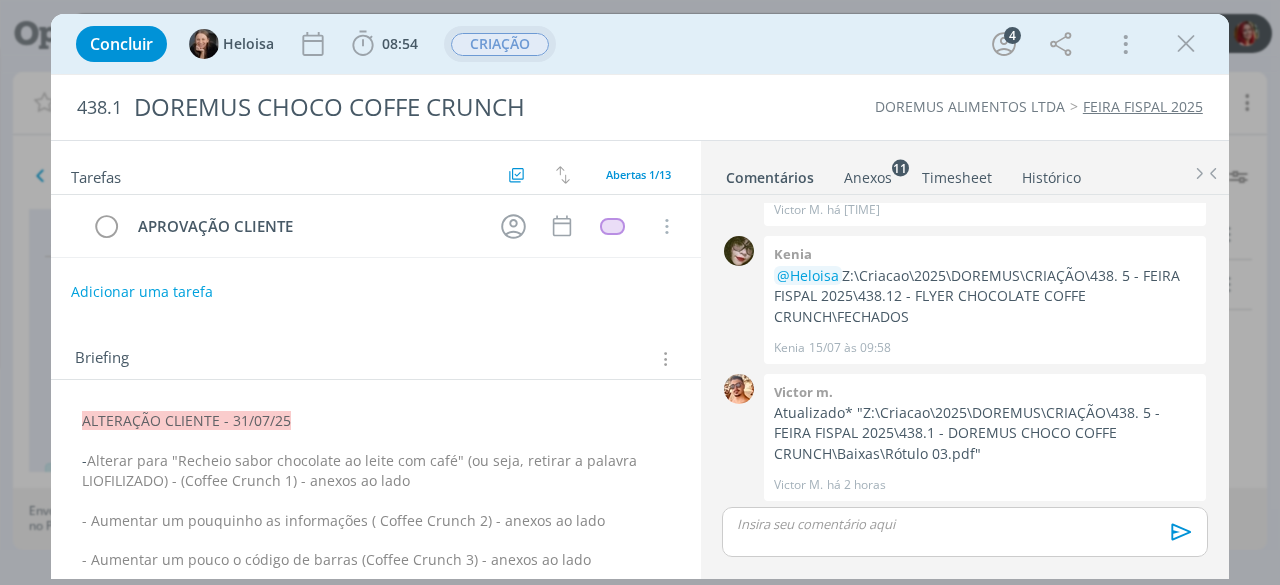click on "CRIAÇÃO" at bounding box center [500, 44] 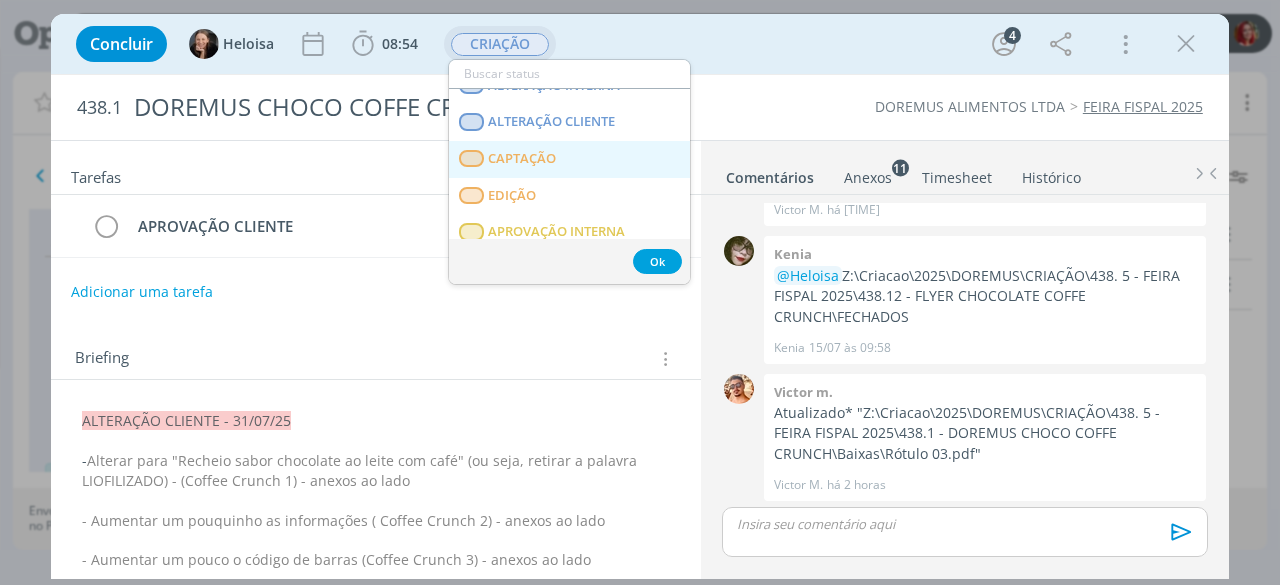 scroll, scrollTop: 200, scrollLeft: 0, axis: vertical 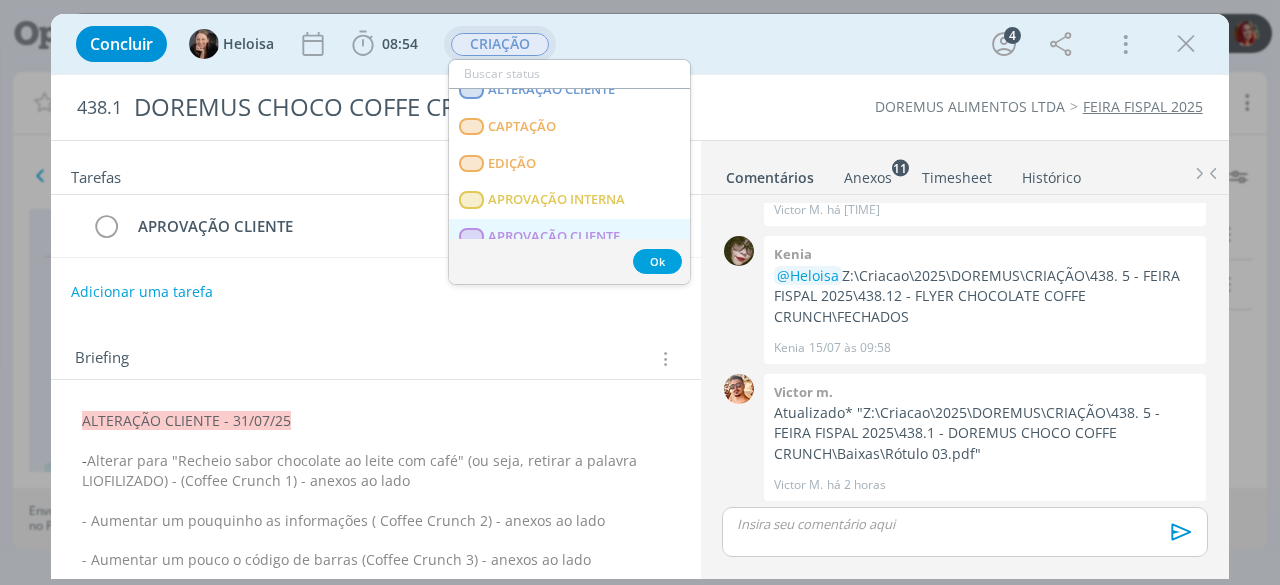 click on "APROVAÇÃO CLIENTE" at bounding box center [555, 237] 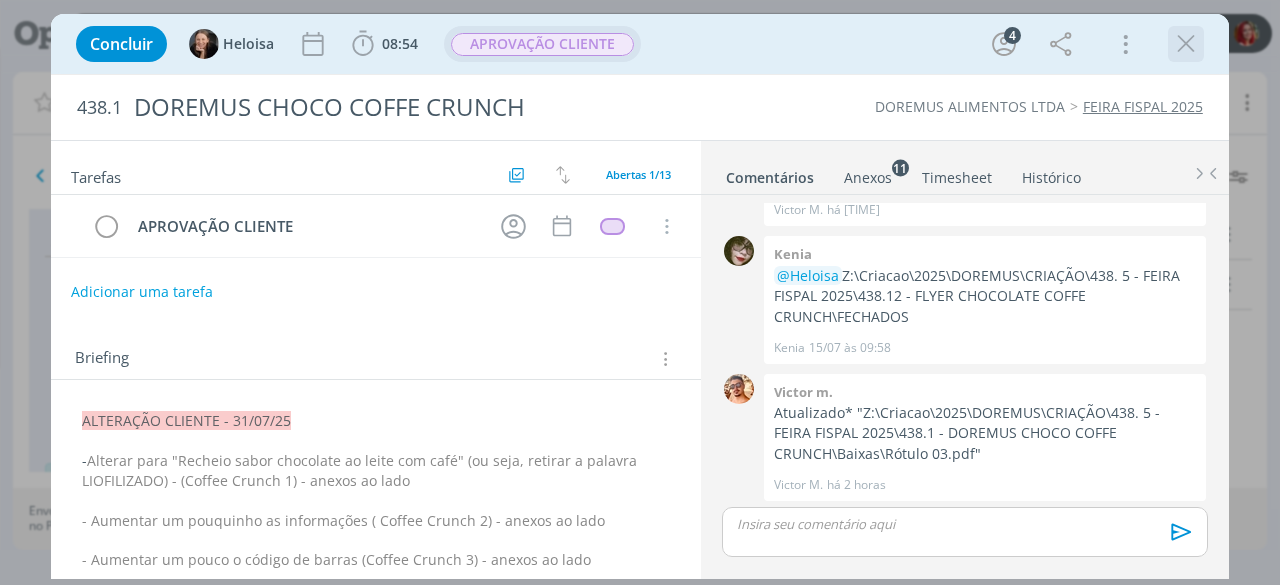 click at bounding box center (1186, 44) 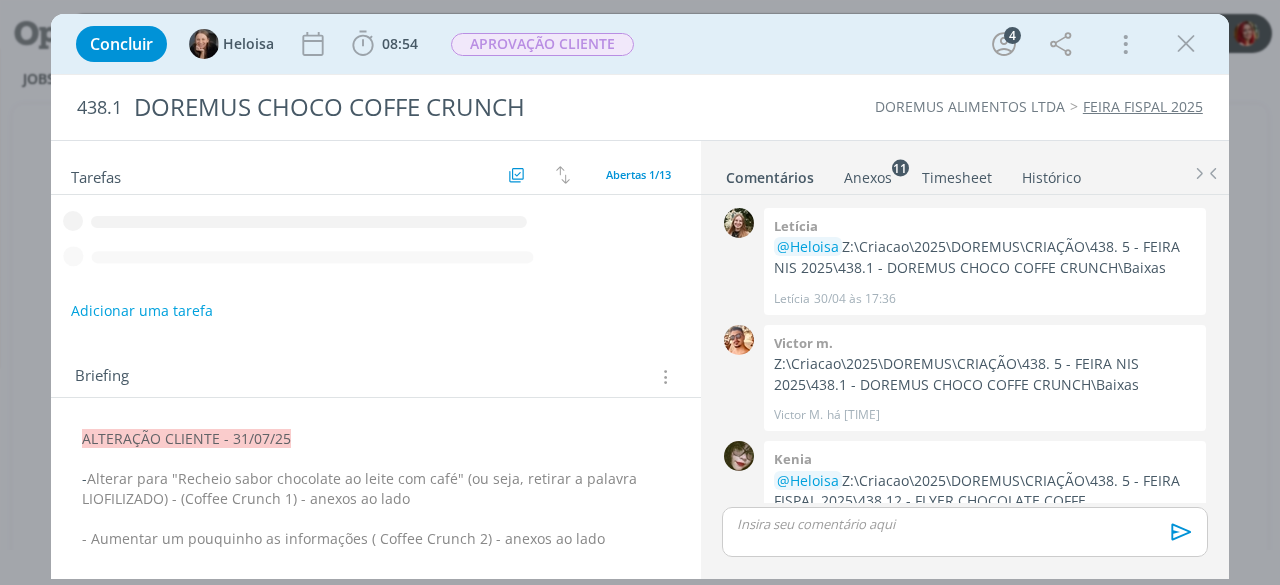 scroll, scrollTop: 205, scrollLeft: 0, axis: vertical 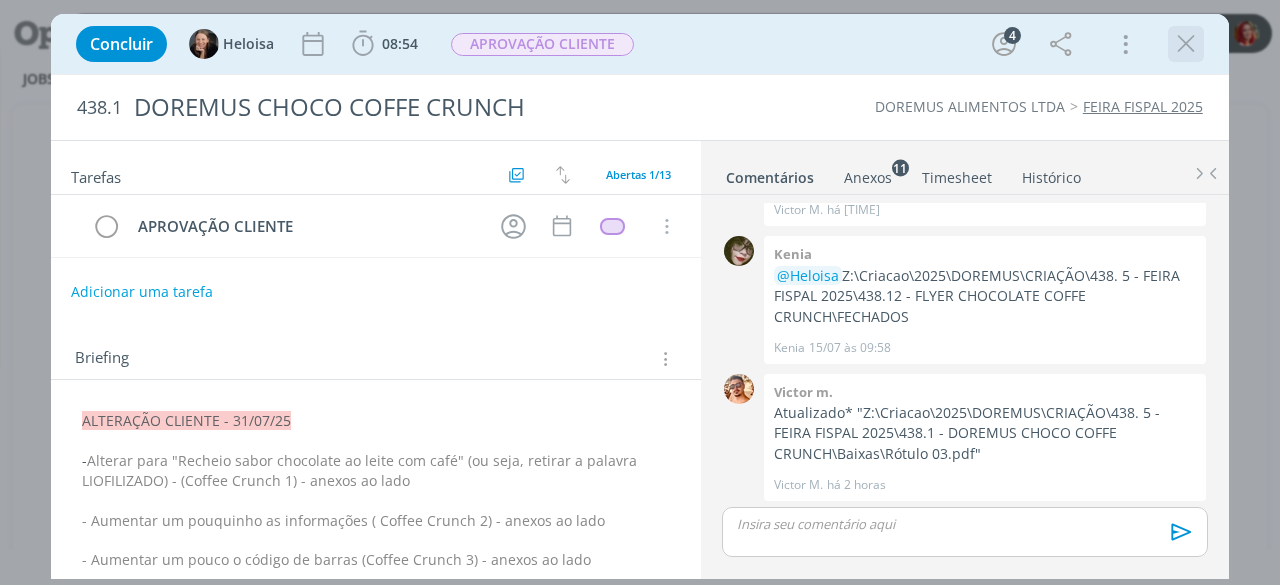 click at bounding box center (1186, 44) 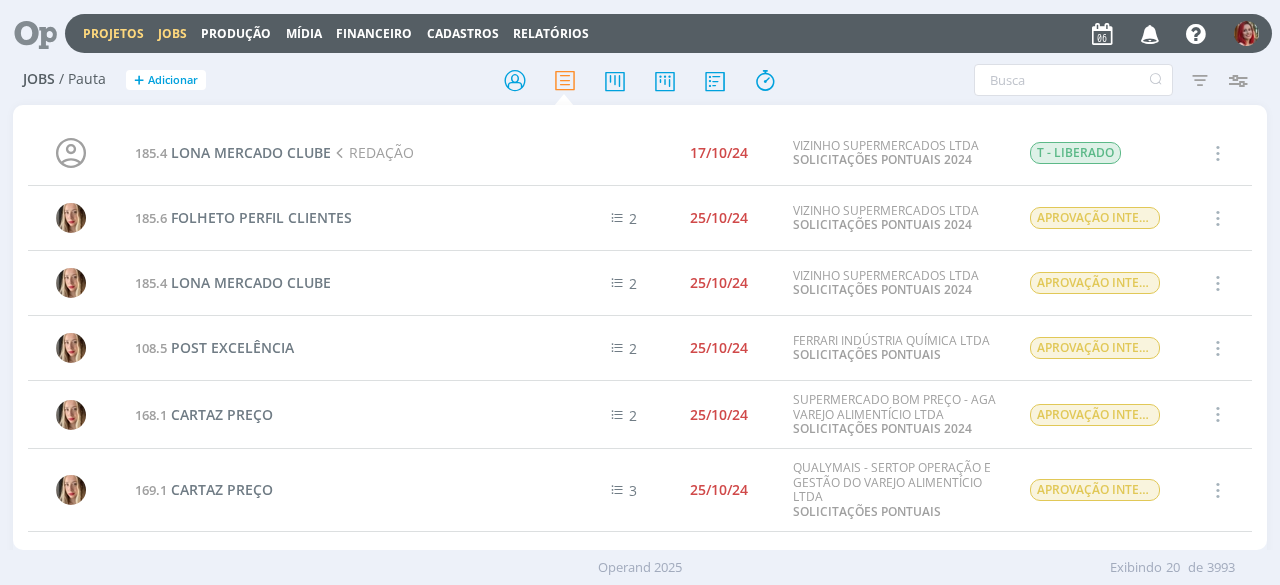 click on "Projetos" at bounding box center (113, 33) 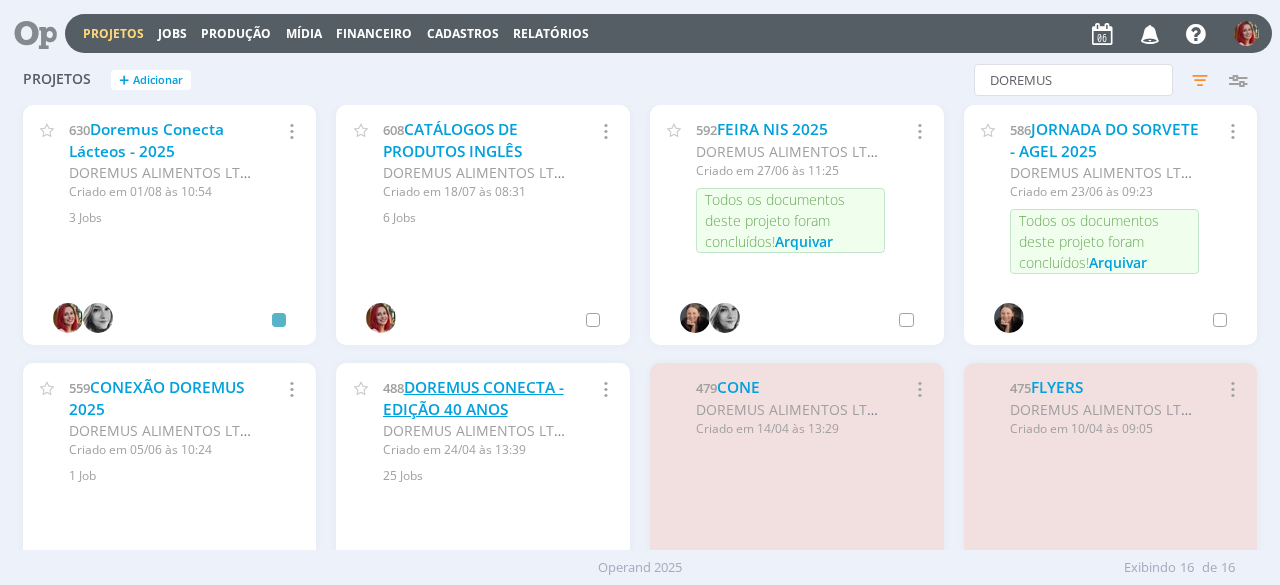 click on "DOREMUS CONECTA - EDIÇÃO 40 ANOS" at bounding box center (473, 398) 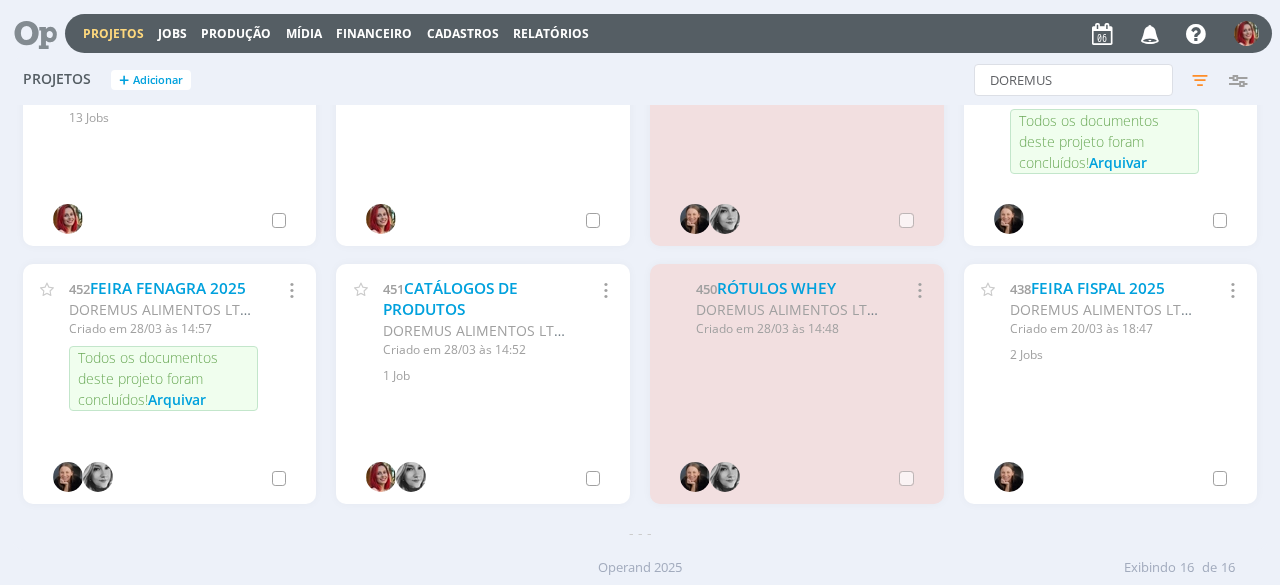 scroll, scrollTop: 316, scrollLeft: 0, axis: vertical 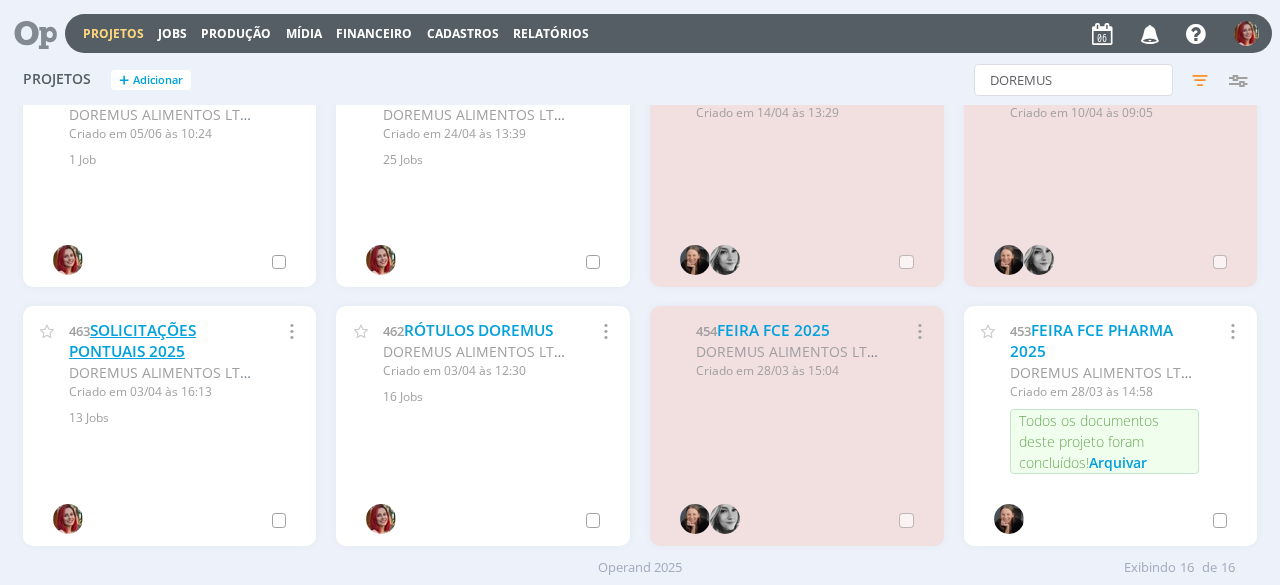 click on "SOLICITAÇÕES PONTUAIS 2025" at bounding box center (132, 341) 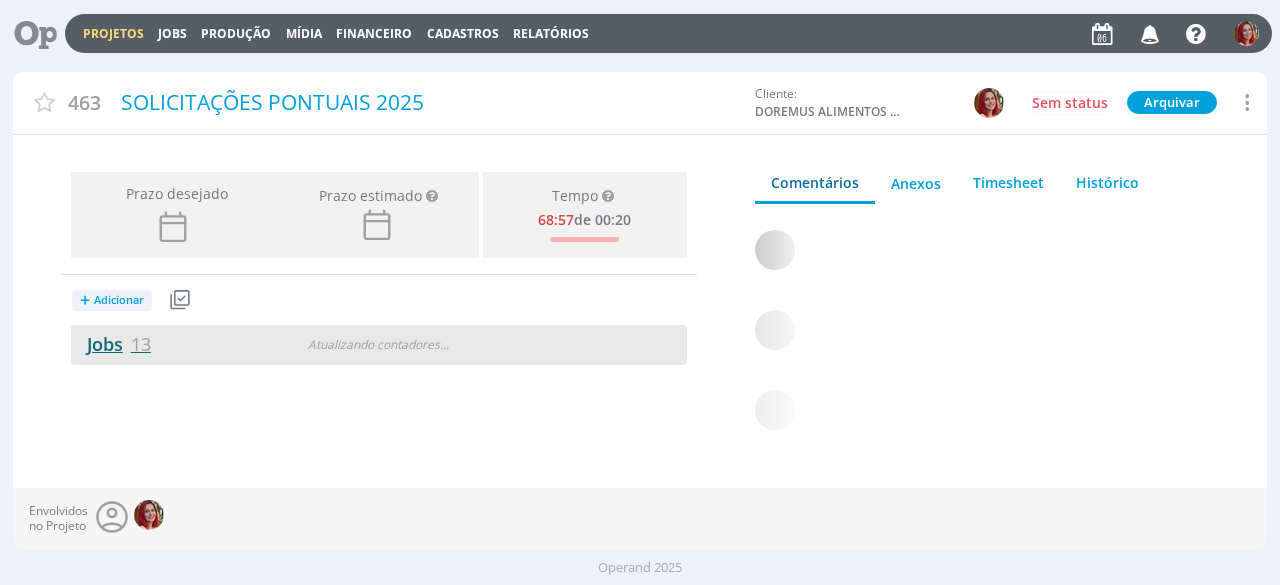 click on "Jobs 13" at bounding box center [111, 344] 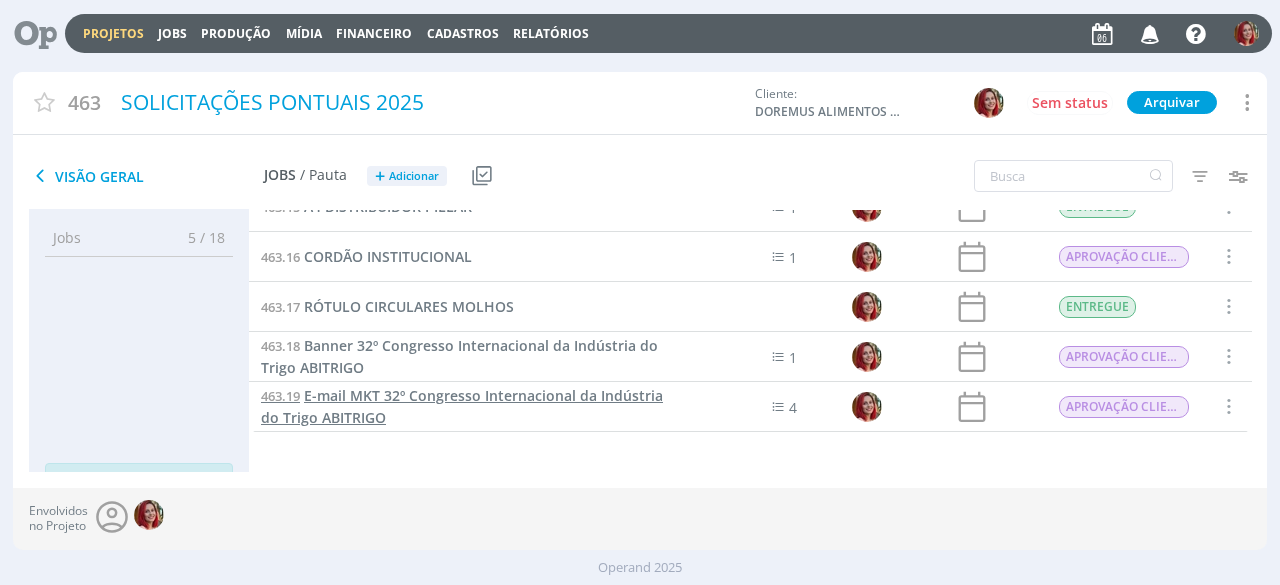scroll, scrollTop: 426, scrollLeft: 0, axis: vertical 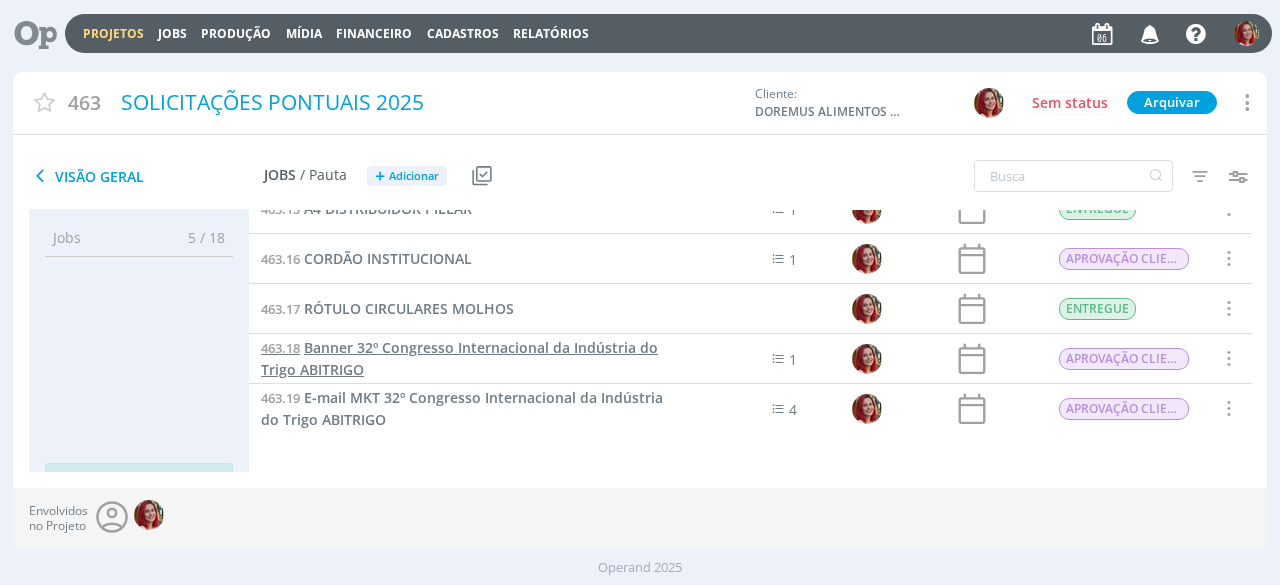 click on "Banner 32º Congresso Internacional da Indústria do Trigo  ABITRIGO" at bounding box center [459, 358] 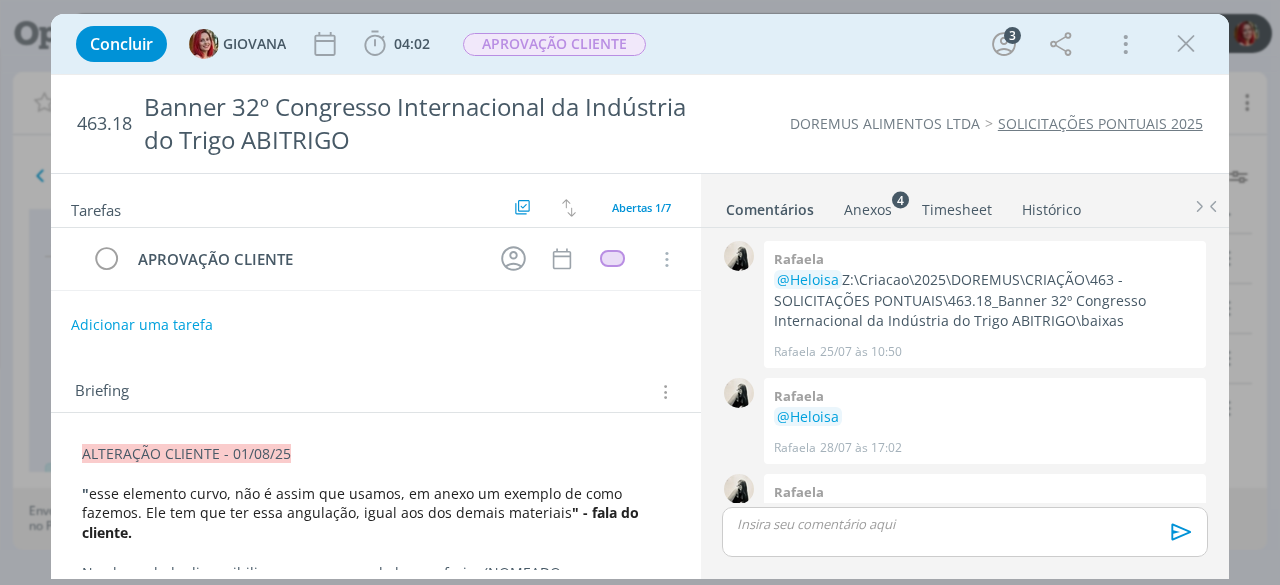 scroll, scrollTop: 470, scrollLeft: 0, axis: vertical 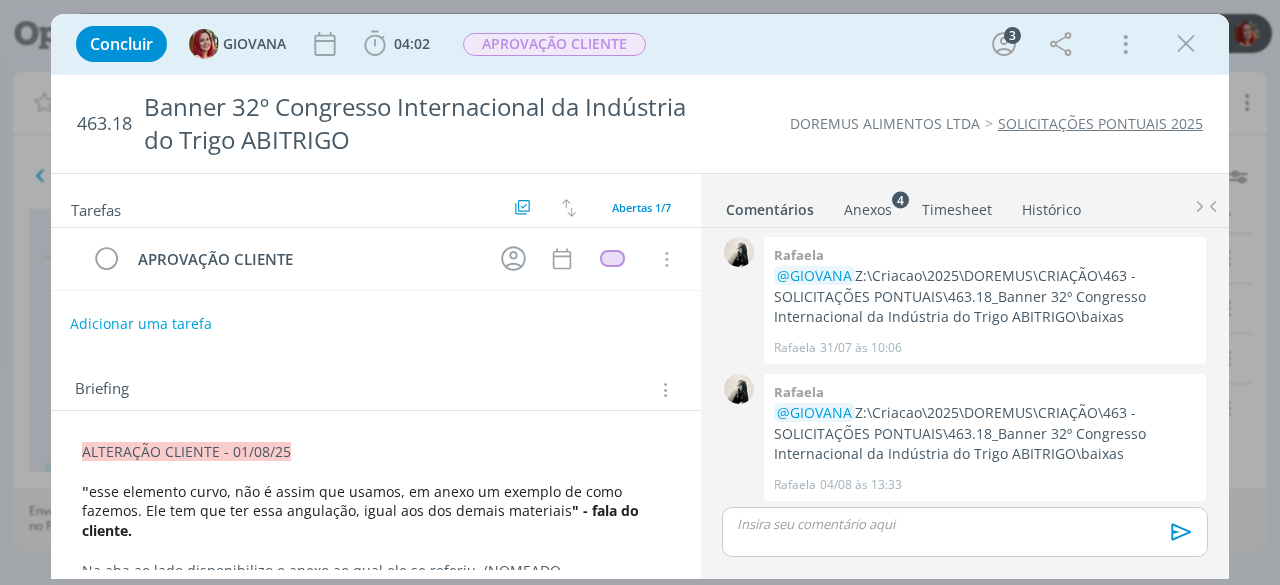click on "Adicionar uma tarefa" at bounding box center (141, 324) 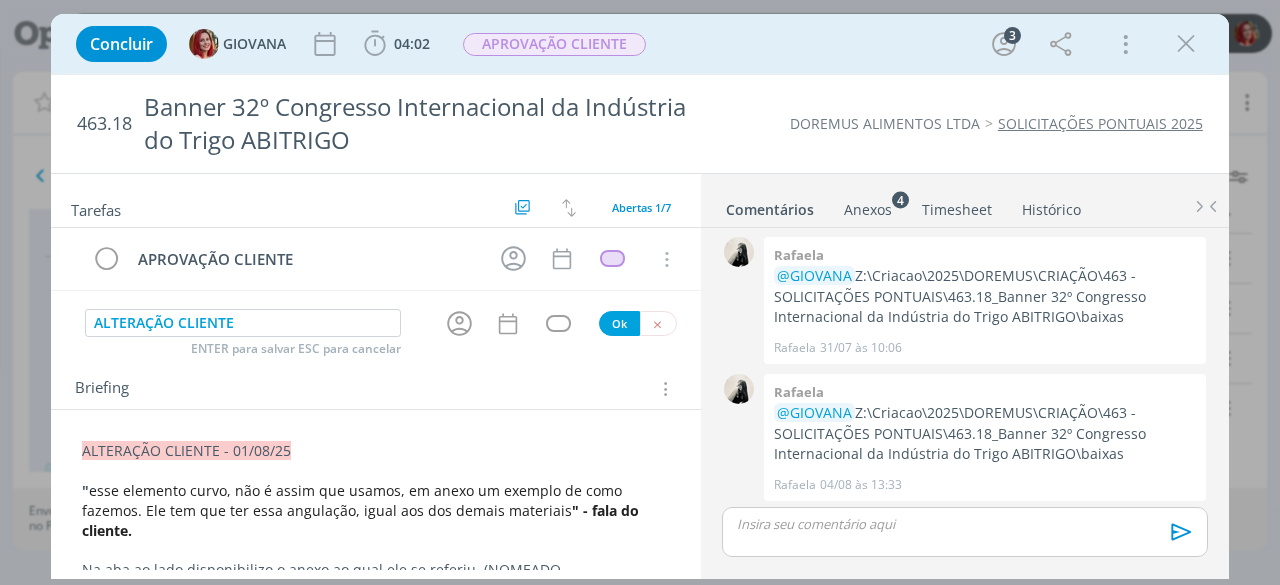 type on "ALTERAÇÃO CLIENTE" 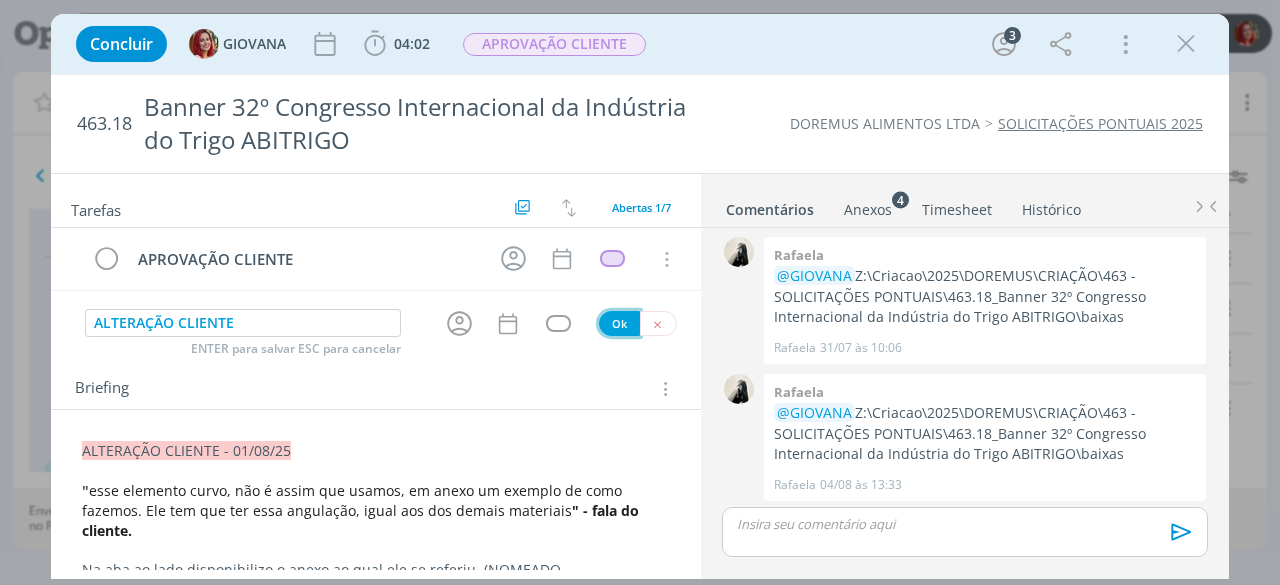 click on "Ok" at bounding box center (619, 323) 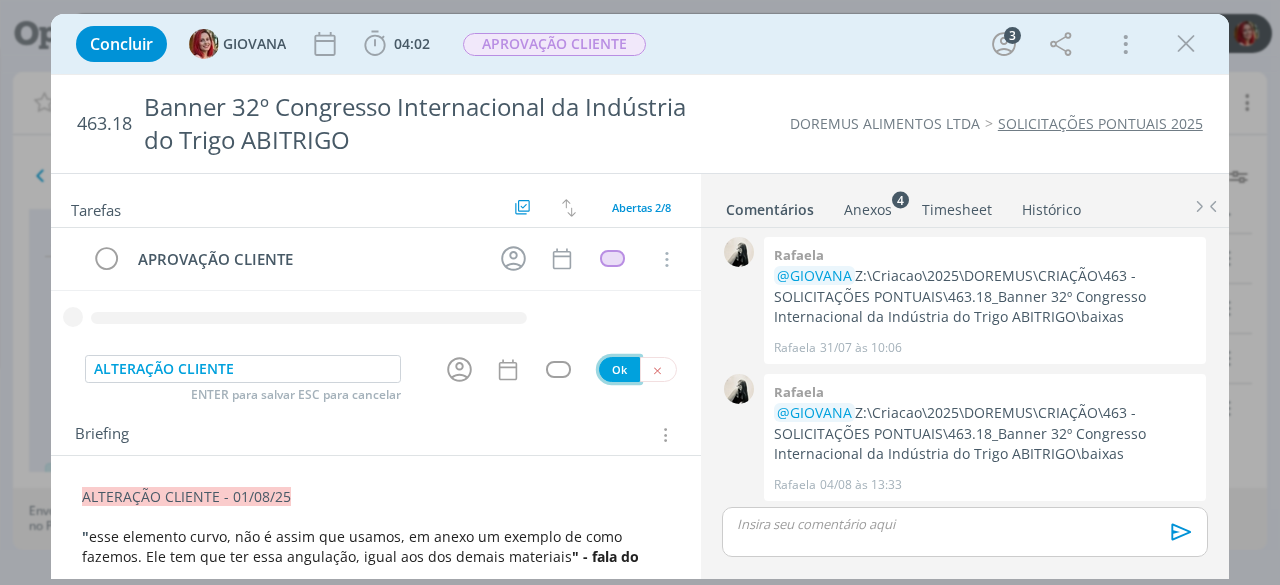 type 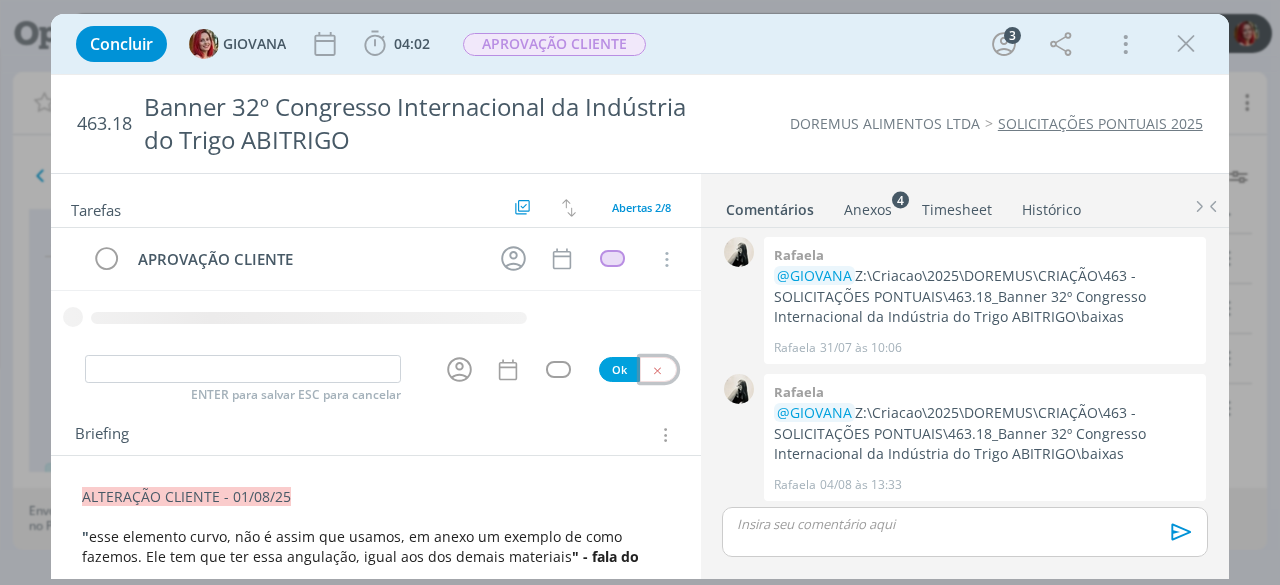 click at bounding box center [657, 370] 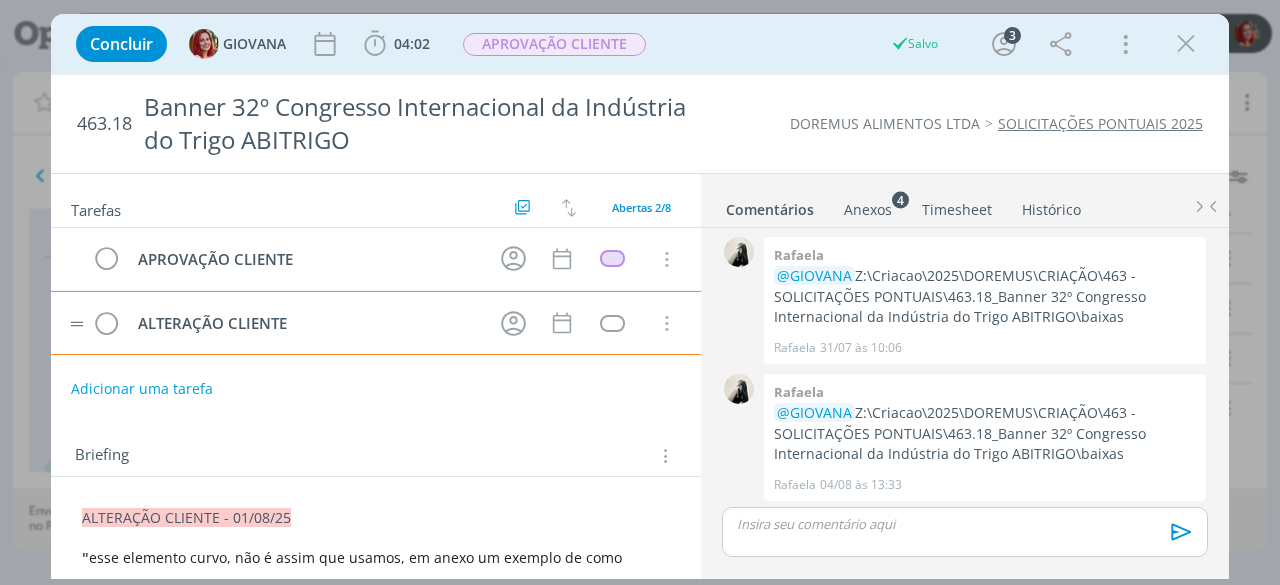 type 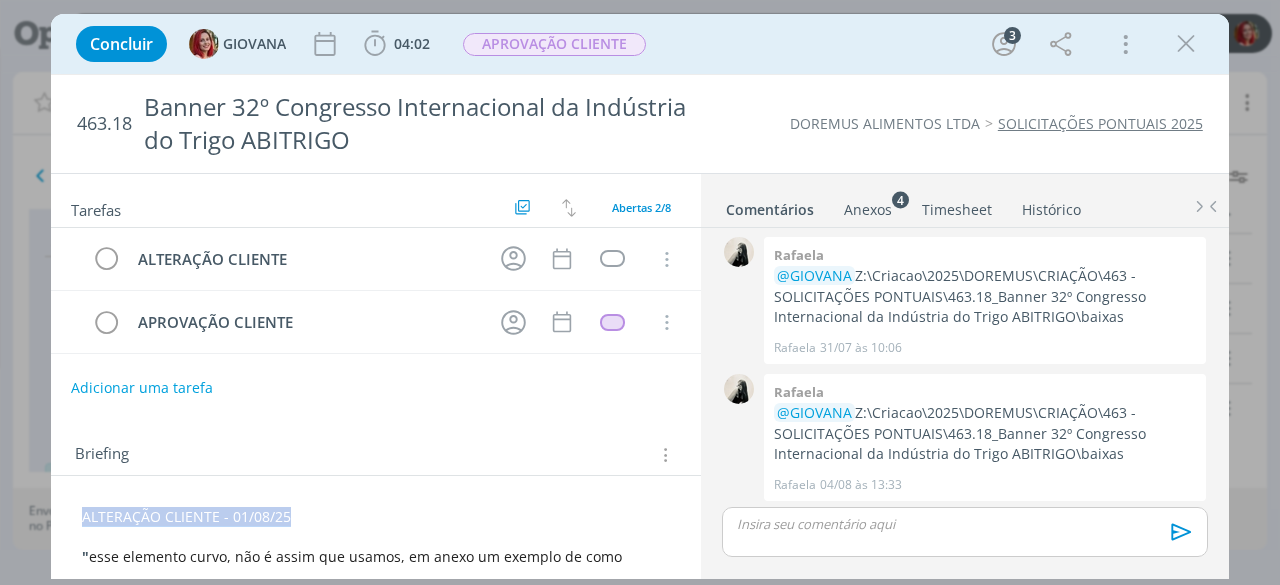 drag, startPoint x: 80, startPoint y: 511, endPoint x: 288, endPoint y: 518, distance: 208.11775 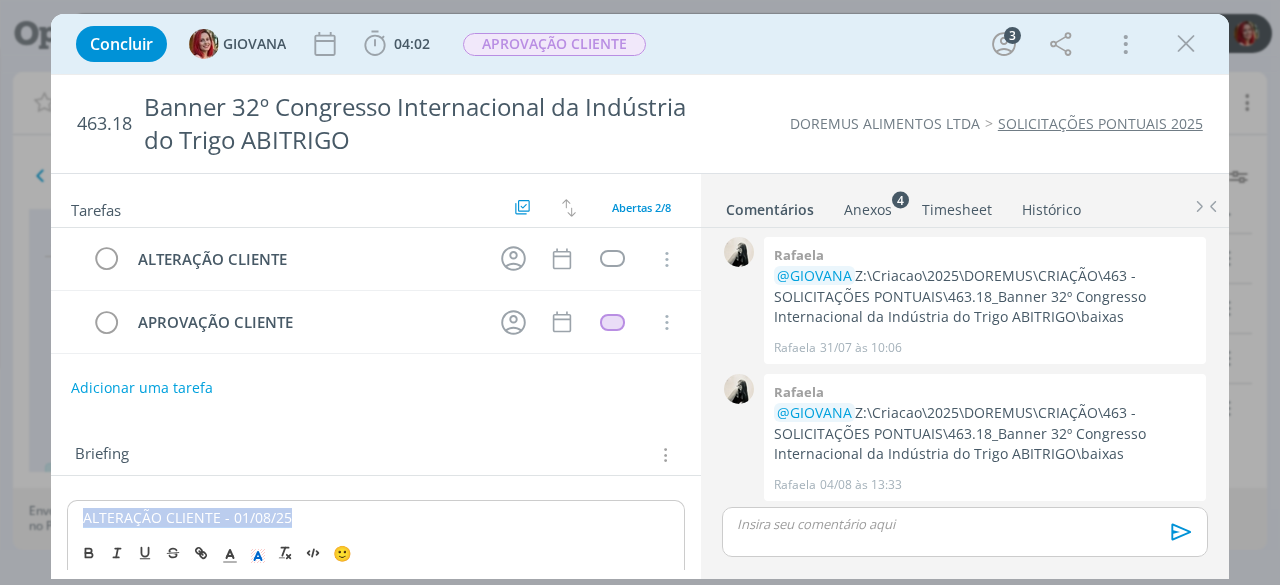 copy on "ALTERAÇÃO CLIENTE - 01/08/25" 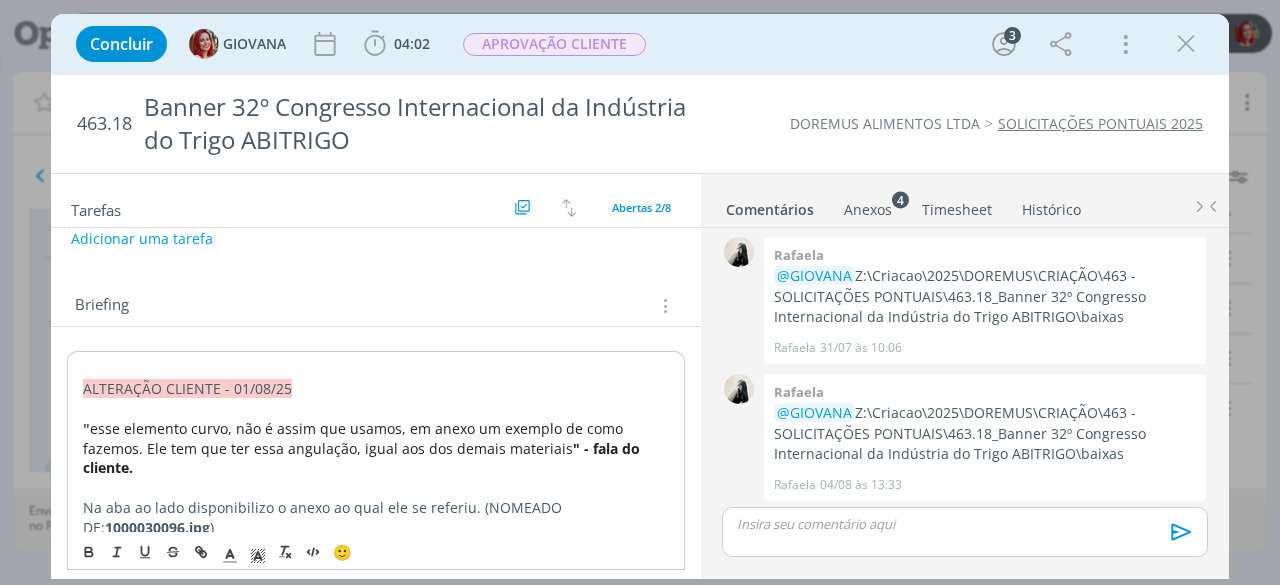 scroll, scrollTop: 151, scrollLeft: 0, axis: vertical 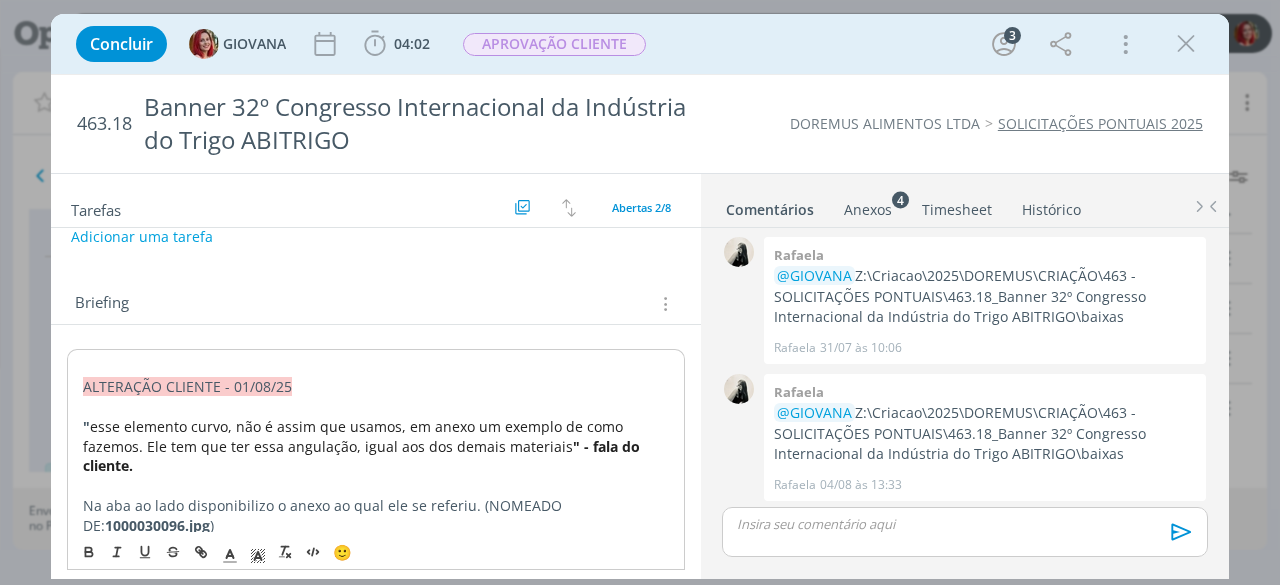 click at bounding box center [376, 367] 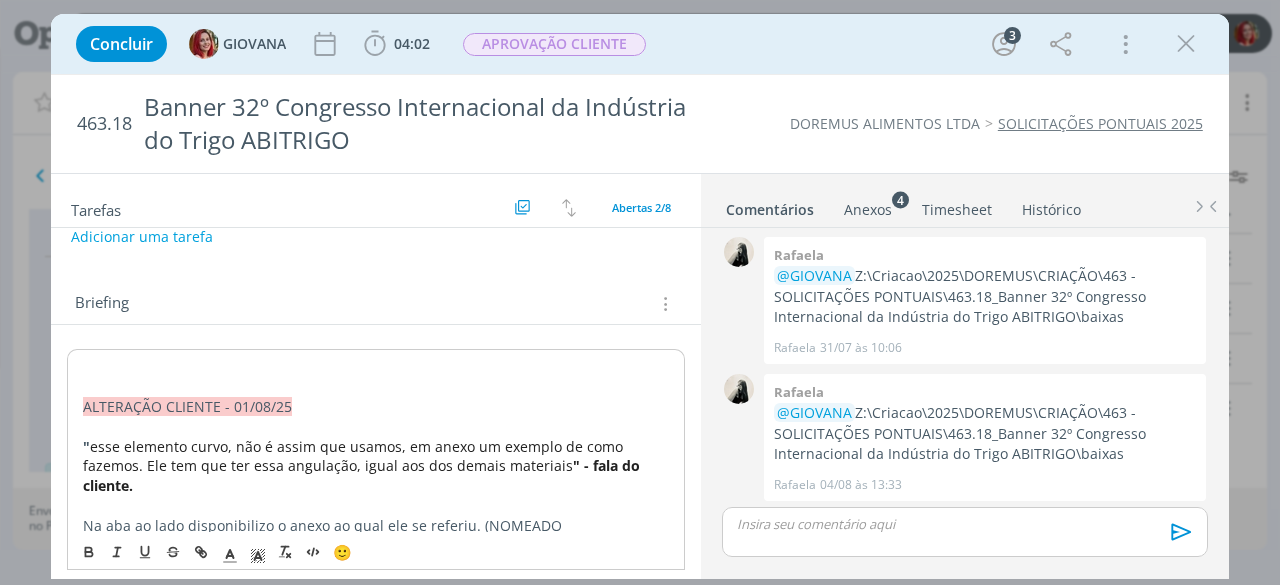 click on "ALTERAÇÃO CLIENTE - 01/08/25 " esse elemento curvo, não é assim que usamos, em anexo um exemplo de como fazemos. Ele tem que ter essa angulação, igual aos dos demais materiais " - fala do cliente.  Na aba ao lado disponibilizo o anexo ao qual ele se referiu. (NOMEADO DE:  1000030096.jpg ) ALTERAÇÃO CLIENTE - 31/07/25 fazer mais uma opção com a frase Sistemas Enzimáticos e tecnologias para panificação" ou "soluções completas para panificação” A imagem do pão francês é um caso a parte. A executiva de vendas deles diz que o pão tem que ser com as pestanas bem abertas, e o ângulo da imagem que propomos não destaca isso. o ideal seria uma foto mais de perto. referência do cliente: aba anexos ao lado. ALTERAÇÃO CLIENTE excluir o escrito  Doremus,  e deixar somente  Enzimas e ingredientes para panificação , porém aumentando a fonte para dar leitura. ALTERAÇÃO CLIENTE Como é bem pequeno, exclui o texto pois não da leitura! Deixar:  https://congressoabitrigo.com.br/ CRIAÇÃO" at bounding box center (376, 1131) 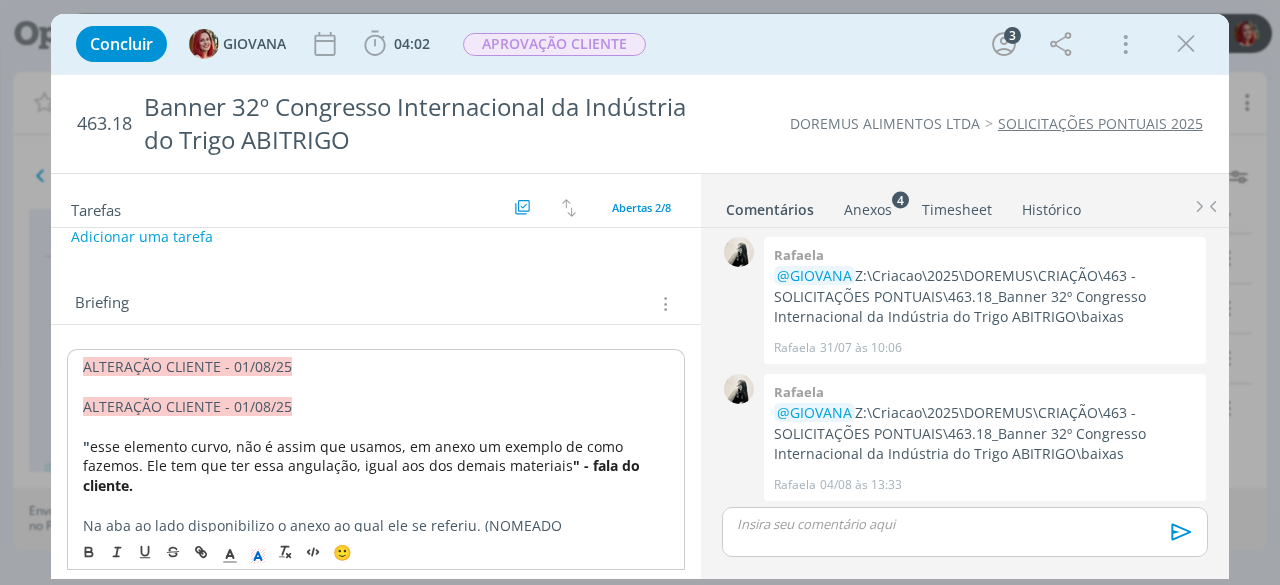 click on "ALTERAÇÃO CLIENTE - 01/08/25" at bounding box center (187, 366) 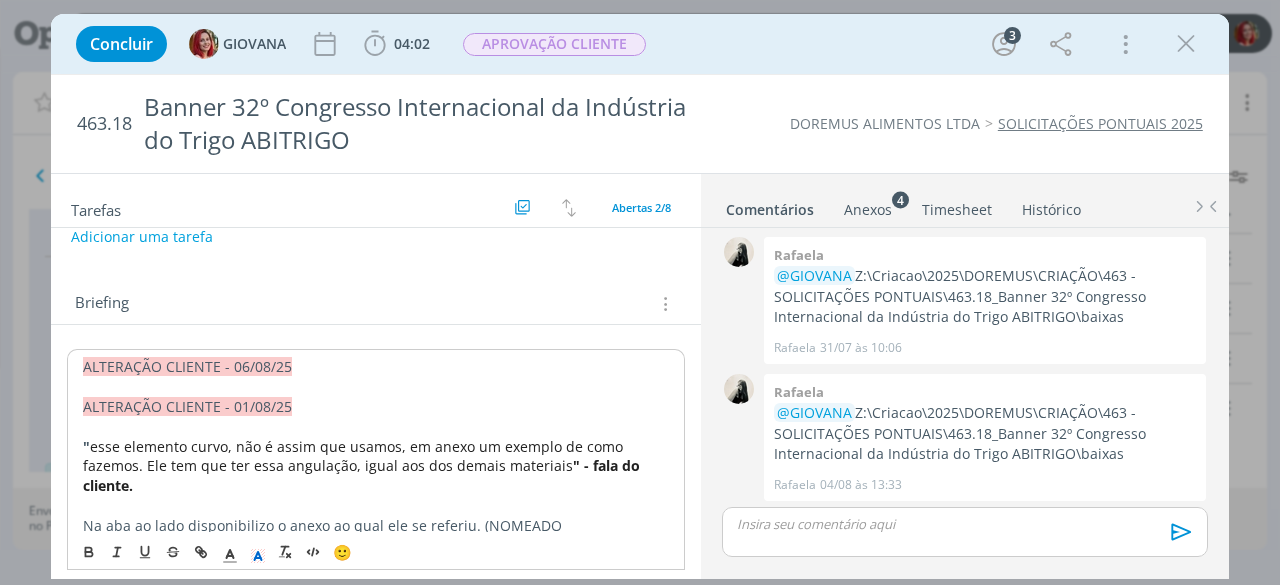click at bounding box center [376, 387] 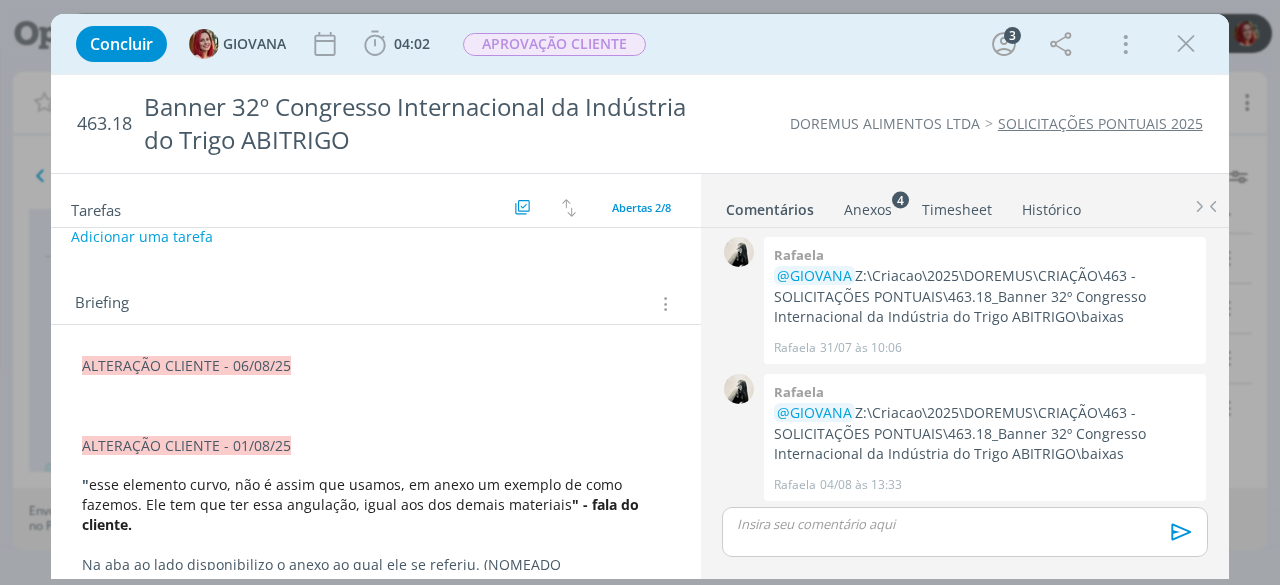 click at bounding box center [376, 386] 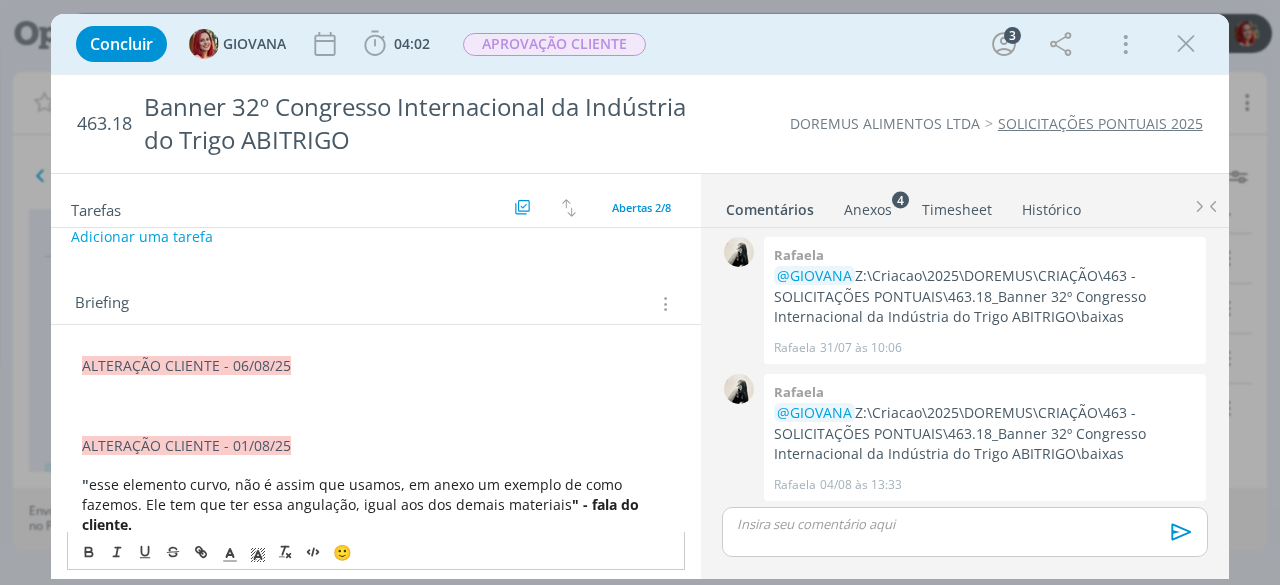 click at bounding box center (376, 406) 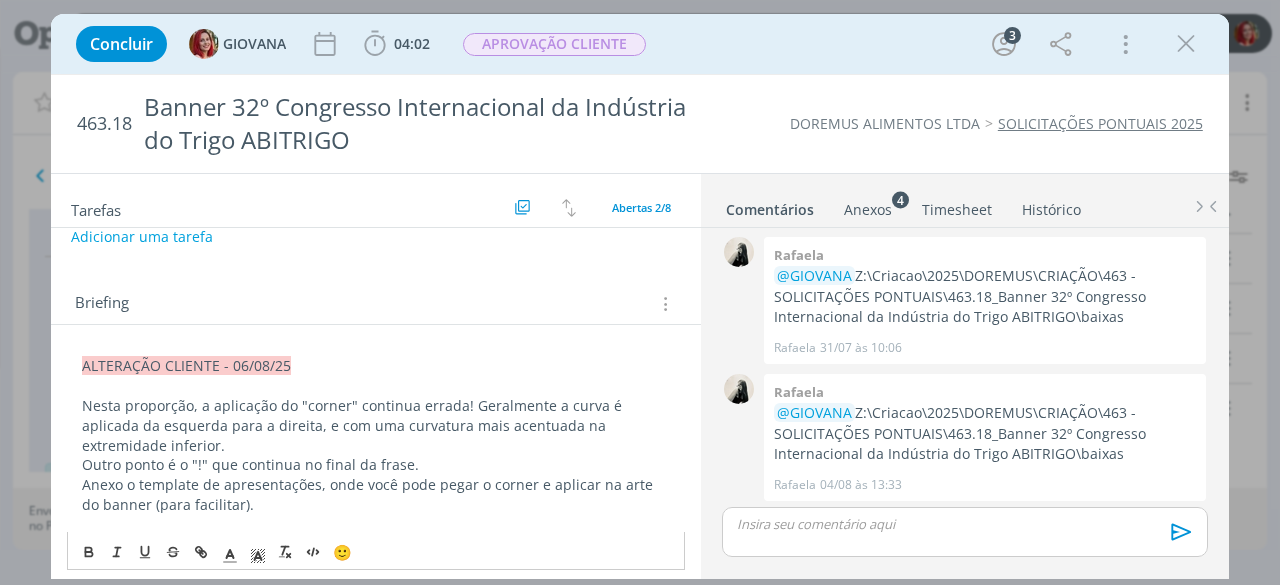 drag, startPoint x: 420, startPoint y: 460, endPoint x: 64, endPoint y: 467, distance: 356.06882 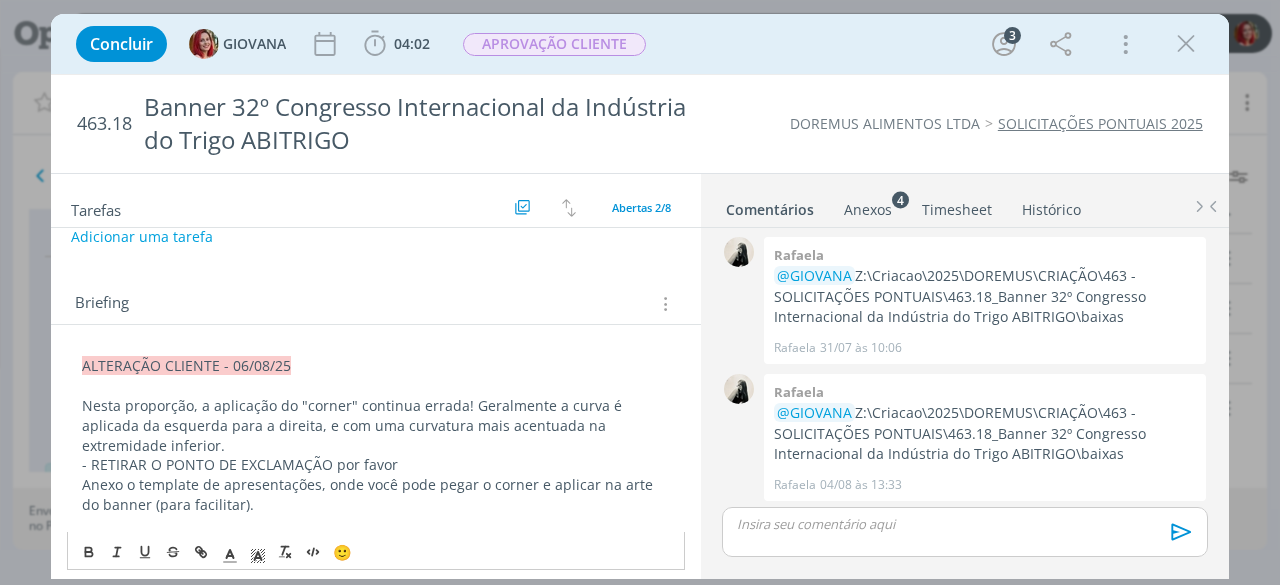 click on "Anexo o template de apresentações, onde você pode pegar o corner e aplicar na arte do banner (para facilitar)." at bounding box center [376, 495] 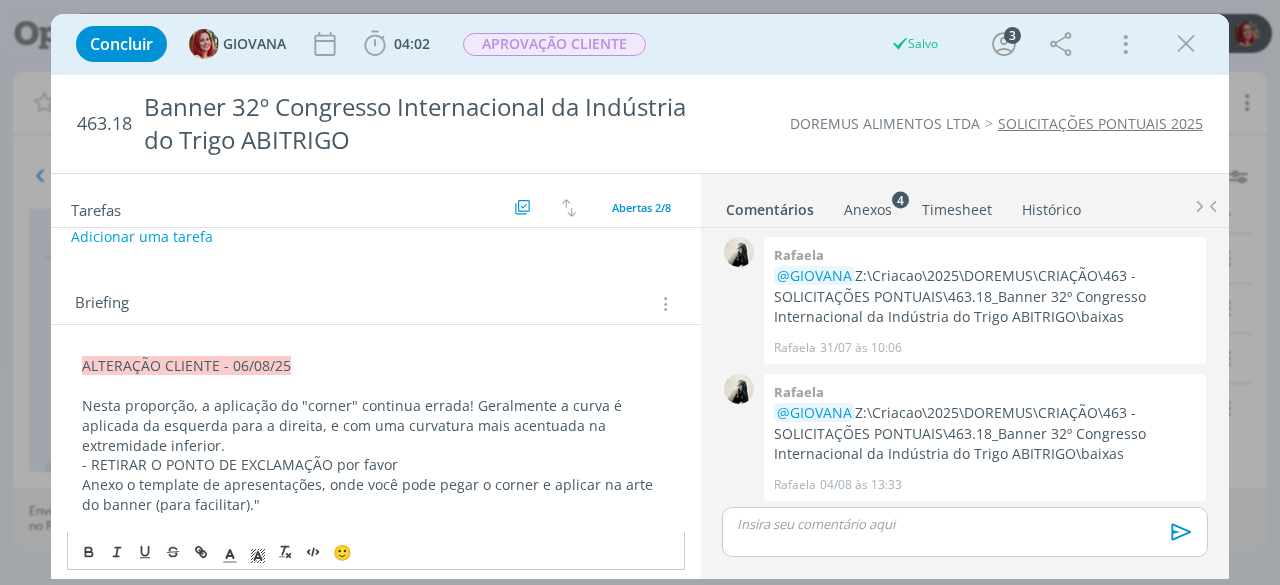 click on "ALTERAÇÃO CLIENTE - 06/08/25 Nesta proporção, a aplicação do "corner" continua errada! Geralmente a curva é aplicada da esquerda para a direita, e com uma curvatura mais acentuada na extremidade inferior. - RETIRAR O PONTO DE EXCLAMAÇÃO por favor Anexo o template de apresentações, onde você pode pegar o corner e aplicar na arte do banner (para facilitar)." ALTERAÇÃO CLIENTE - 01/08/25 " esse elemento curvo, não é assim que usamos, em anexo um exemplo de como fazemos. Ele tem que ter essa angulação, igual aos dos demais materiais " - fala do cliente.  Na aba ao lado disponibilizo o anexo ao qual ele se referiu. (NOMEADO DE:  1000030096.jpg ) ALTERAÇÃO CLIENTE - 31/07/25 fazer mais uma opção com a frase Sistemas Enzimáticos e tecnologias para panificação" ou "soluções completas para panificação” referência do cliente: aba anexos ao lado. ALTERAÇÃO CLIENTE excluir o escrito  Doremus,  e deixar somente  Enzimas e ingredientes para panificação ALTERAÇÃO CLIENTE CRIAÇÃO" at bounding box center (376, 1200) 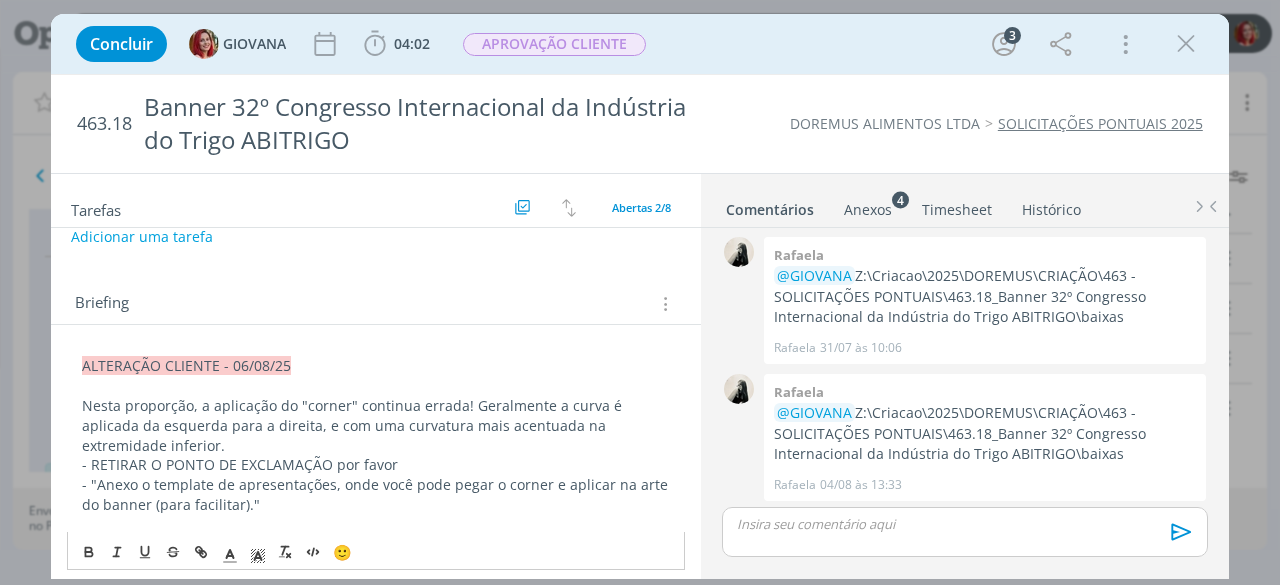 click on "- "Anexo o template de apresentações, onde você pode pegar o corner e aplicar na arte do banner (para facilitar)."" at bounding box center (376, 495) 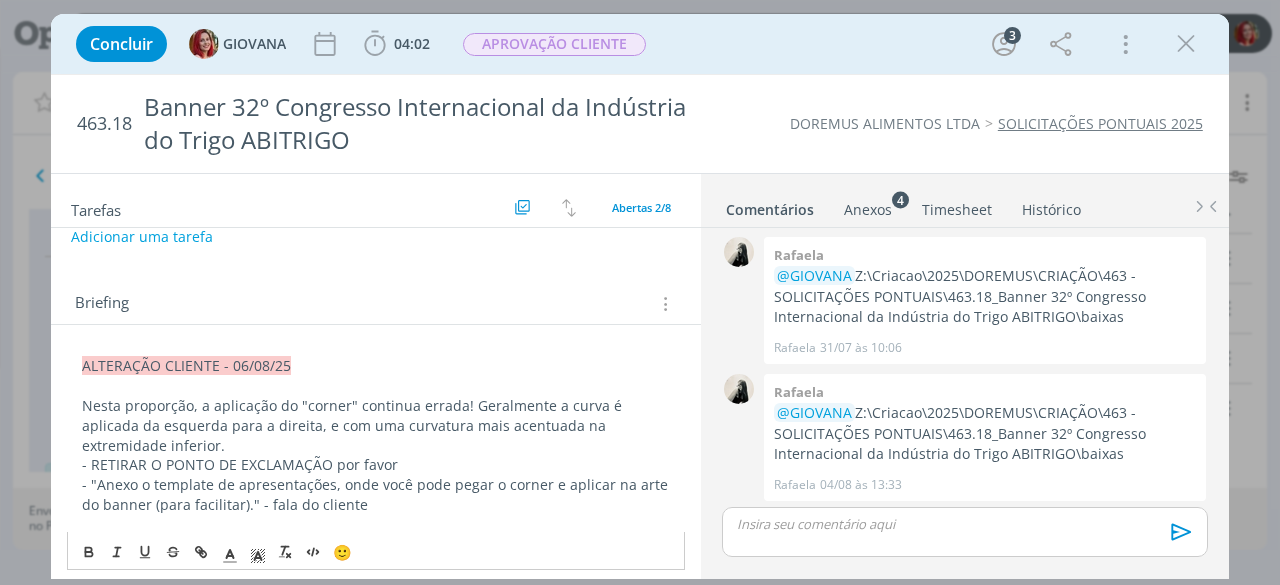 click on "Nesta proporção, a aplicação do "corner" continua errada! Geralmente a curva é aplicada da esquerda para a direita, e com uma curvatura mais acentuada na extremidade inferior." at bounding box center [376, 426] 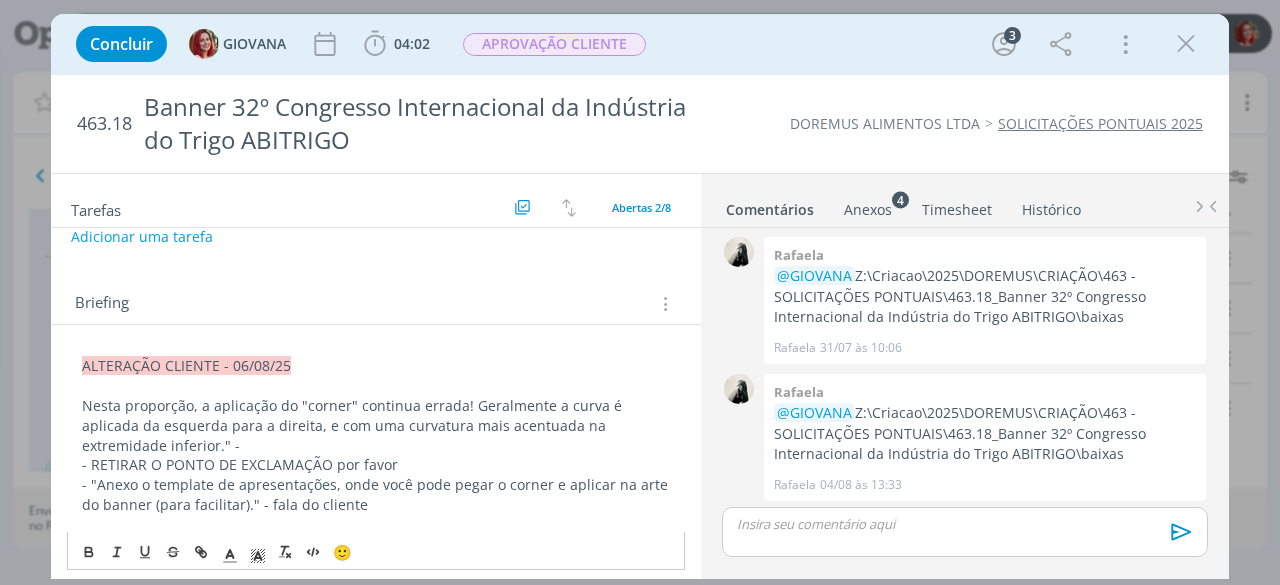 click on "ALTERAÇÃO CLIENTE - 06/08/25 Nesta proporção, a aplicação do "corner" continua errada! Geralmente a curva é aplicada da esquerda para a direita, e com uma curvatura mais acentuada na extremidade inferior." -  - RETIRAR O PONTO DE EXCLAMAÇÃO por favor - "Anexo o template de apresentações, onde você pode pegar o corner e aplicar na arte do banner (para facilitar)." - fala do cliente ALTERAÇÃO CLIENTE - 01/08/25 " esse elemento curvo, não é assim que usamos, em anexo um exemplo de como fazemos. Ele tem que ter essa angulação, igual aos dos demais materiais " - fala do cliente.  Na aba ao lado disponibilizo o anexo ao qual ele se referiu. (NOMEADO DE:  1000030096.jpg ) ALTERAÇÃO CLIENTE - 31/07/25 fazer mais uma opção com a frase Sistemas Enzimáticos e tecnologias para panificação" ou "soluções completas para panificação” referência do cliente: aba anexos ao lado. ALTERAÇÃO CLIENTE excluir o escrito  Doremus,  e deixar somente  Enzimas e ingredientes para panificação" at bounding box center (376, 1200) 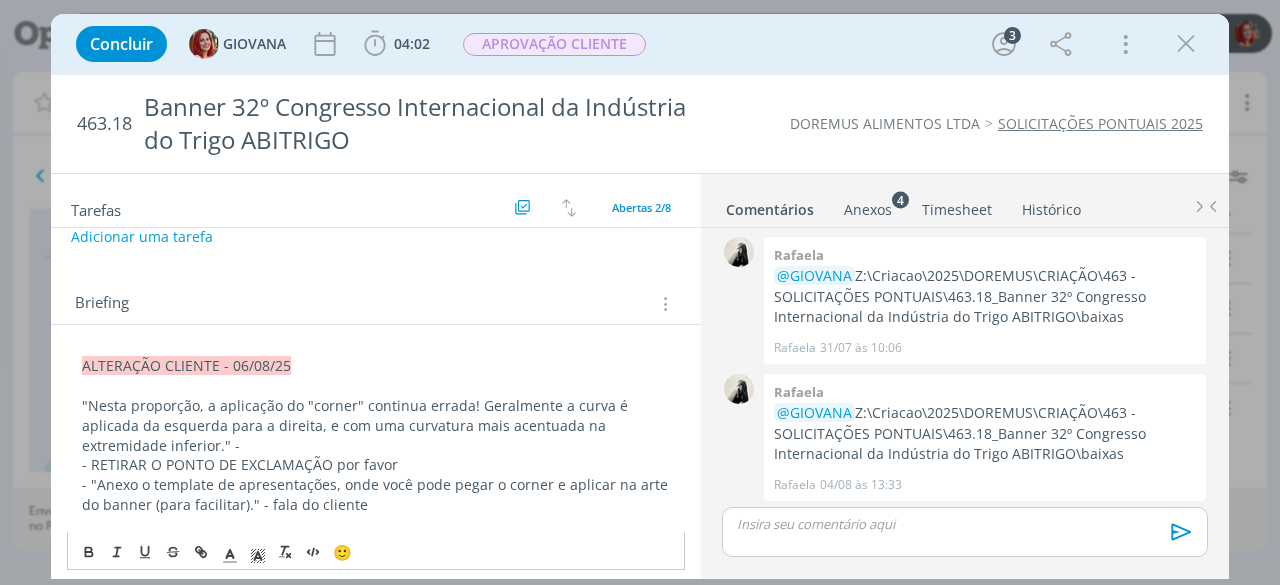 click on ""Nesta proporção, a aplicação do "corner" continua errada! Geralmente a curva é aplicada da esquerda para a direita, e com uma curvatura mais acentuada na extremidade inferior." -" at bounding box center [376, 426] 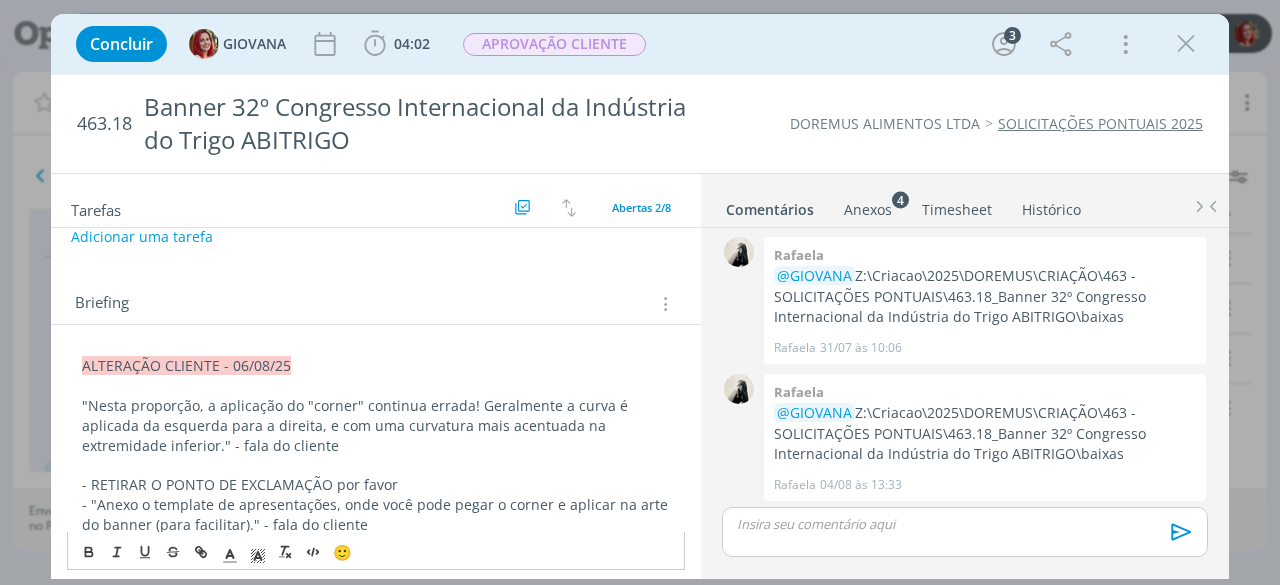 click on "- RETIRAR O PONTO DE EXCLAMAÇÃO por favor" at bounding box center [376, 485] 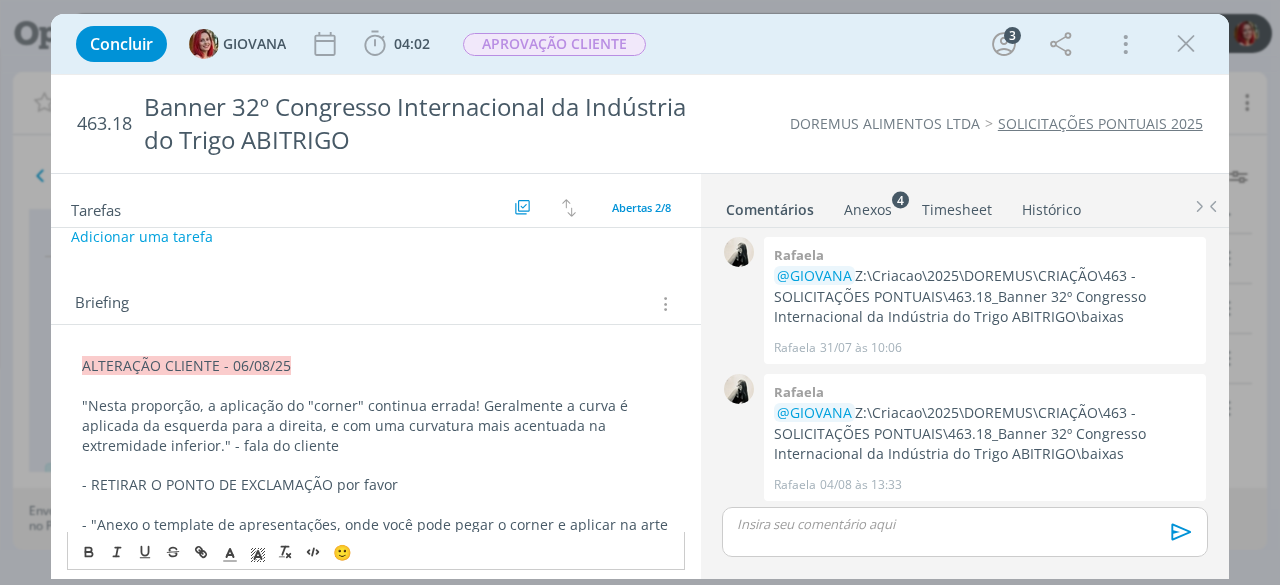 click on "Anexos
4" at bounding box center [868, 210] 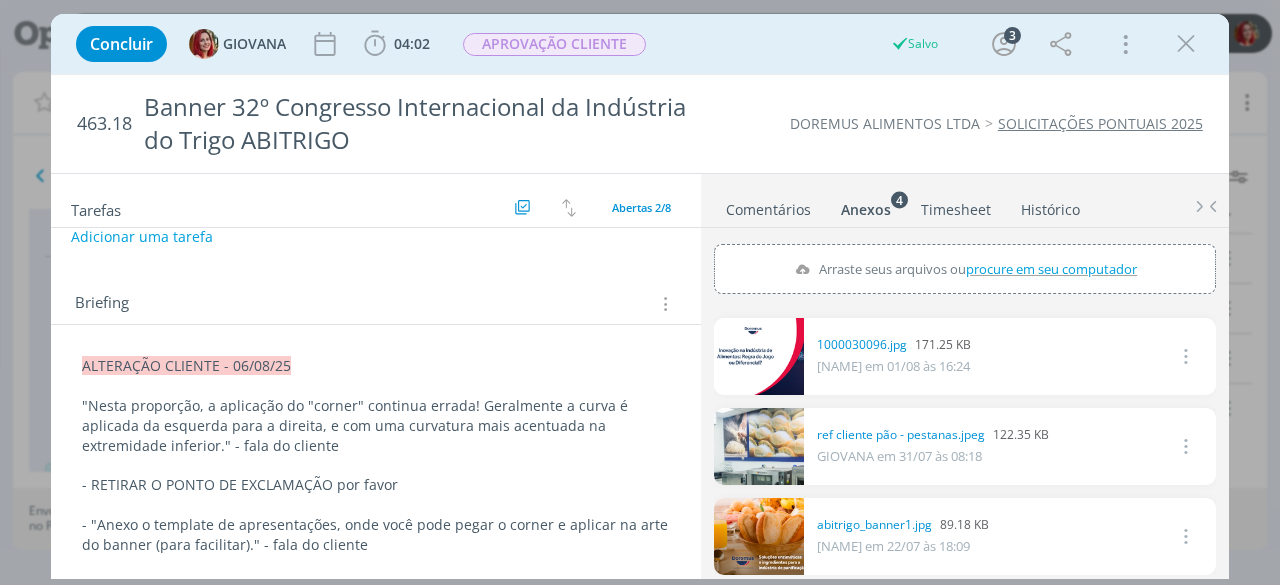 click on "procure em seu computador" at bounding box center (1051, 268) 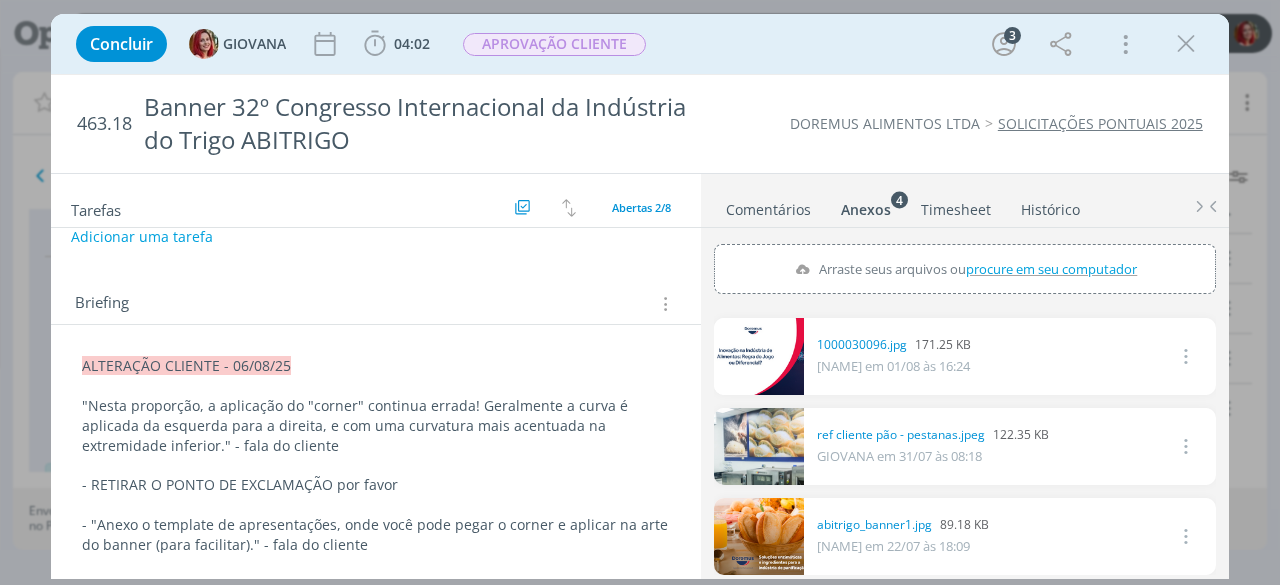 type on "C:\fakepath\modelo_padrão.pptx" 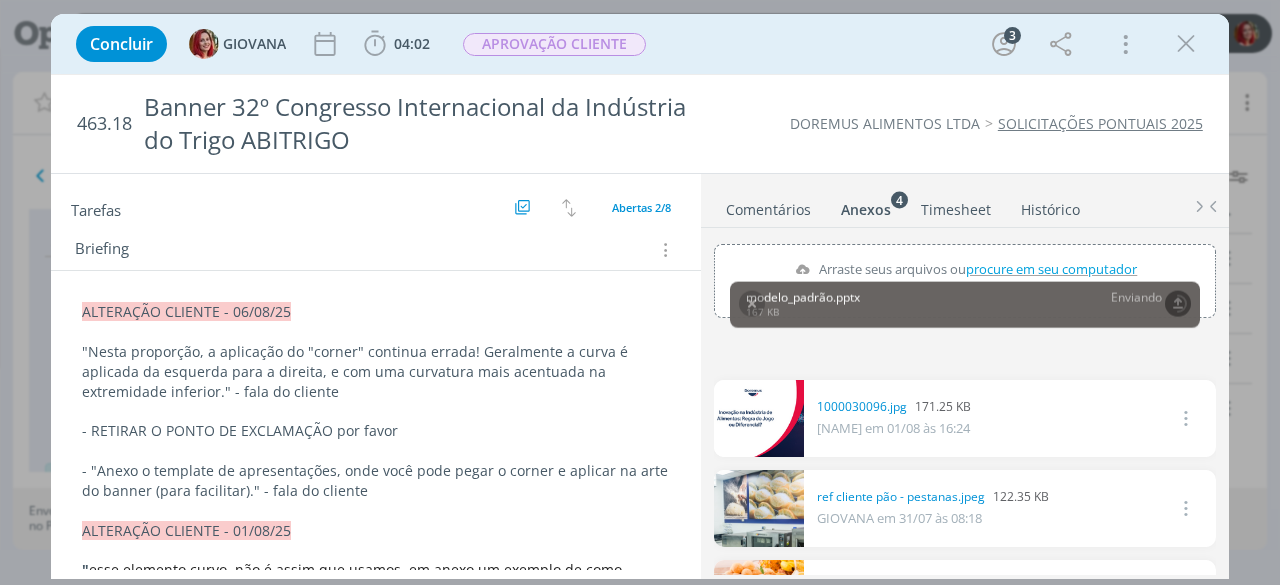 scroll, scrollTop: 251, scrollLeft: 0, axis: vertical 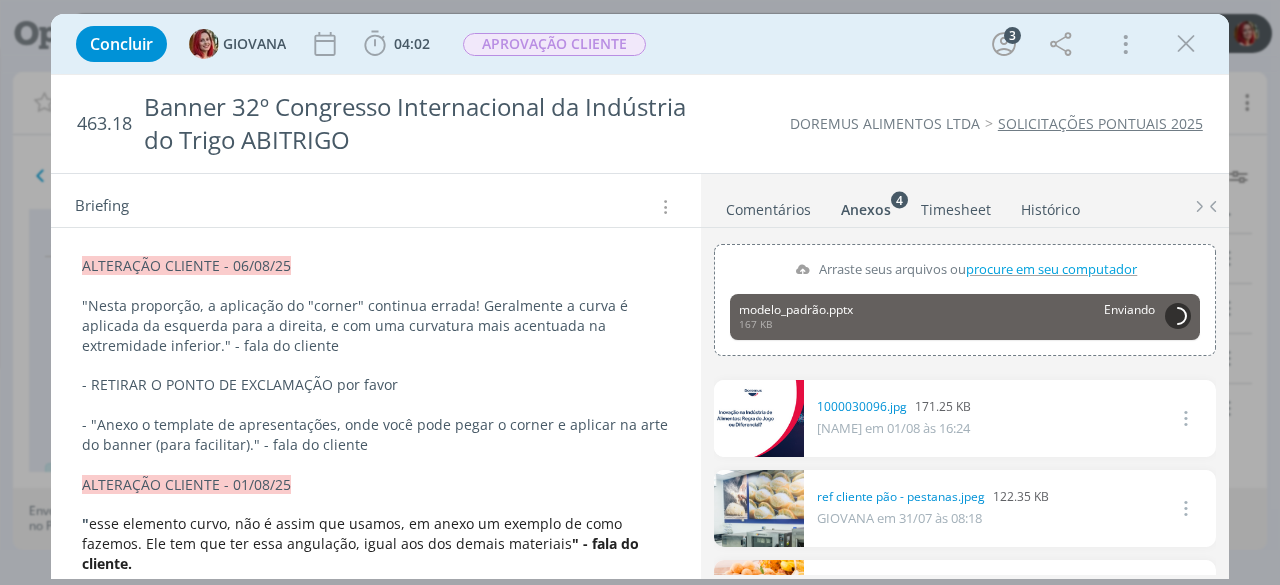 click on "- "Anexo o template de apresentações, onde você pode pegar o corner e aplicar na arte do banner (para facilitar)." - fala do cliente" at bounding box center [376, 435] 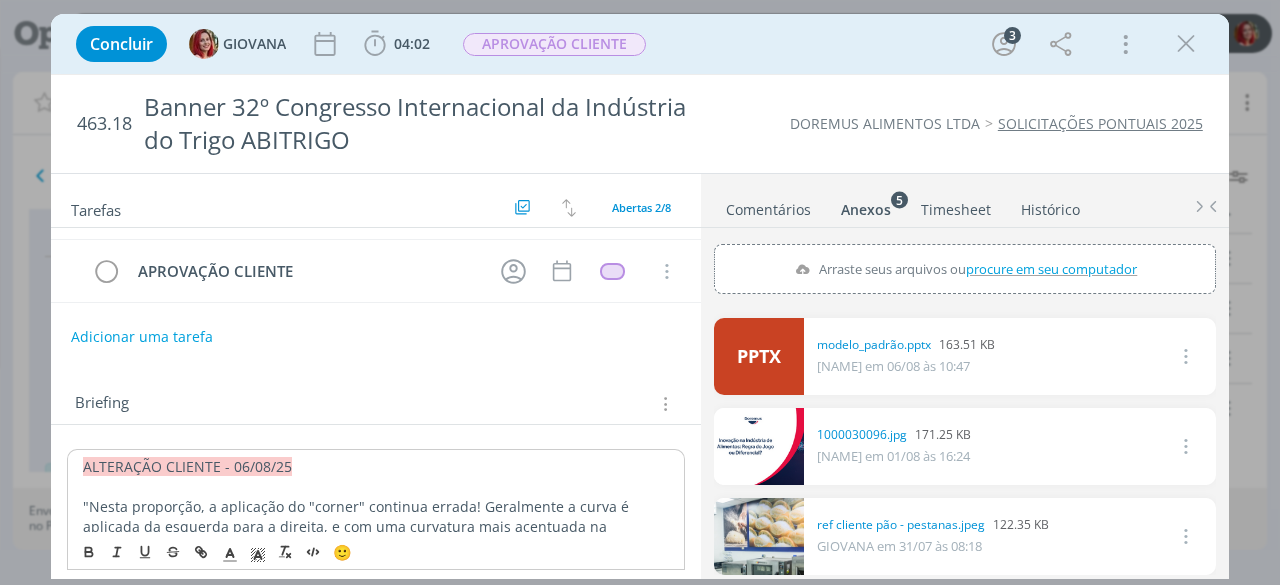 scroll, scrollTop: 0, scrollLeft: 0, axis: both 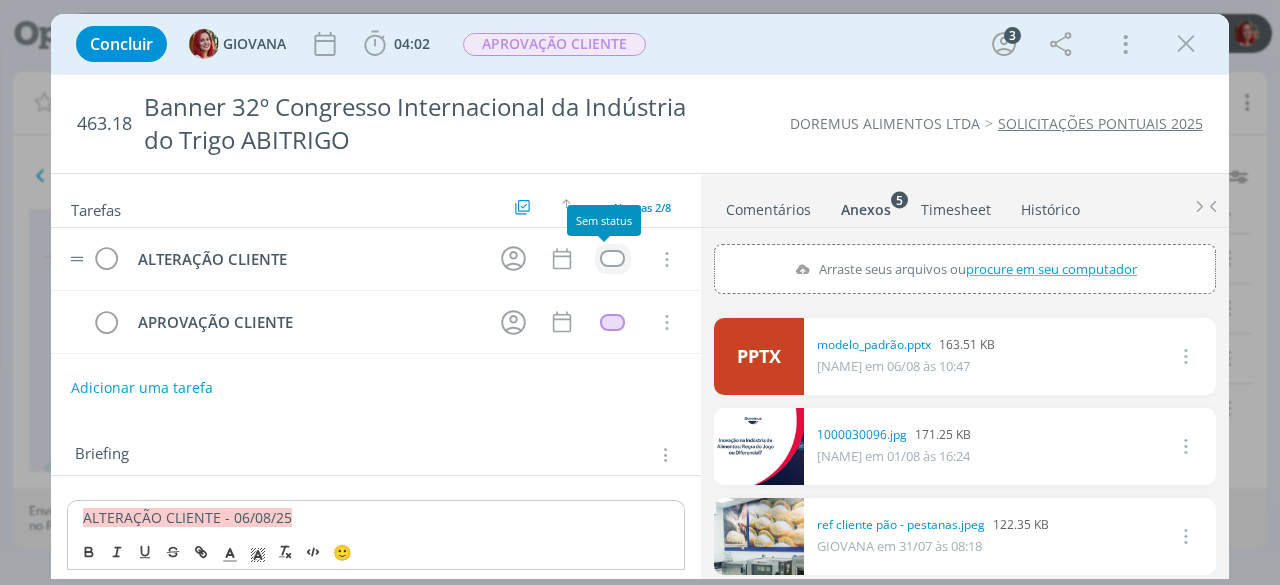 click at bounding box center (612, 258) 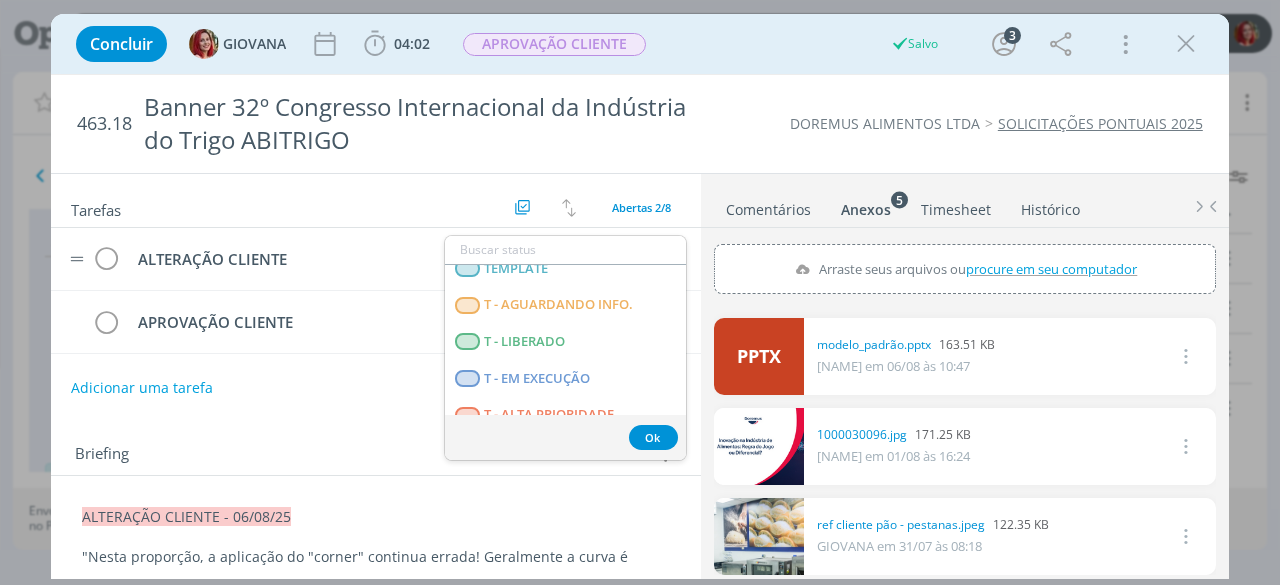 scroll, scrollTop: 500, scrollLeft: 0, axis: vertical 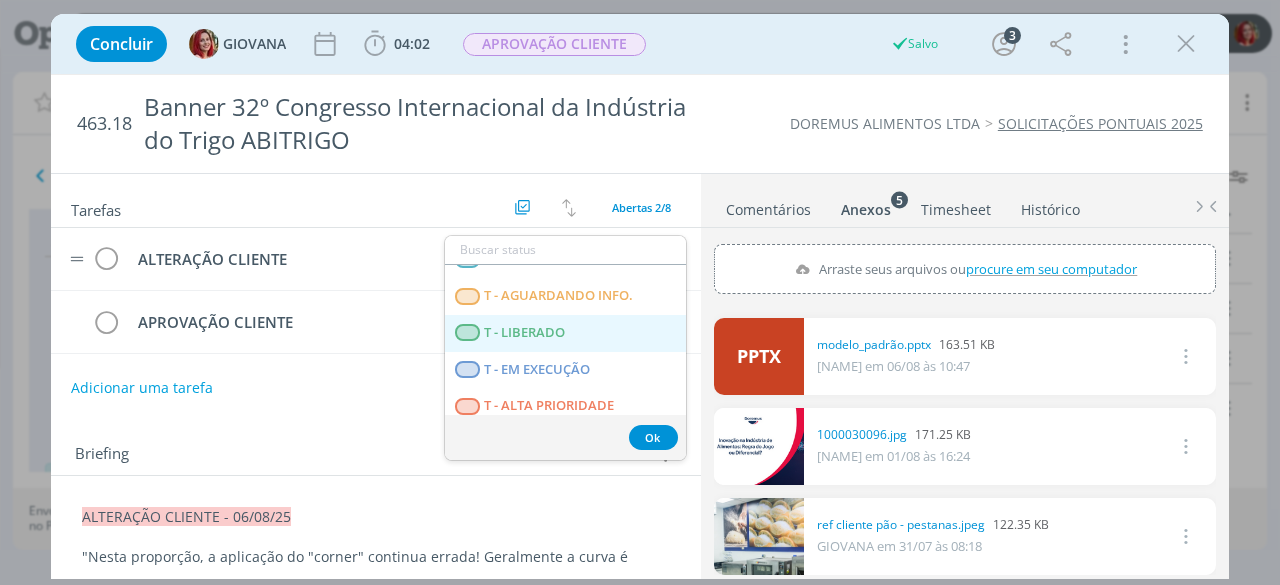 click on "T - LIBERADO" at bounding box center [525, 333] 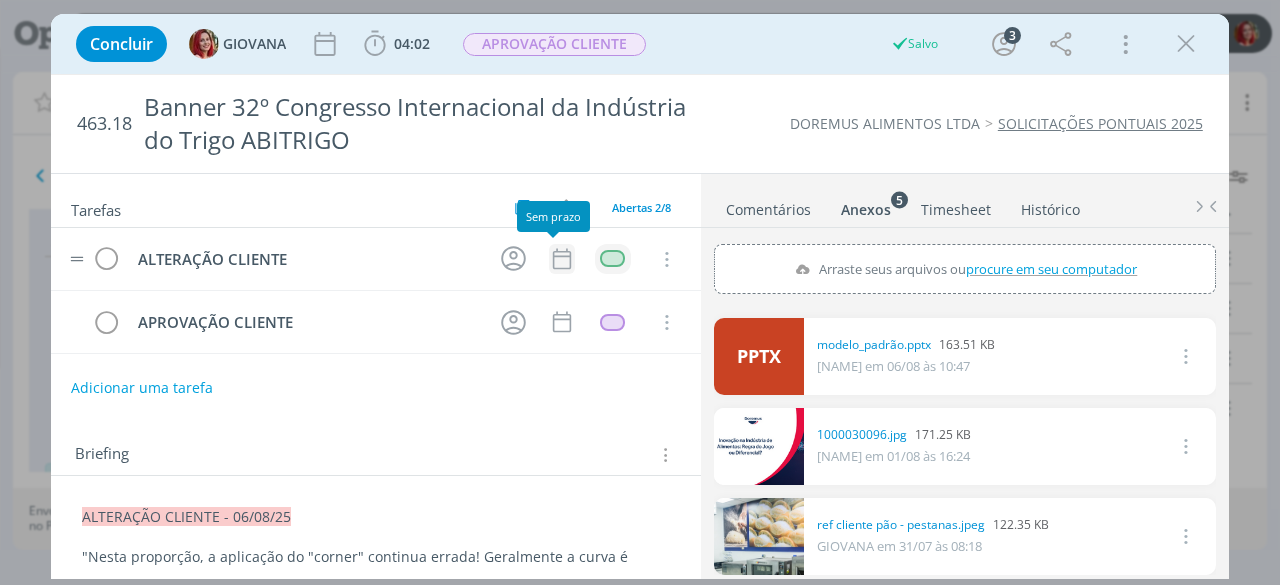click 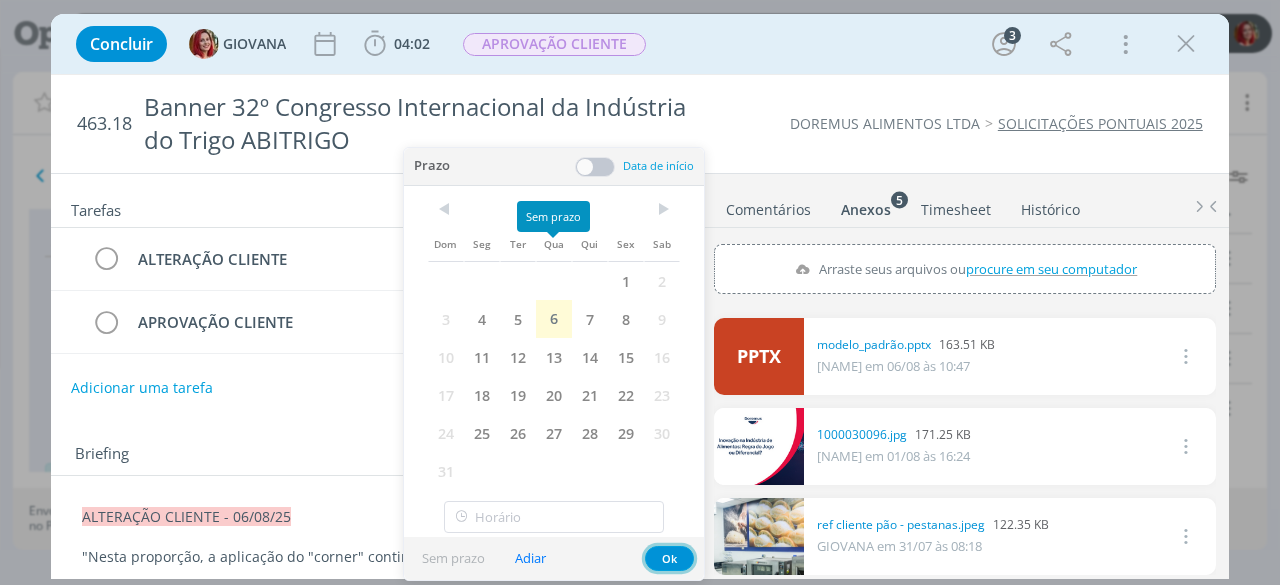 click on "Ok" at bounding box center (669, 558) 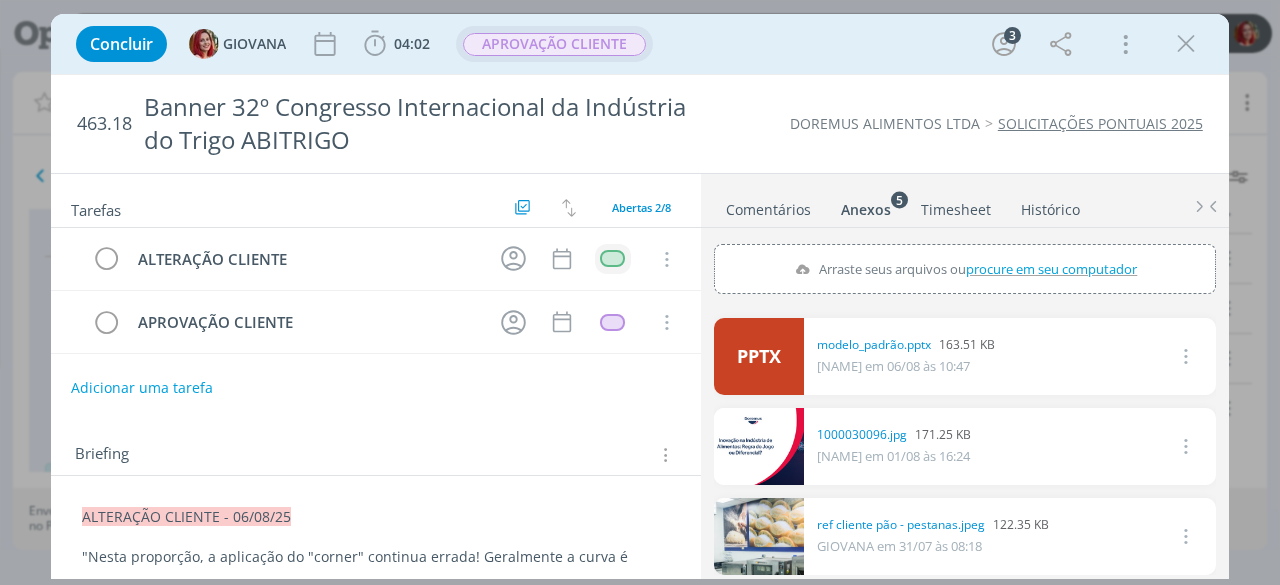 click on "APROVAÇÃO CLIENTE" at bounding box center [554, 44] 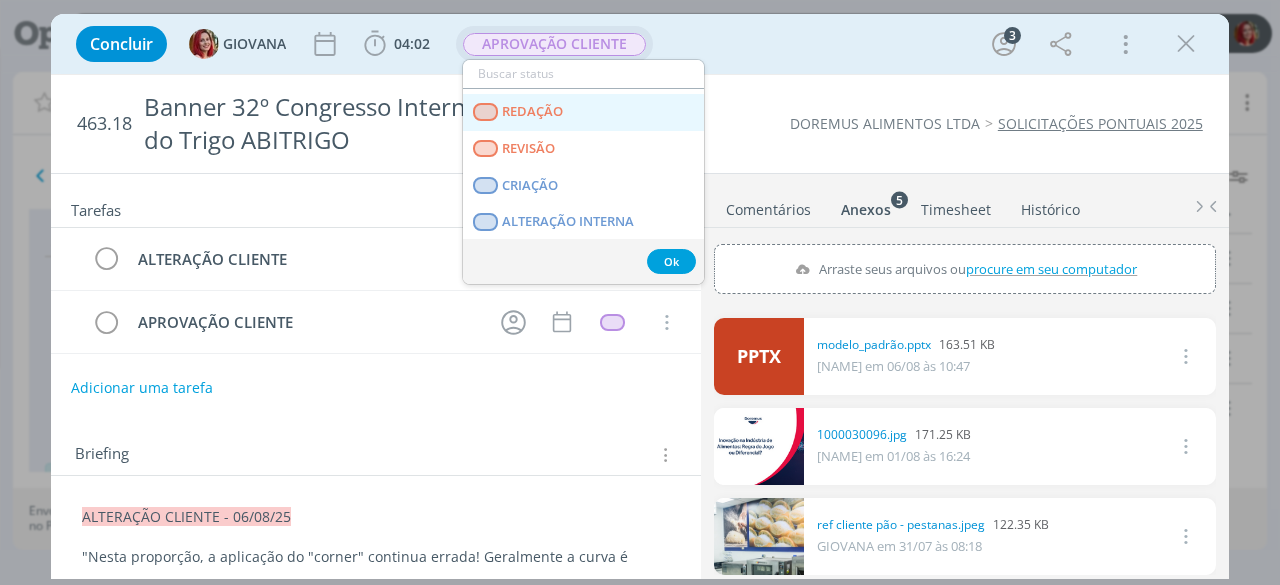 scroll, scrollTop: 100, scrollLeft: 0, axis: vertical 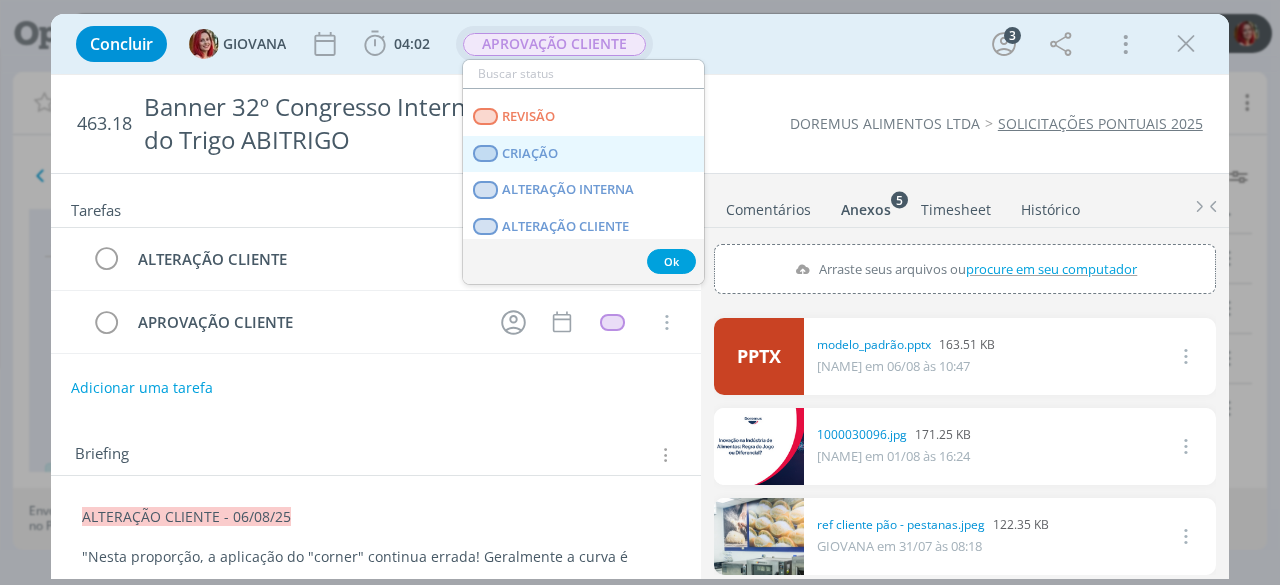 click on "CRIAÇÃO" at bounding box center [583, 154] 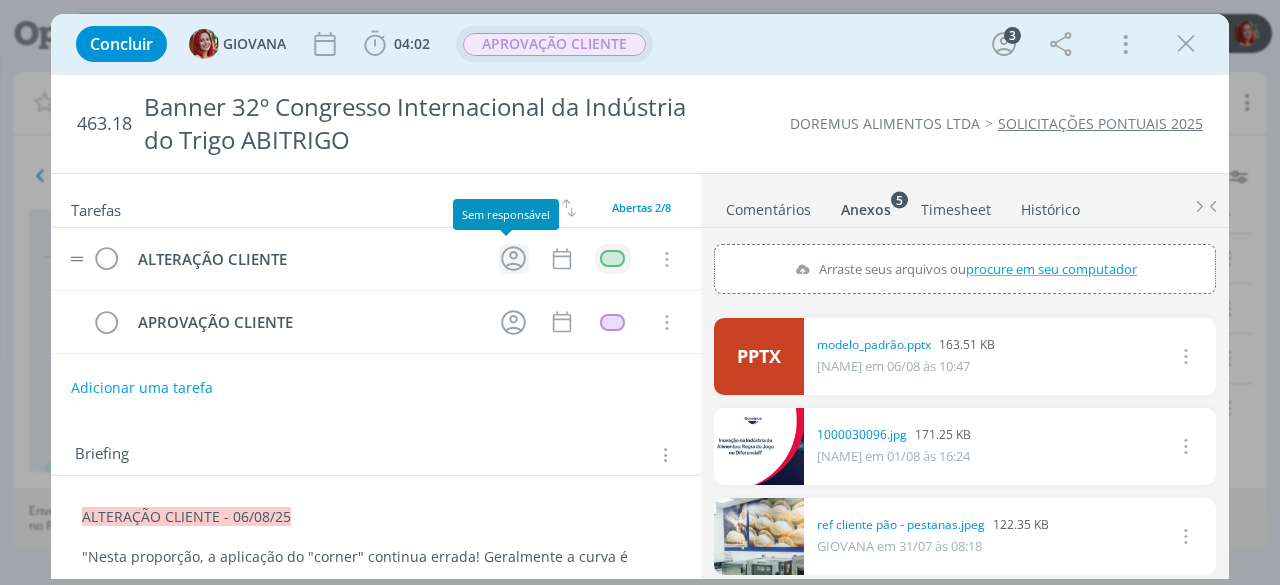 click 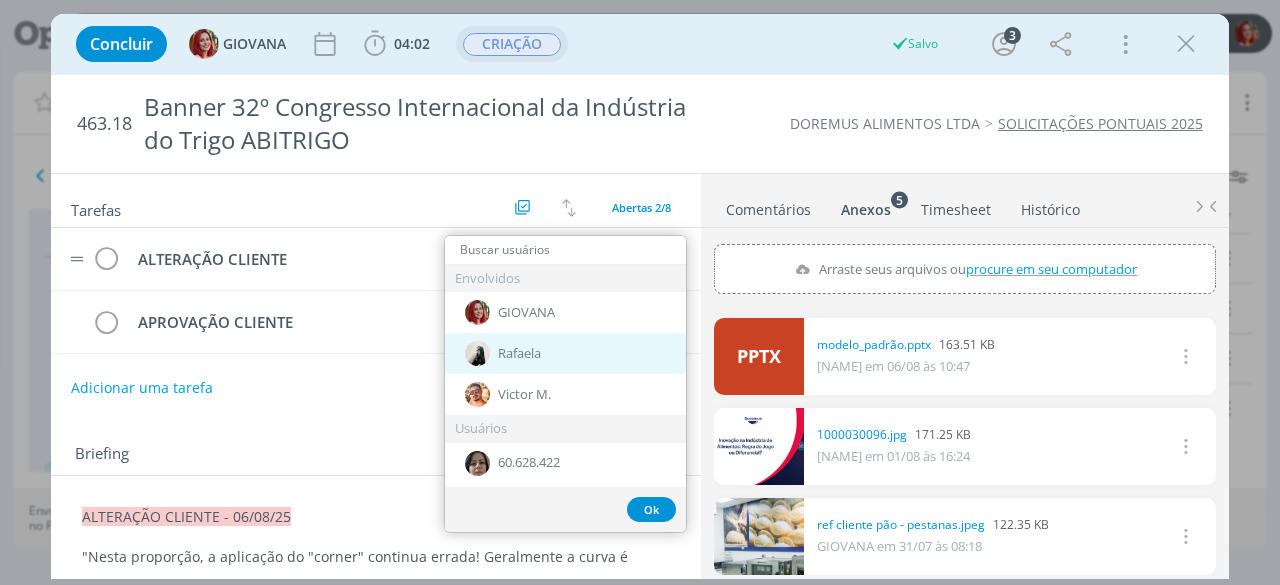 click on "Rafaela" at bounding box center [565, 353] 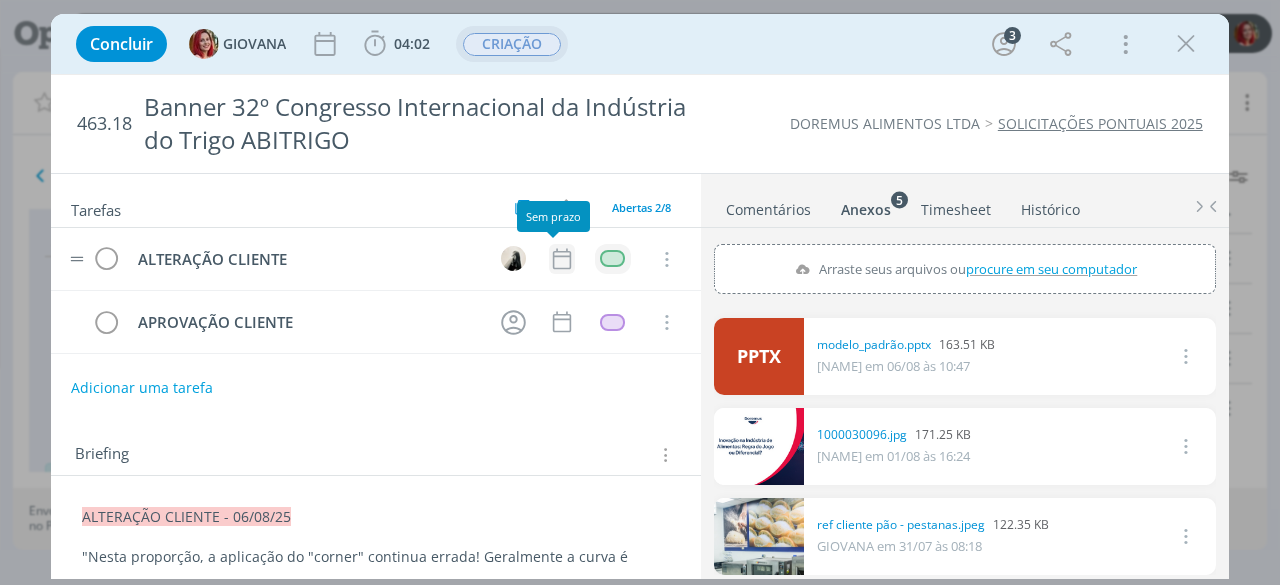 click 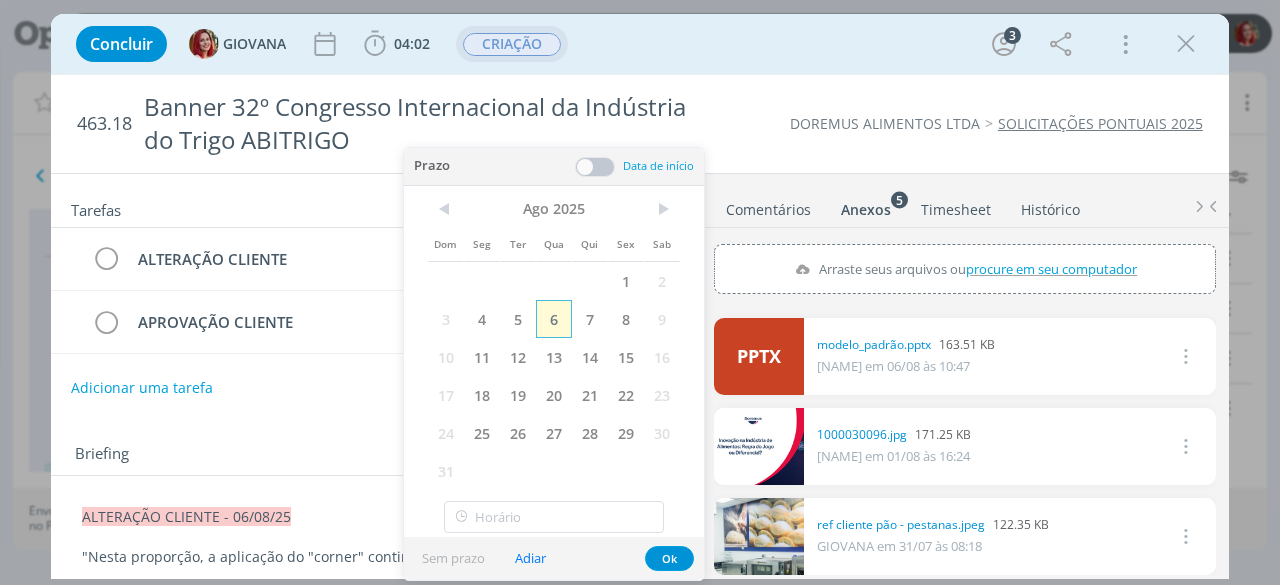 click on "6" at bounding box center (554, 319) 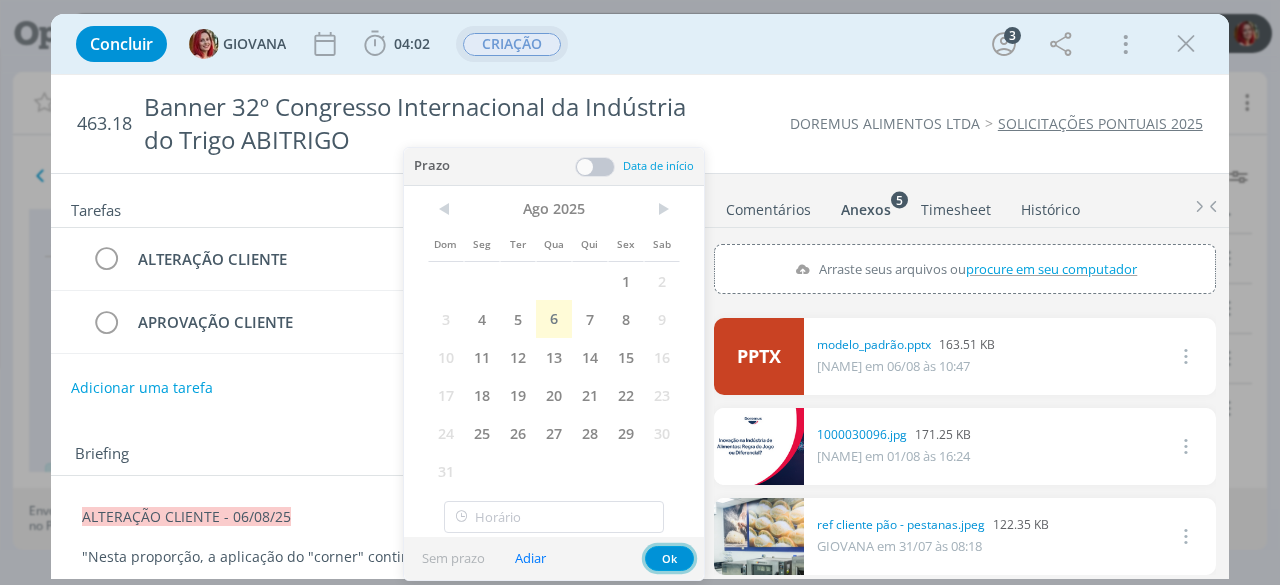 click on "Ok" at bounding box center [669, 558] 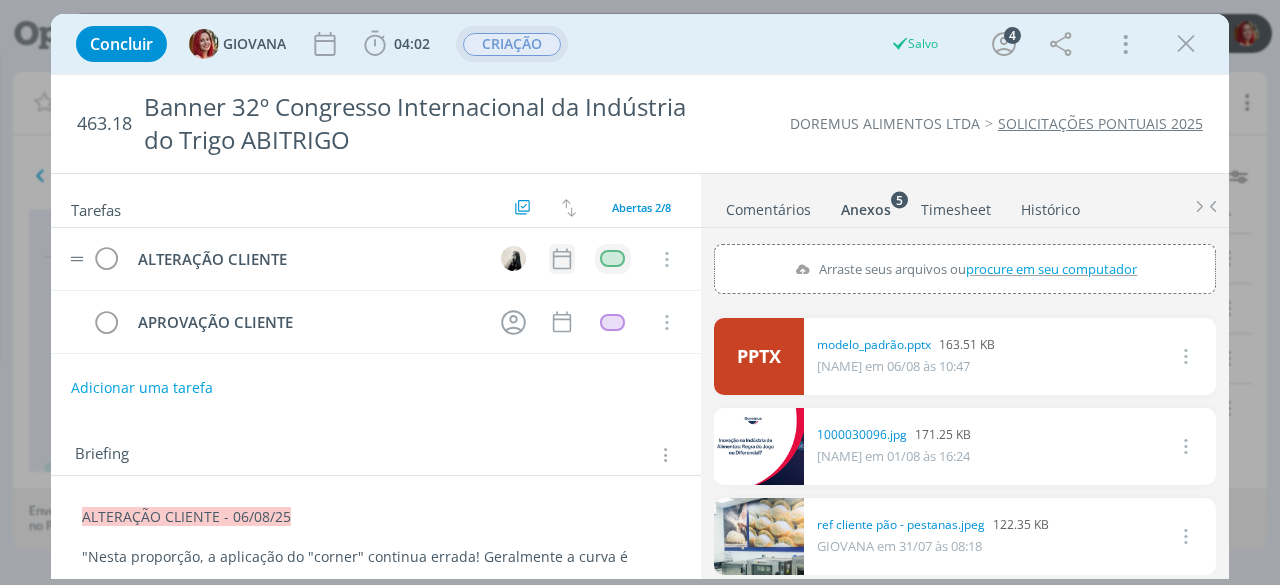click 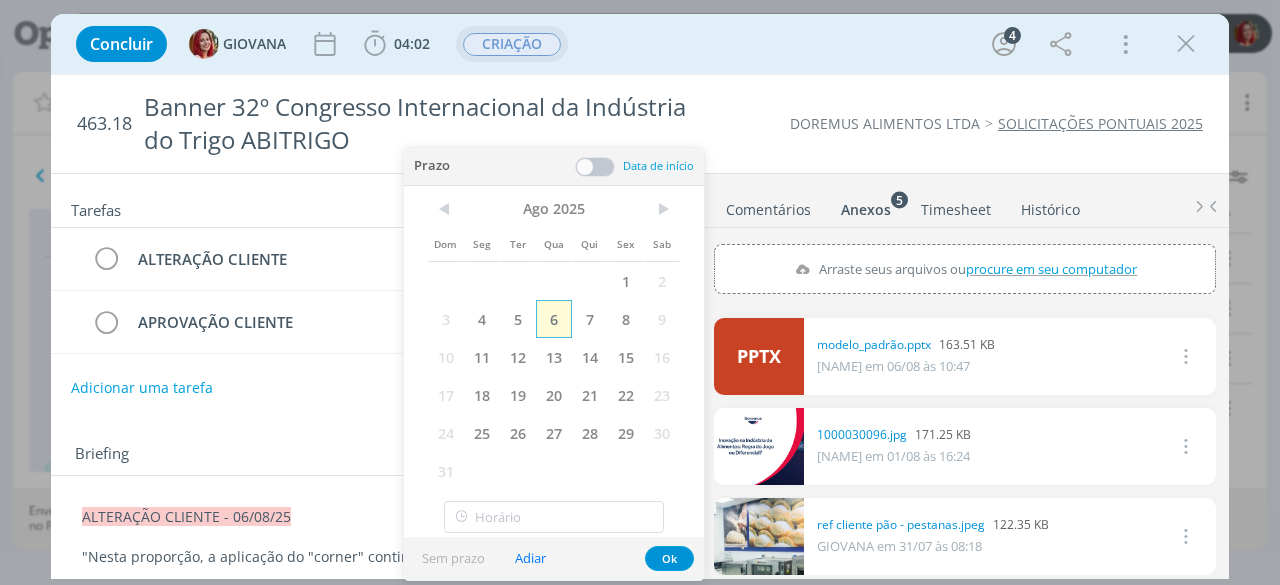 click on "6" at bounding box center (554, 319) 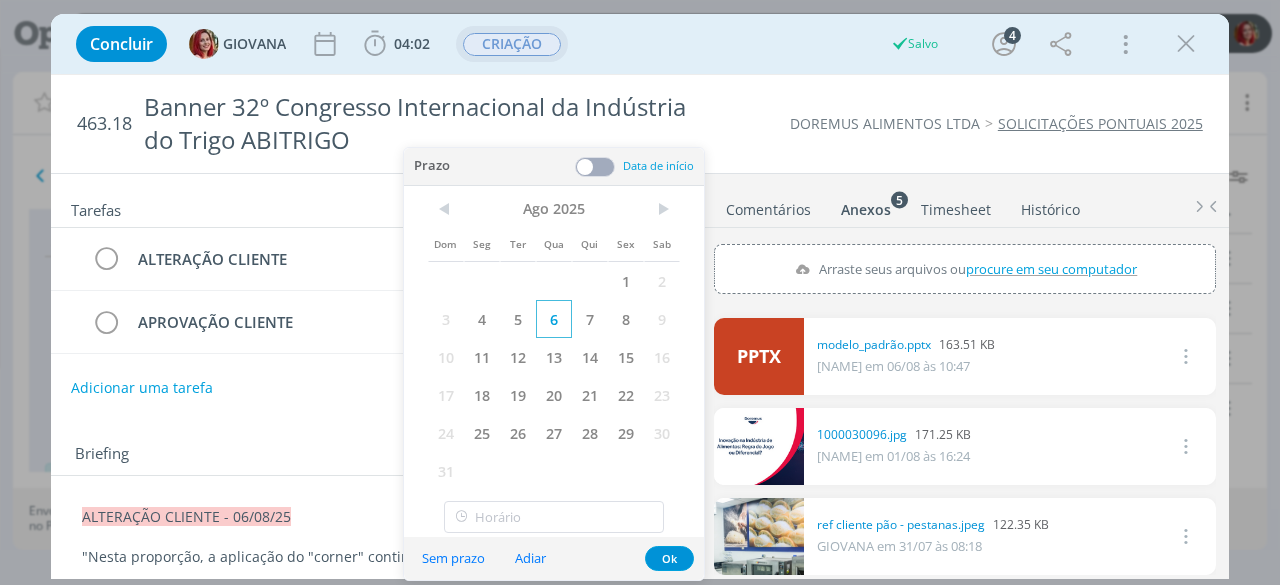 click on "6" at bounding box center (554, 319) 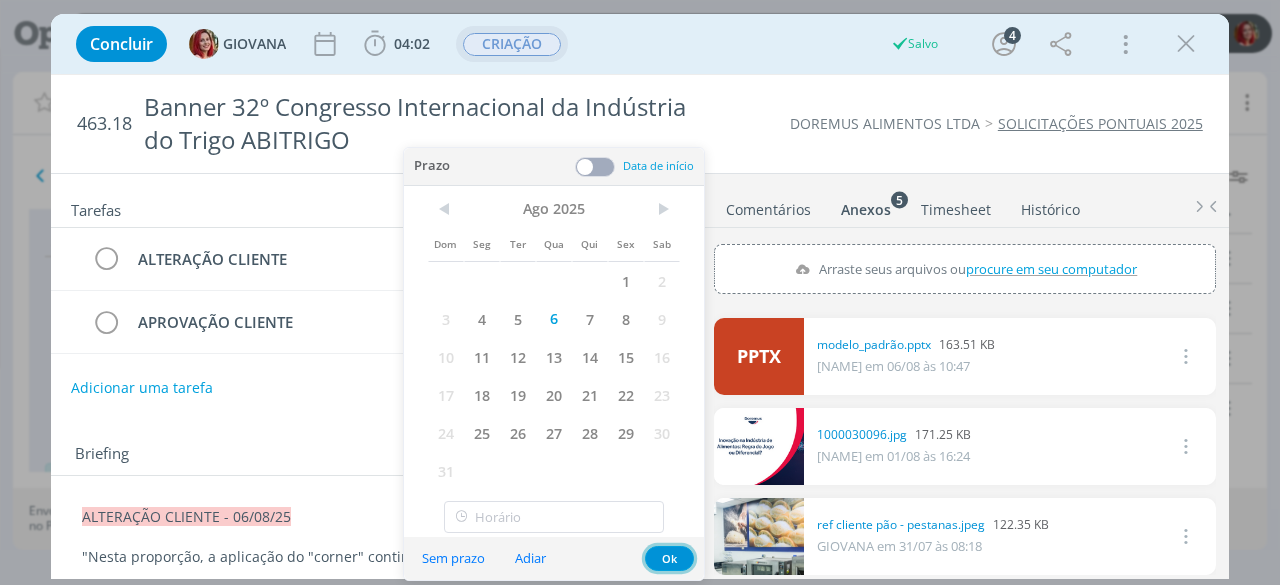 click on "Ok" at bounding box center (669, 558) 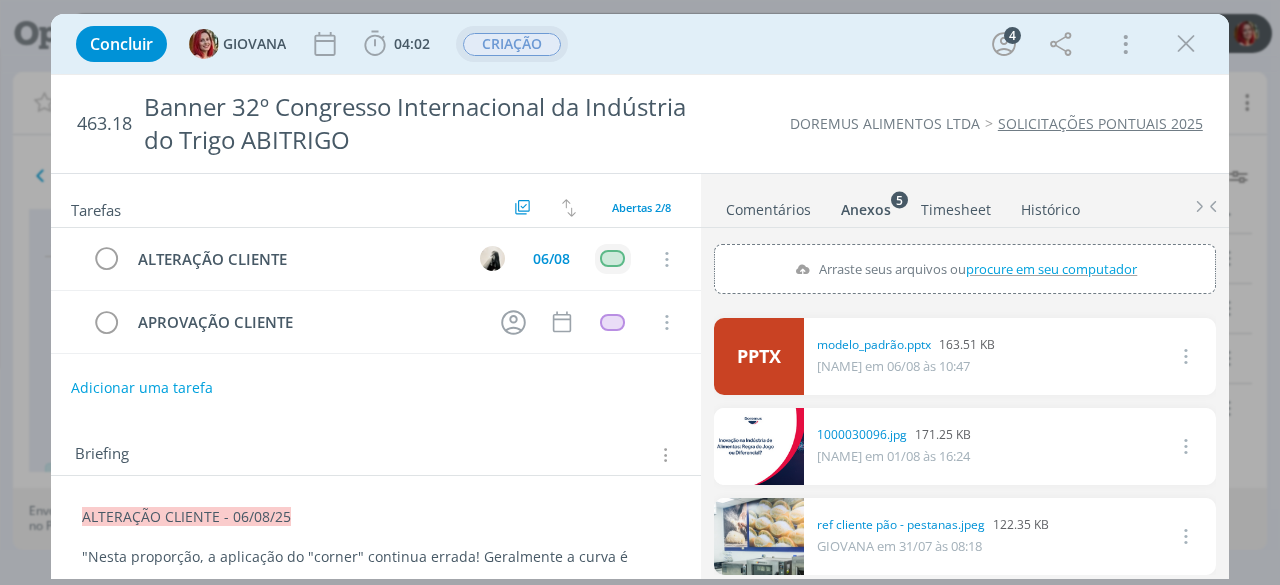 click on "Briefing
Briefings Predefinidos
Versões do Briefing
Ver Briefing do Projeto" at bounding box center [376, 449] 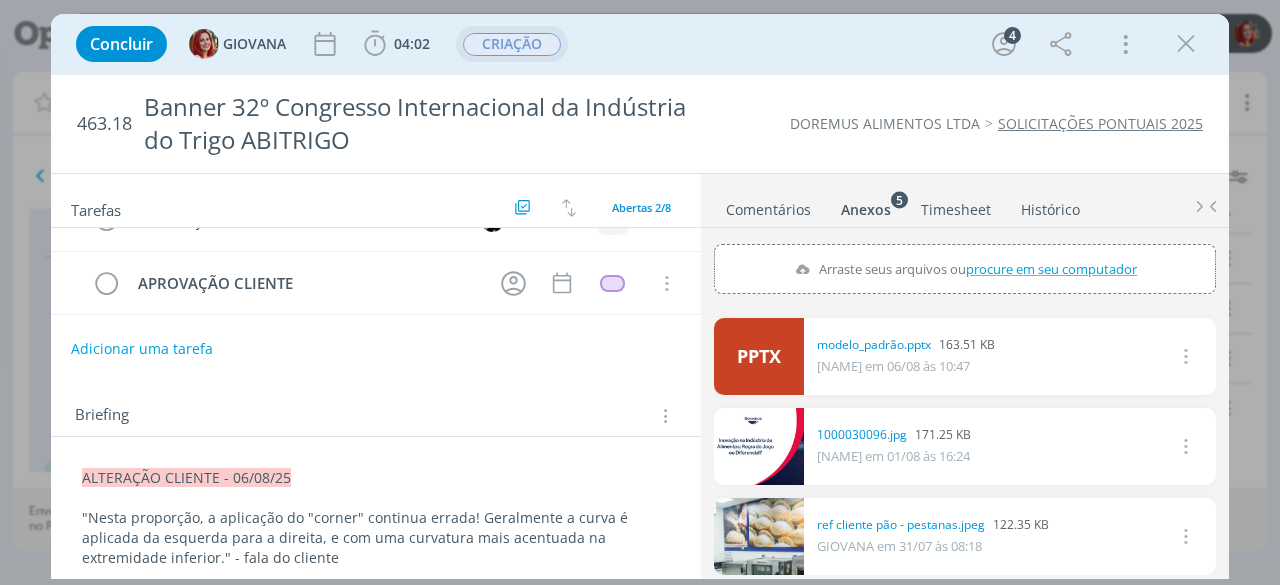 scroll, scrollTop: 100, scrollLeft: 0, axis: vertical 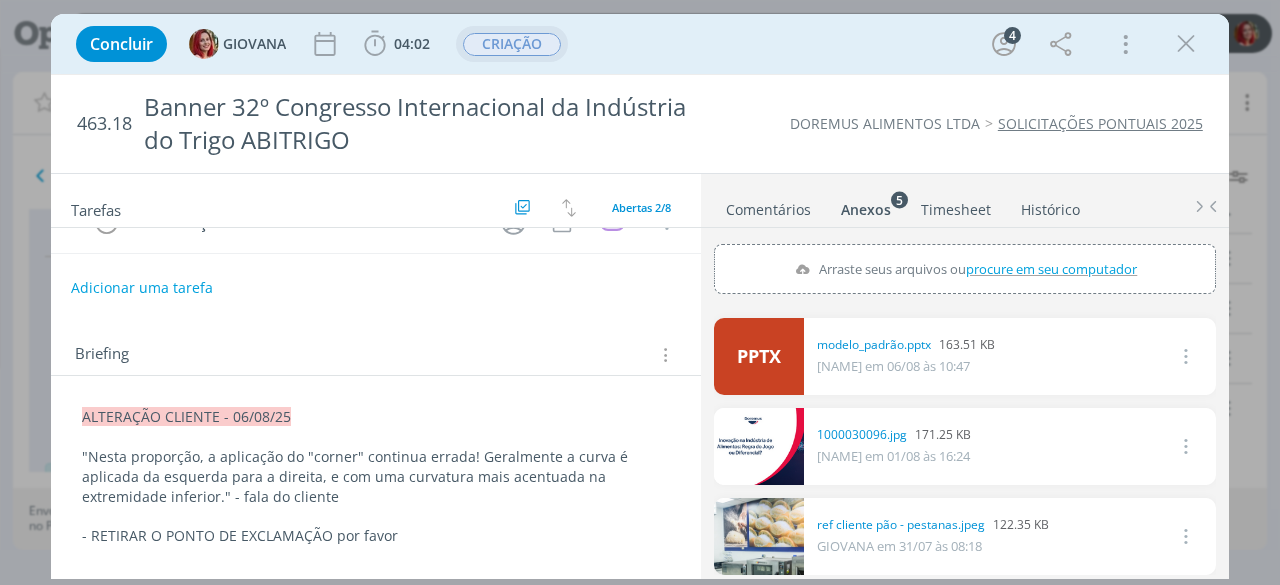 click on "Concluir
GIOVANA
04:02
Iniciar
Apontar
Data * 06/08/2025 Horas * 00:00 Tarefa Selecione a tarefa Descrição *  Retrabalho  Apontar Realizado Estimado 04:02 / 00:00 CRIAÇÃO 4 Mais Informações
Copiar Link
Duplicar Job Mover Job de Projeto Exportar/Imprimir Job
Cancelar" at bounding box center [640, 44] 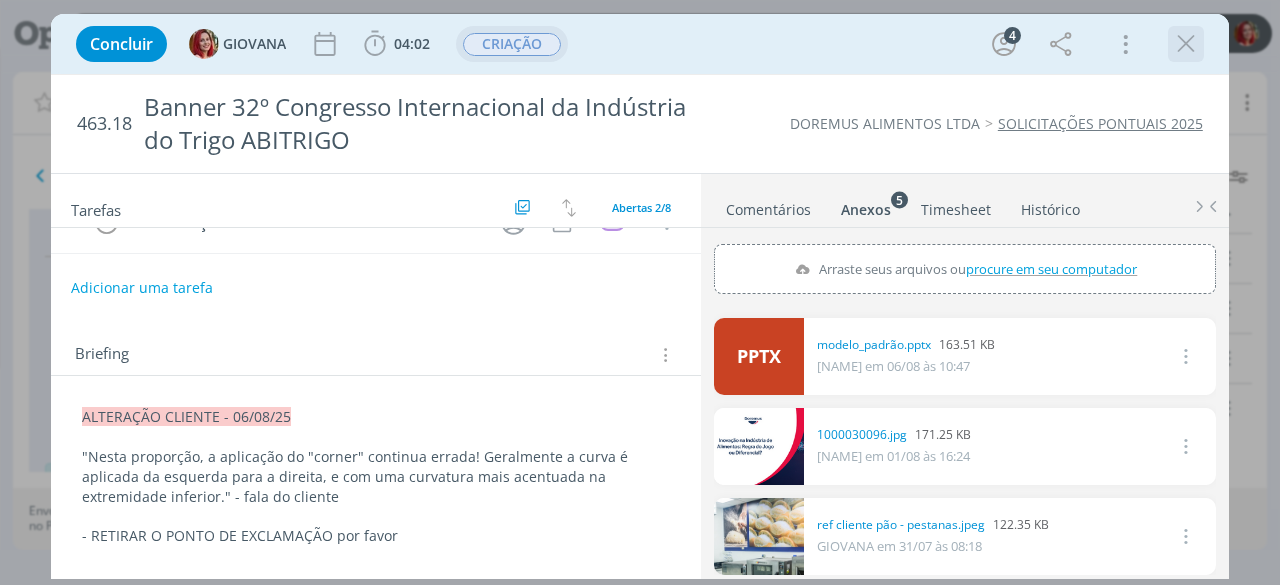 click at bounding box center [1186, 44] 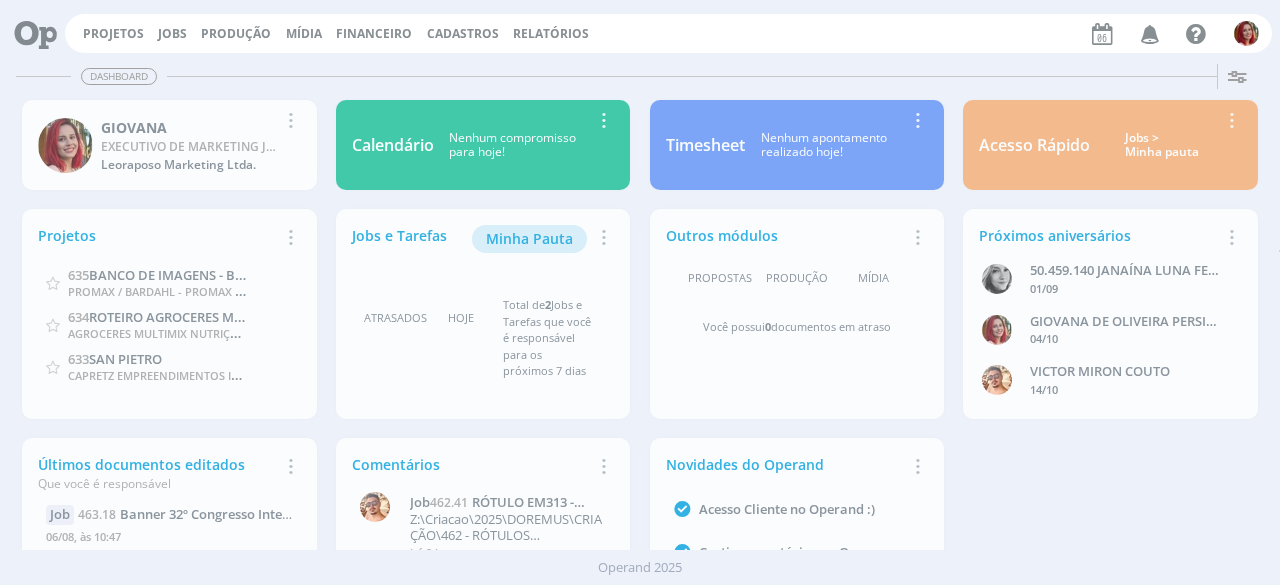 scroll, scrollTop: 0, scrollLeft: 0, axis: both 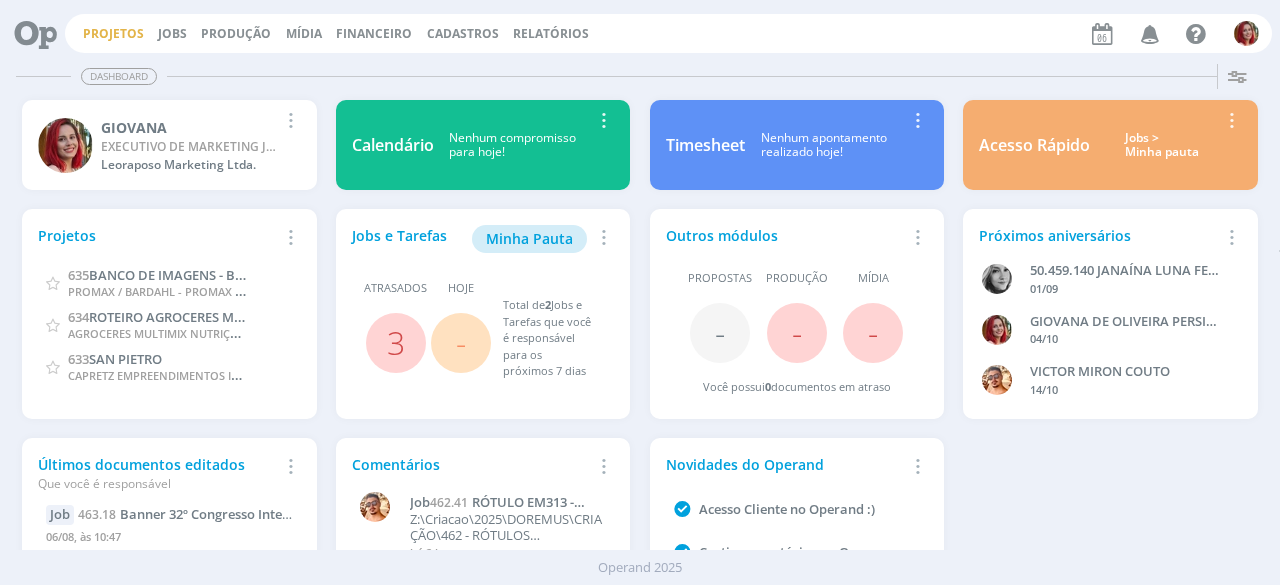 click on "Projetos" at bounding box center (113, 33) 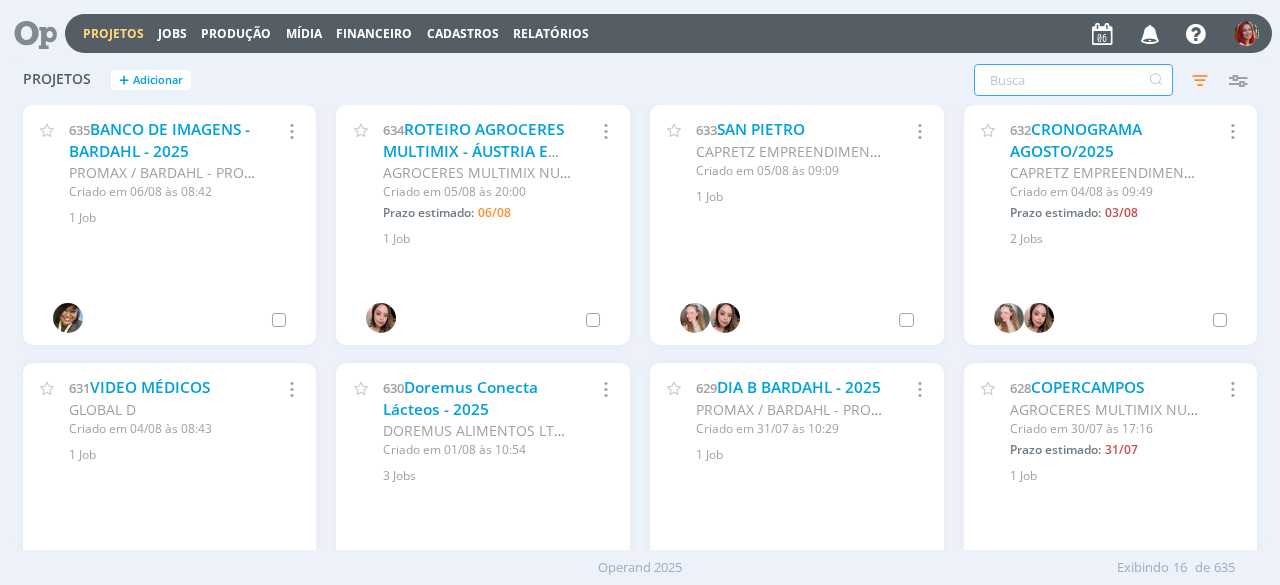 click at bounding box center (1073, 80) 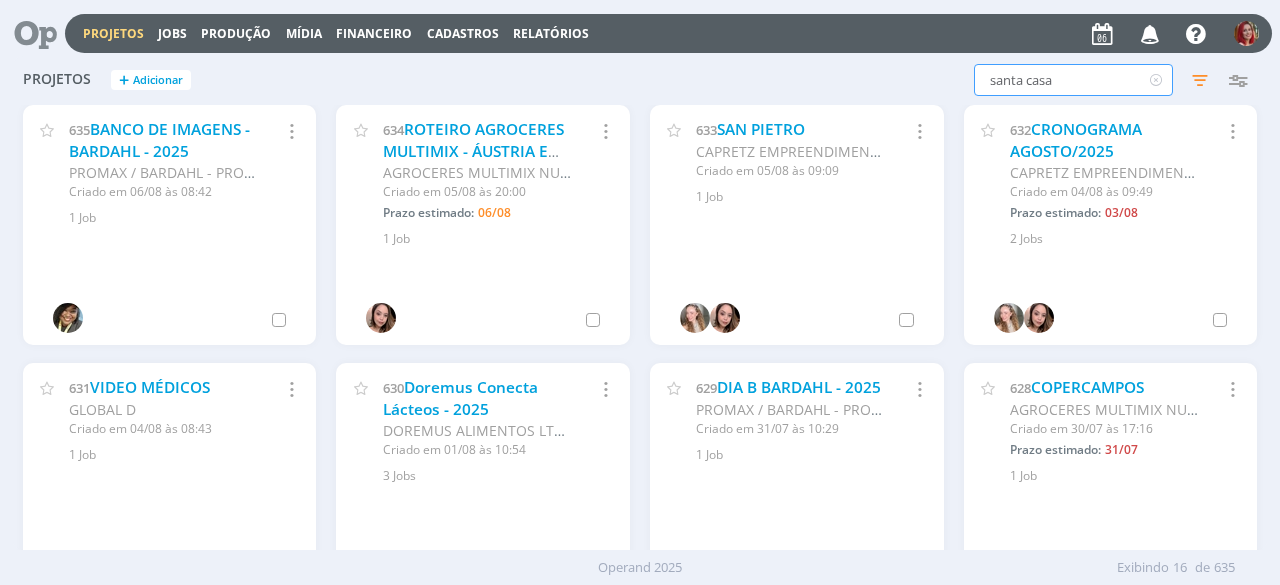 type on "santa casa" 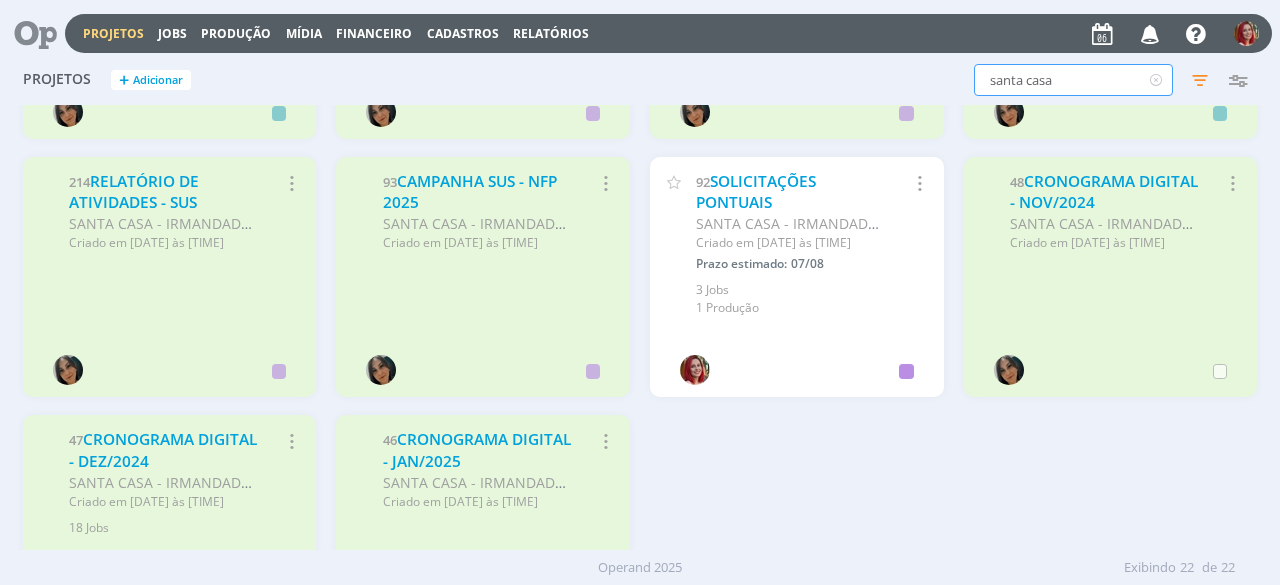 scroll, scrollTop: 996, scrollLeft: 0, axis: vertical 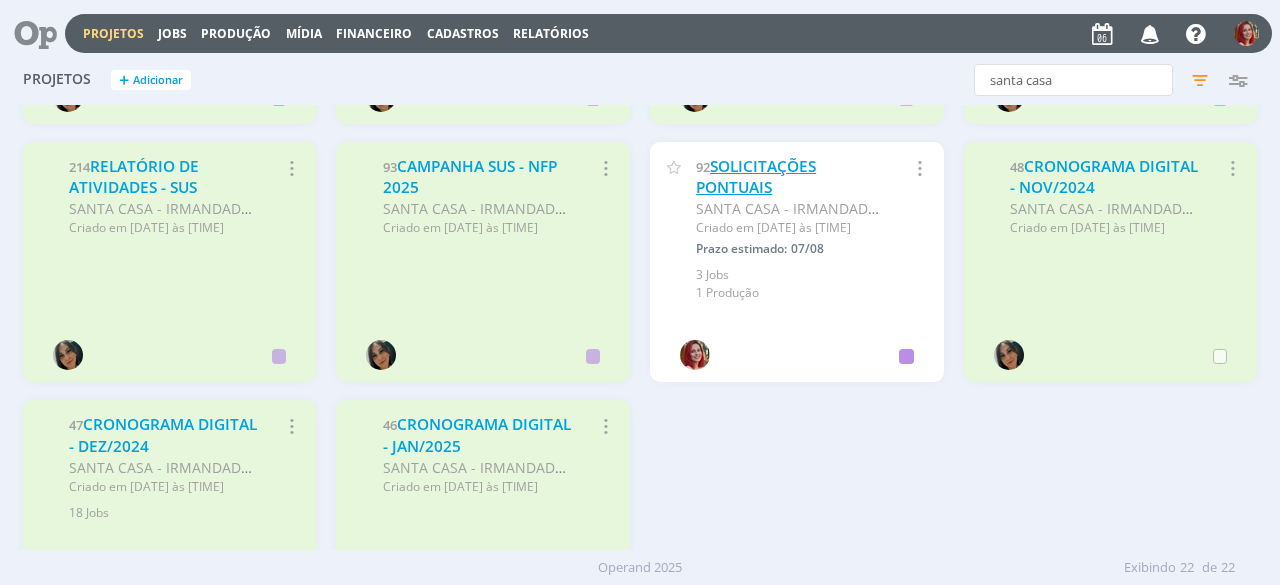 click on "SOLICITAÇÕES PONTUAIS" at bounding box center (756, 177) 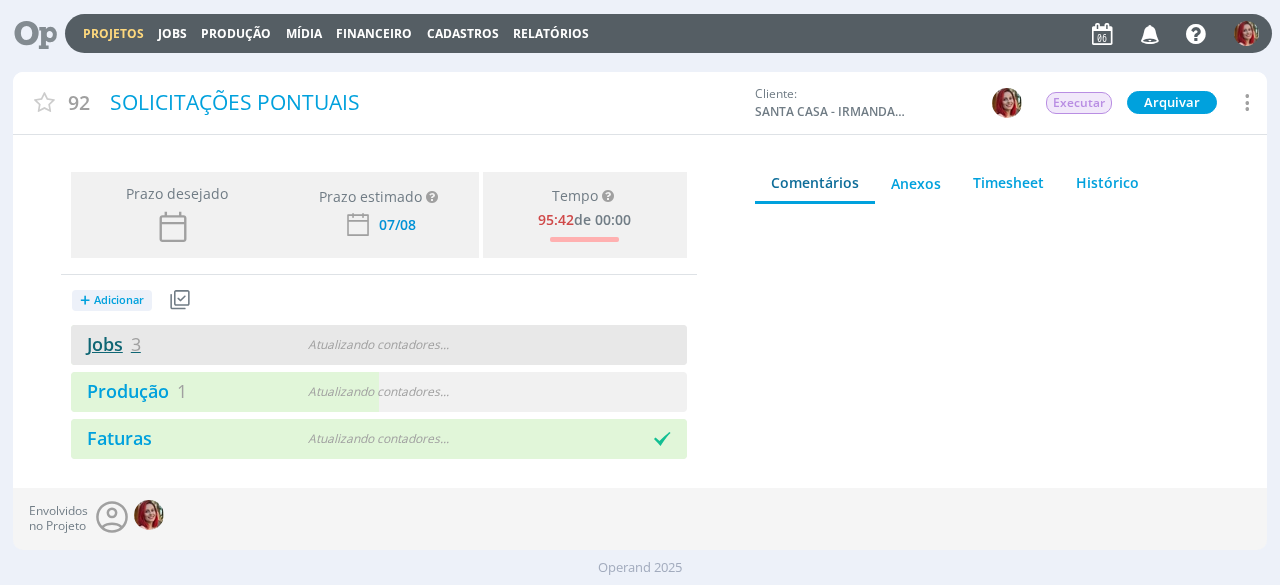 click on "Jobs 3" at bounding box center [106, 344] 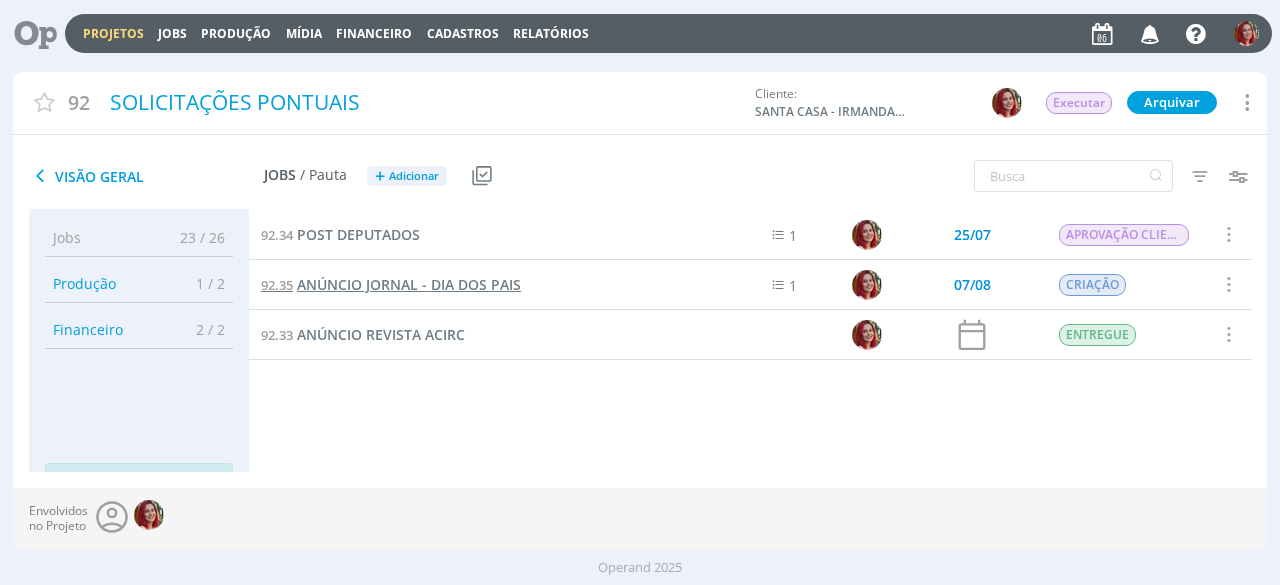 click on "ANÚNCIO JORNAL - DIA DOS PAIS" at bounding box center [409, 284] 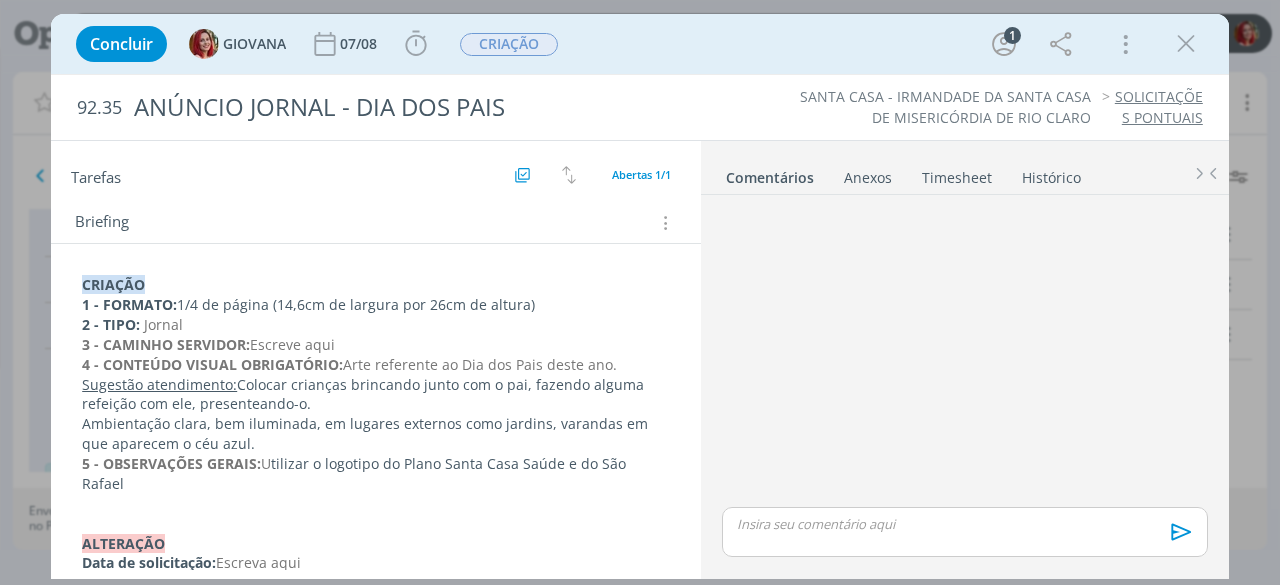 scroll, scrollTop: 150, scrollLeft: 0, axis: vertical 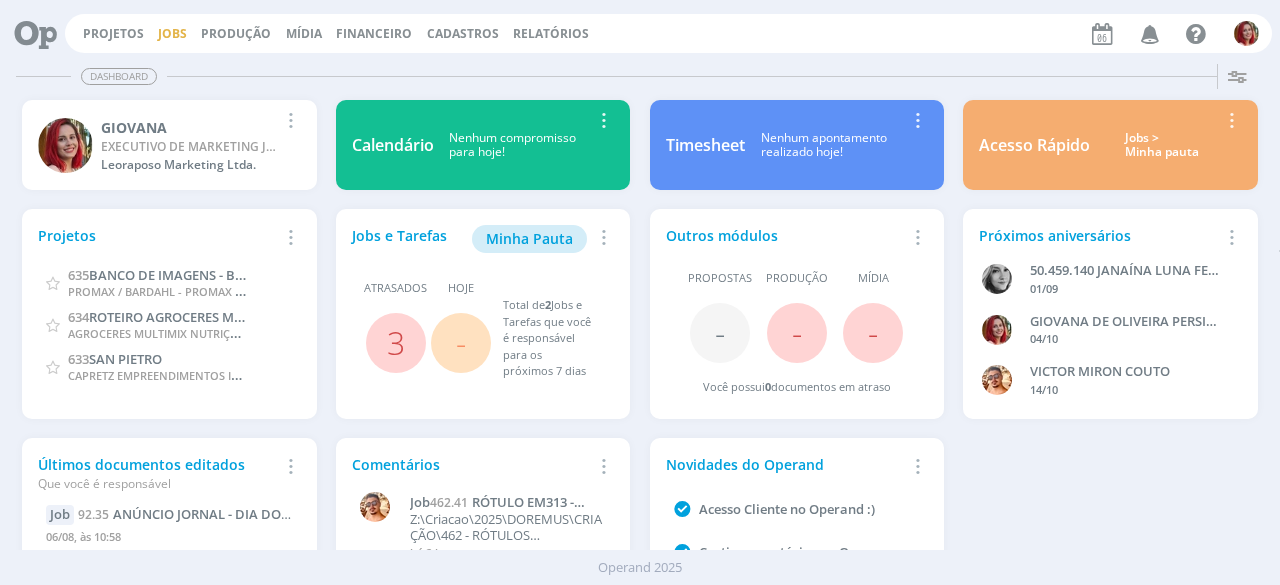 click on "Jobs" at bounding box center [172, 33] 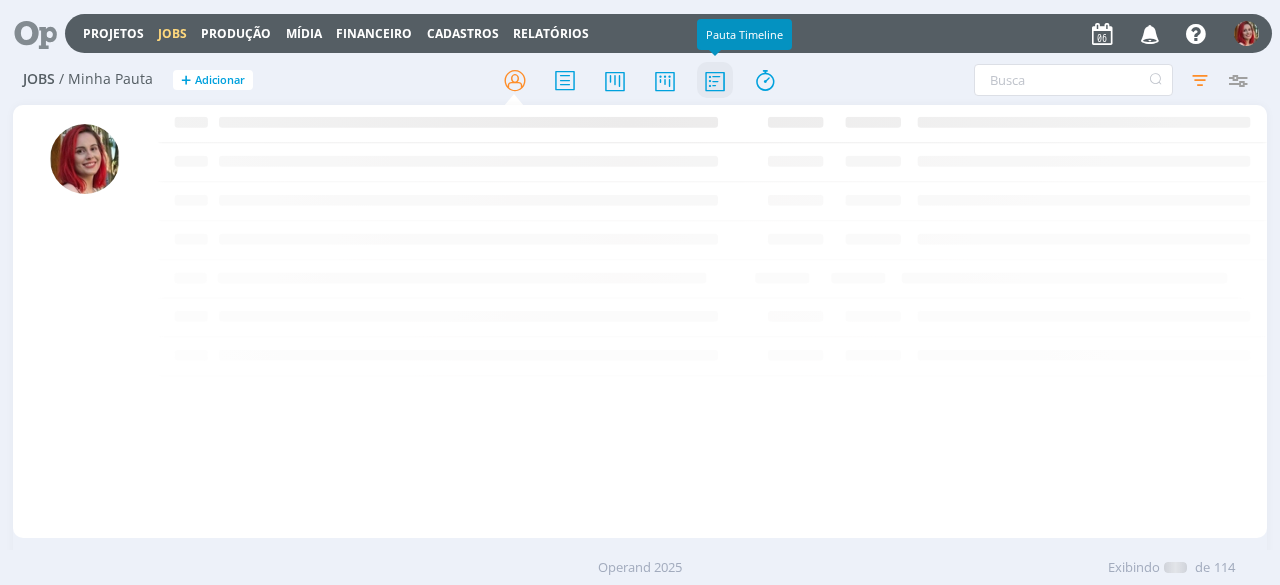 click at bounding box center (715, 80) 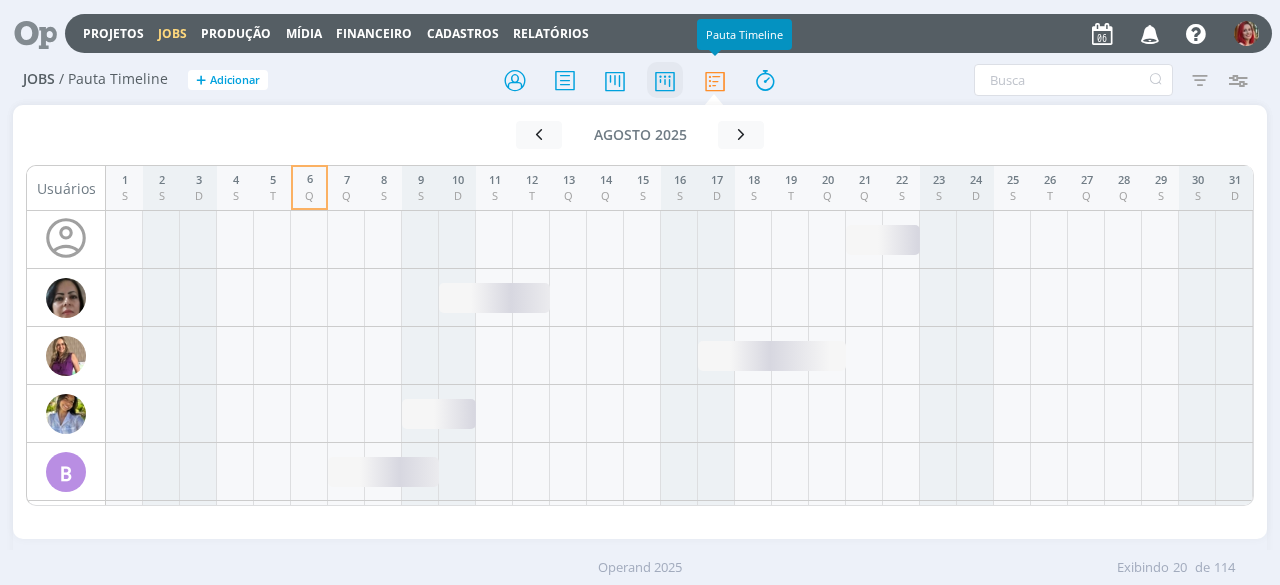 click at bounding box center [665, 80] 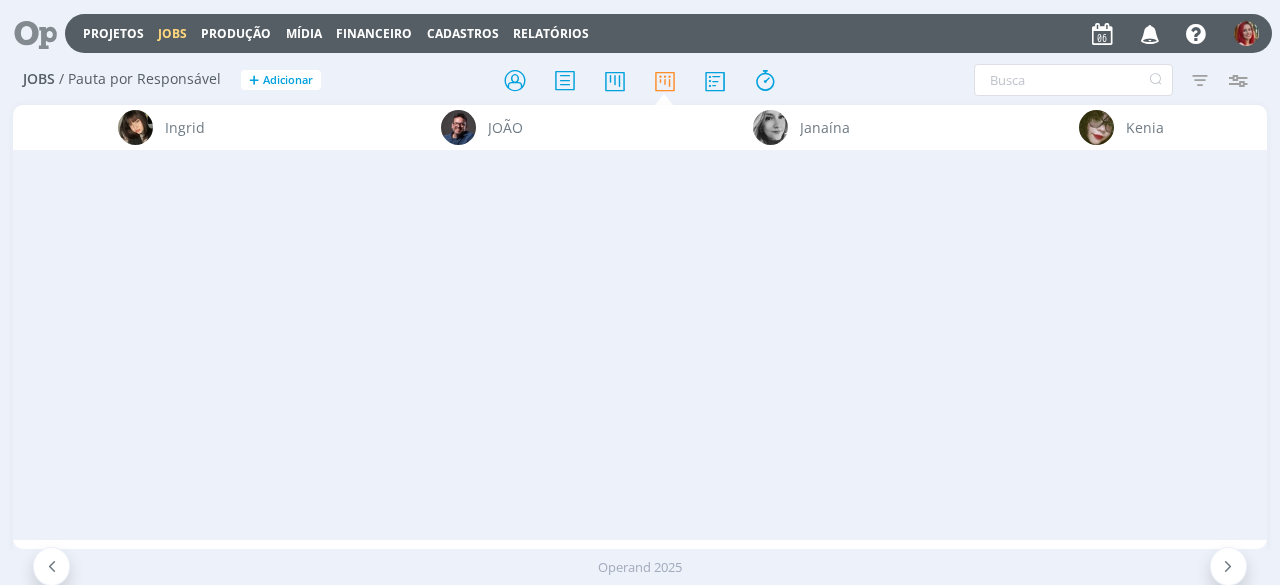 scroll, scrollTop: 0, scrollLeft: 7401, axis: horizontal 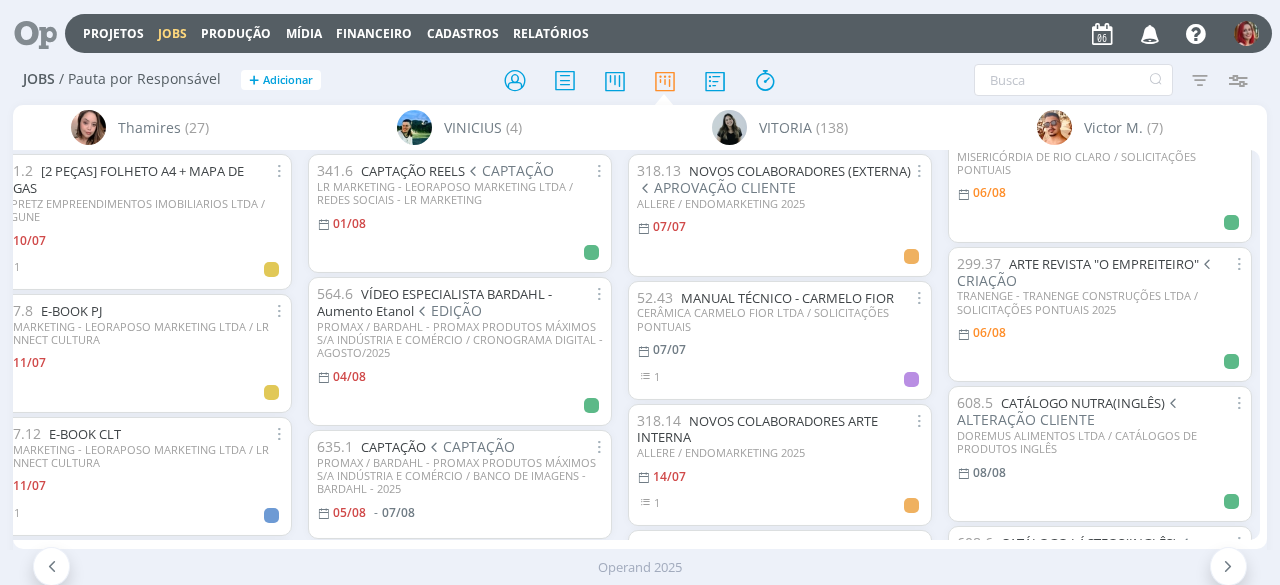 click at bounding box center (28, 33) 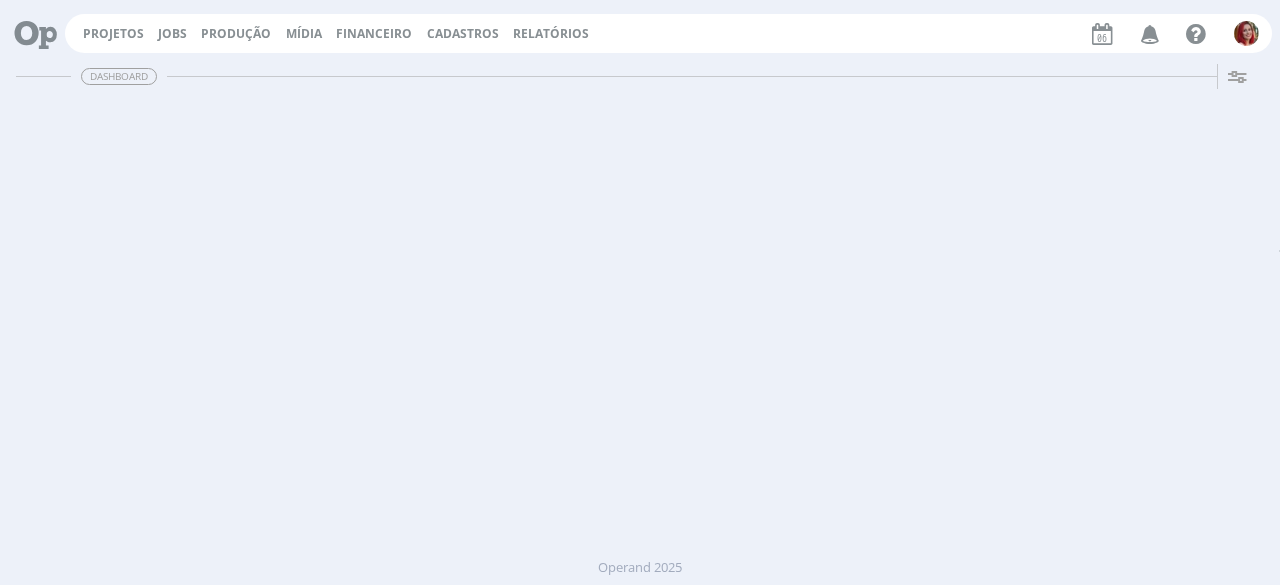 scroll, scrollTop: 0, scrollLeft: 0, axis: both 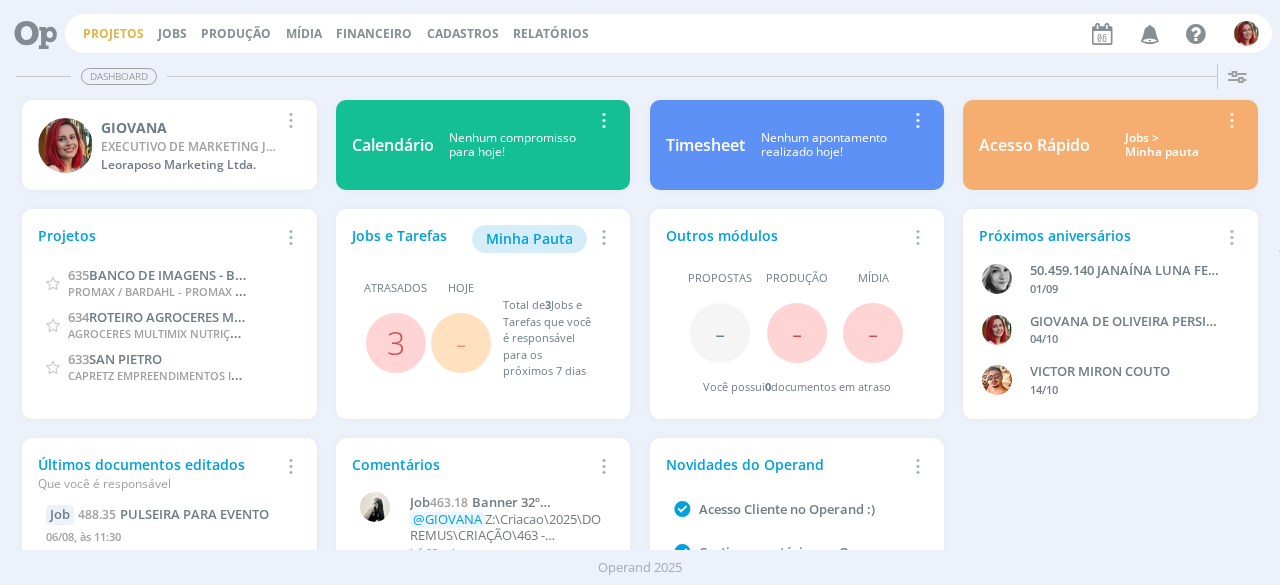 click on "Projetos" at bounding box center [113, 33] 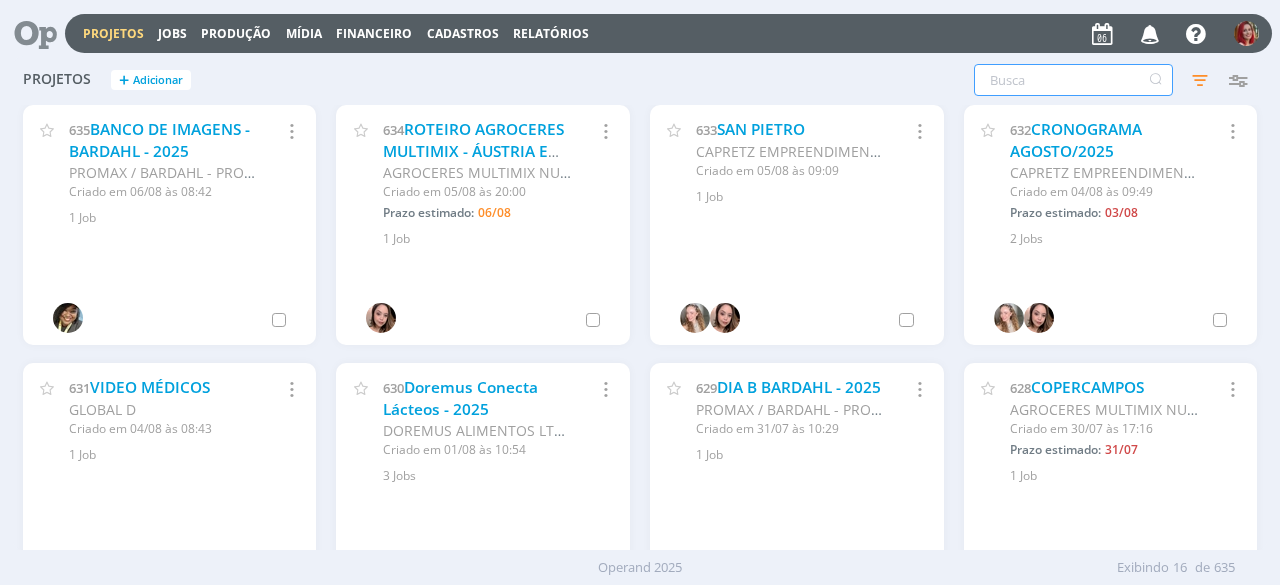 click at bounding box center (1073, 80) 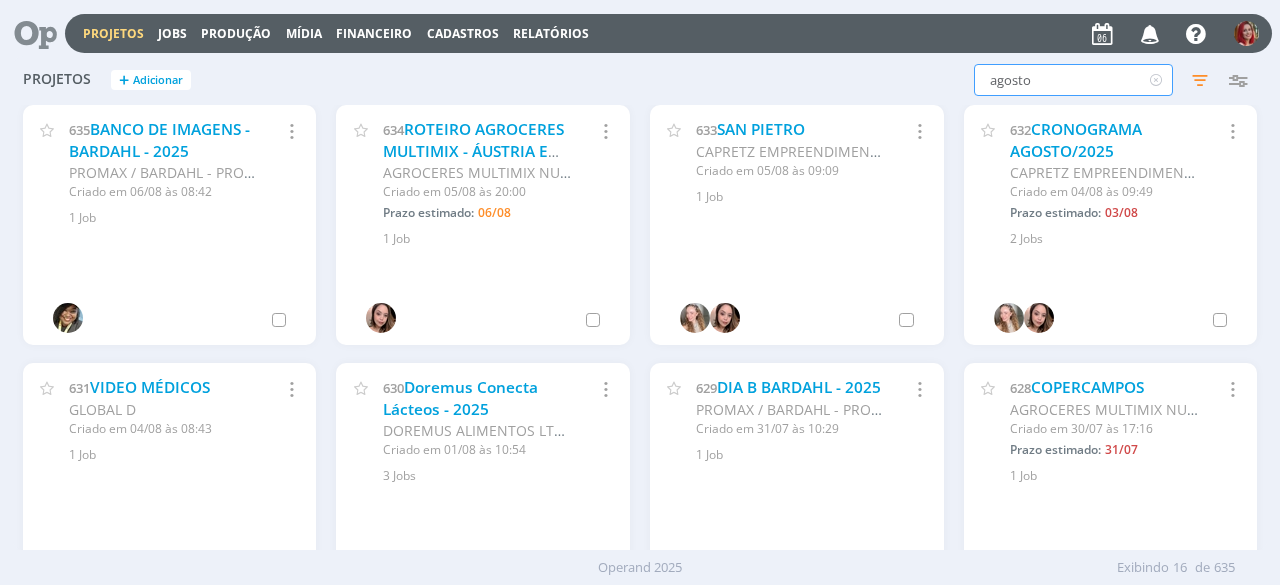 type on "agosto" 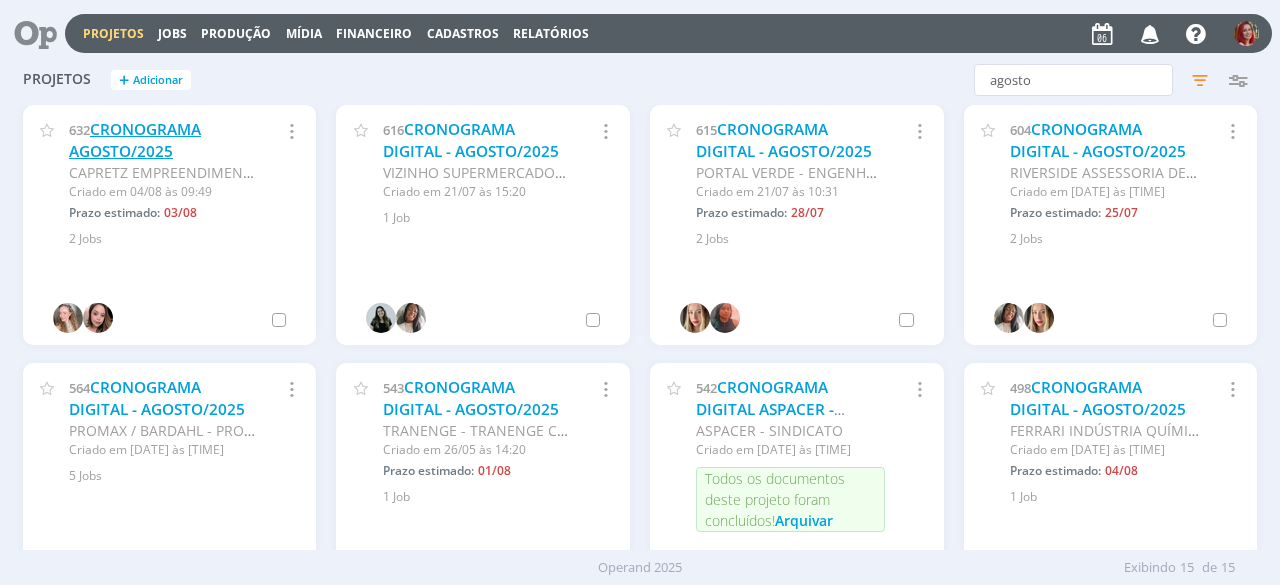click on "CRONOGRAMA AGOSTO/2025" at bounding box center (135, 140) 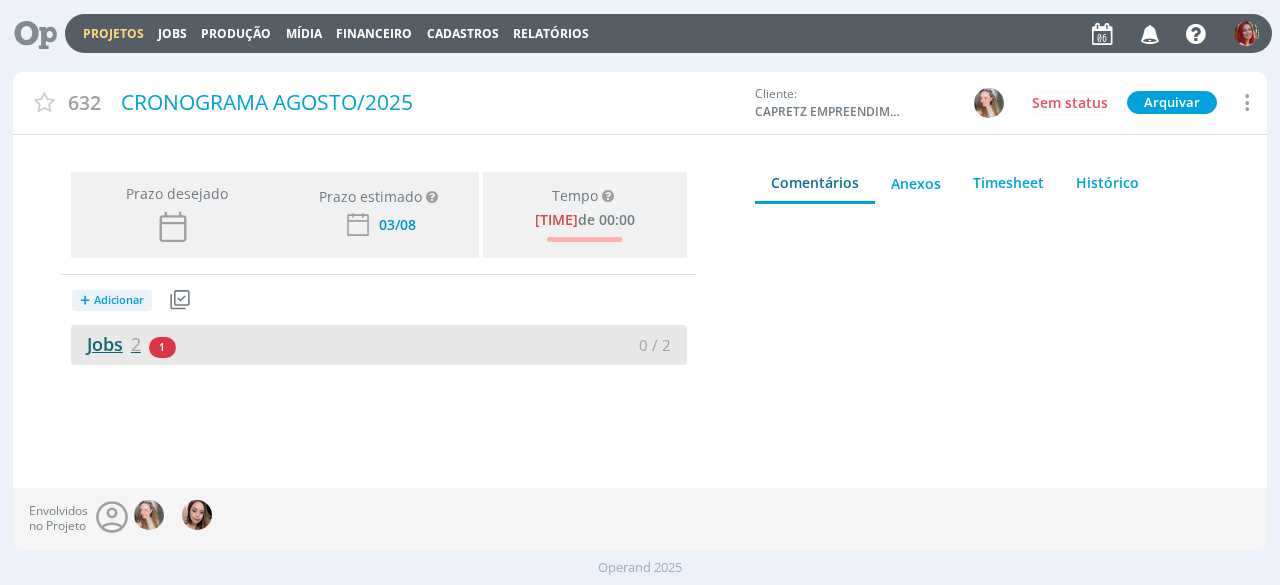 click on "Jobs 2" at bounding box center [106, 344] 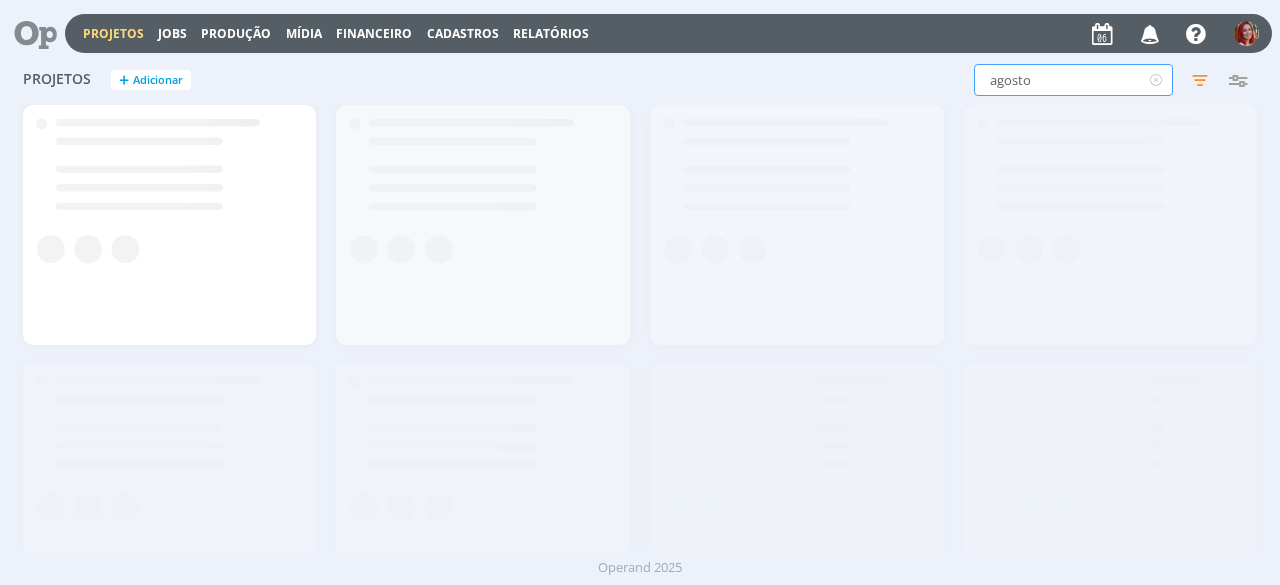 drag, startPoint x: 1110, startPoint y: 80, endPoint x: 836, endPoint y: 73, distance: 274.08942 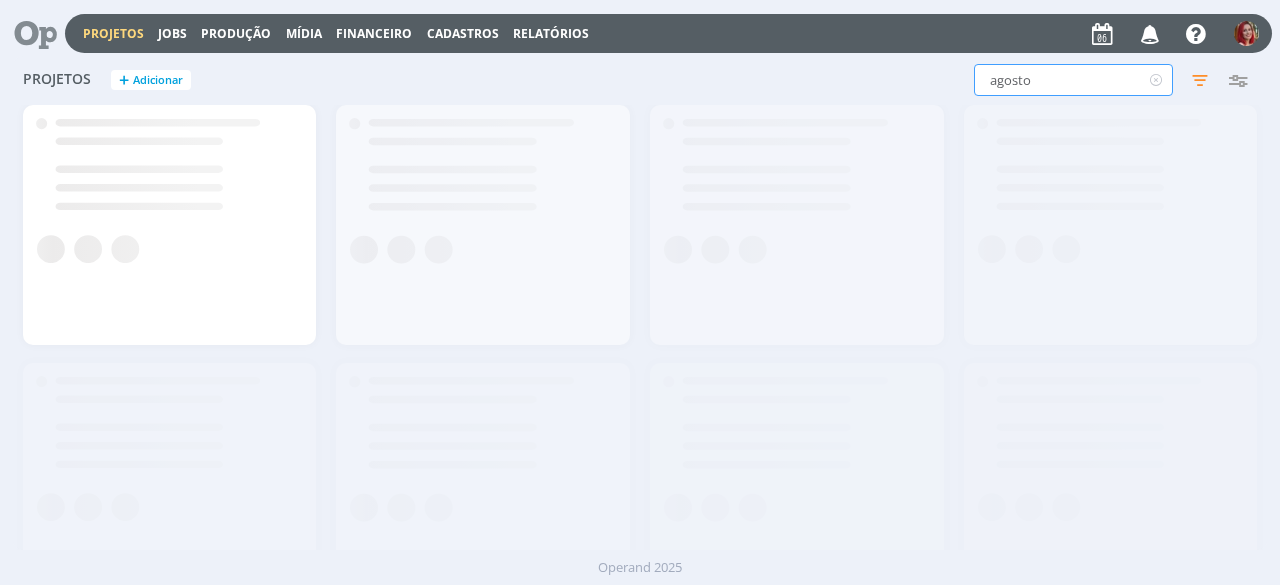 click on "agosto
Filtros
Filtrar
Limpar
agosto
Status
Clientes
Selecione
Data de criação
a
Situação dos projetos
Abertos
Arquivados
Cancelados
Visibilidade
Apenas ocultos
Responsável
Envolvidos
Configurar exibição
Ordenação
Ordenação padrão
Cliente
Data criação
Título
Número do projeto
Ordenação padrão
Mais configurações" at bounding box center [1032, 80] 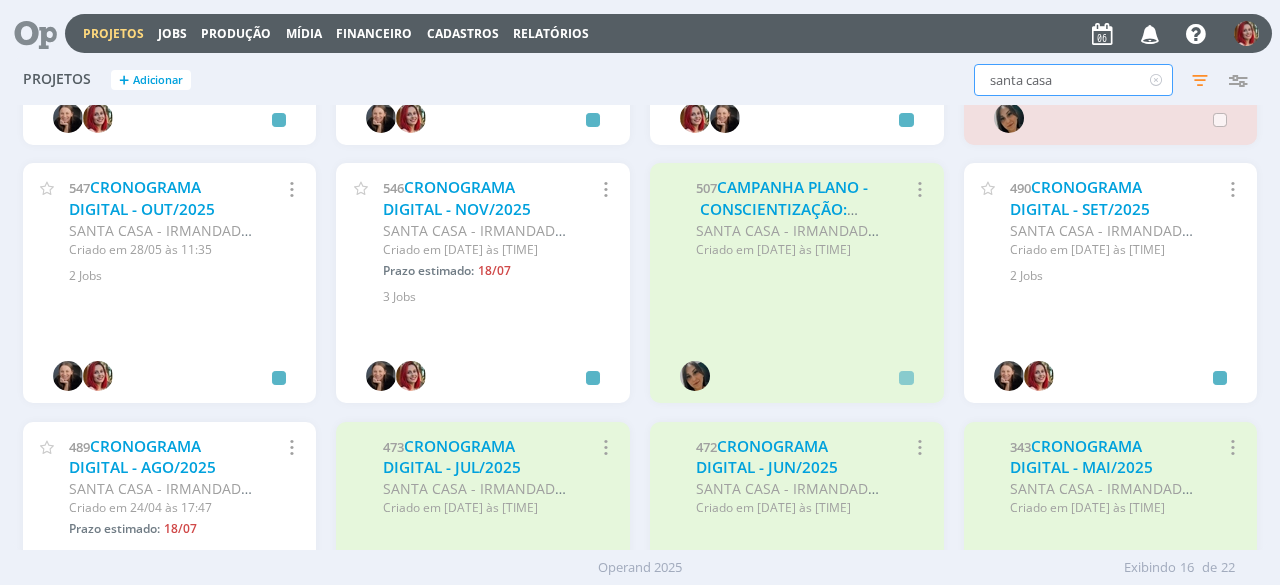 scroll, scrollTop: 300, scrollLeft: 0, axis: vertical 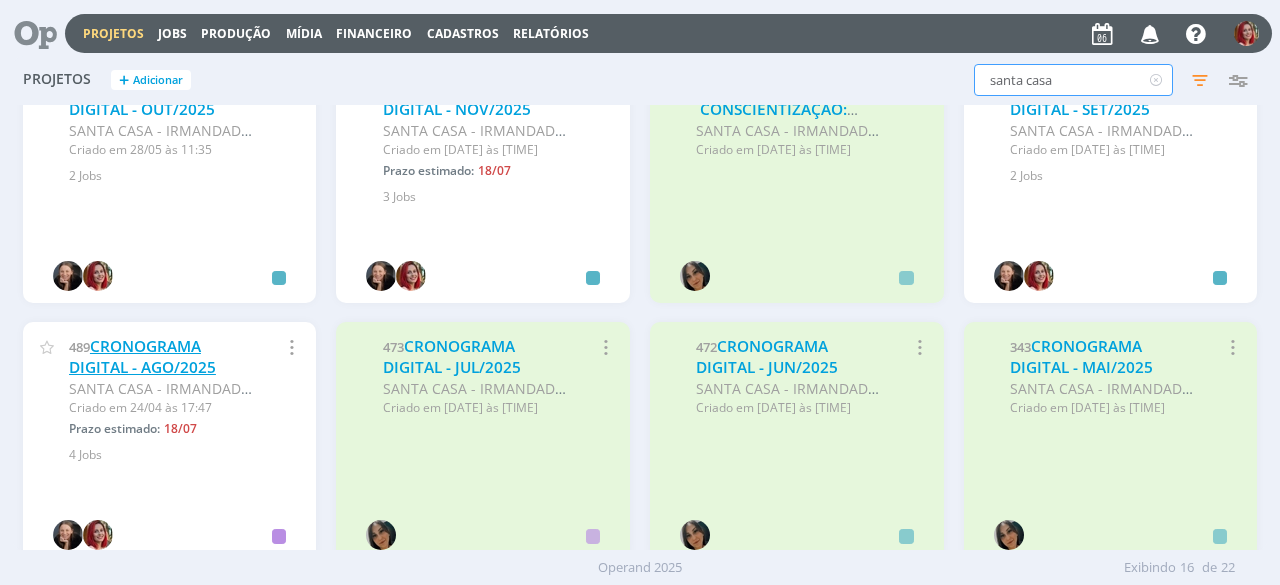 type on "santa casa" 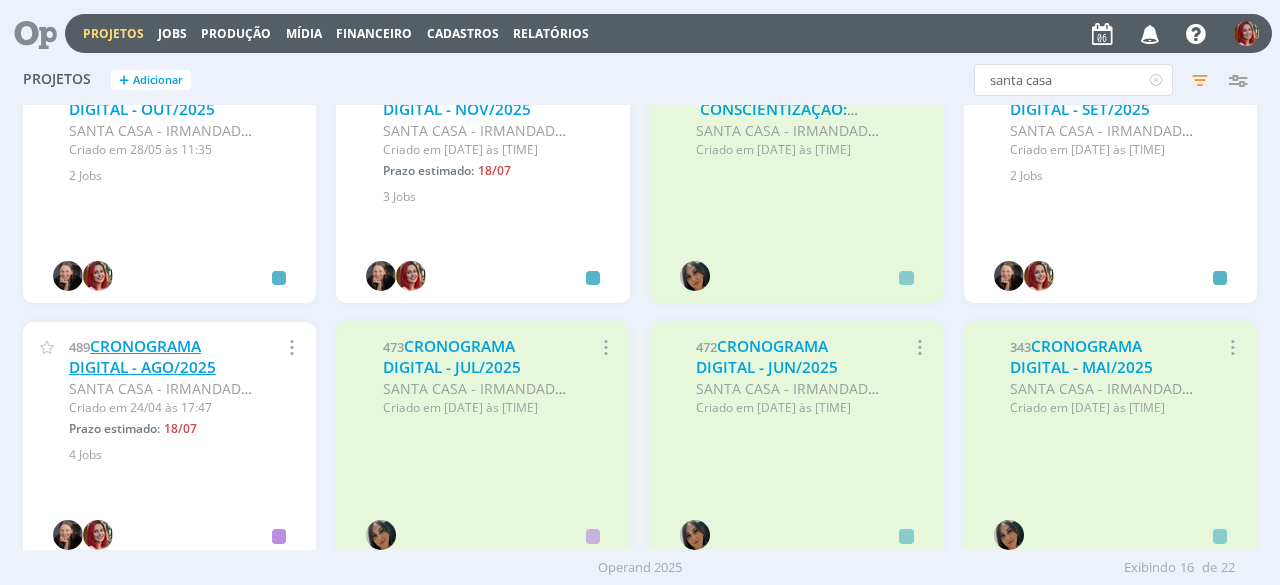 click on "CRONOGRAMA DIGITAL - AGO/2025" at bounding box center (142, 357) 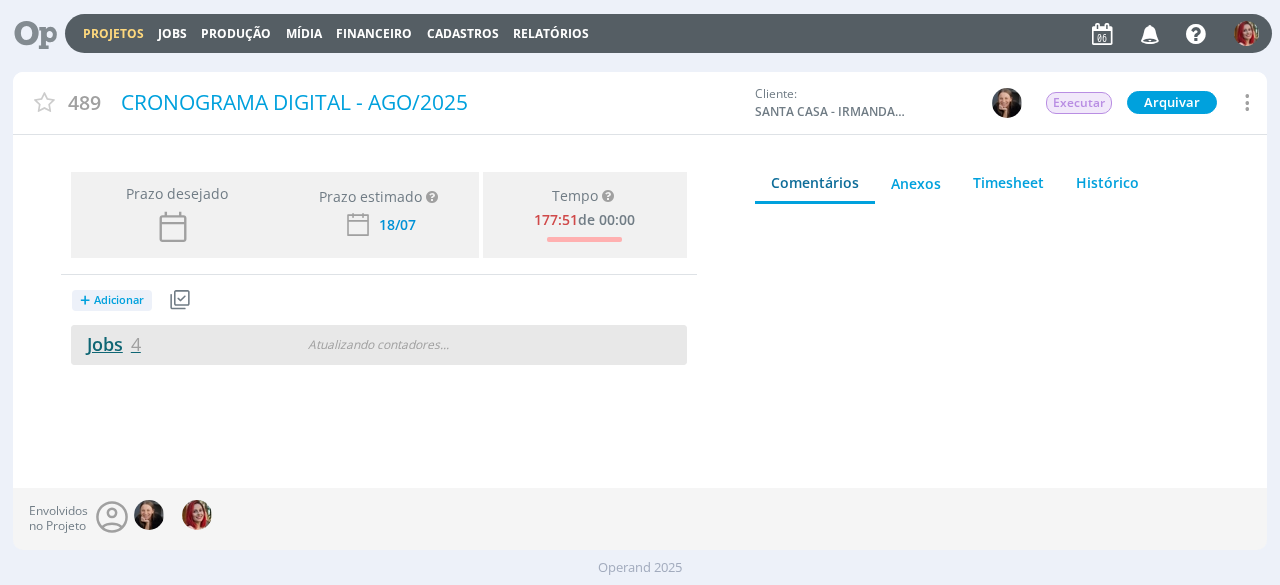 click on "Jobs 4" at bounding box center [106, 344] 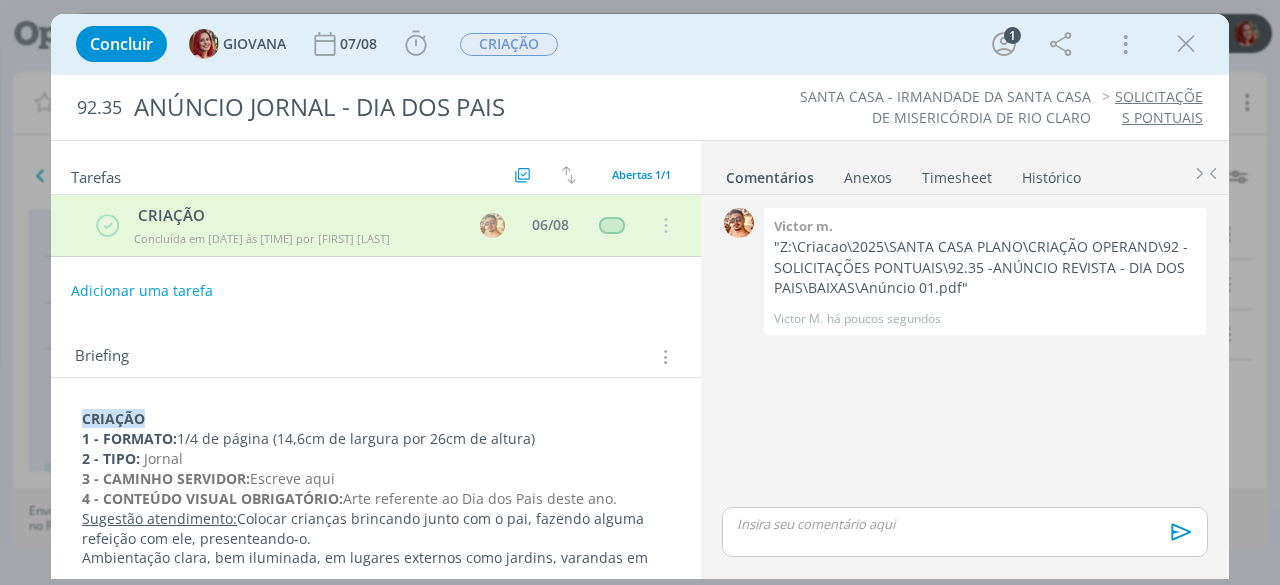 scroll, scrollTop: 0, scrollLeft: 0, axis: both 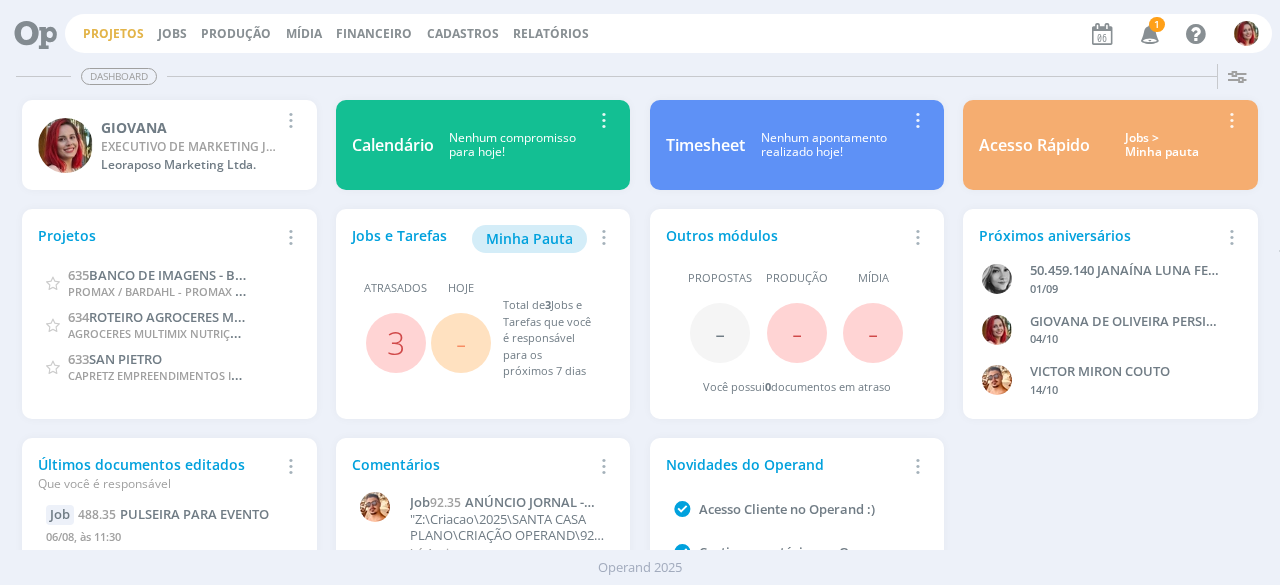 click on "Projetos" at bounding box center [113, 33] 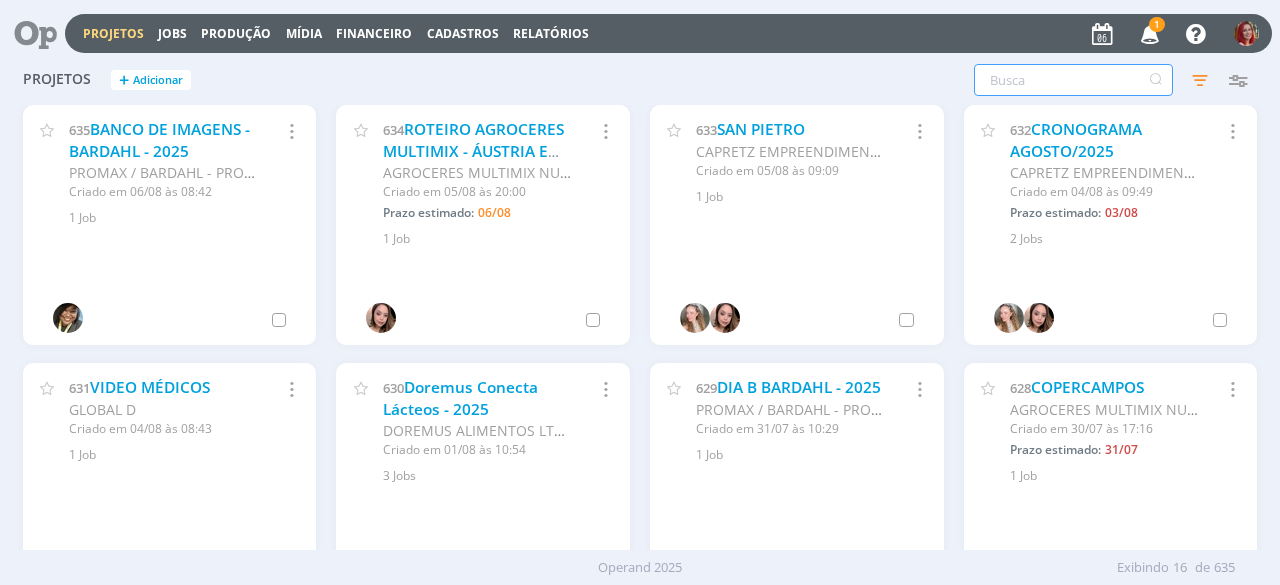click at bounding box center [1073, 80] 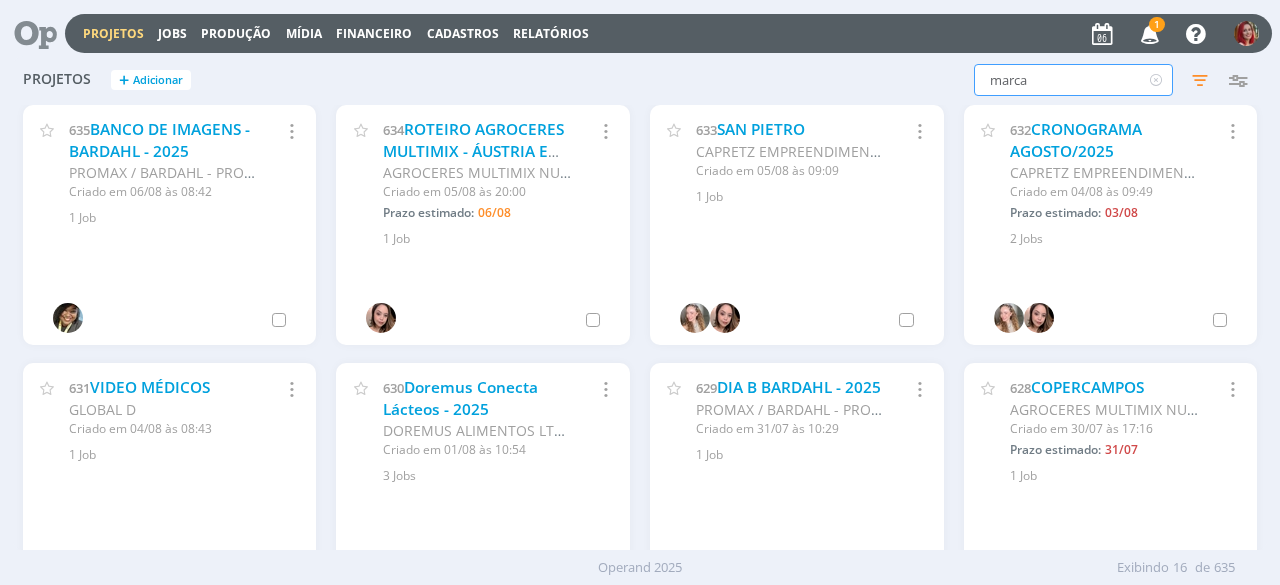 type on "marca" 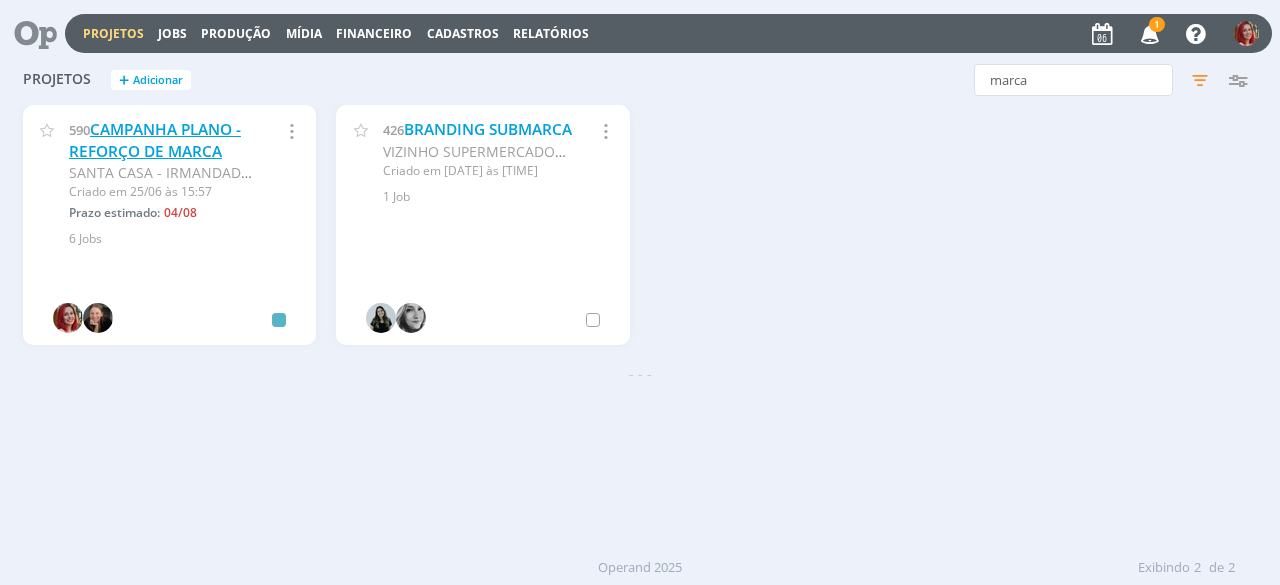 click on "CAMPANHA PLANO - REFORÇO DE MARCA" at bounding box center [155, 140] 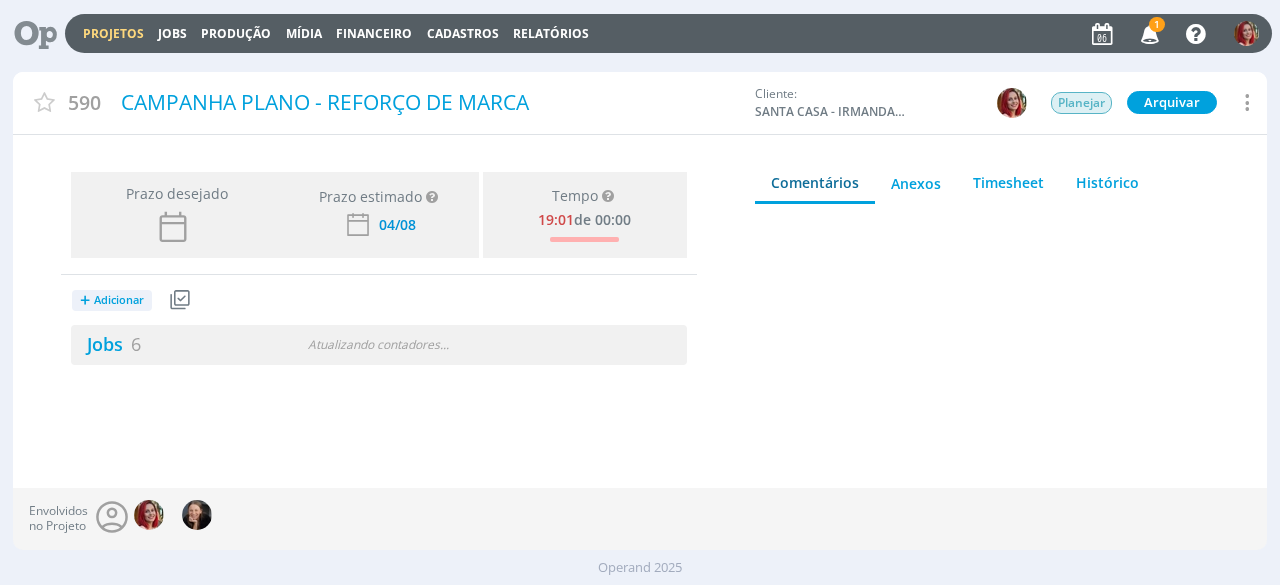 drag, startPoint x: 94, startPoint y: 341, endPoint x: 0, endPoint y: 141, distance: 220.9887 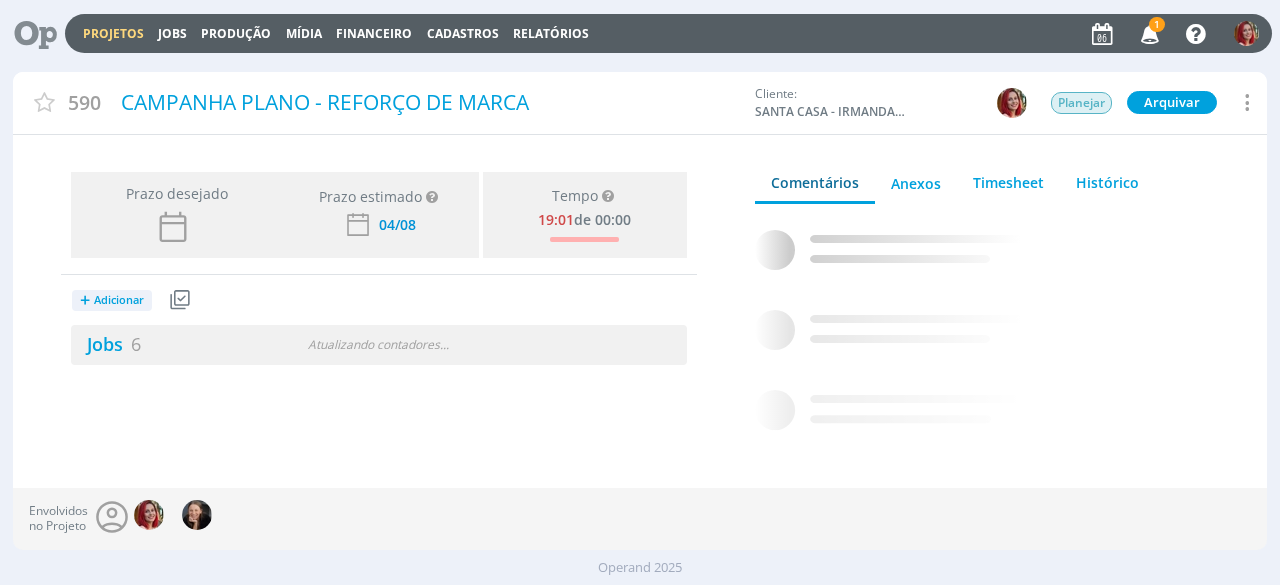 click on "Jobs 6" at bounding box center [106, 344] 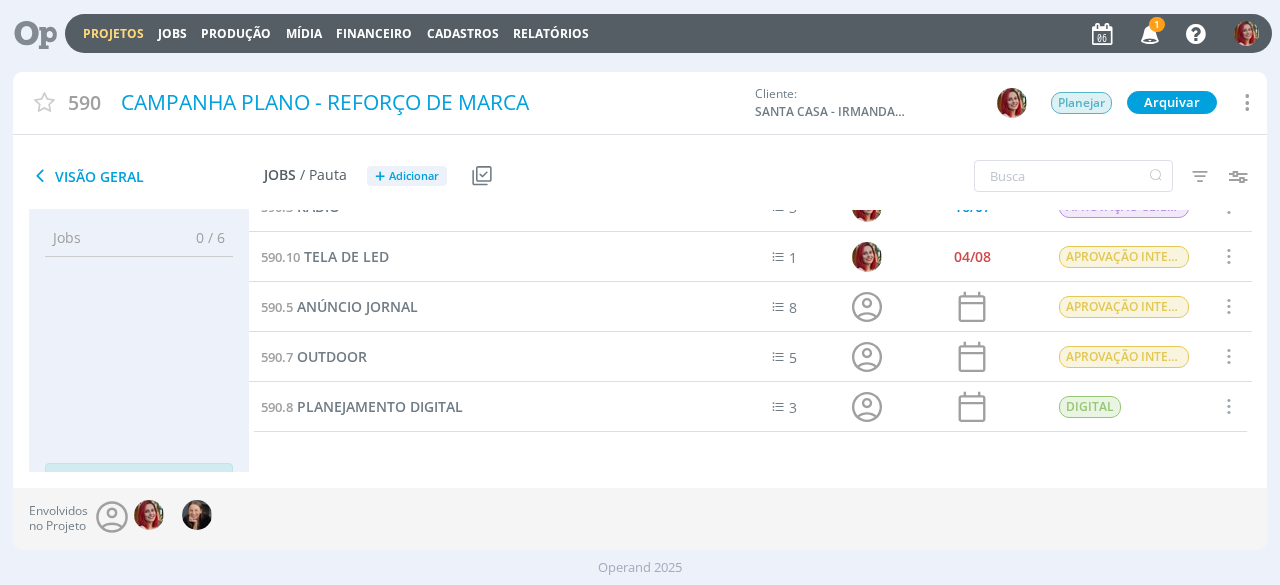 scroll, scrollTop: 76, scrollLeft: 0, axis: vertical 